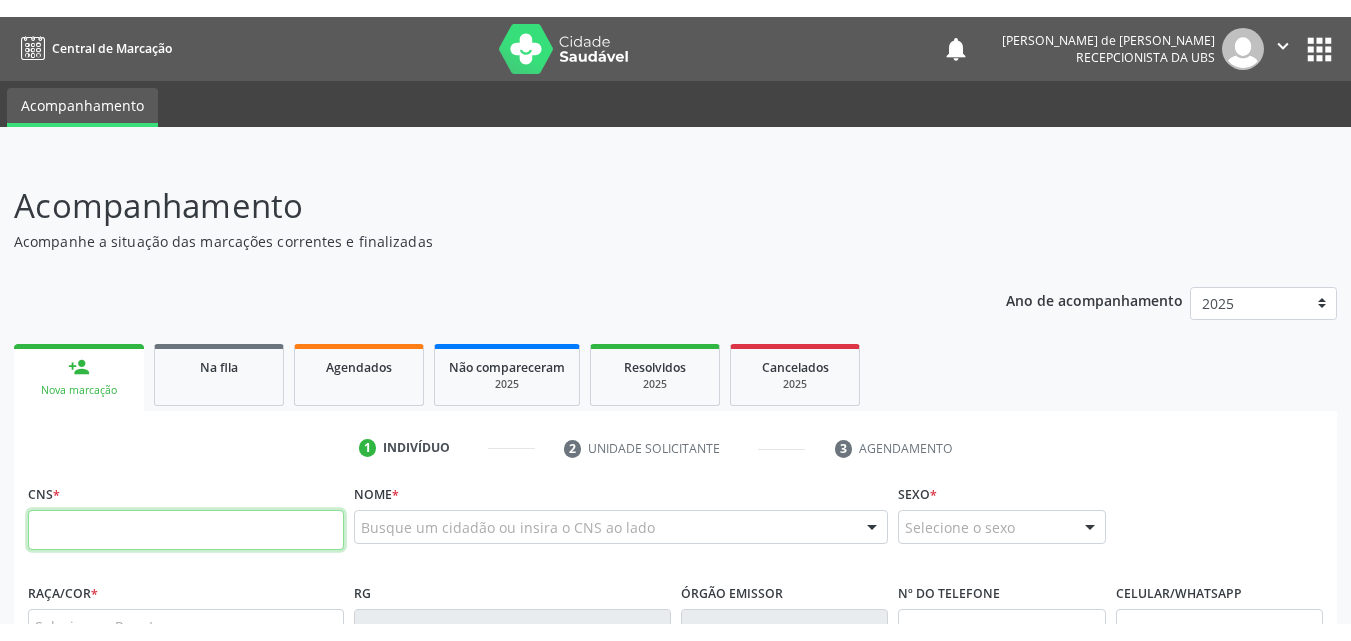 scroll, scrollTop: 0, scrollLeft: 0, axis: both 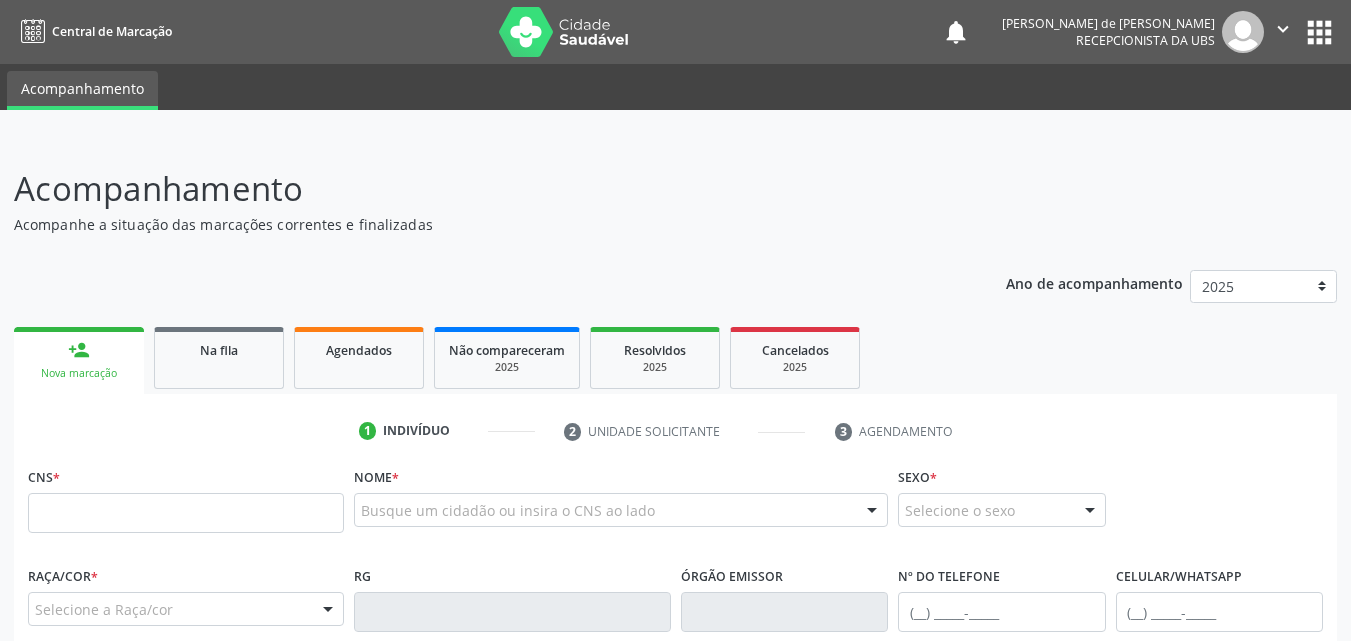 click on "Acompanhamento" at bounding box center (82, 90) 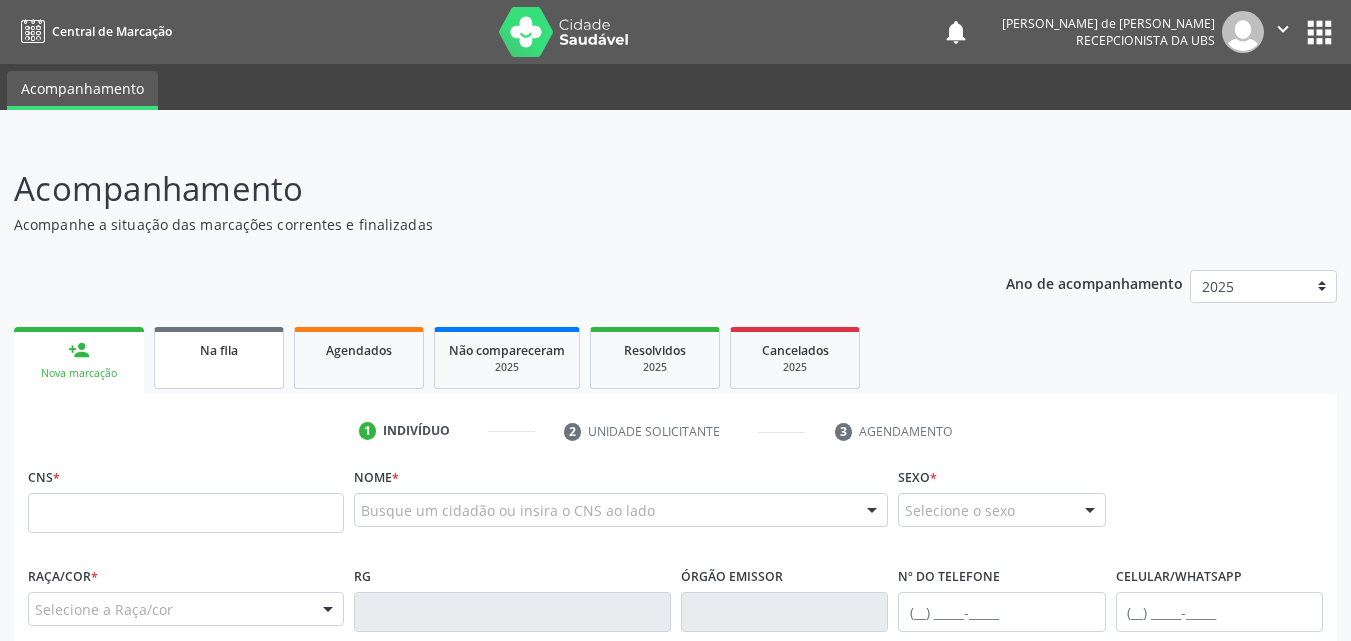 click on "Na fila" at bounding box center [219, 350] 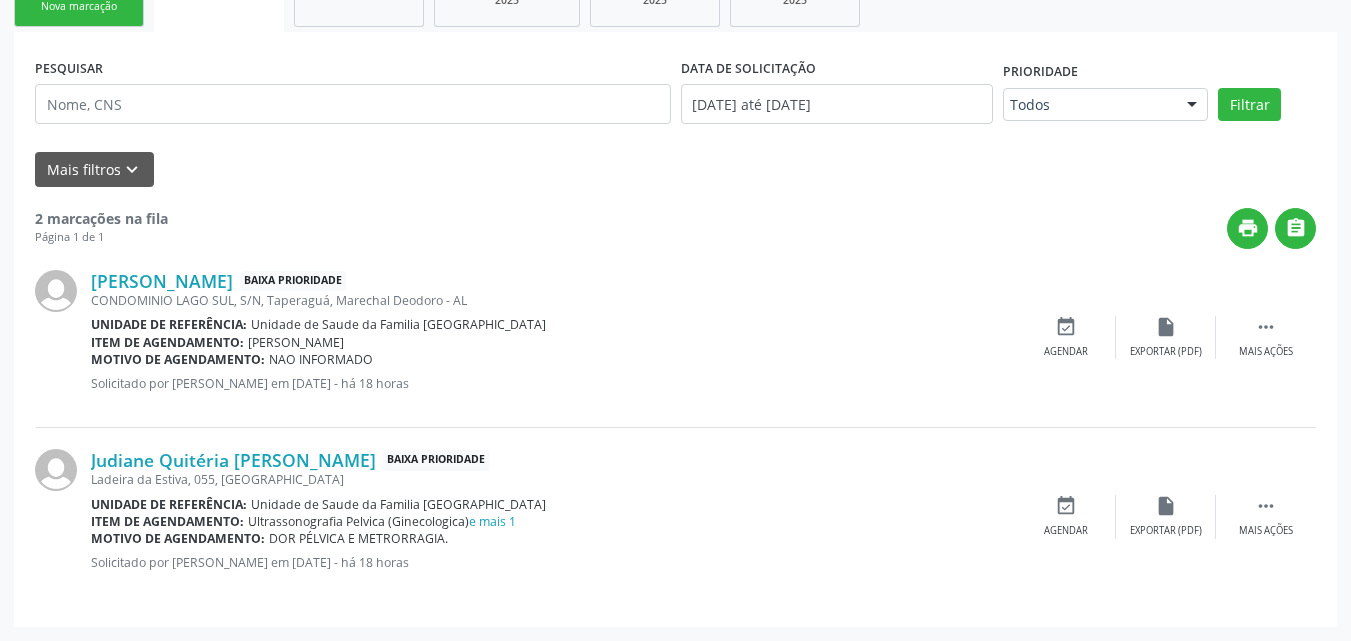 scroll, scrollTop: 367, scrollLeft: 0, axis: vertical 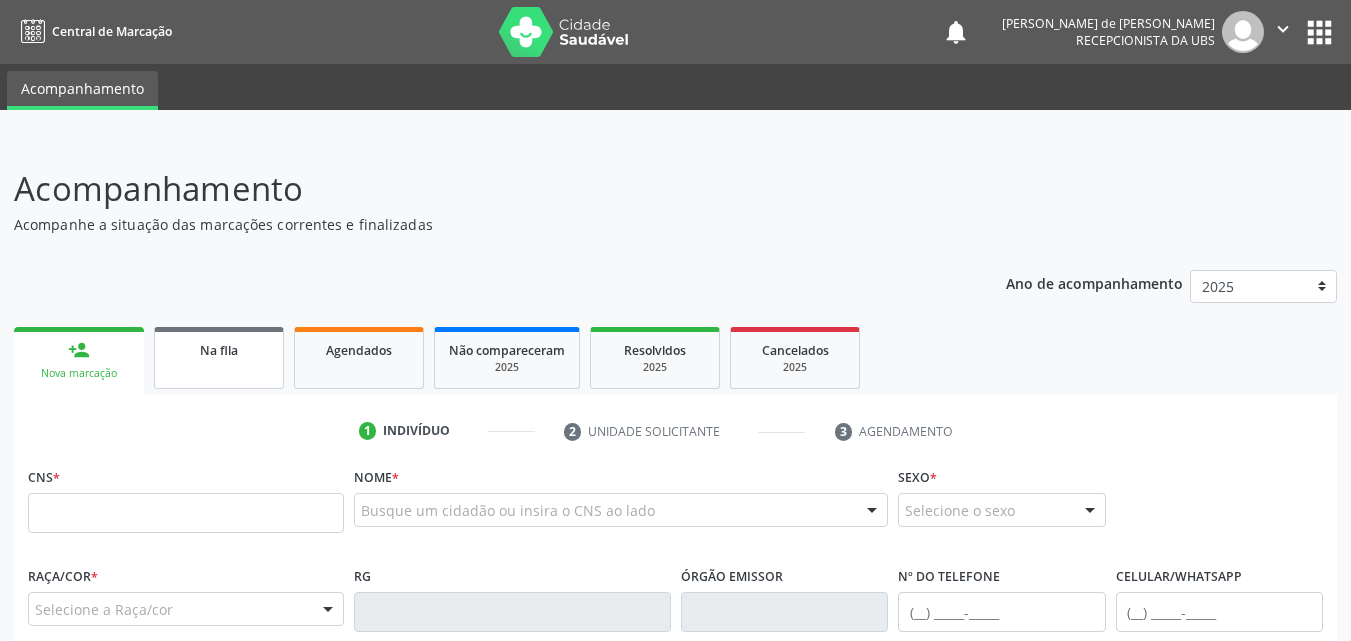 click on "Na fila" at bounding box center (219, 358) 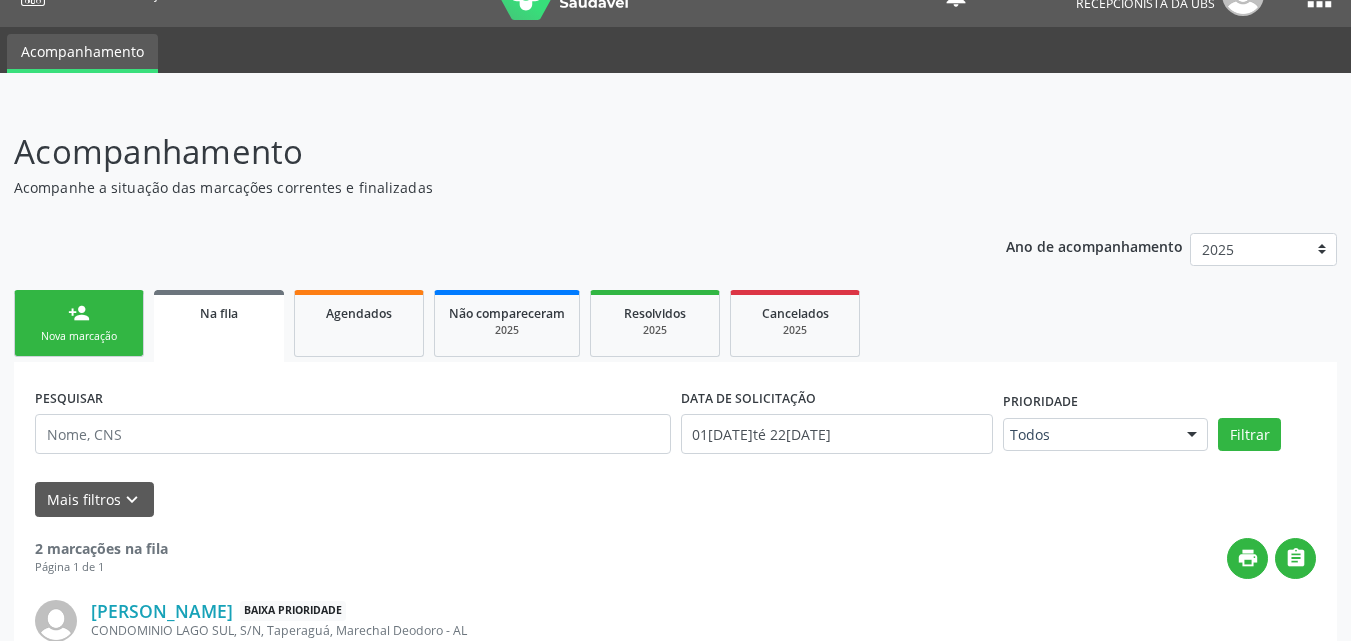 scroll, scrollTop: 0, scrollLeft: 0, axis: both 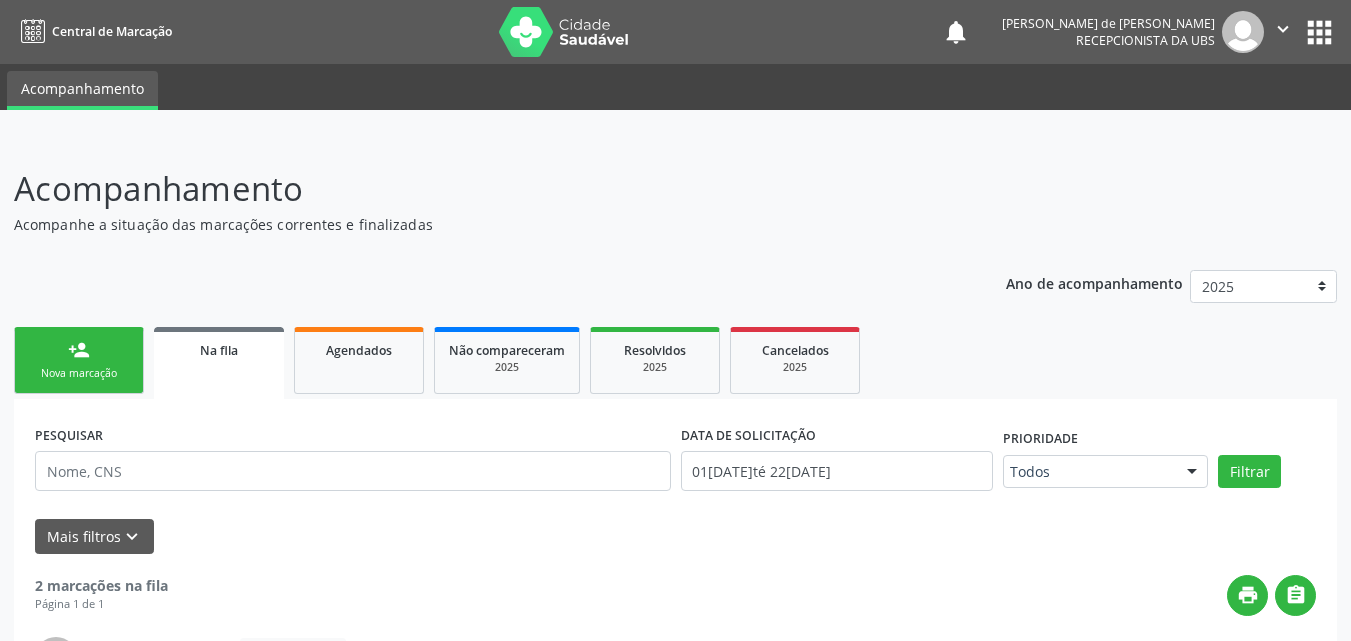 click on "Na fila" at bounding box center (219, 350) 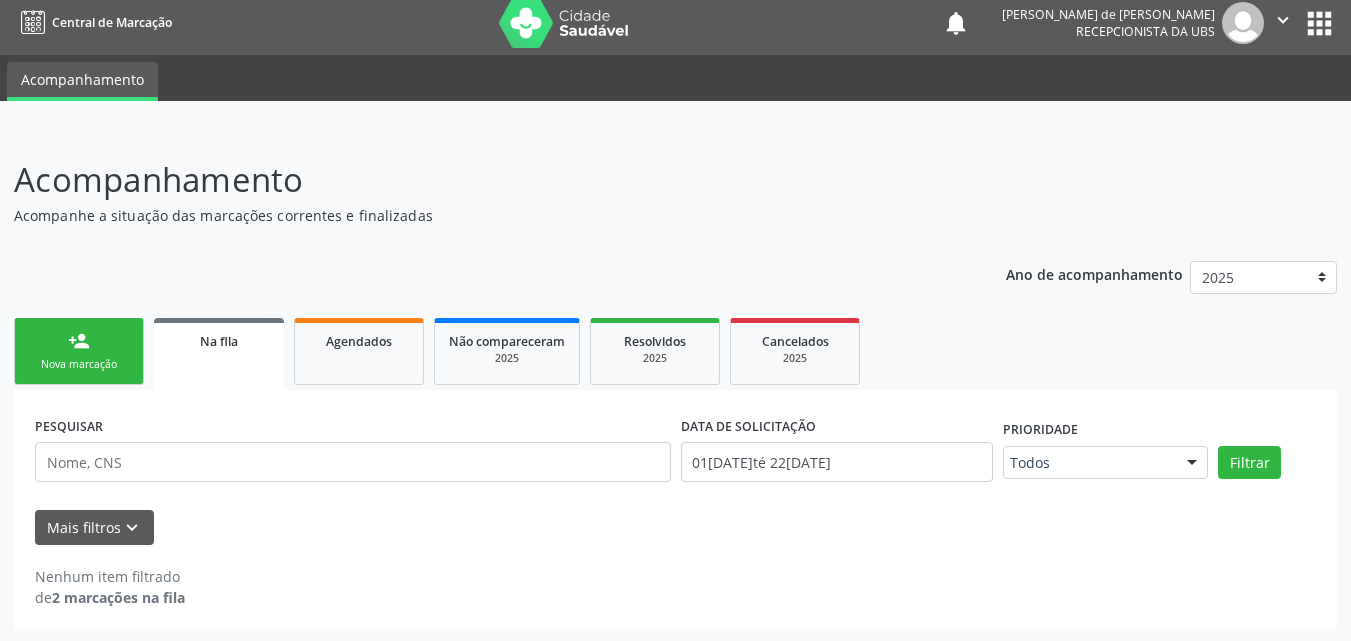 scroll, scrollTop: 11, scrollLeft: 0, axis: vertical 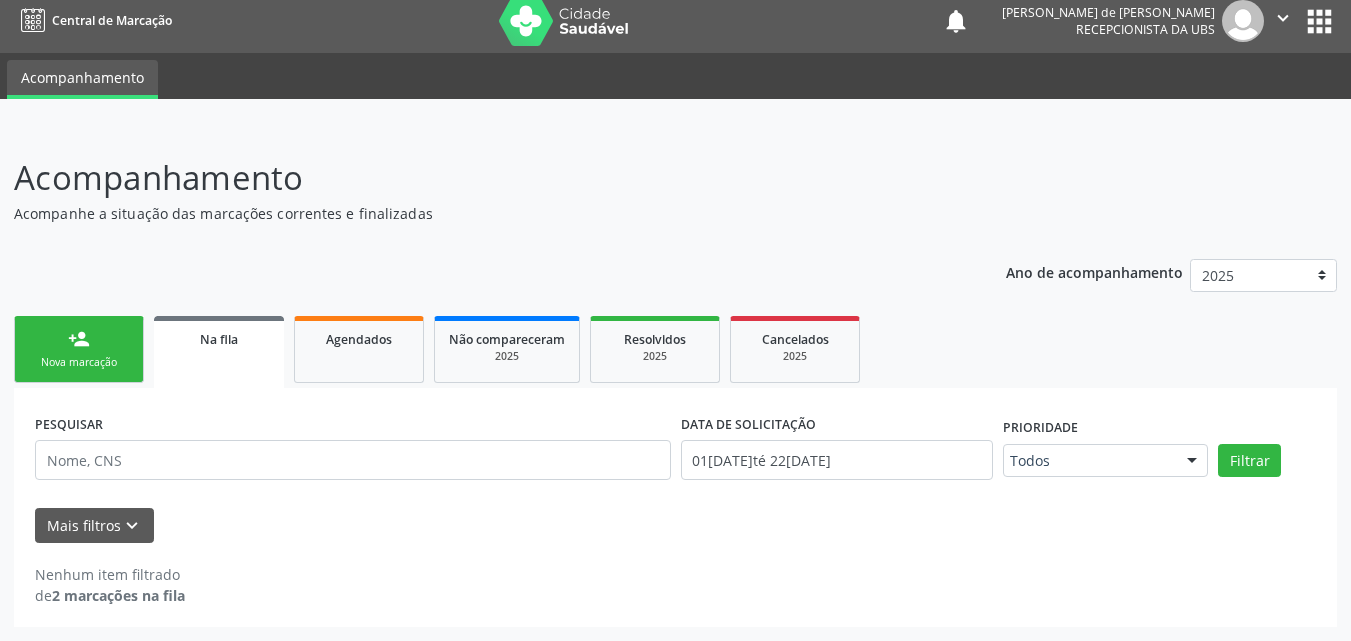 click on "Nova marcação" at bounding box center (79, 362) 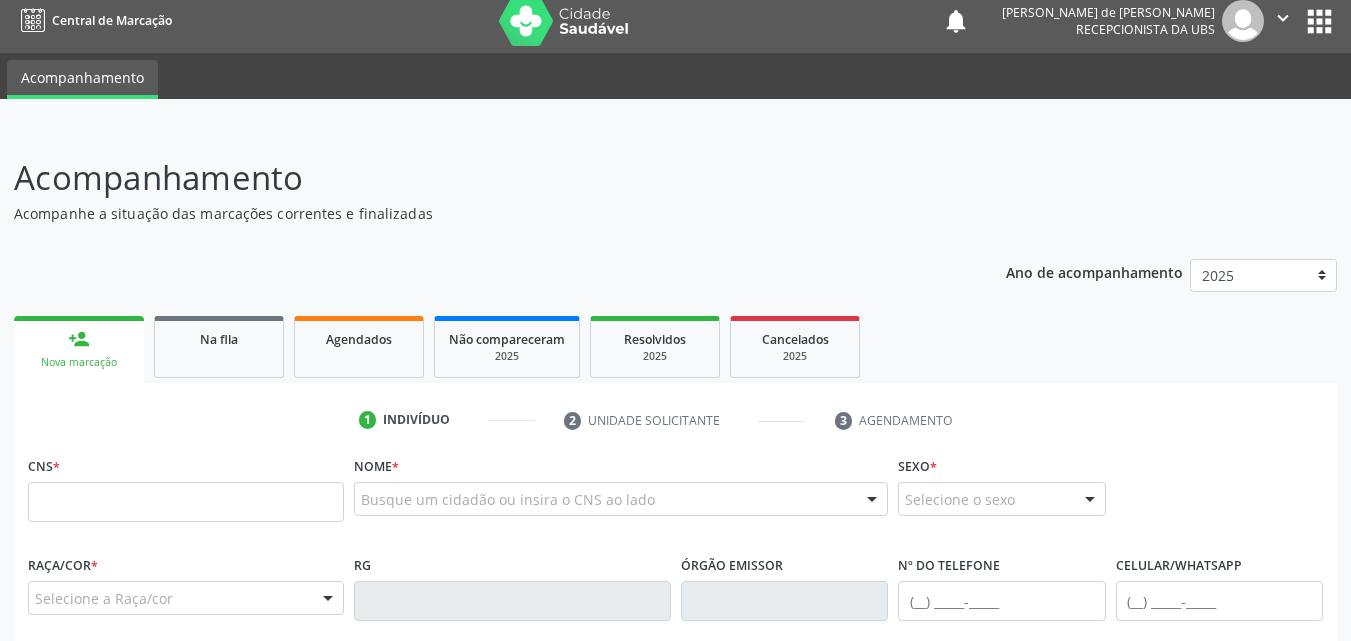 click on "Nova marcação" at bounding box center (79, 362) 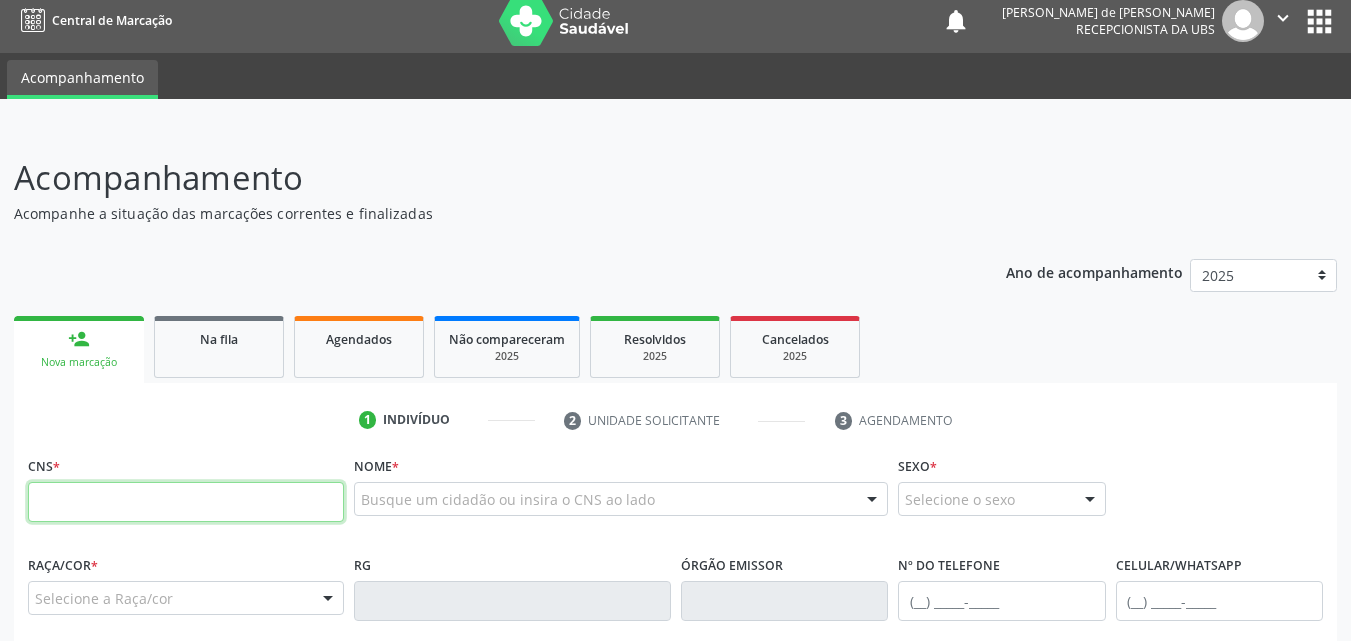click at bounding box center [186, 502] 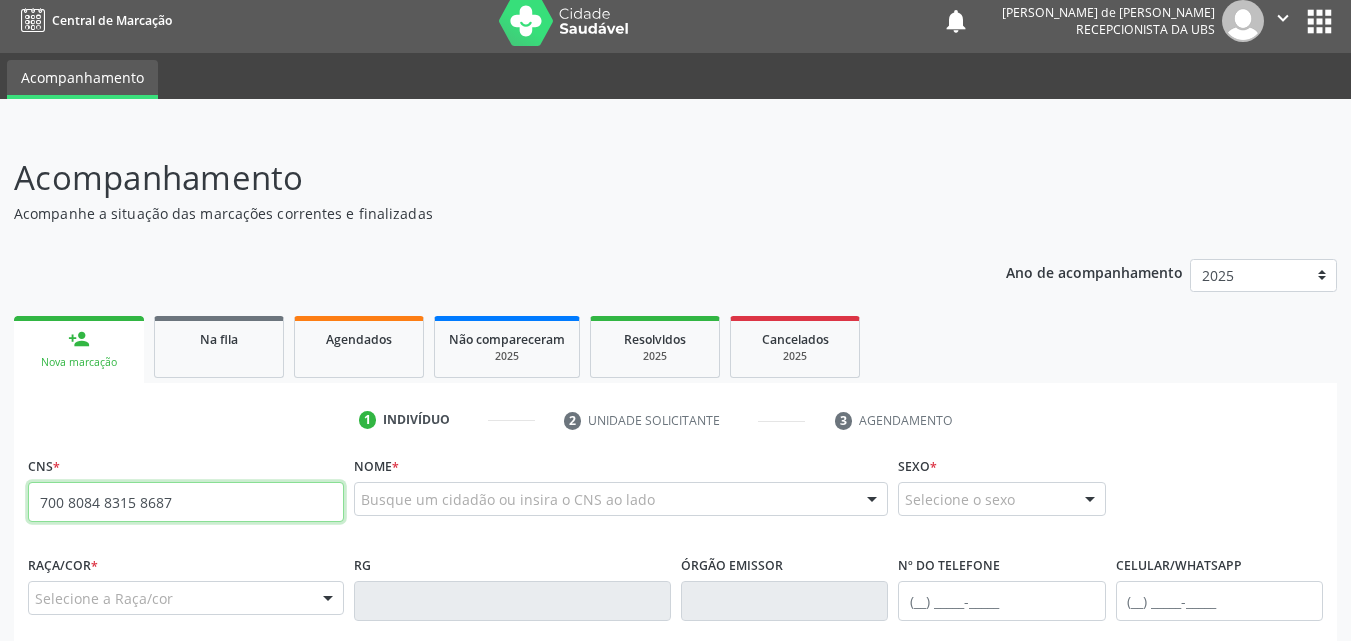 type on "700 8084 8315 8687" 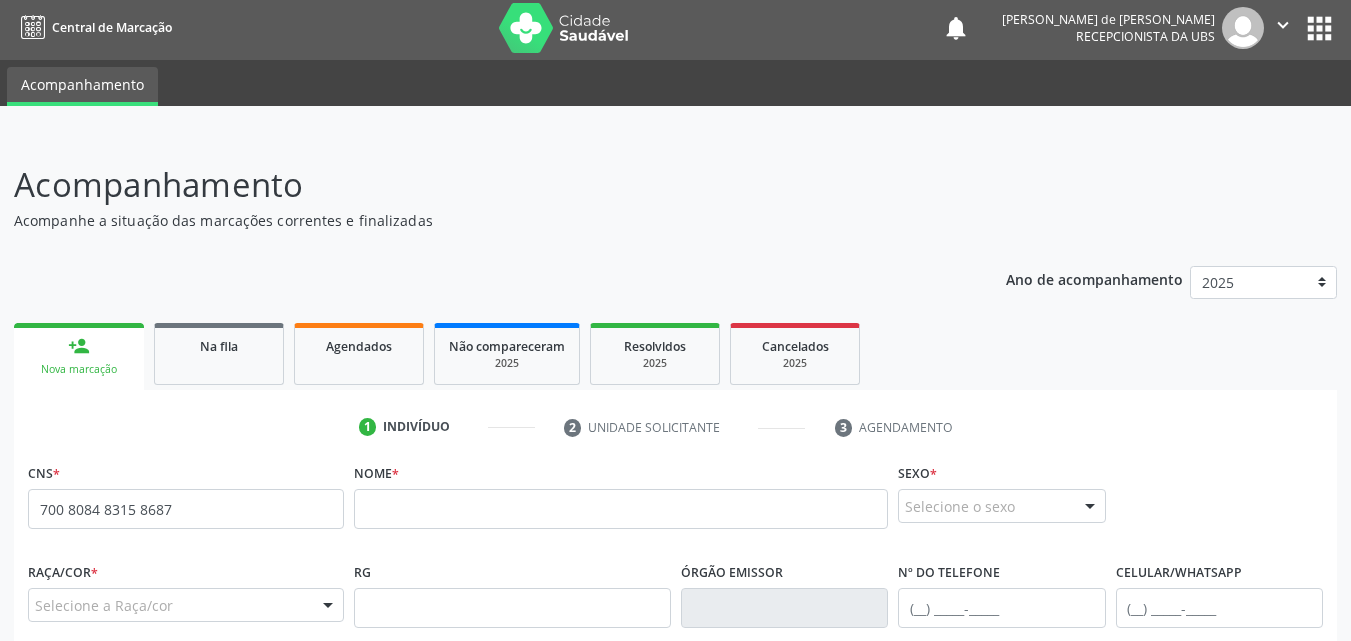 scroll, scrollTop: 471, scrollLeft: 0, axis: vertical 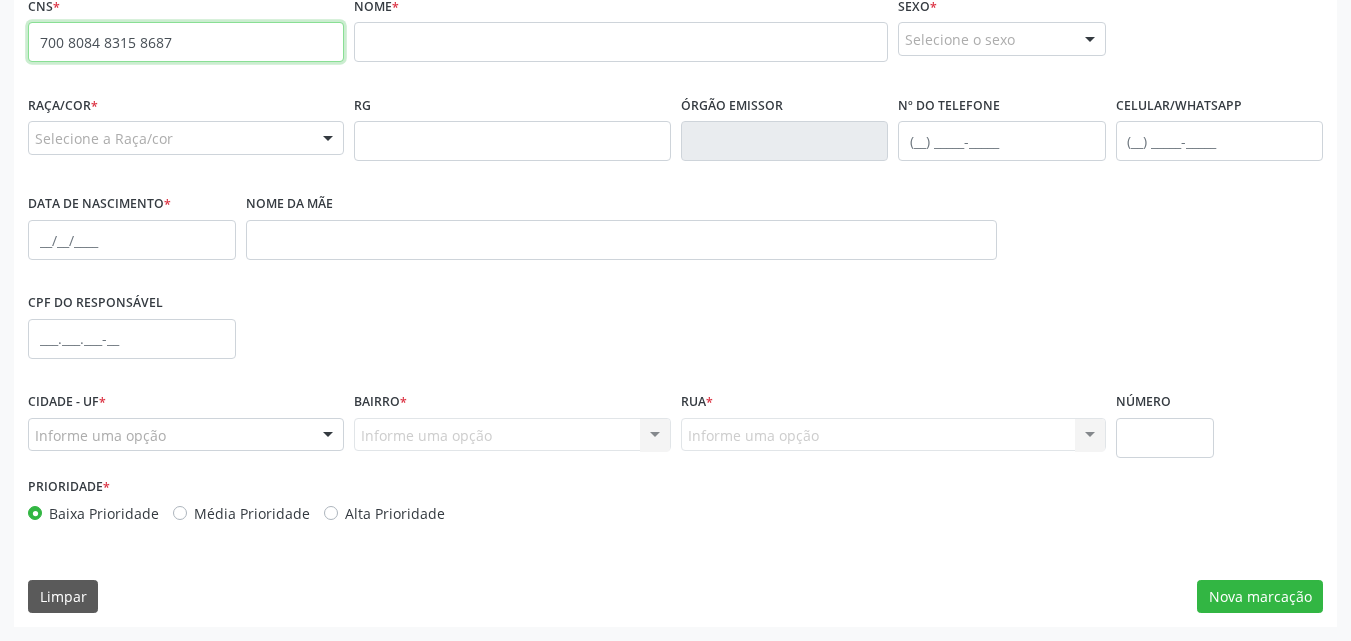 drag, startPoint x: 30, startPoint y: 43, endPoint x: 169, endPoint y: 44, distance: 139.0036 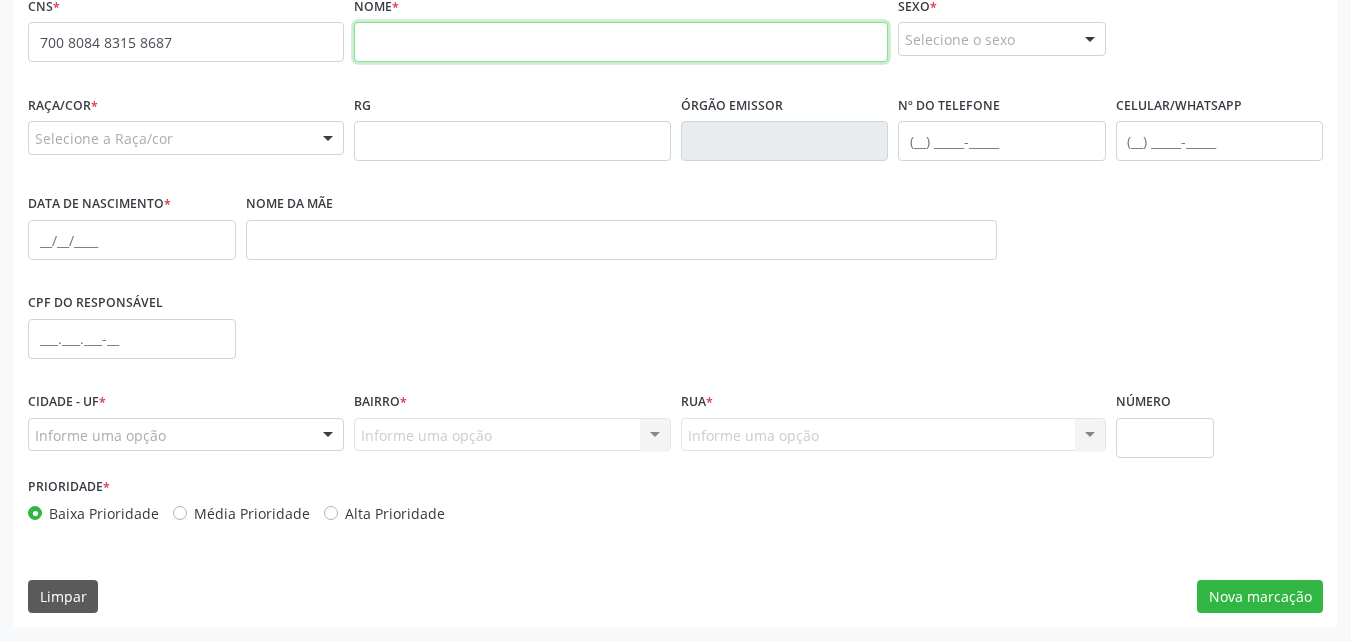 click at bounding box center [621, 42] 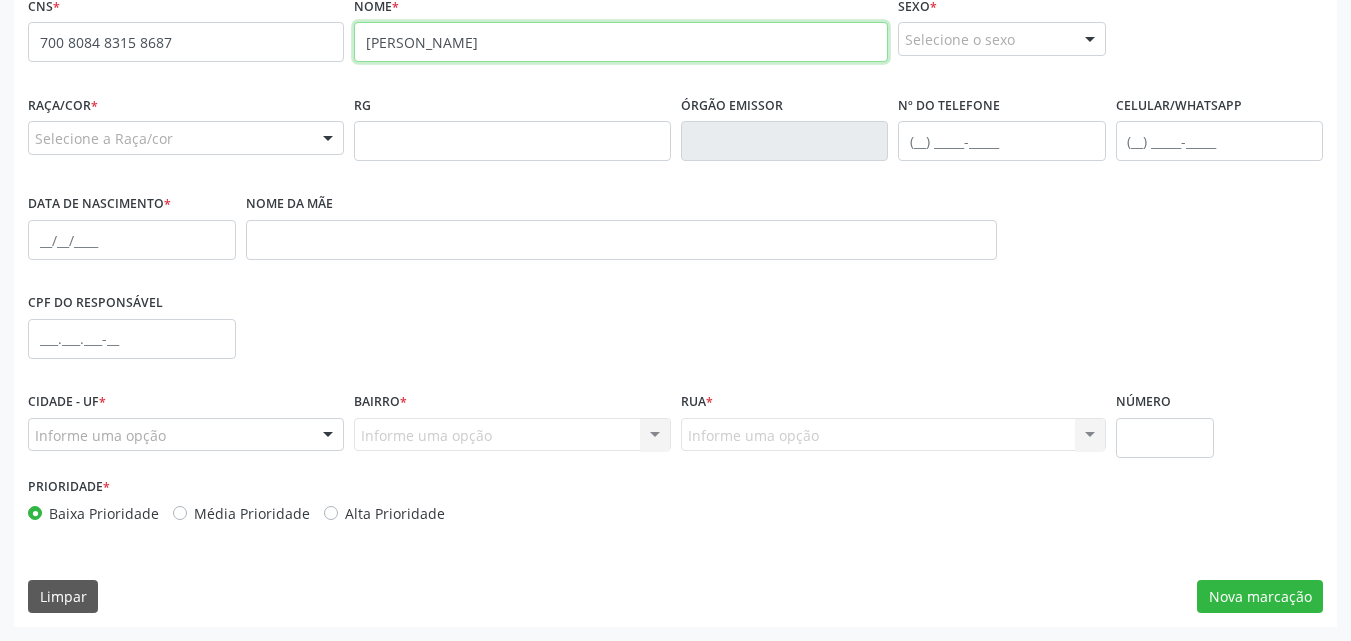 type on "[PERSON_NAME]" 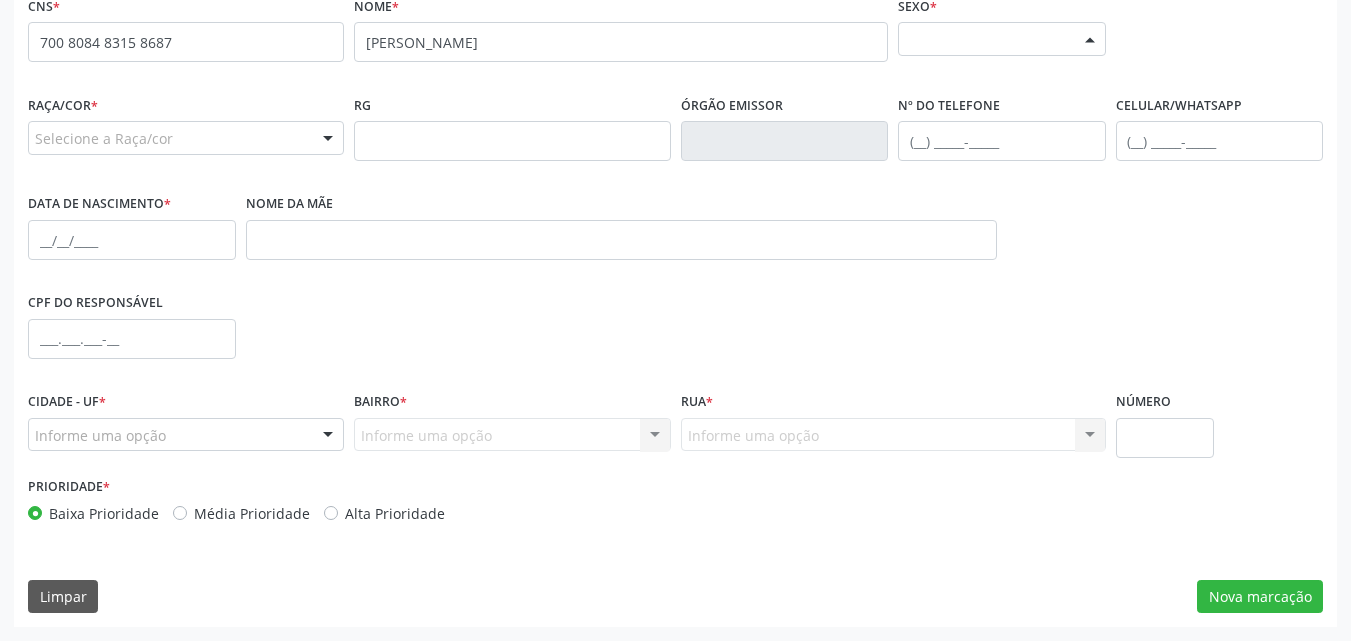 click on "Selecione o sexo" at bounding box center (1002, 39) 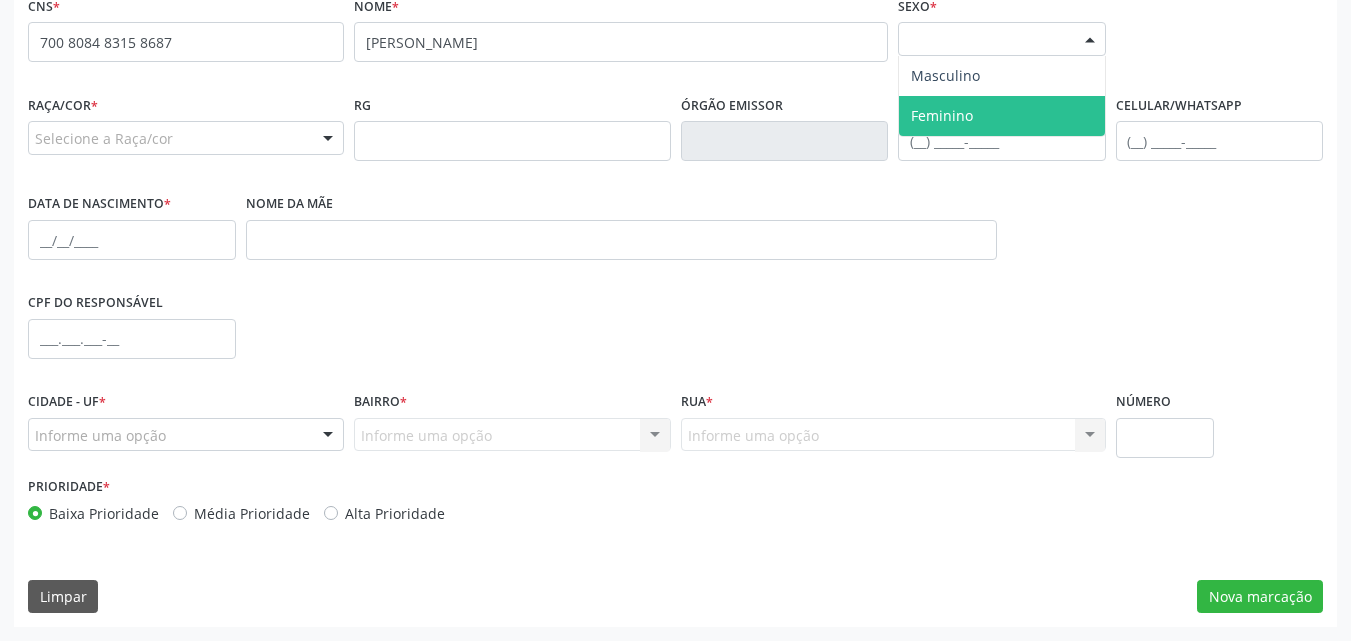 click on "Feminino" at bounding box center (942, 115) 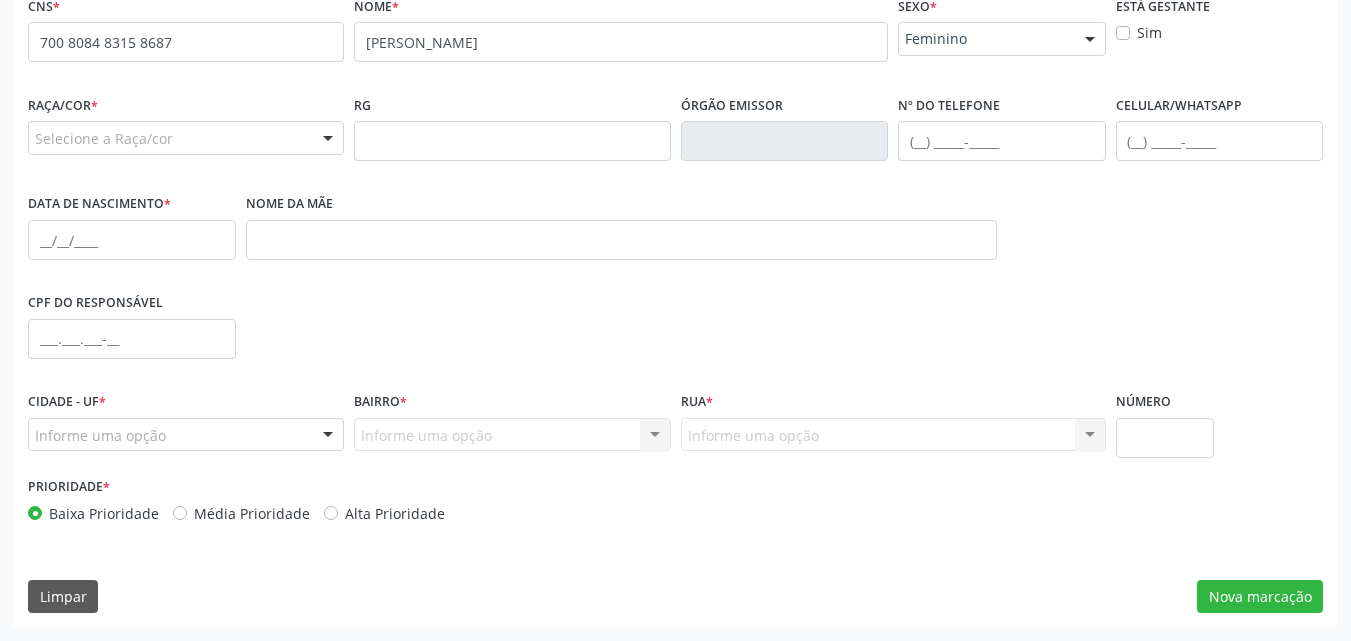 click on "Selecione a Raça/cor" at bounding box center (186, 138) 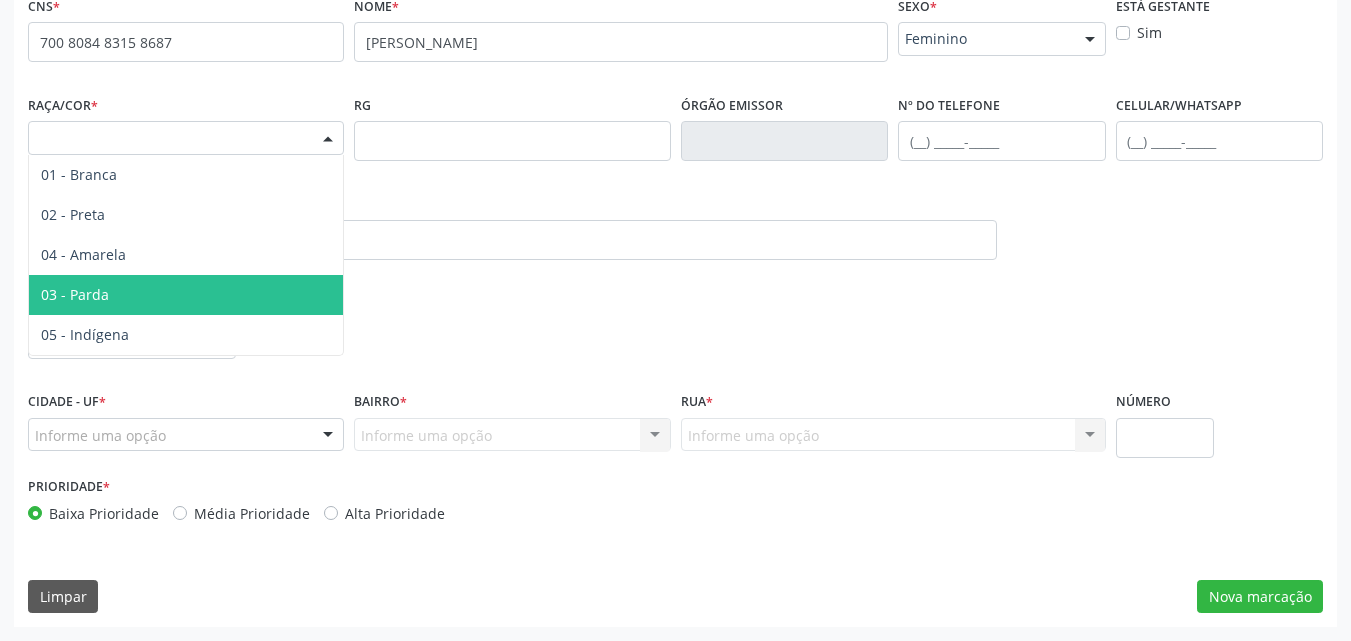 click on "03 - Parda" at bounding box center (186, 295) 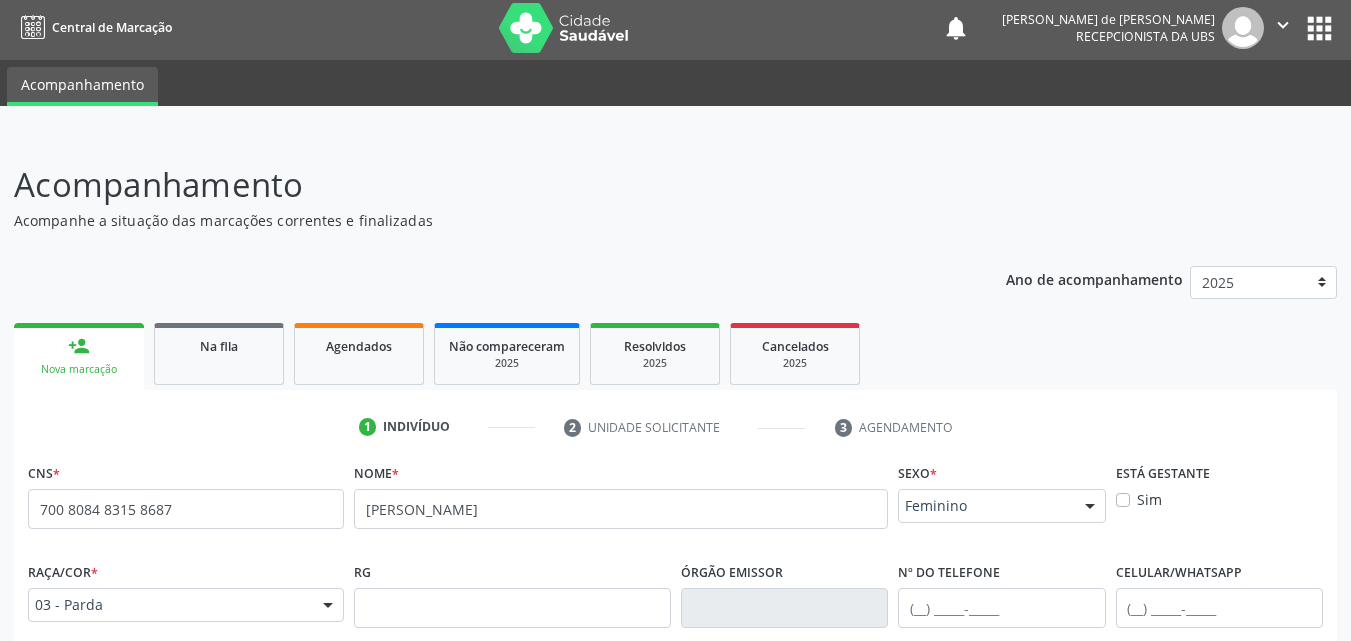 scroll, scrollTop: 471, scrollLeft: 0, axis: vertical 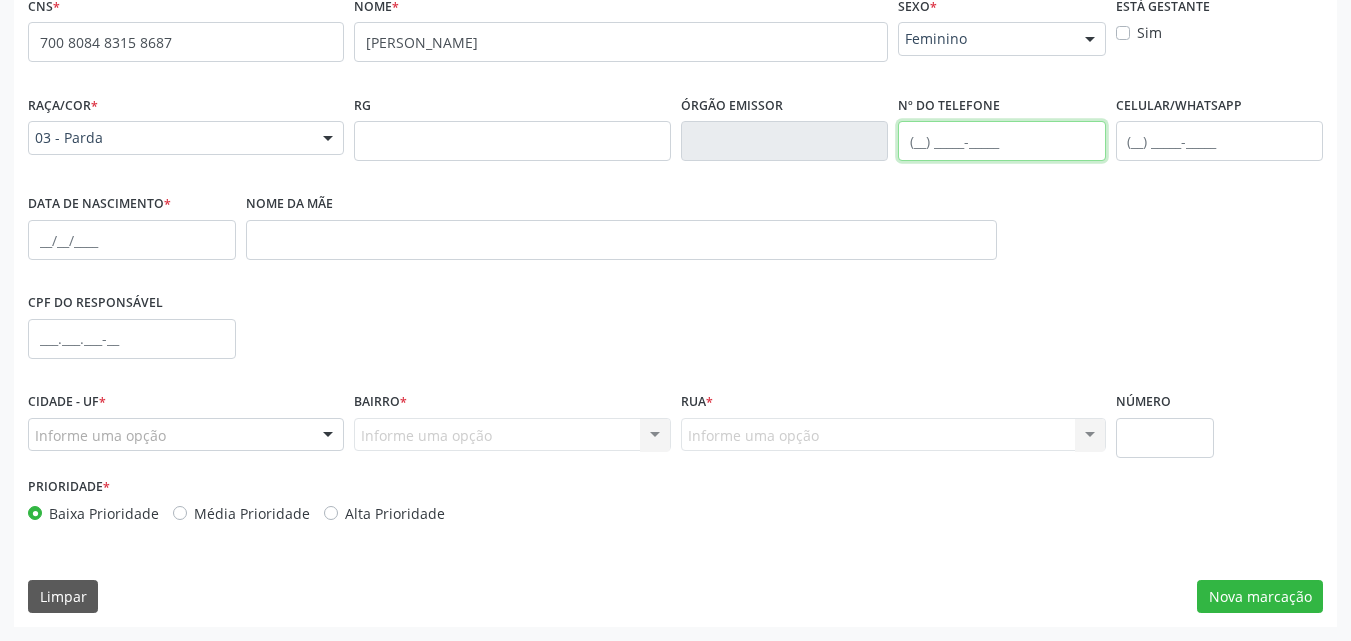 click at bounding box center [1002, 141] 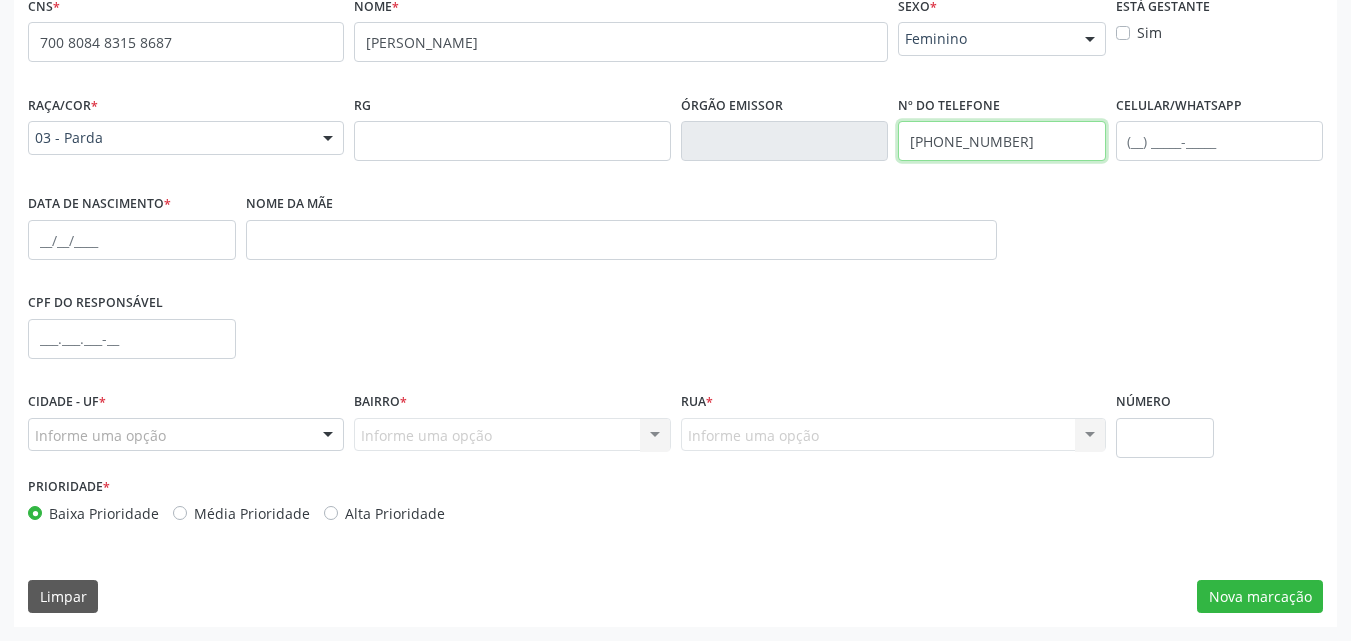type on "[PHONE_NUMBER]" 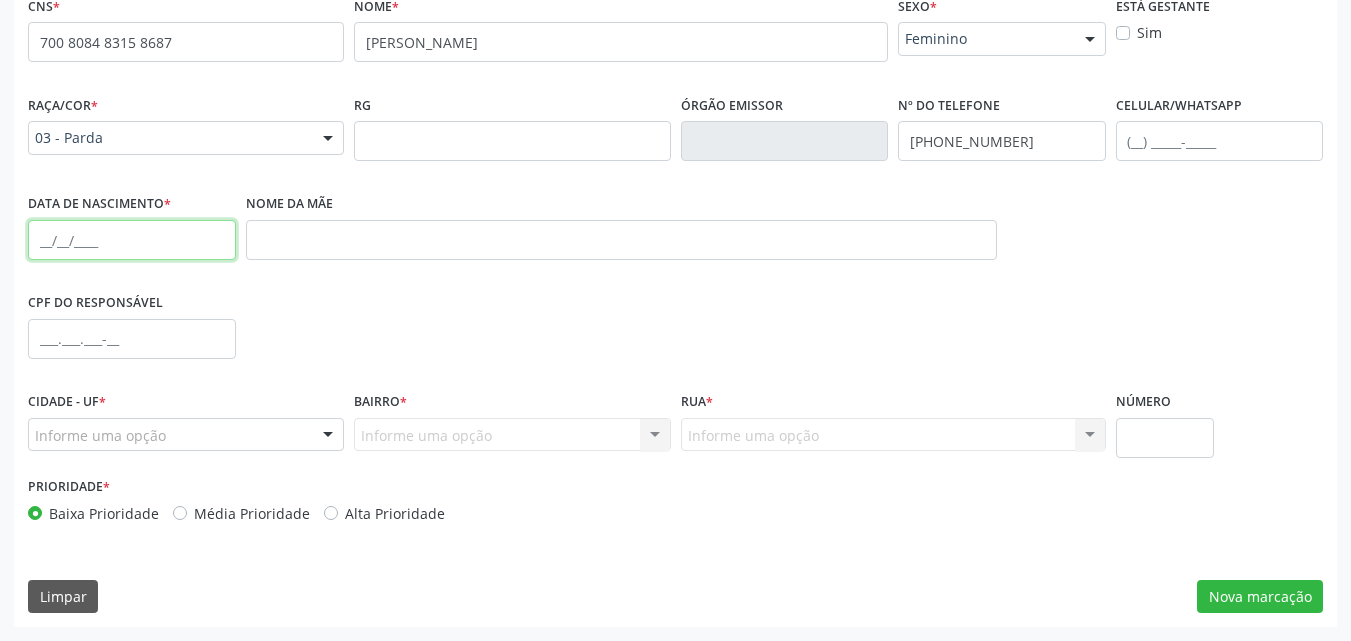click at bounding box center (132, 240) 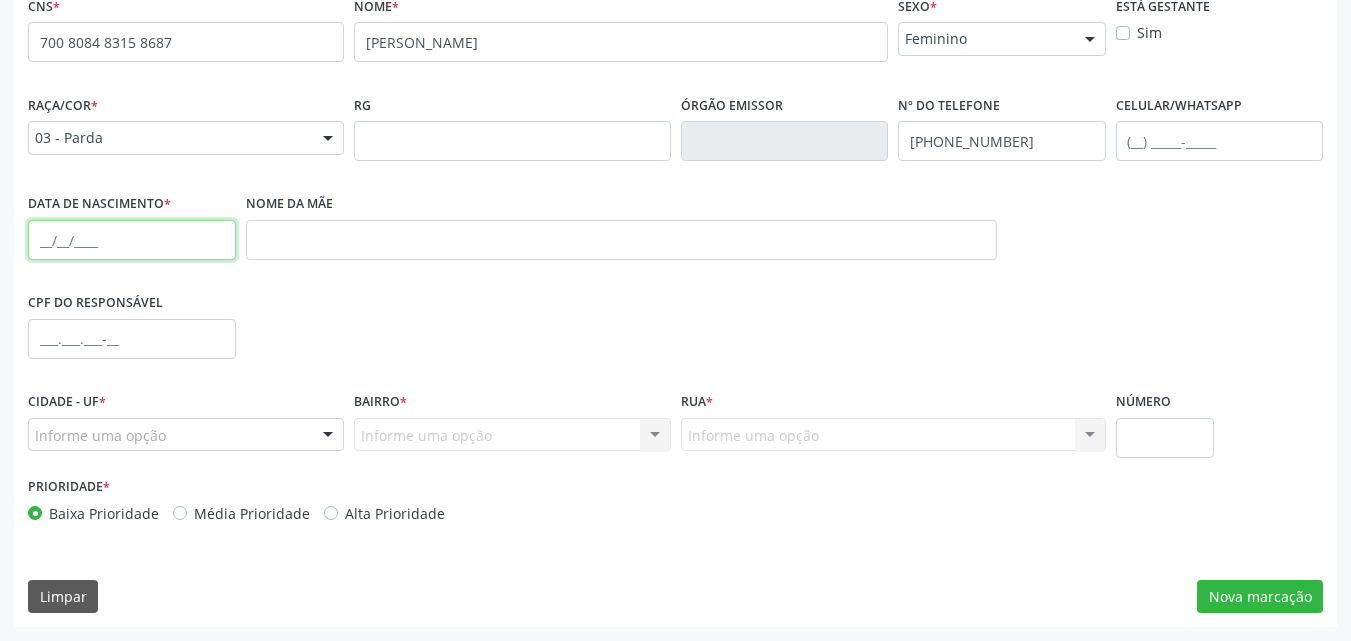 paste on "[DATE]" 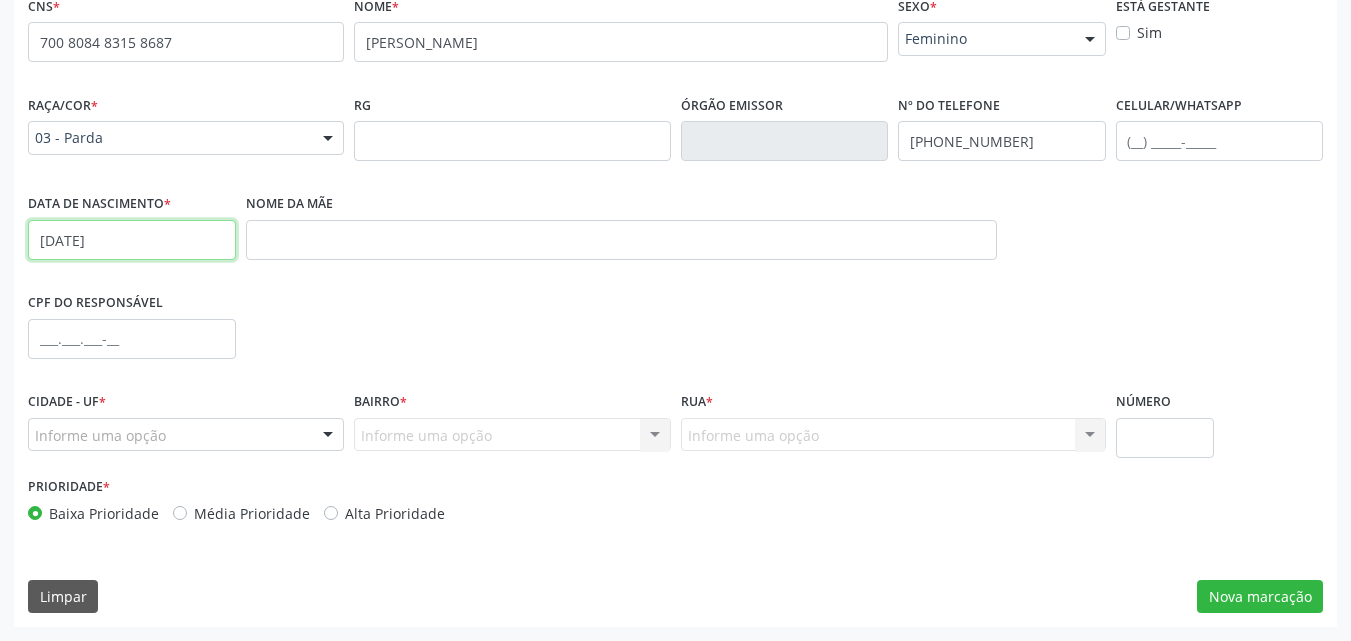 type on "[DATE]" 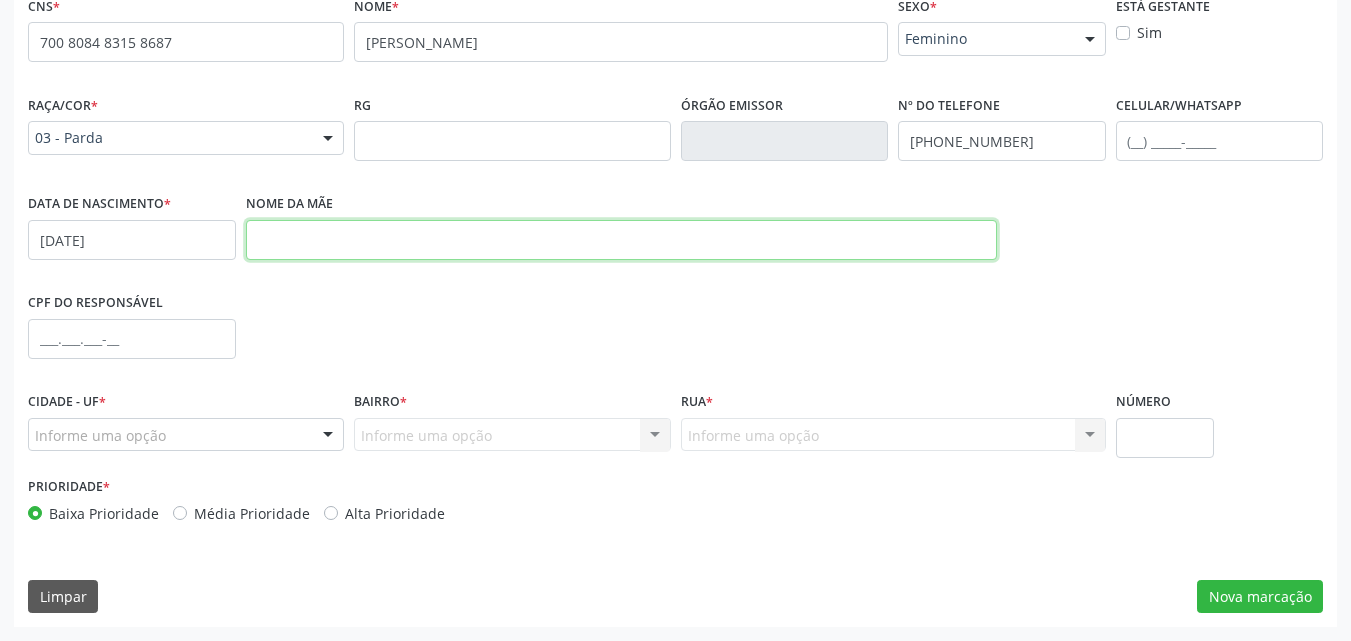 click at bounding box center (621, 240) 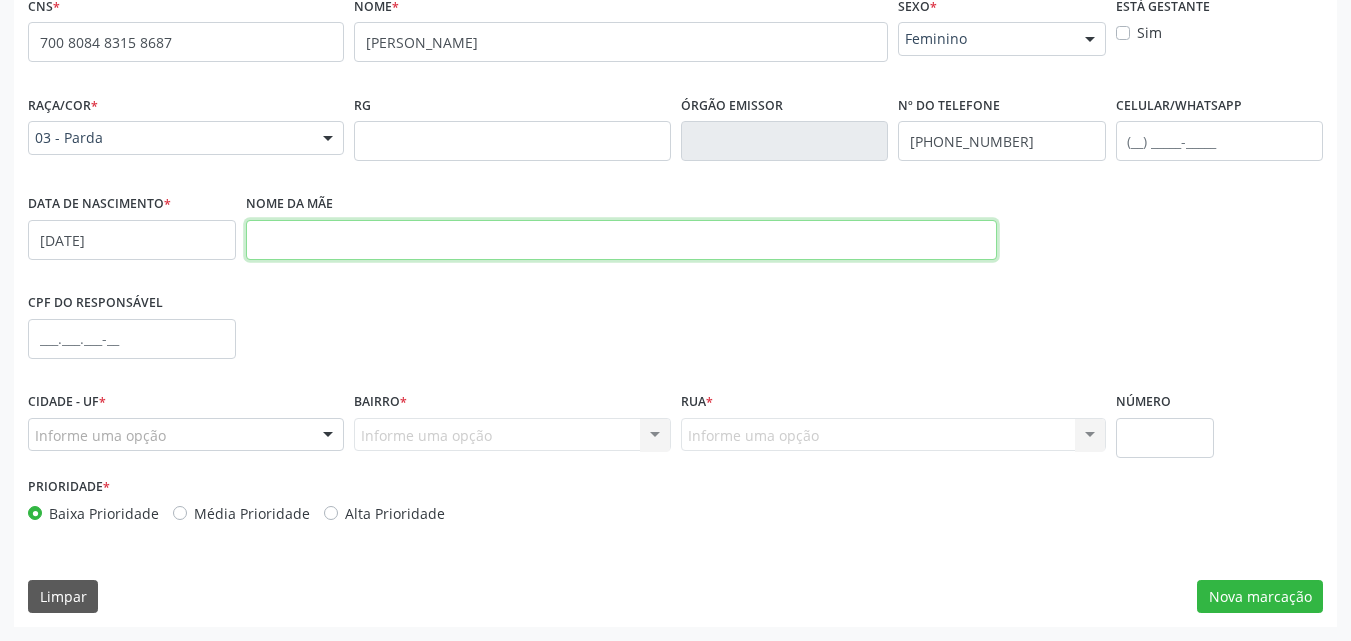 click at bounding box center (621, 240) 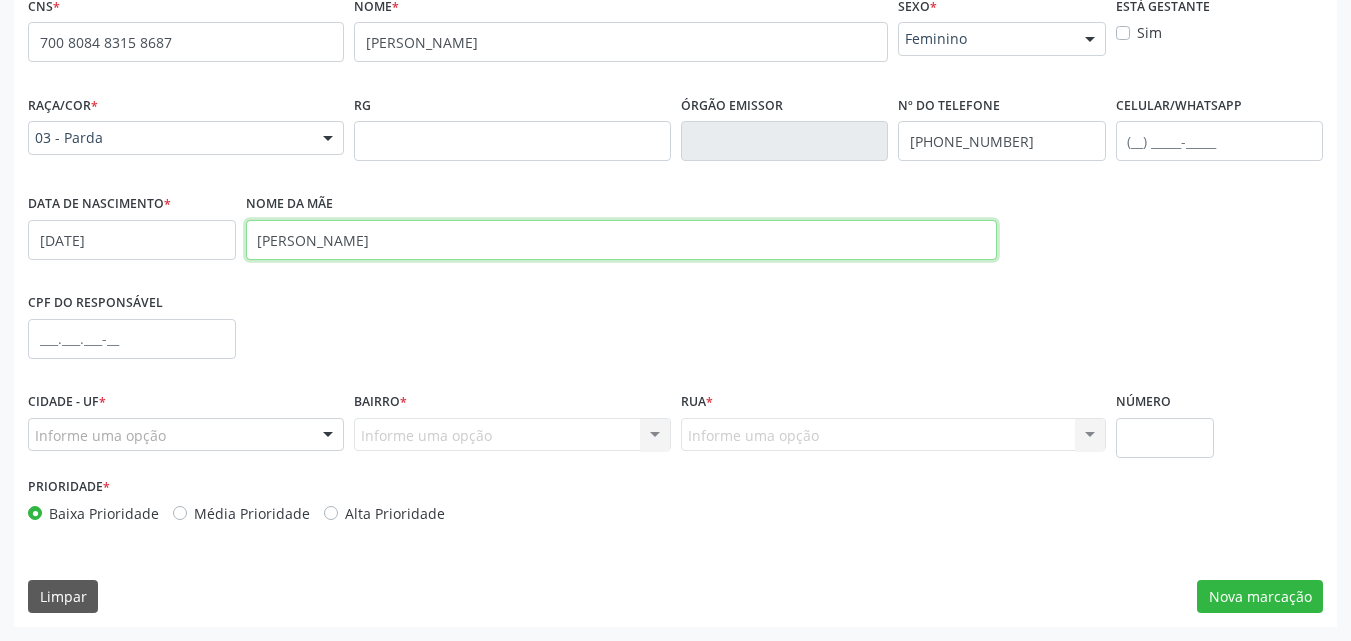 type on "[PERSON_NAME]" 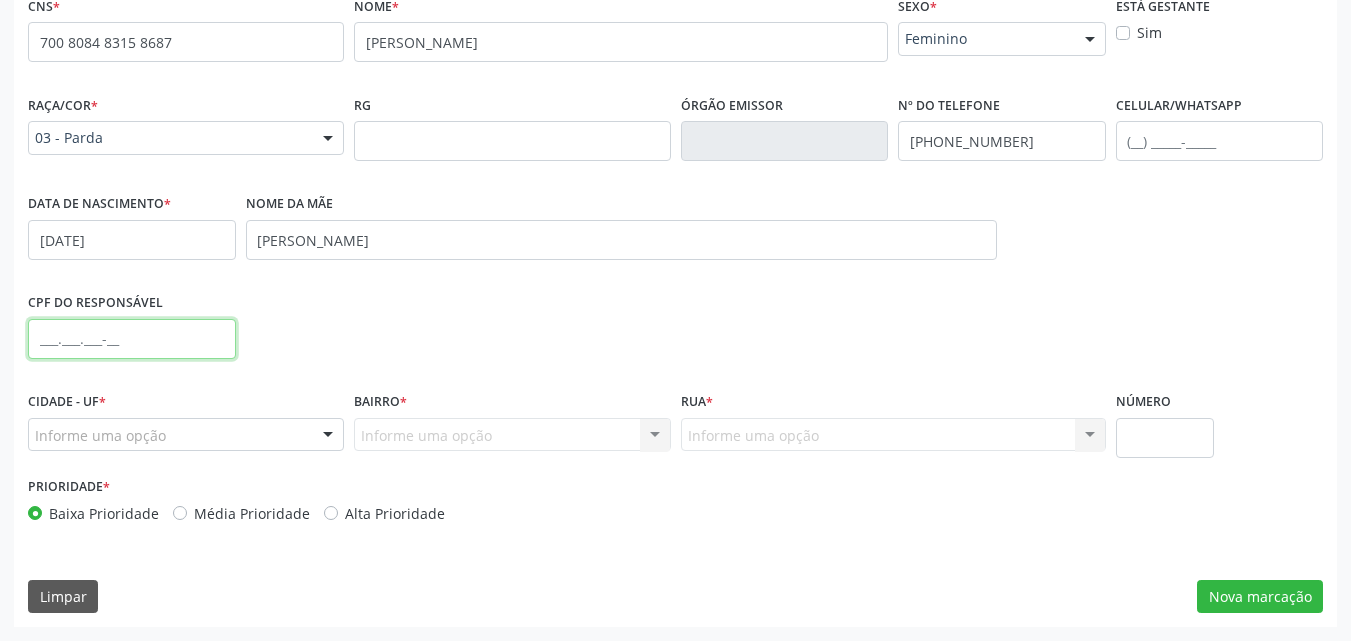 click at bounding box center [132, 339] 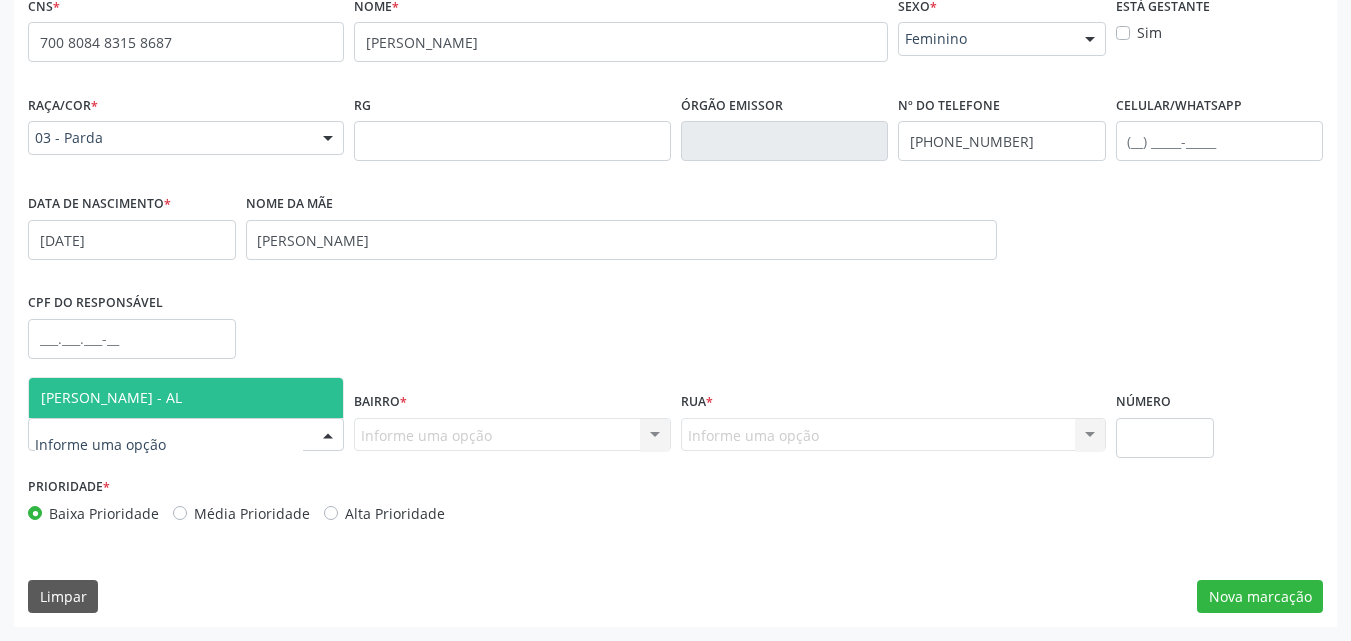 click at bounding box center [186, 435] 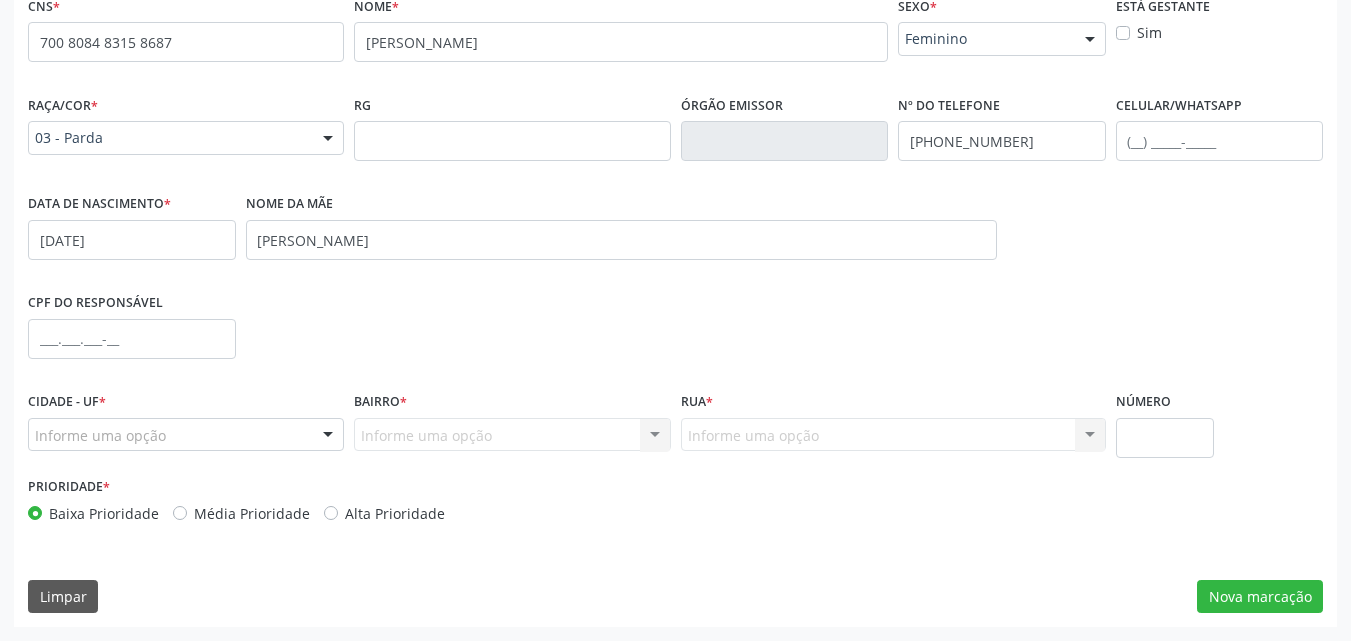 click on "Informe uma opção" at bounding box center [186, 435] 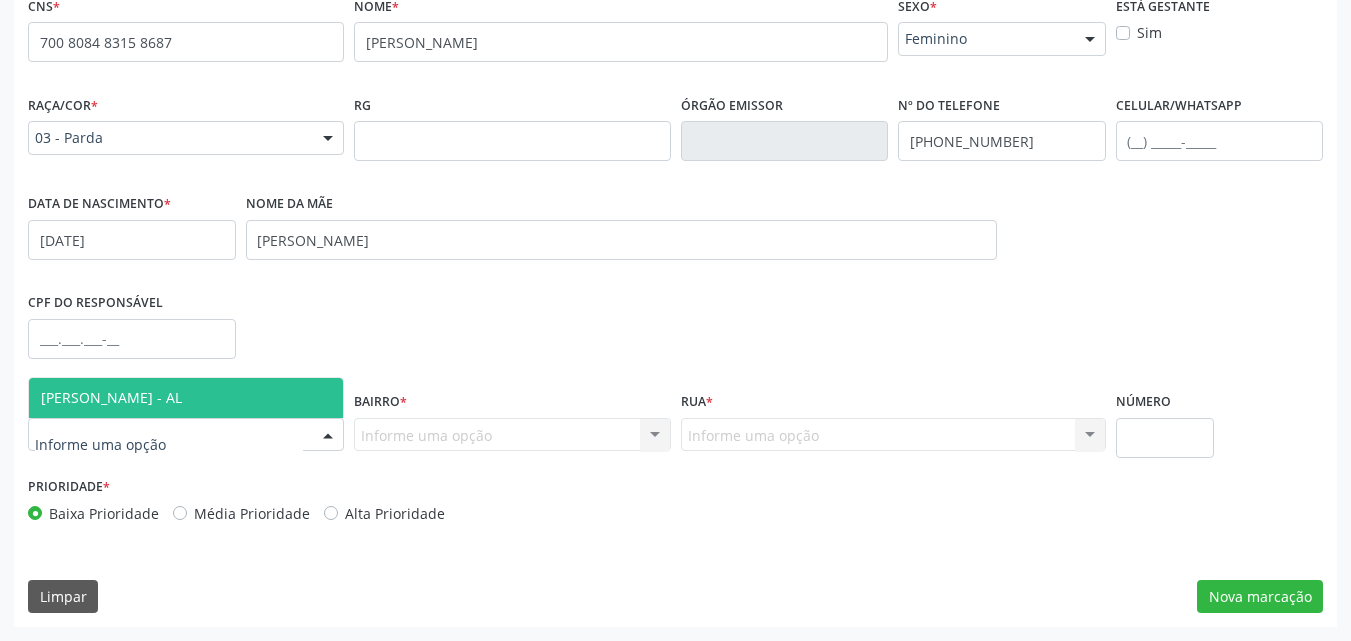 click on "[PERSON_NAME] - AL" at bounding box center (111, 397) 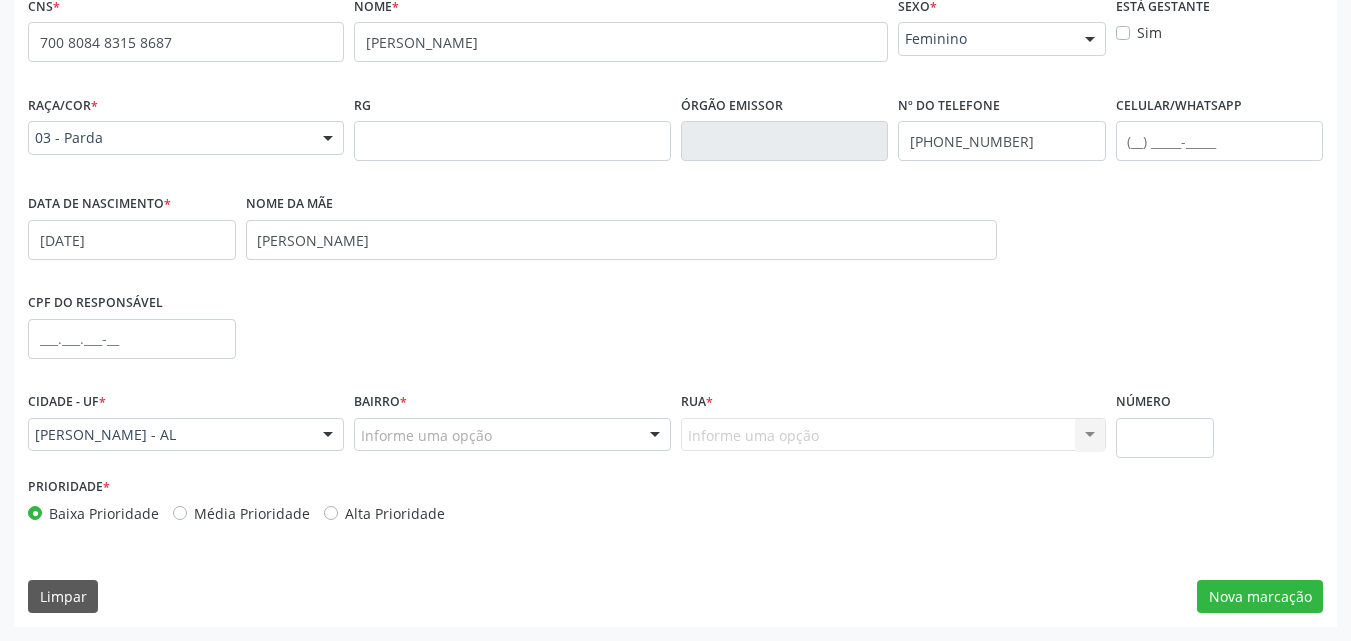 click on "Informe uma opção
Nenhum resultado encontrado para: "   "
Nenhuma opção encontrada. Digite para adicionar." at bounding box center [893, 435] 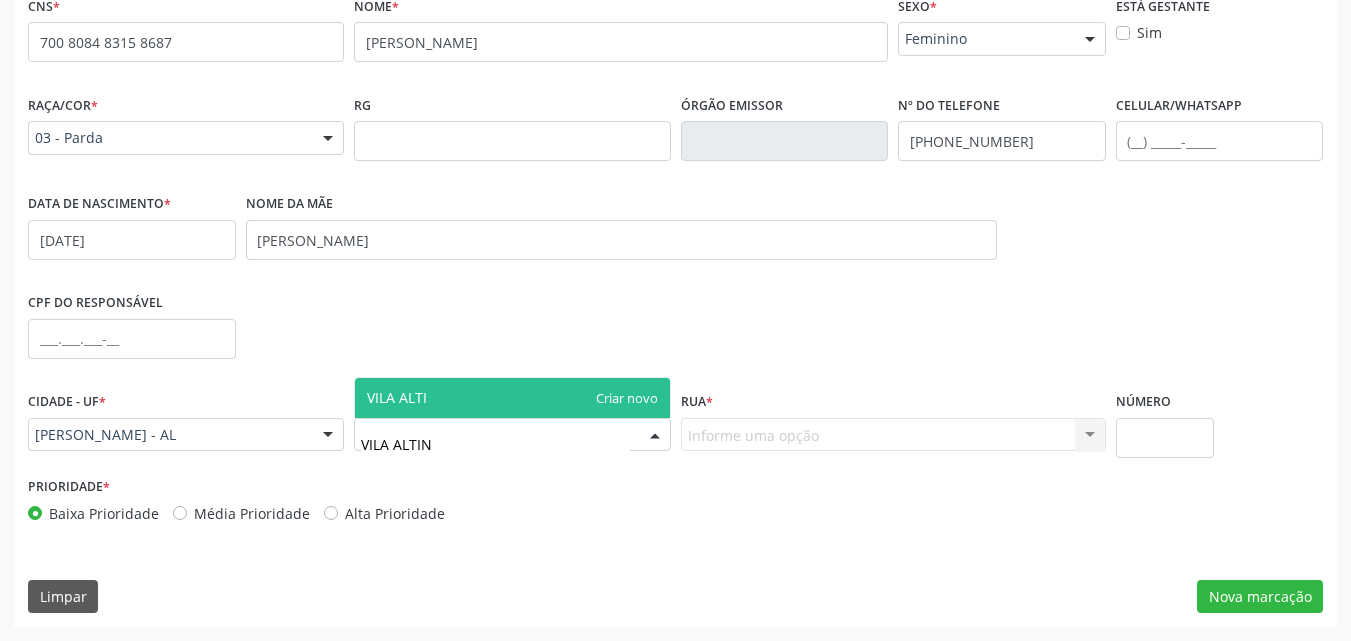 type on "VILA ALTINA" 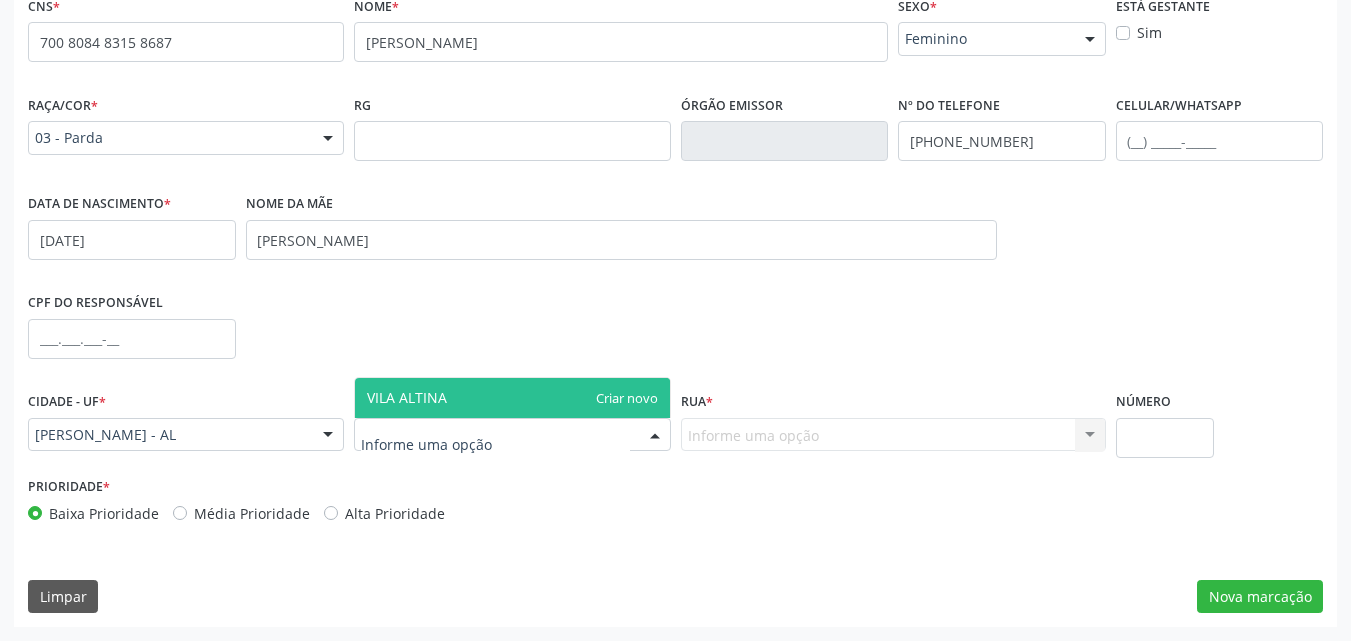 click on "Informe uma opção
Nenhum resultado encontrado para: "   "
Nenhuma opção encontrada. Digite para adicionar." at bounding box center (893, 435) 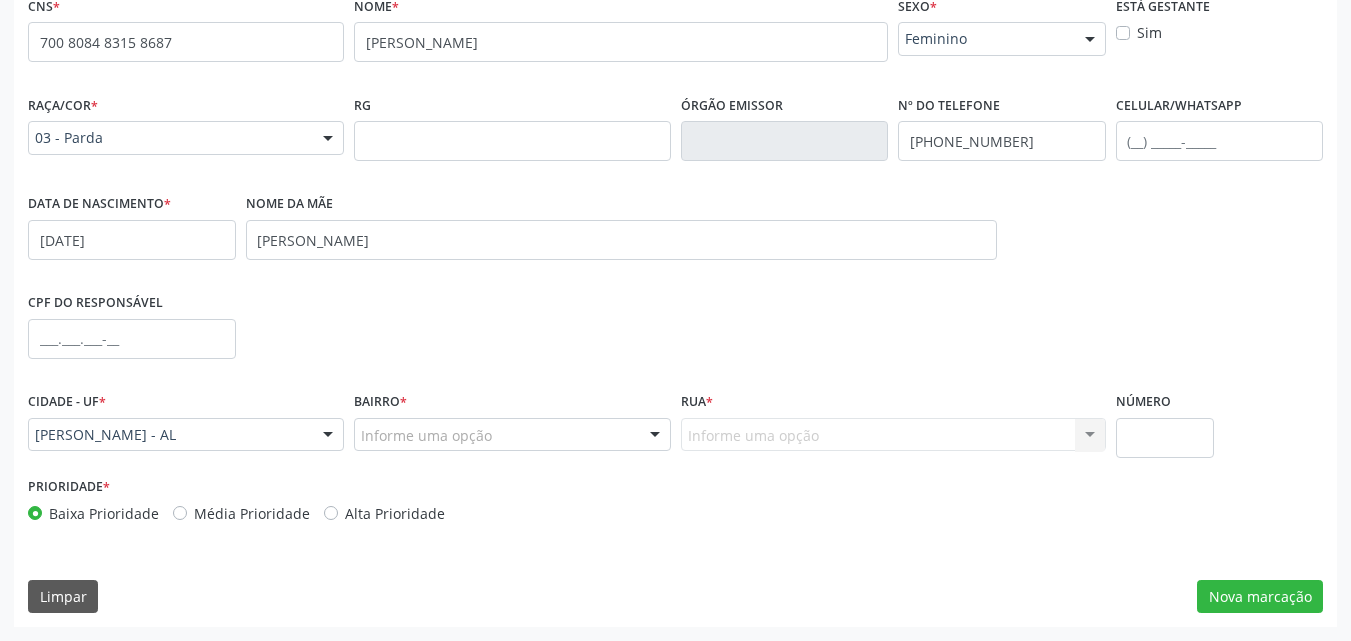 click on "Informe uma opção
Nenhum resultado encontrado para: "   "
Nenhuma opção encontrada. Digite para adicionar." at bounding box center [893, 435] 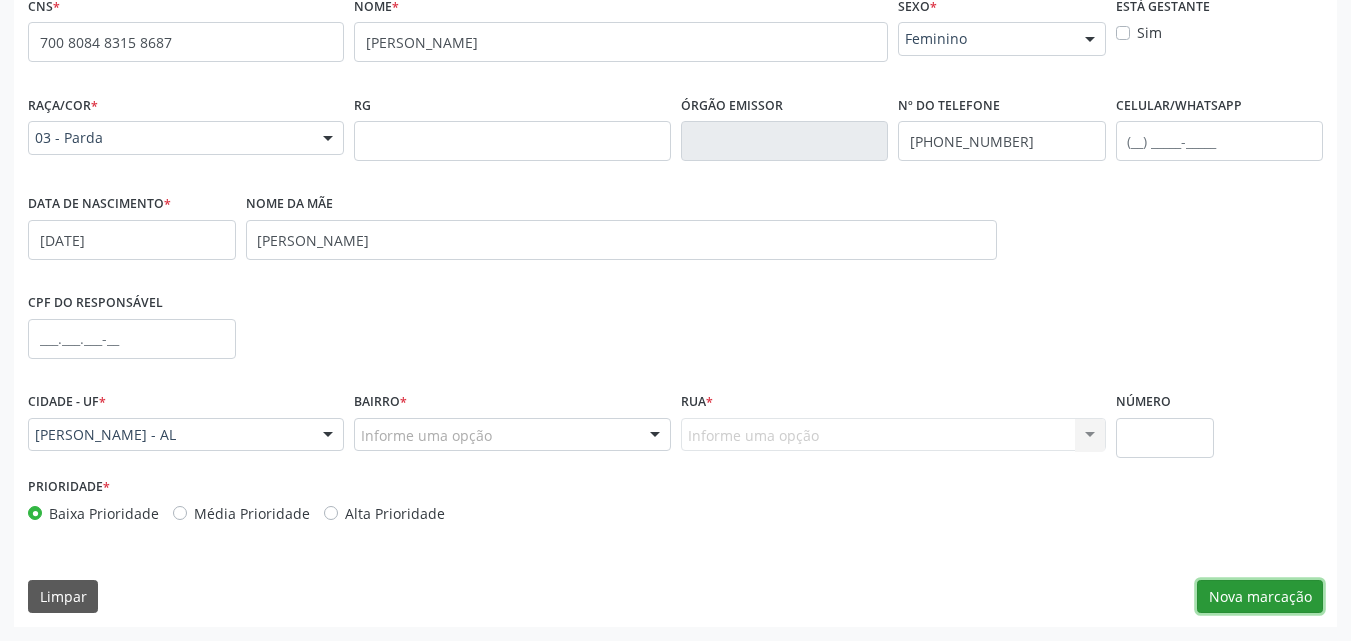 click on "Nova marcação" at bounding box center [1260, 597] 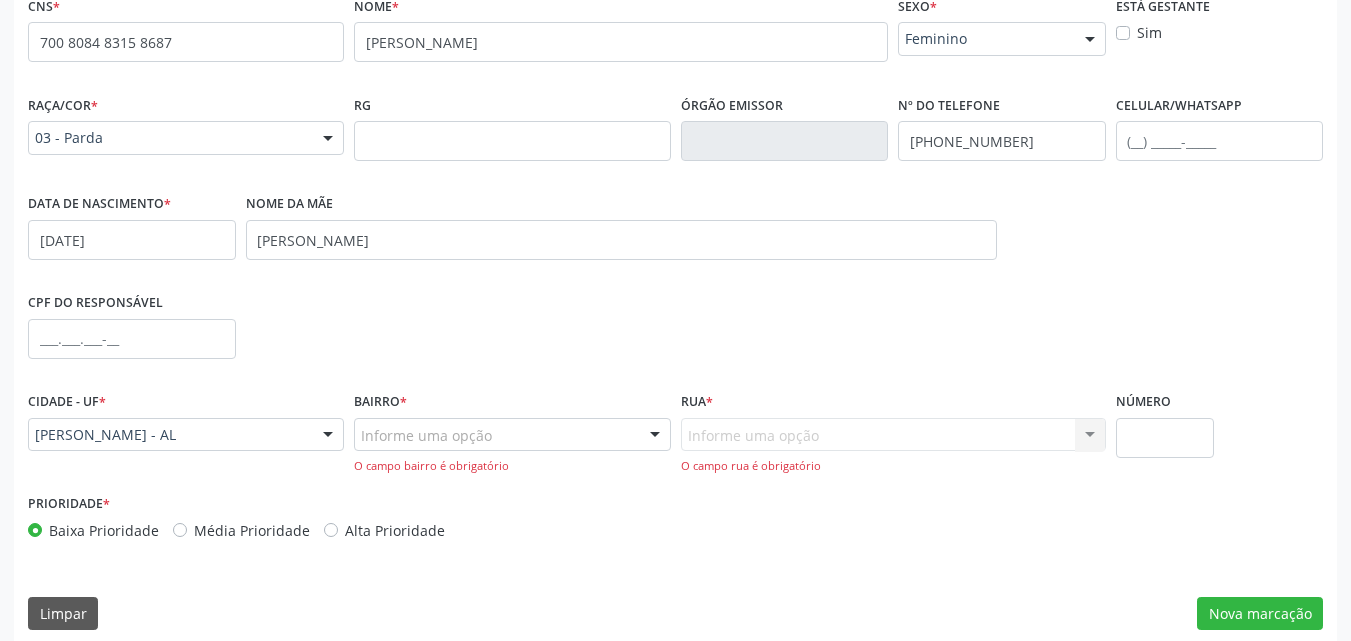 click on "Informe uma opção" at bounding box center (512, 435) 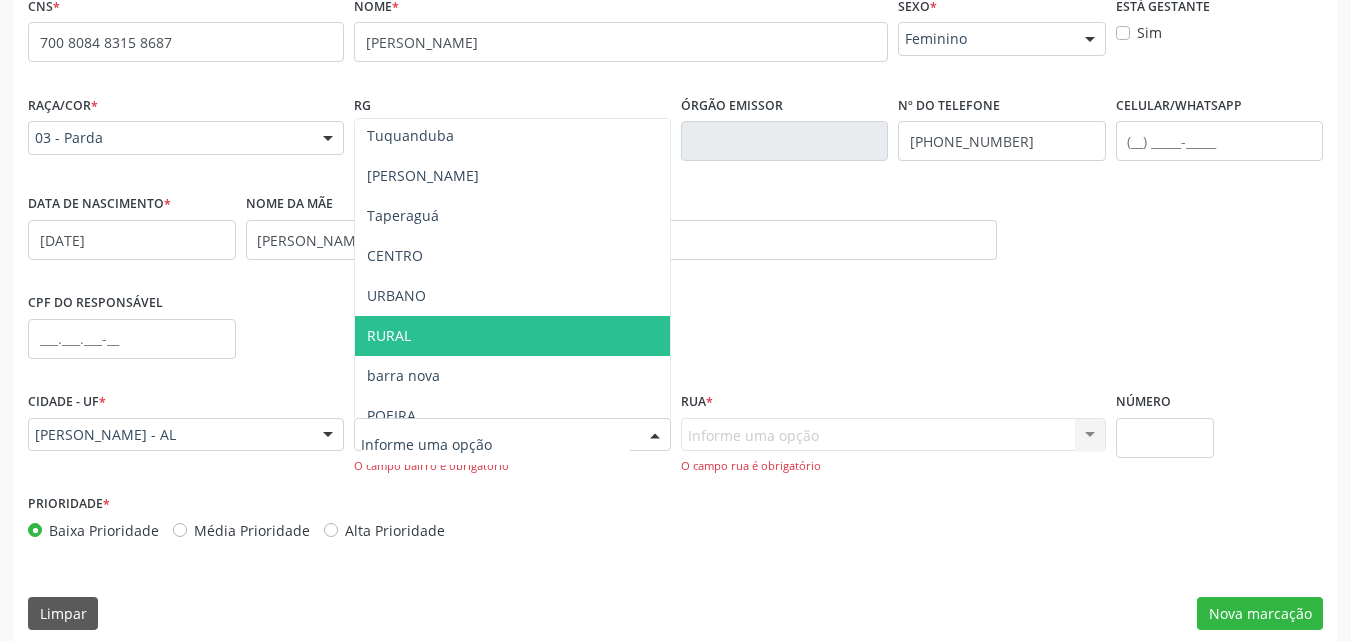 scroll, scrollTop: 0, scrollLeft: 0, axis: both 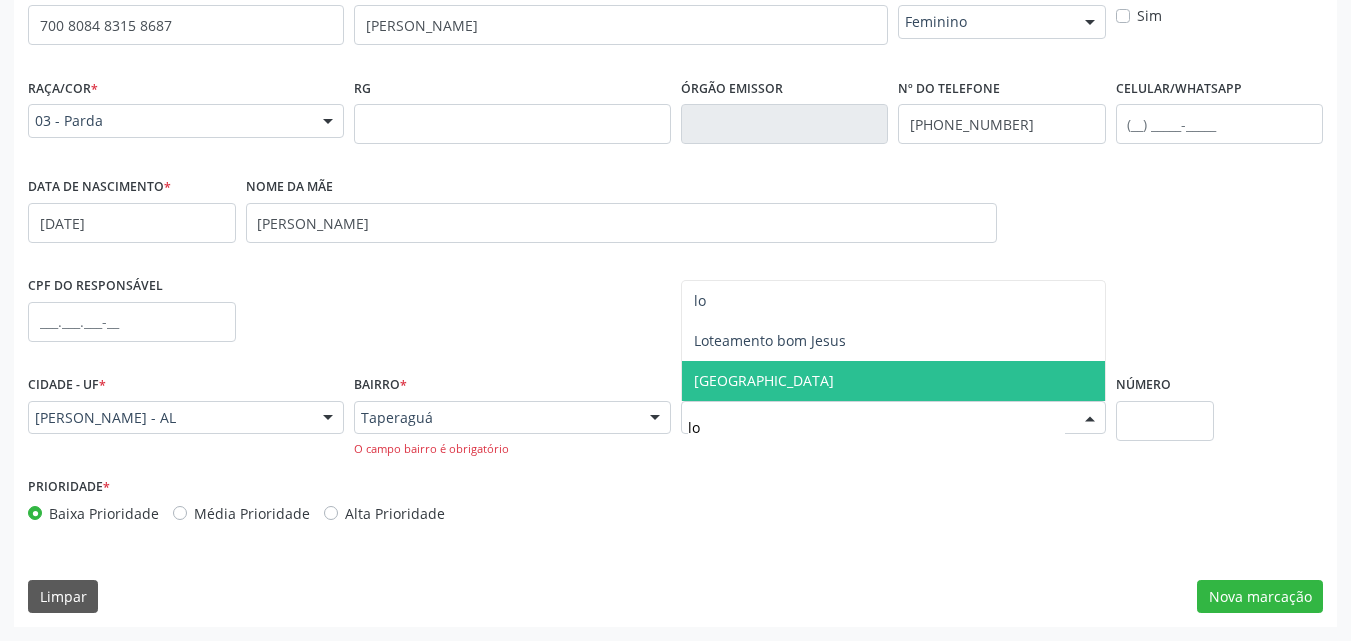 type on "l" 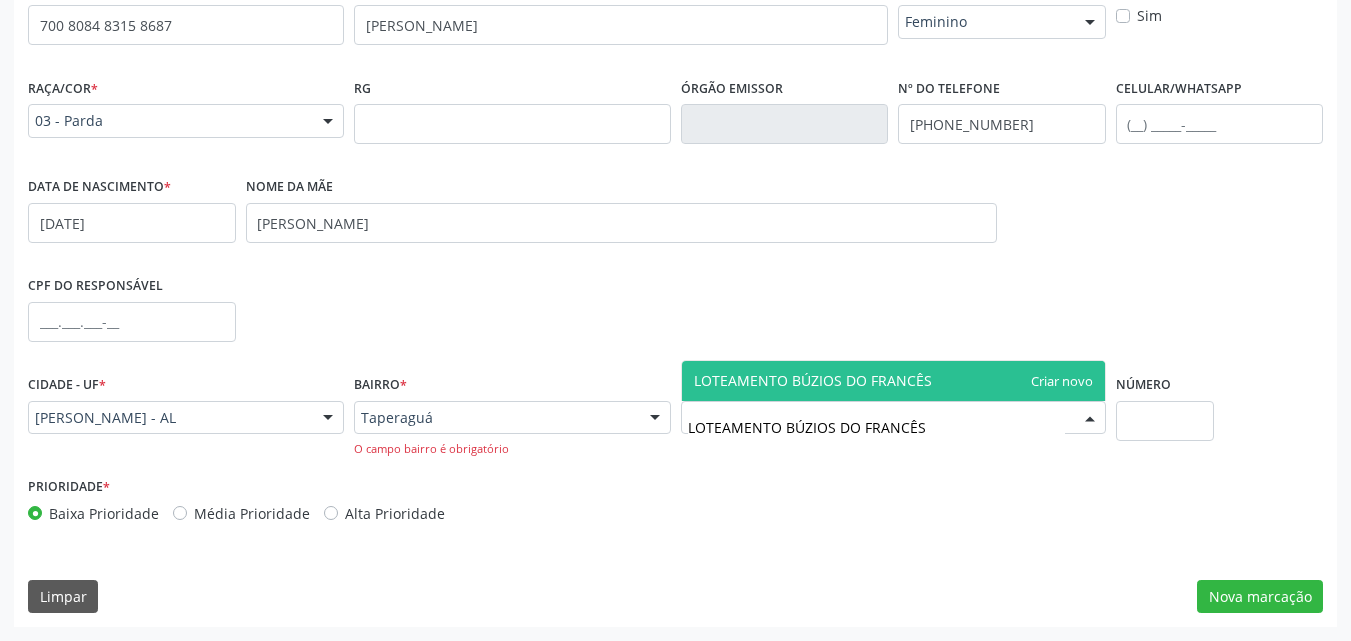 type on "LOTEAMENTO BÚZIOS DO FRANCÊS" 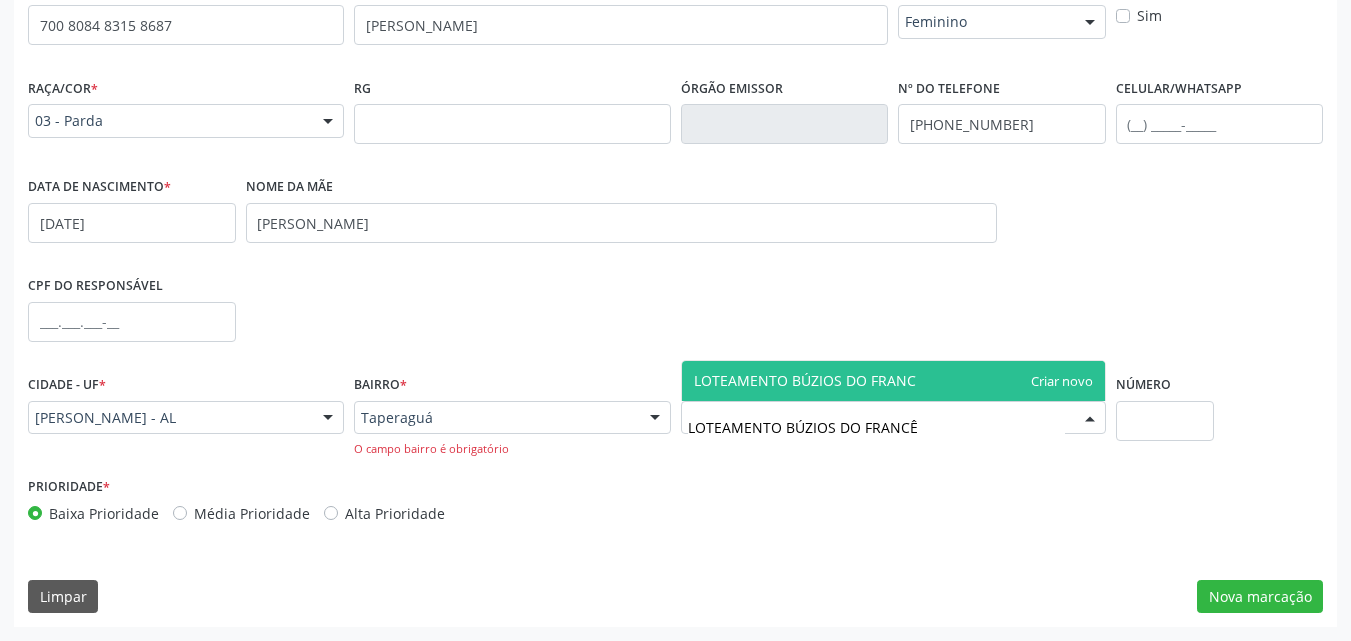 type on "LOTEAMENTO BÚZIOS DO FRANCÊS" 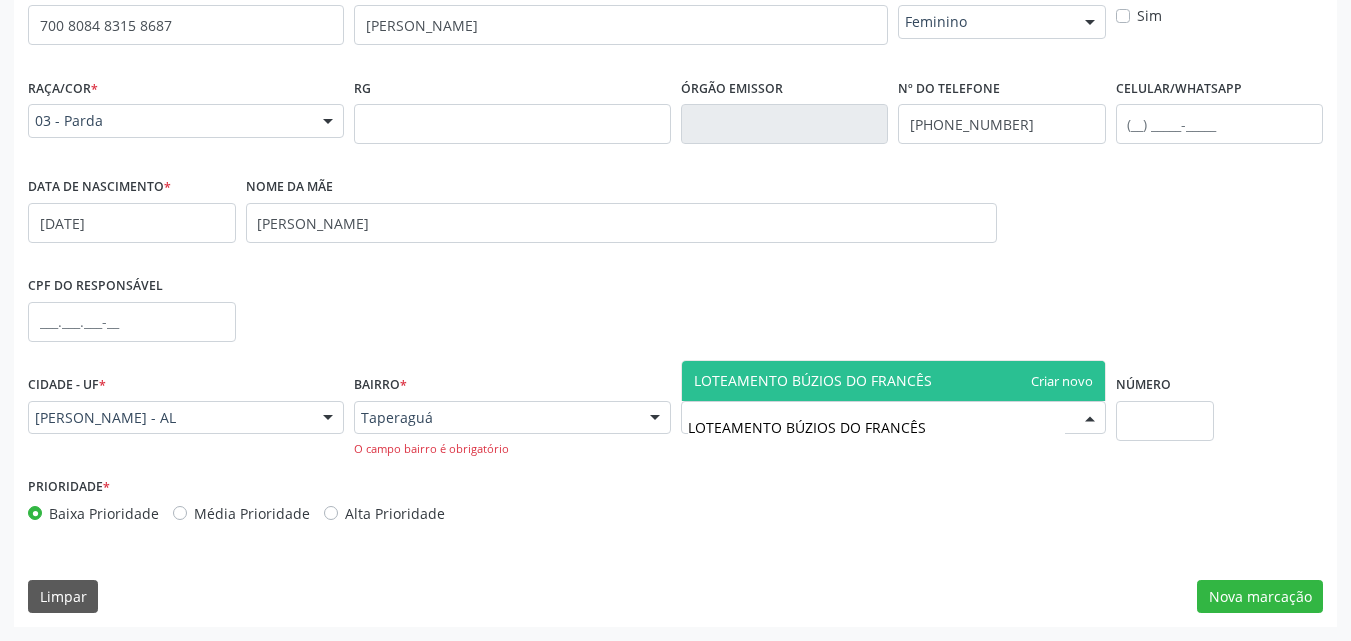 click on "LOTEAMENTO BÚZIOS DO FRANCÊS" at bounding box center [893, 381] 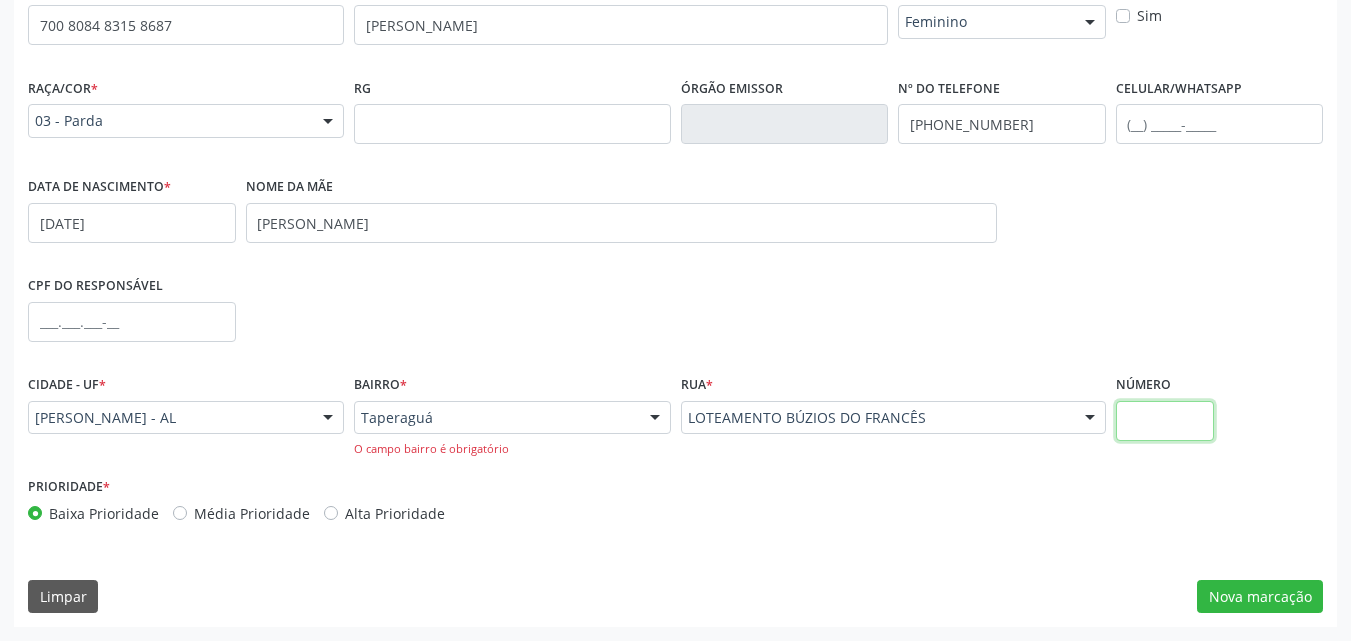 click at bounding box center (1165, 421) 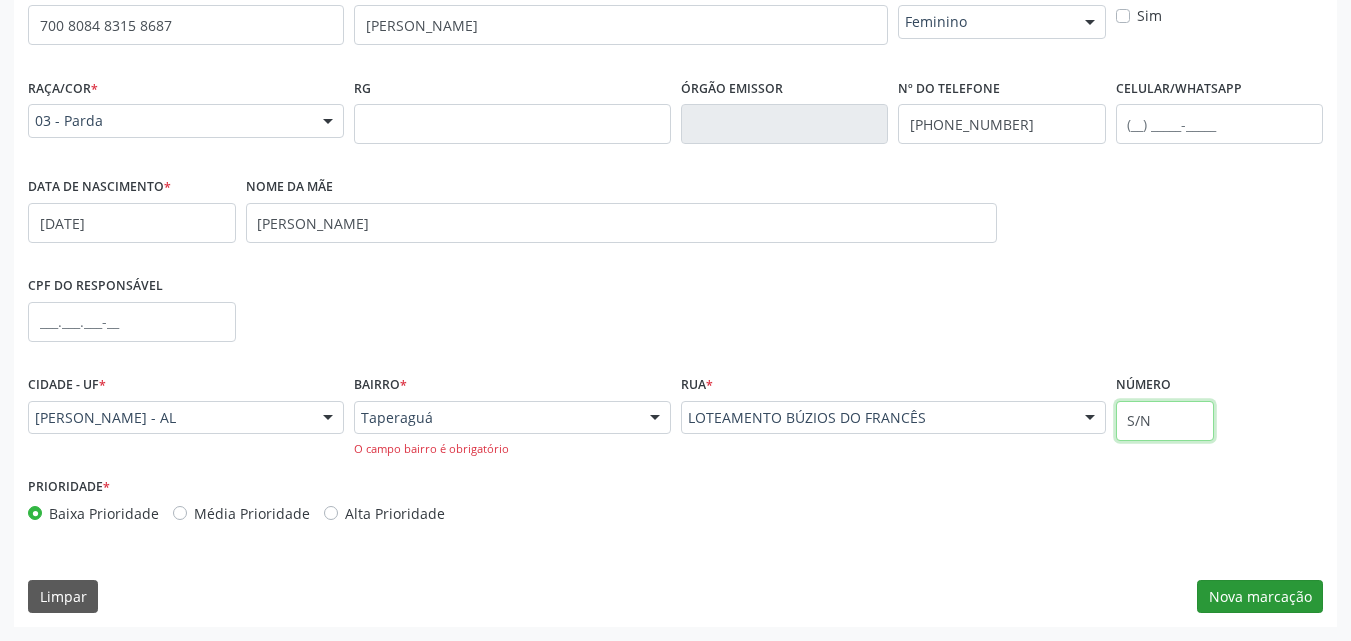 type on "S/N" 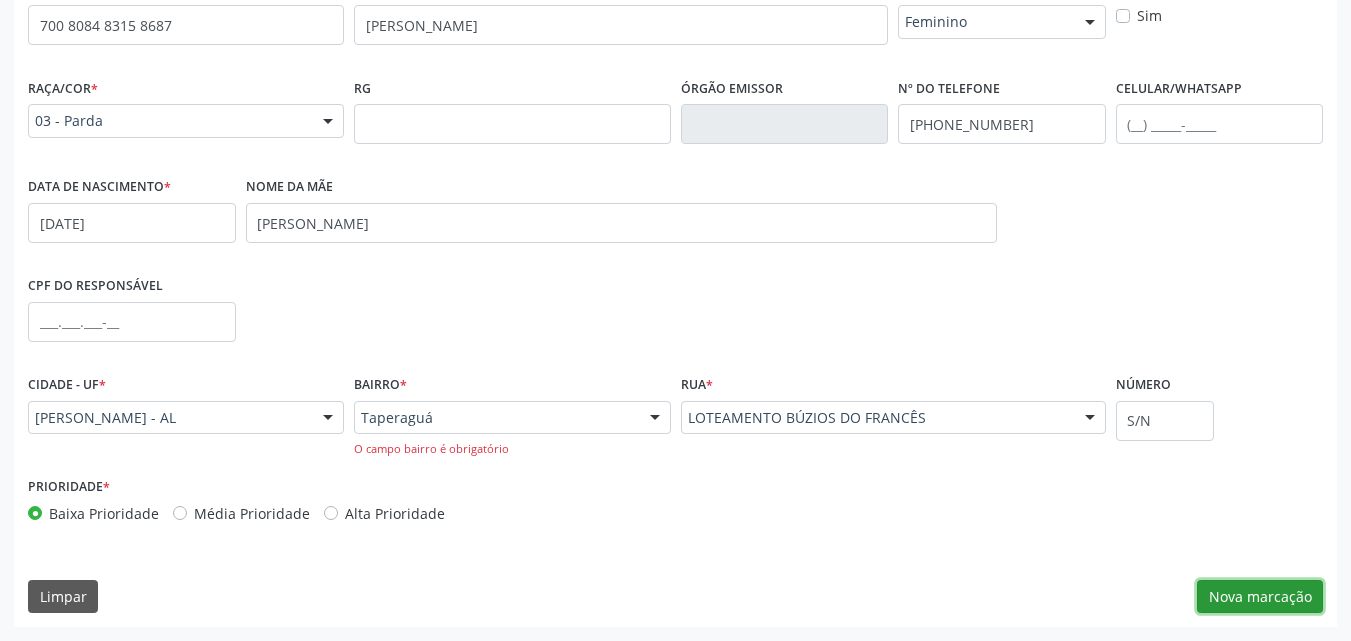 click on "Nova marcação" at bounding box center (1260, 597) 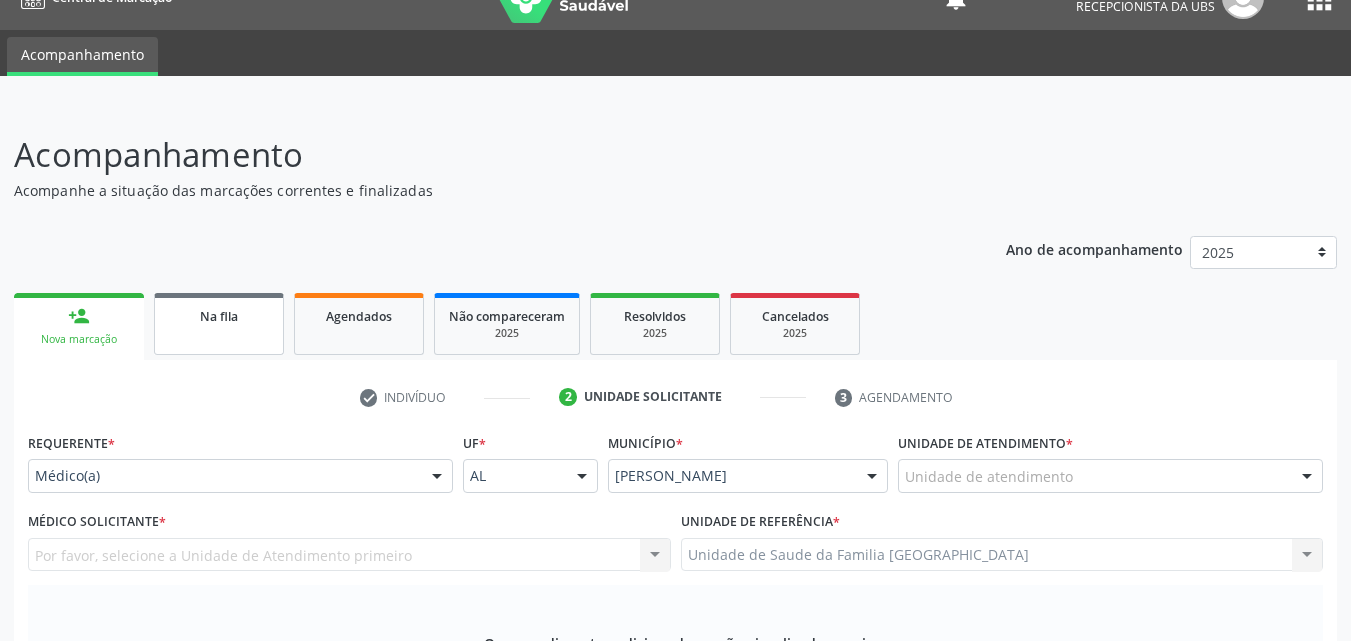 scroll, scrollTop: 21, scrollLeft: 0, axis: vertical 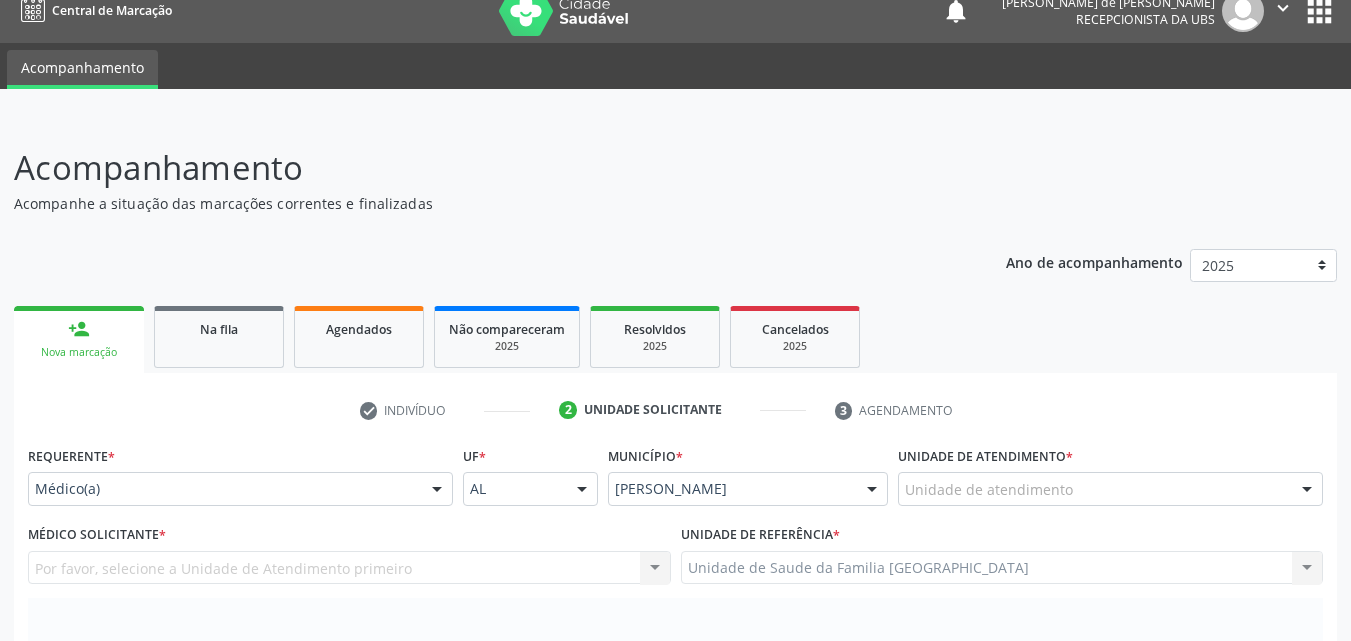 click on "Médico Solicitante
*
Por favor, selecione a Unidade de Atendimento primeiro
Nenhum resultado encontrado para: "   "
Não há nenhuma opção para ser exibida." at bounding box center (349, 552) 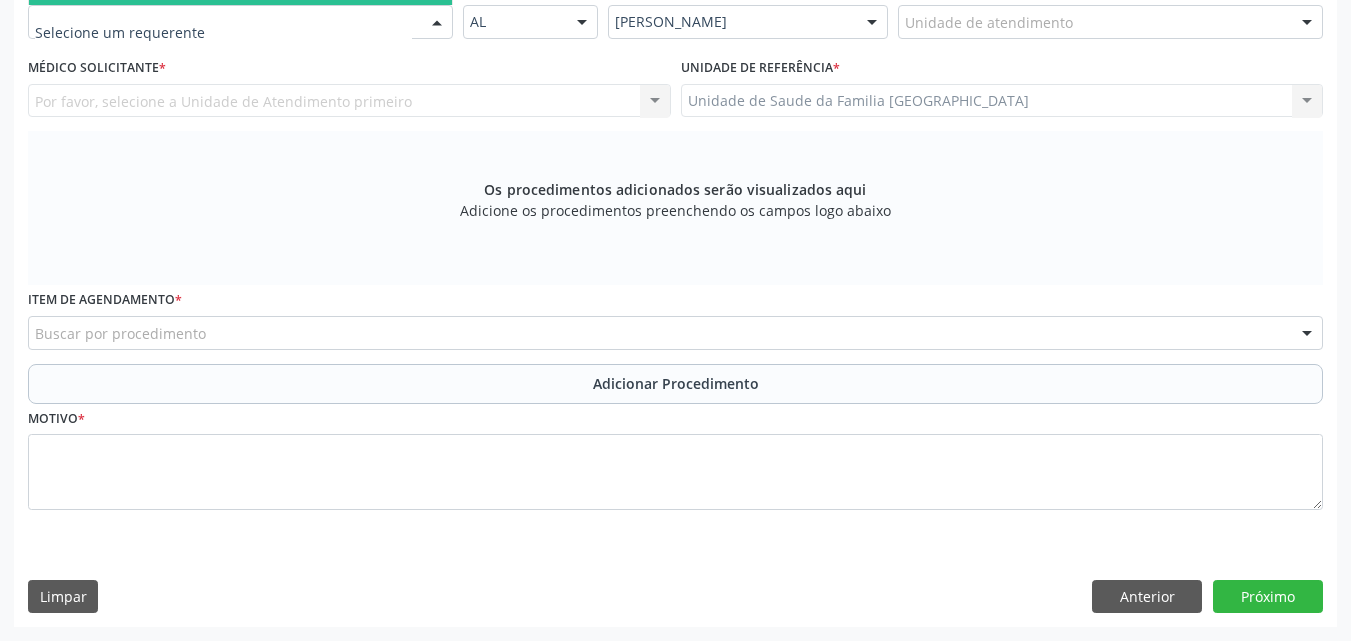 scroll, scrollTop: 0, scrollLeft: 0, axis: both 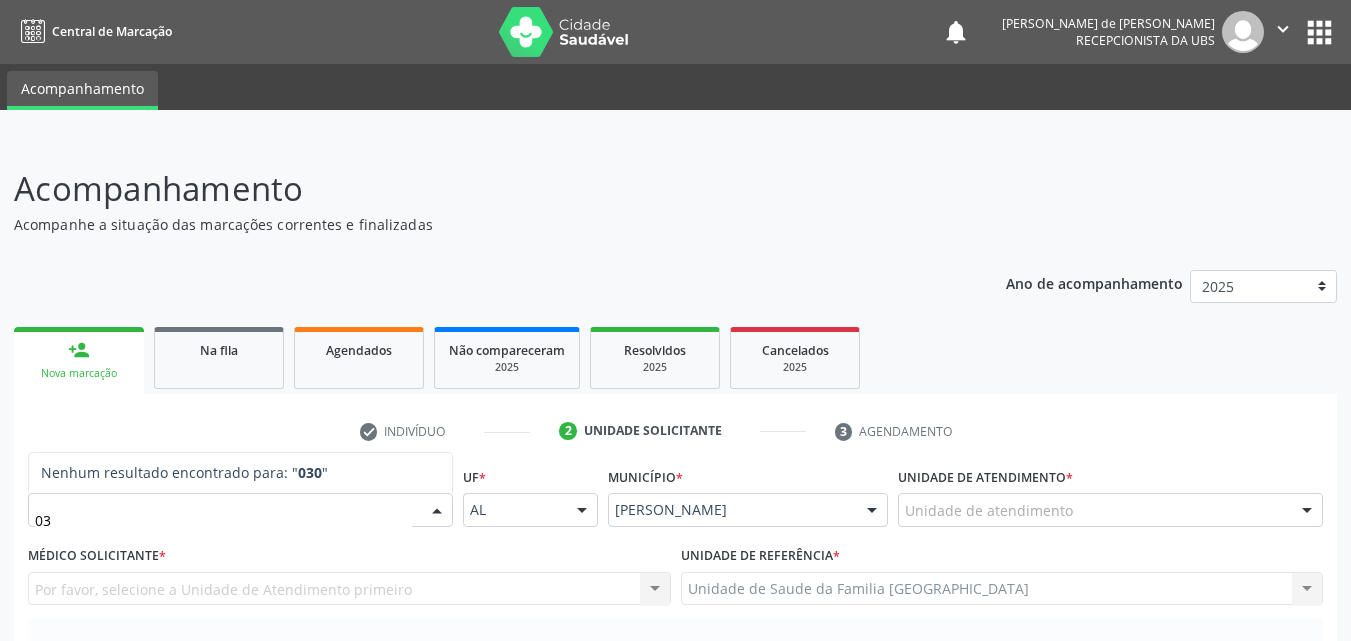 type on "0" 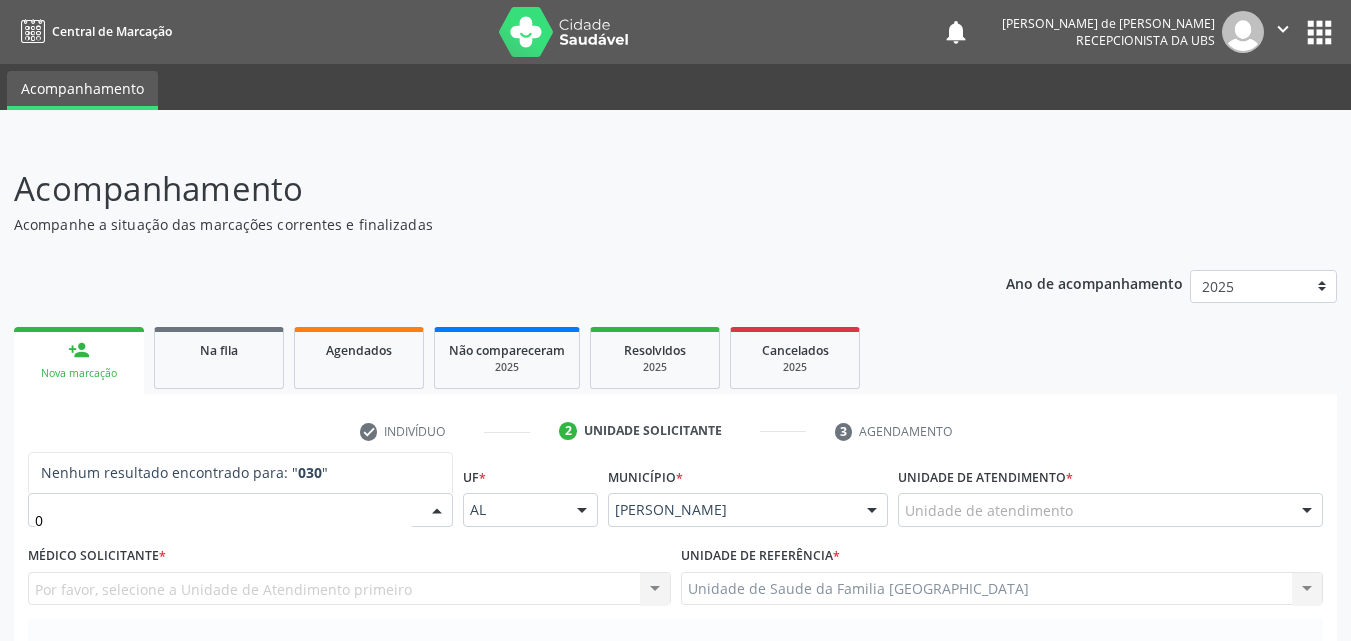 type 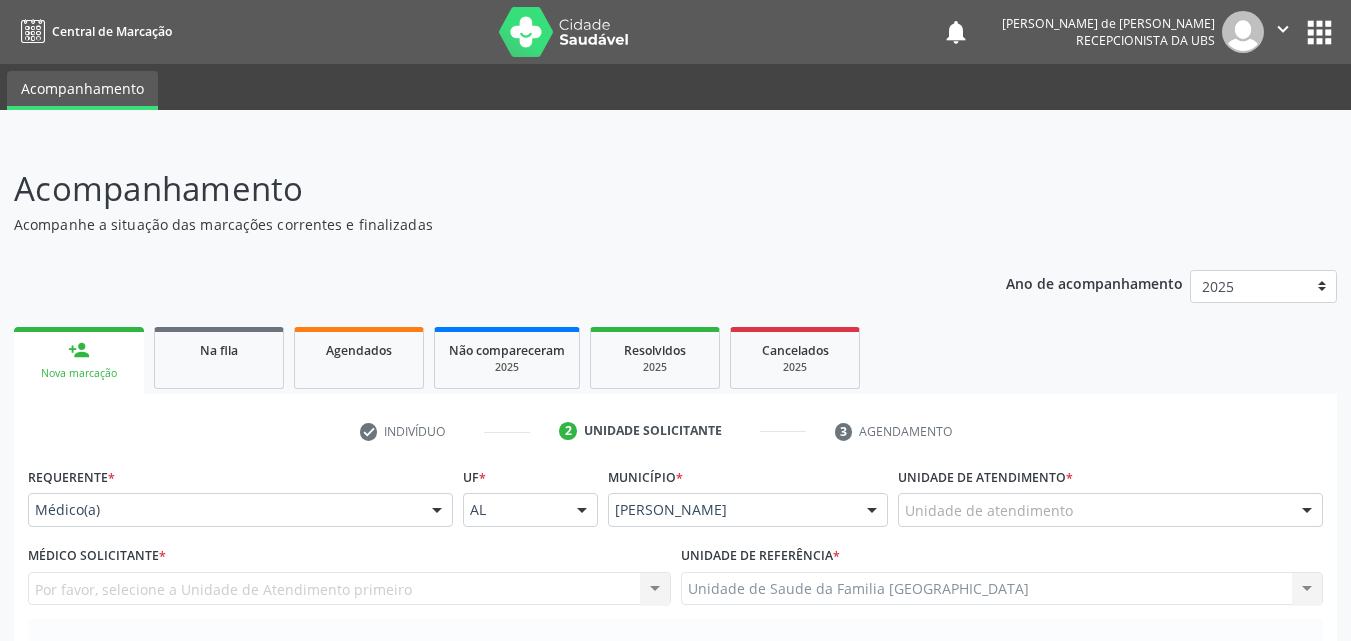 click on "Médico Solicitante
*
Por favor, selecione a Unidade de Atendimento primeiro
Nenhum resultado encontrado para: "   "
Não há nenhuma opção para ser exibida." at bounding box center (349, 573) 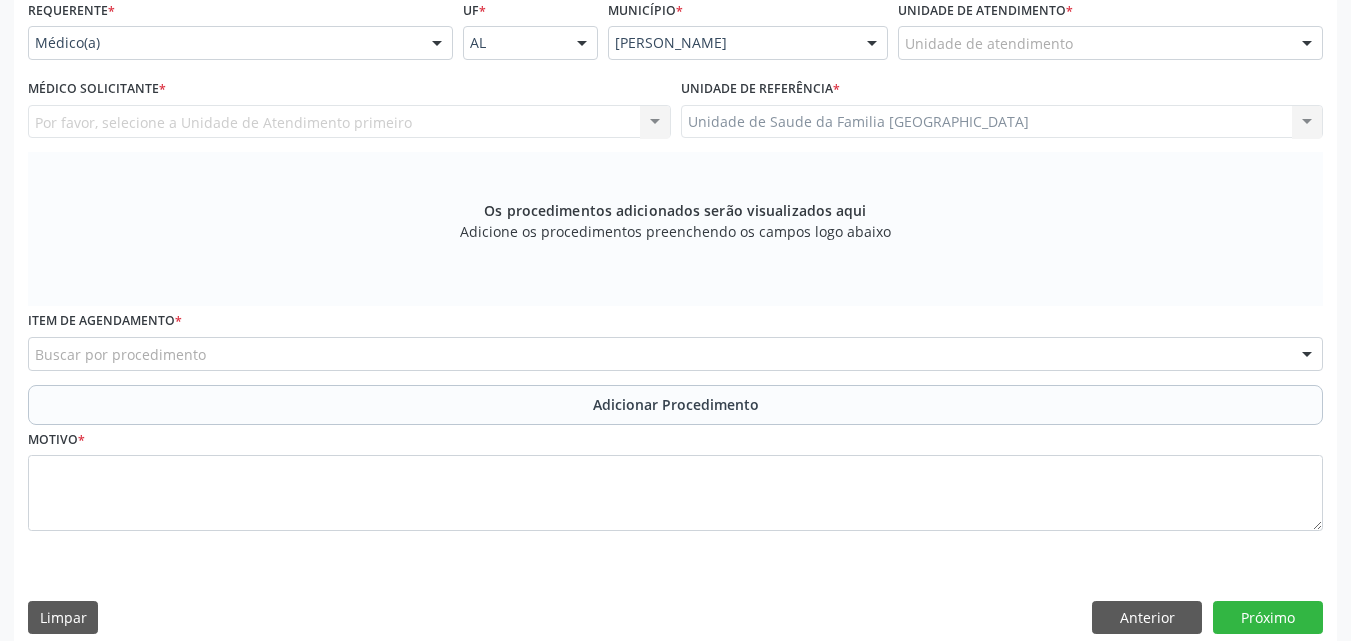 scroll, scrollTop: 0, scrollLeft: 0, axis: both 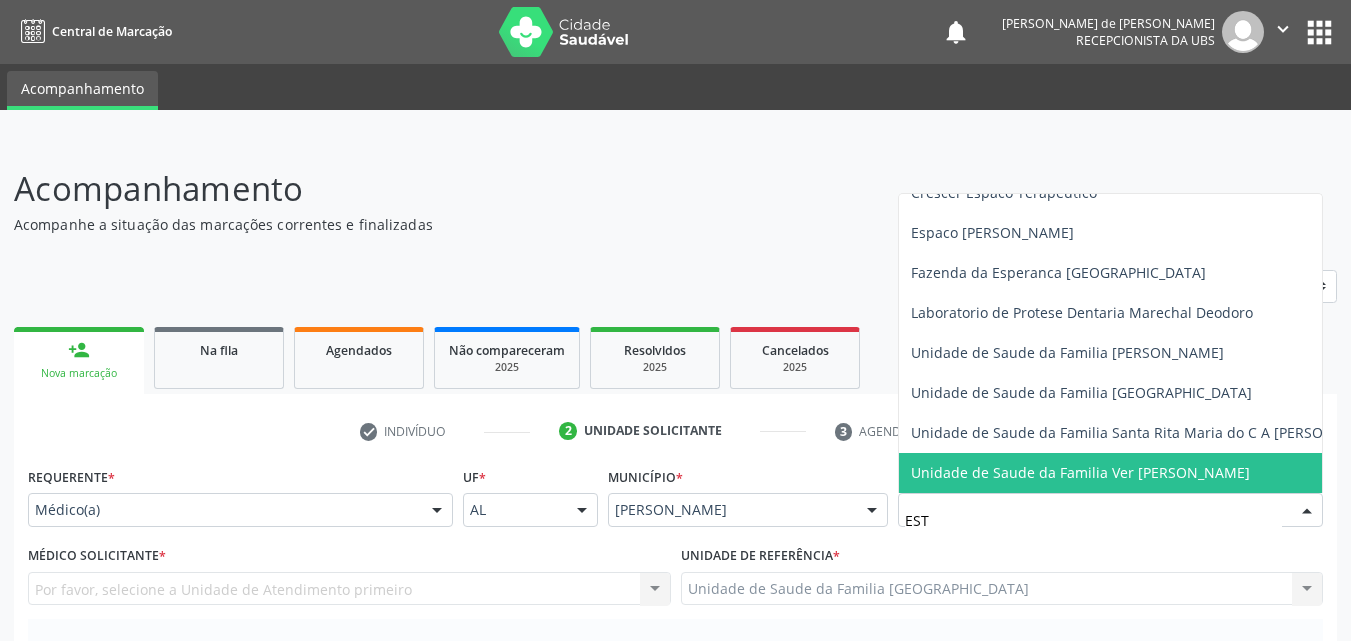 type on "ESTI" 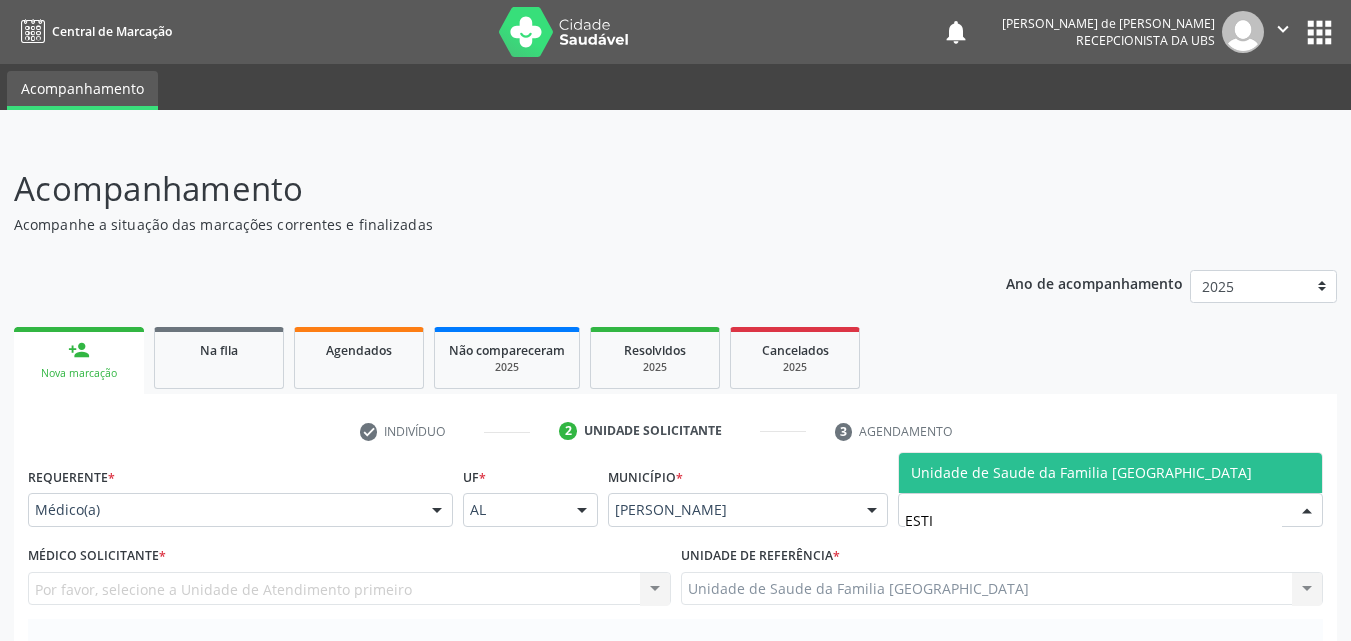 click on "Unidade de Saude da Familia [GEOGRAPHIC_DATA]" at bounding box center (1110, 473) 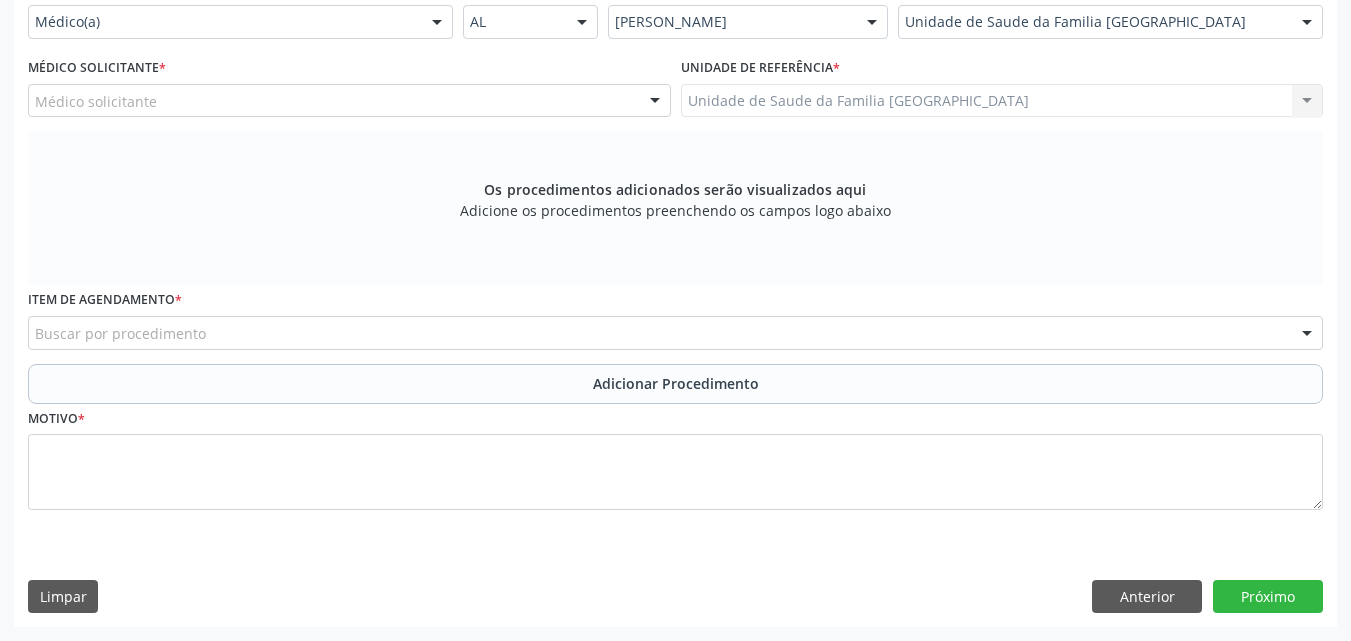scroll, scrollTop: 21, scrollLeft: 0, axis: vertical 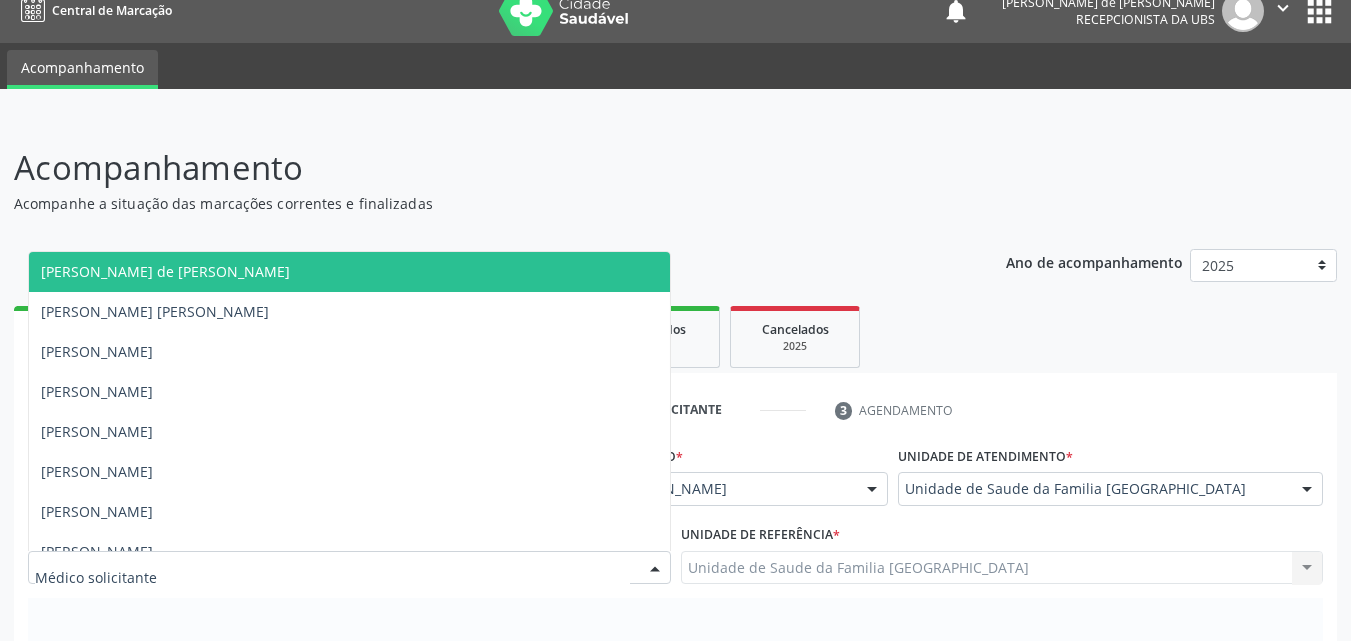 click at bounding box center [655, 569] 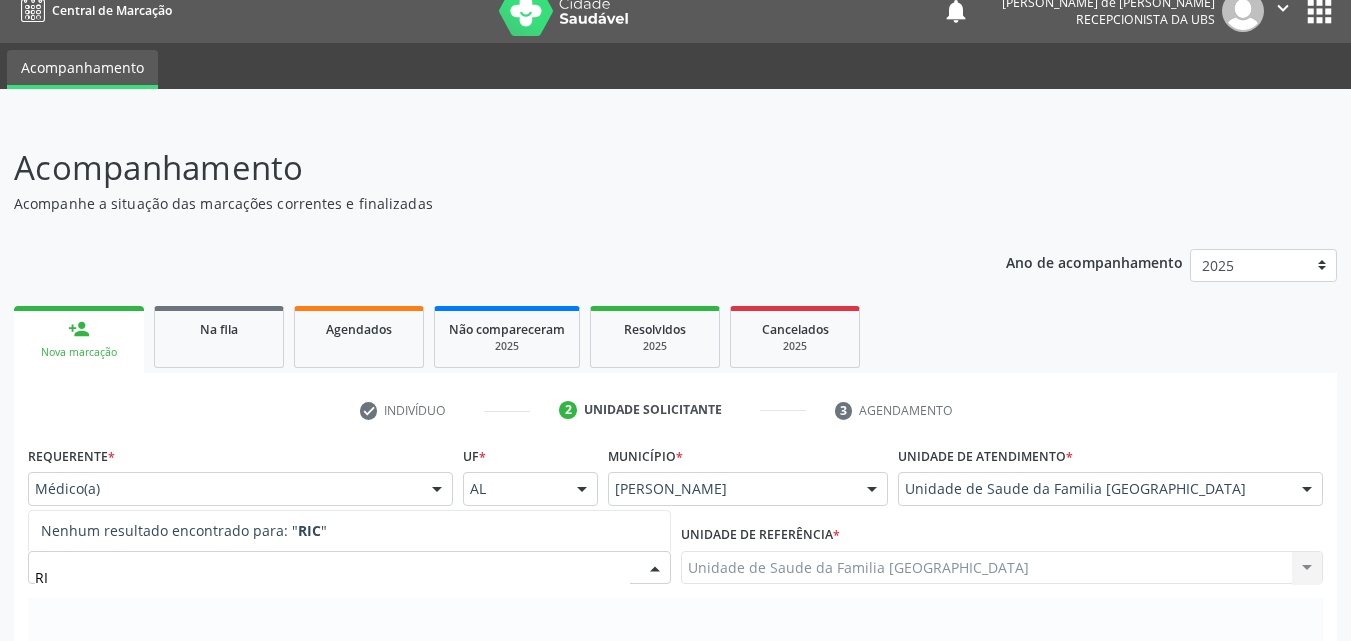 type on "R" 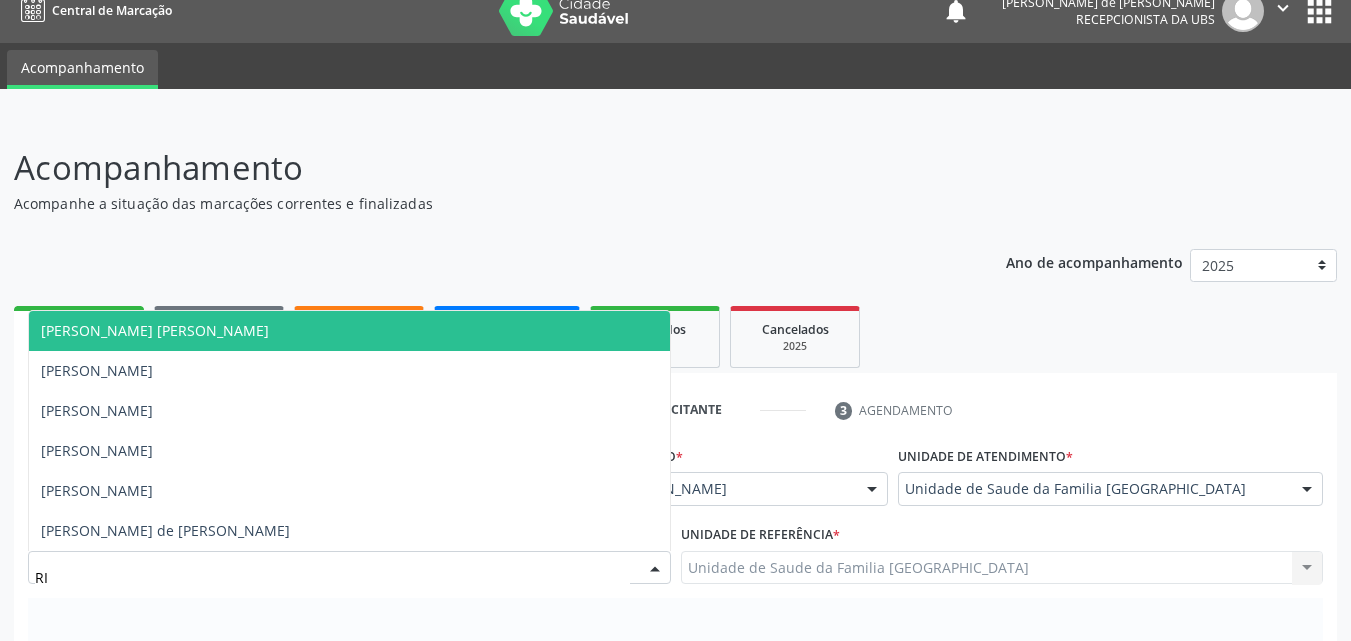 type on "R" 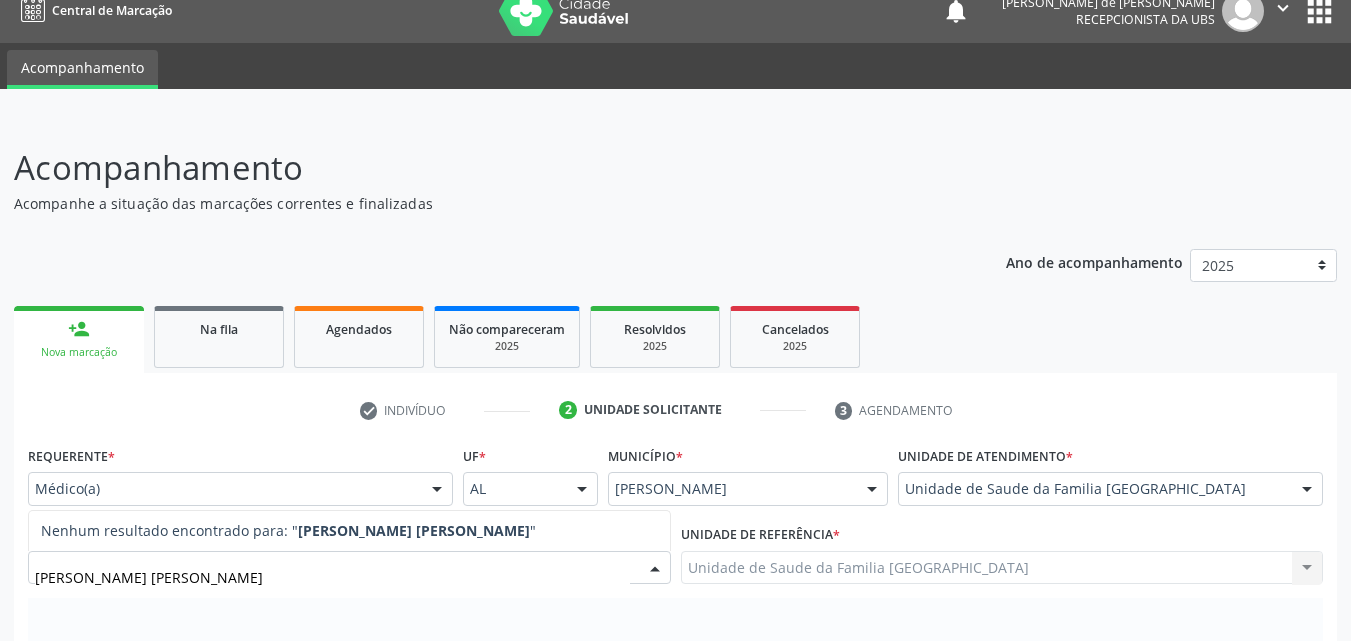 type on "[PERSON_NAME] [PERSON_NAME]" 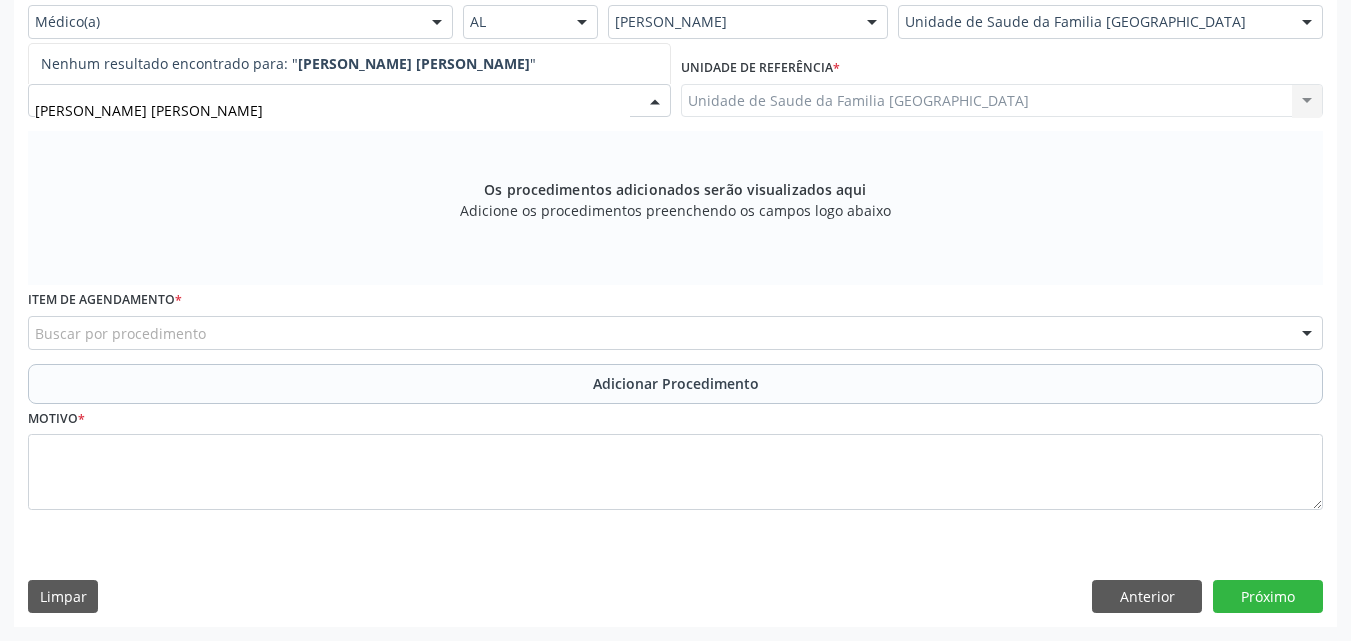 scroll, scrollTop: 21, scrollLeft: 0, axis: vertical 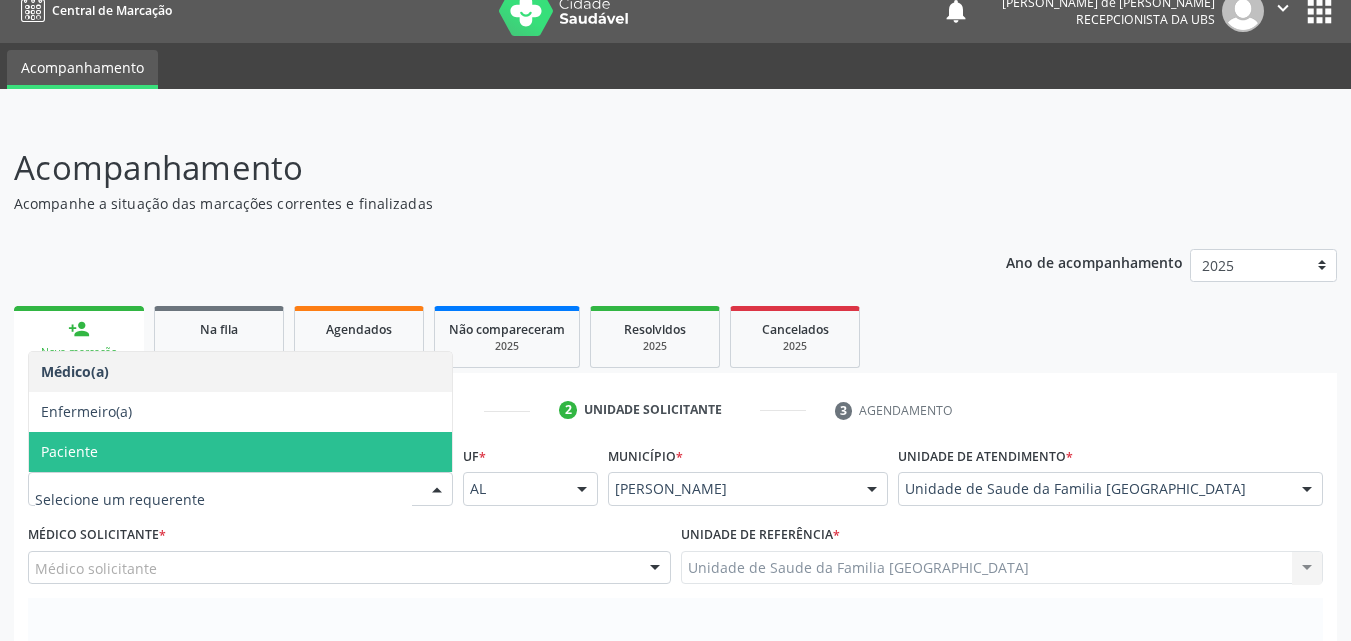 click on "Paciente" at bounding box center (69, 451) 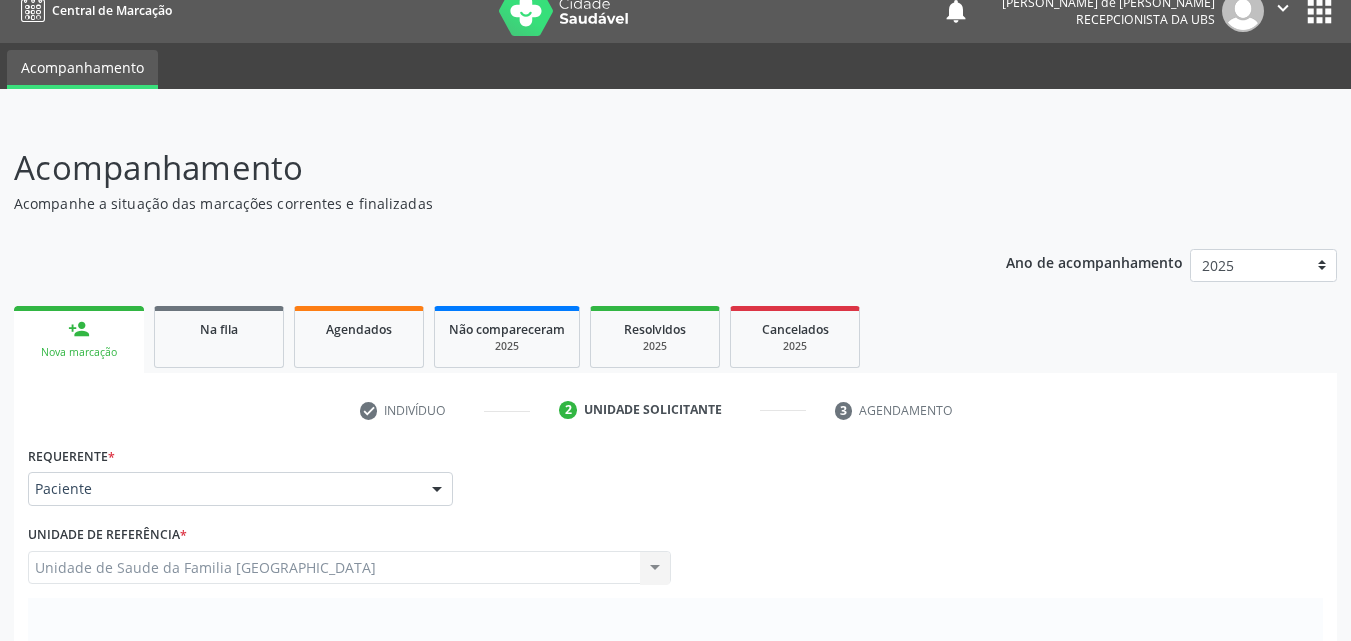 scroll, scrollTop: 488, scrollLeft: 0, axis: vertical 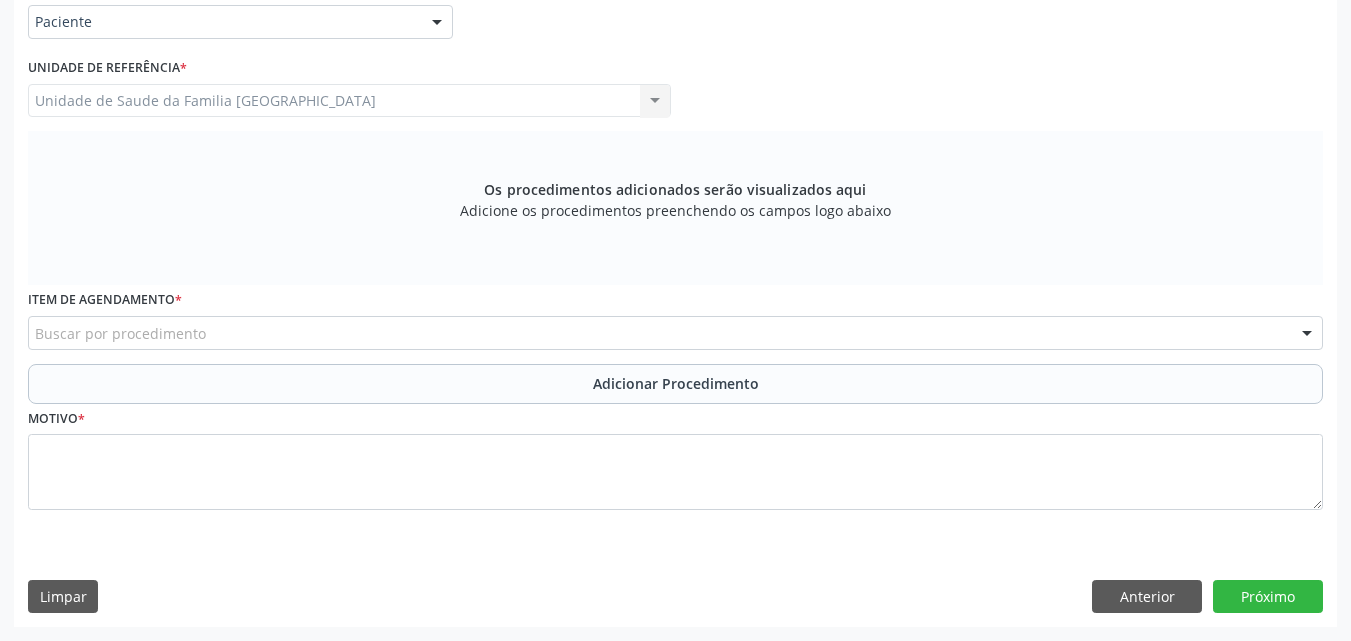 click on "Os procedimentos adicionados serão visualizados aqui
Adicione os procedimentos preenchendo os campos logo abaixo" at bounding box center (675, 208) 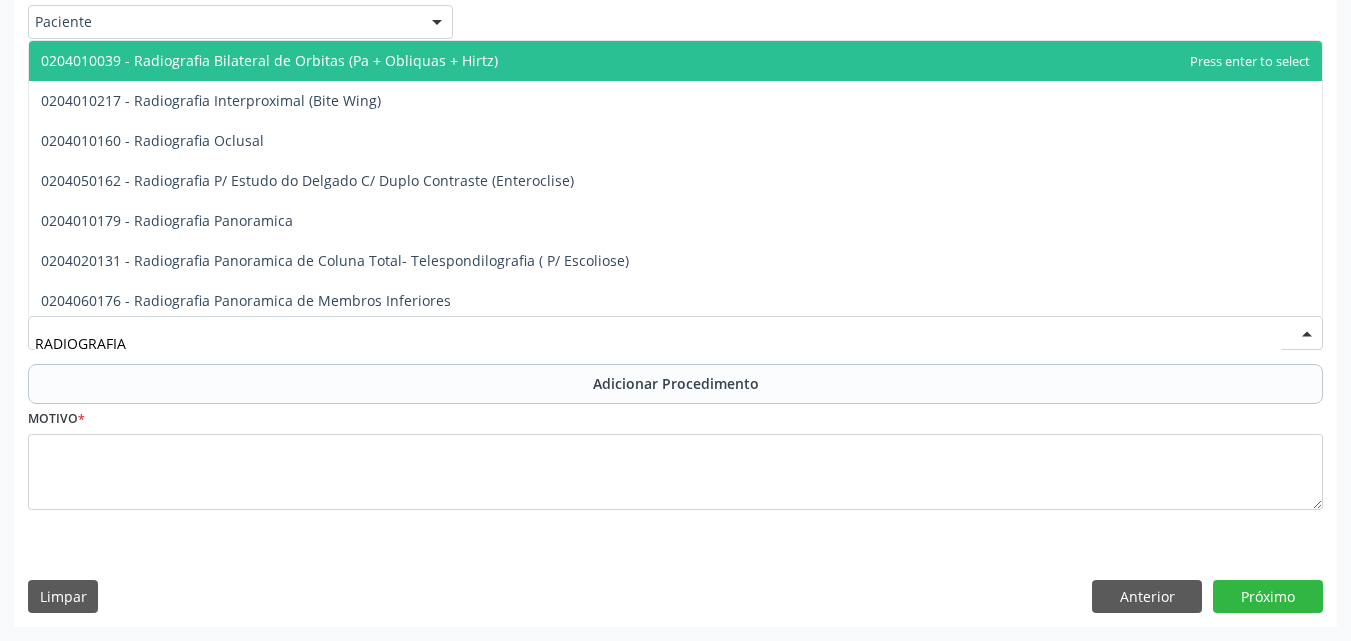 type on "RADIOGRAFIA P" 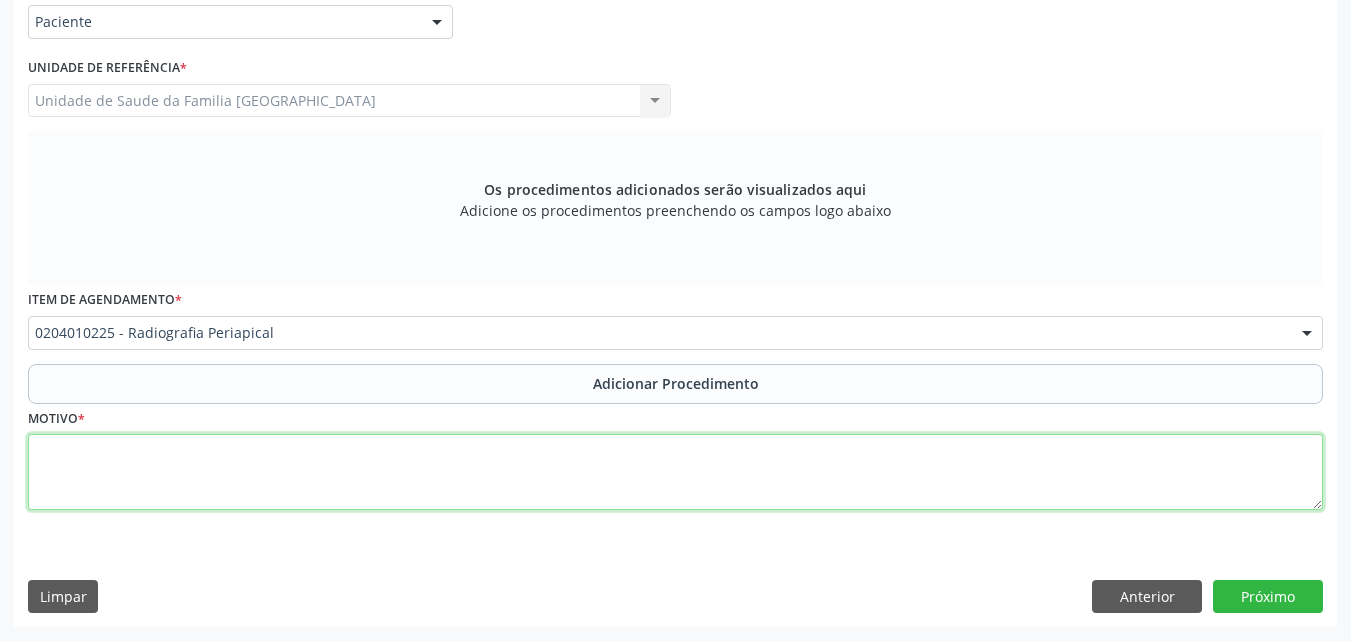 click at bounding box center (675, 472) 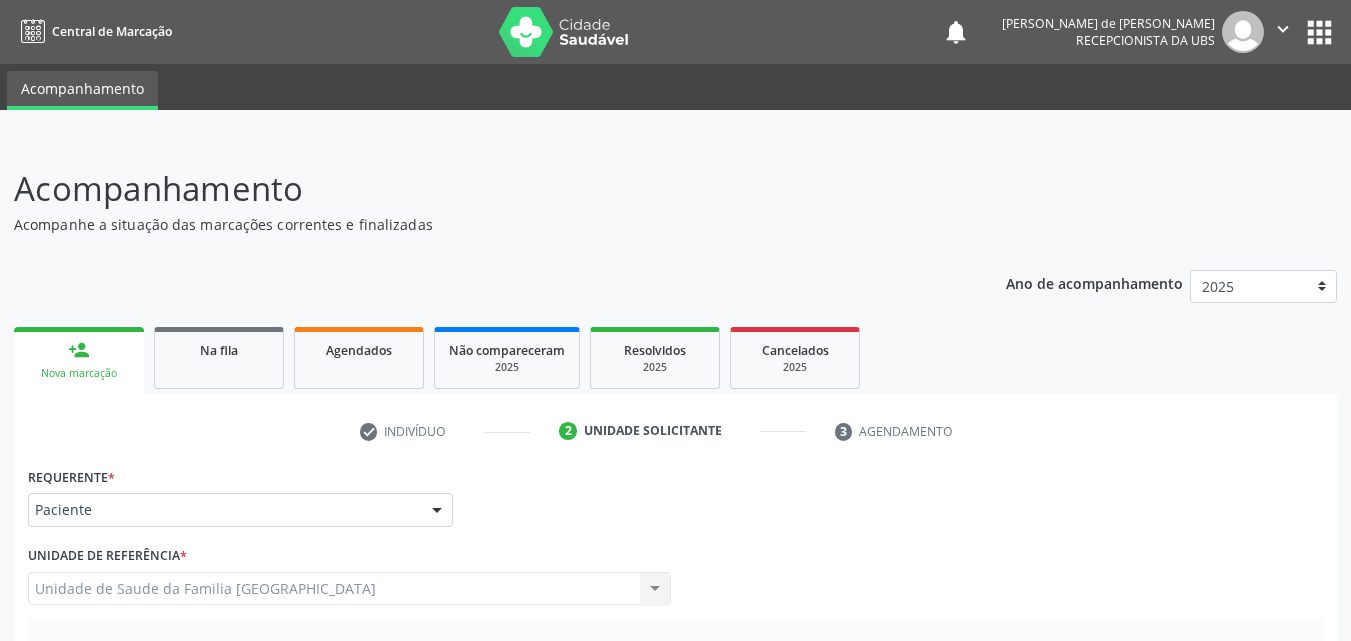 scroll, scrollTop: 467, scrollLeft: 0, axis: vertical 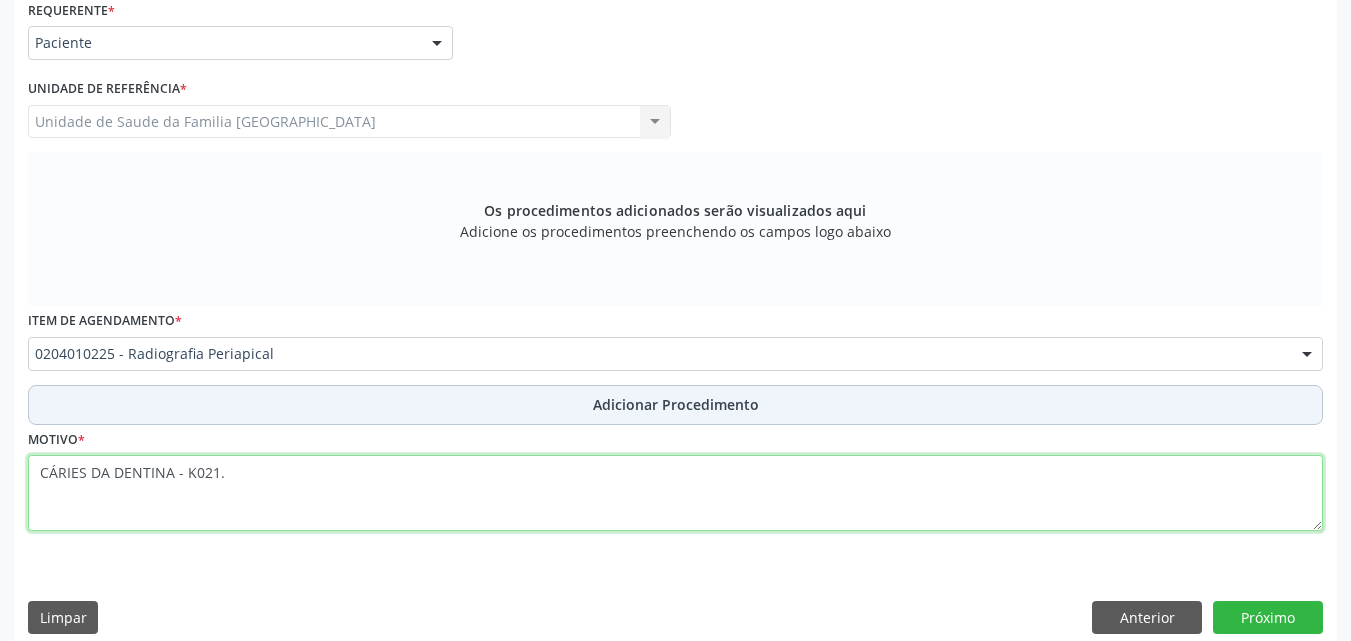 type on "CÁRIES DA DENTINA - K021." 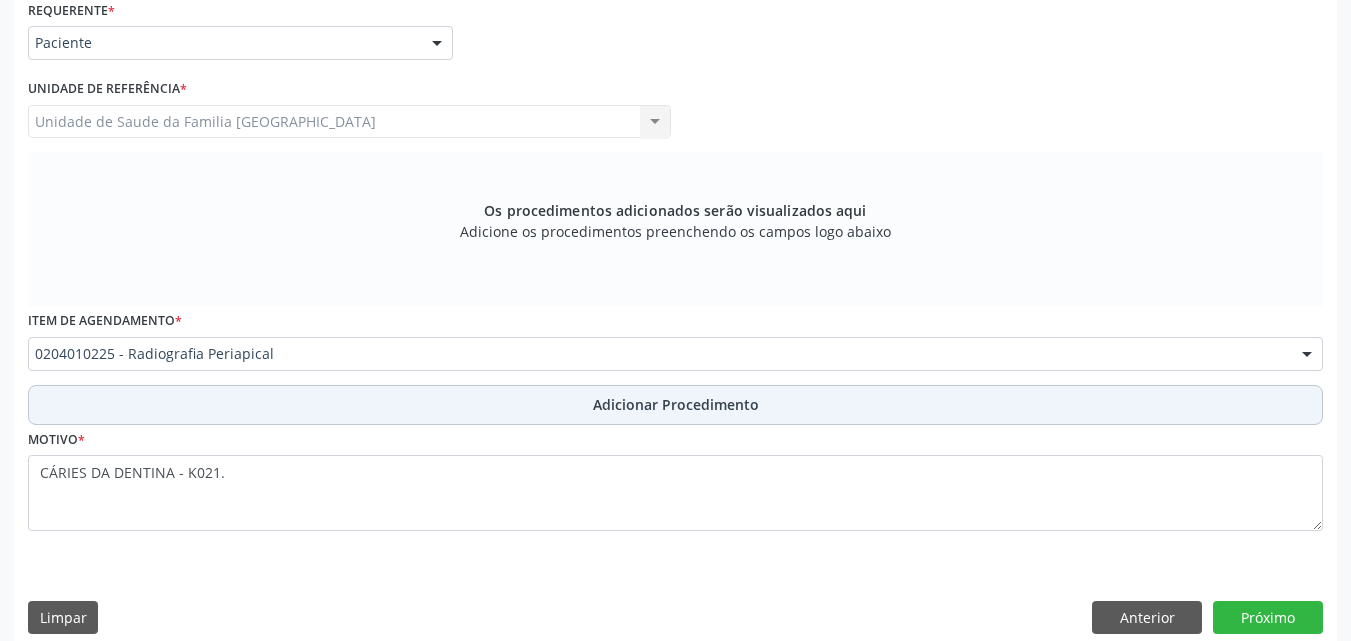 click on "Adicionar Procedimento" at bounding box center [675, 405] 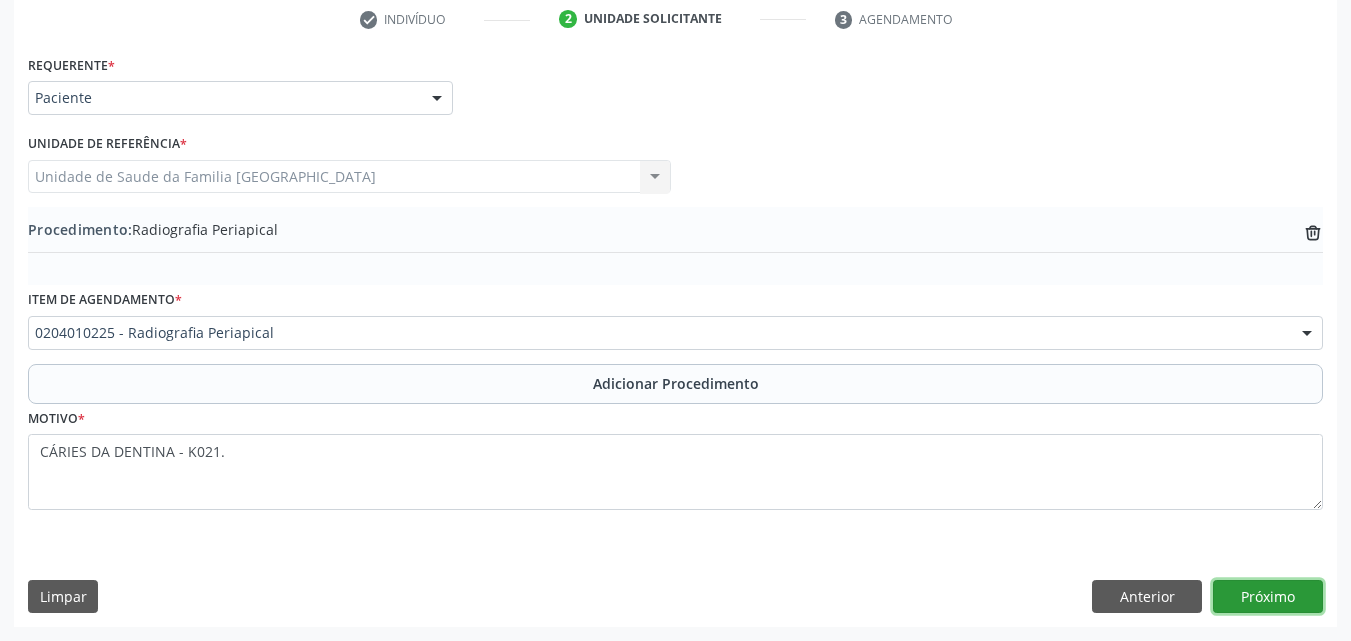click on "Próximo" at bounding box center [1268, 597] 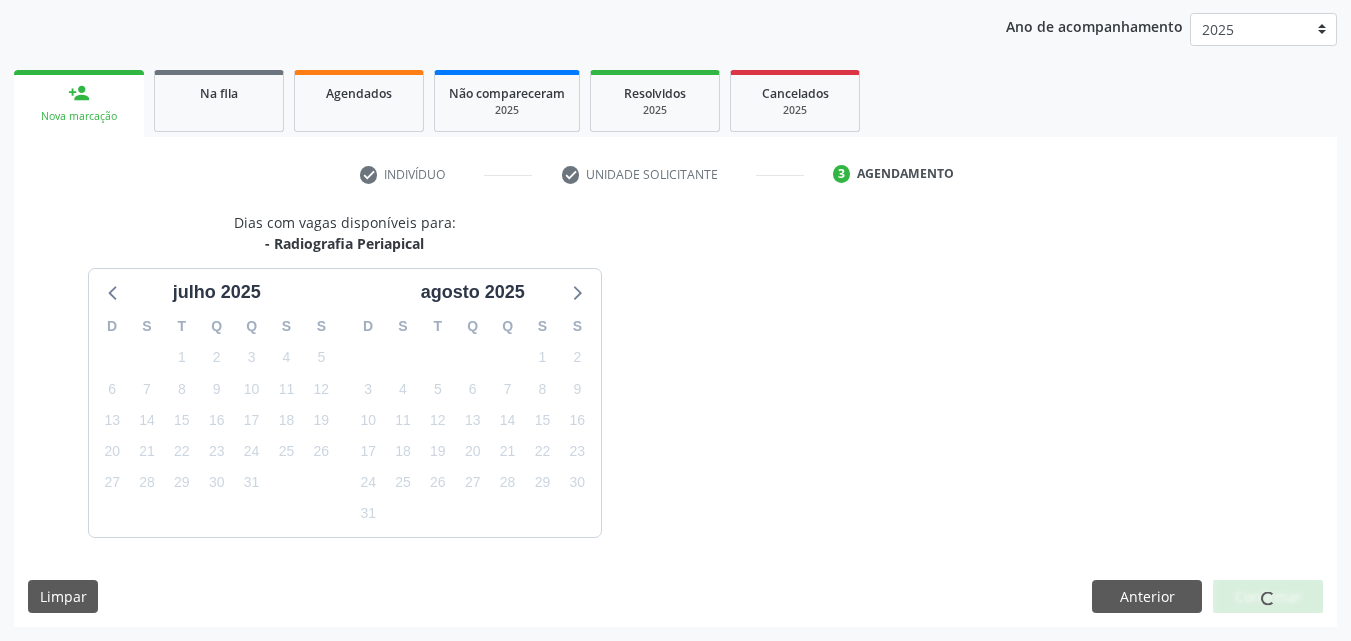 scroll, scrollTop: 316, scrollLeft: 0, axis: vertical 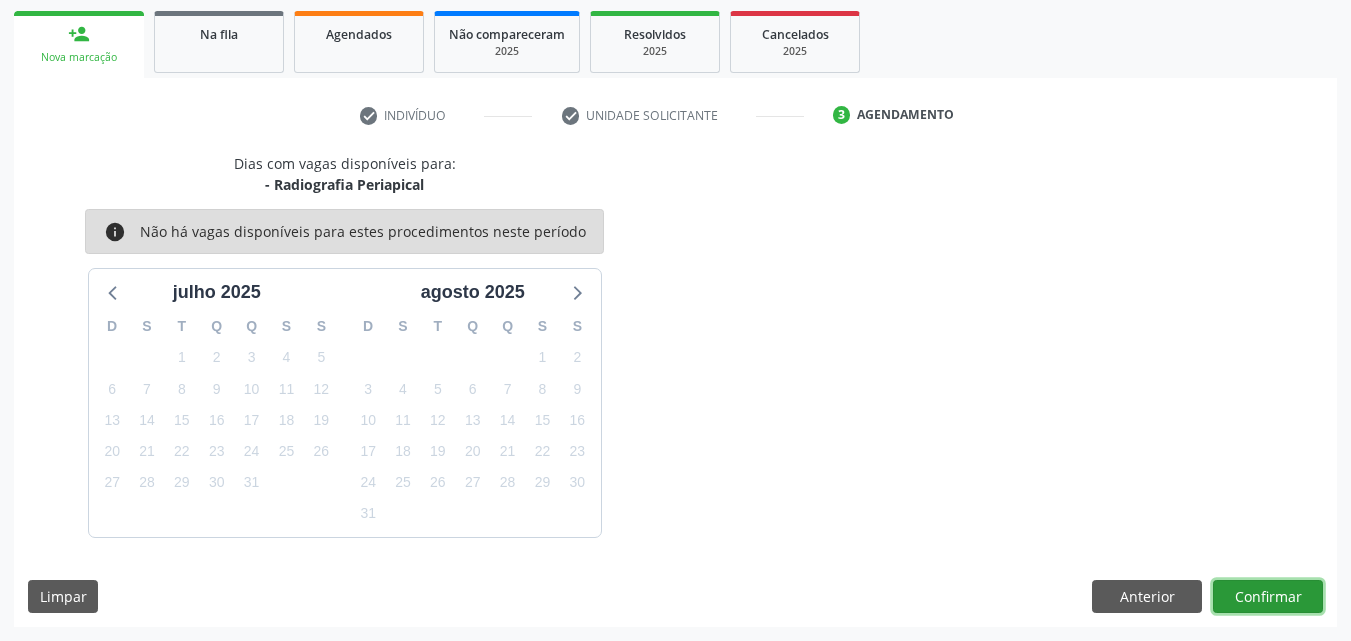 click on "Confirmar" at bounding box center (1268, 597) 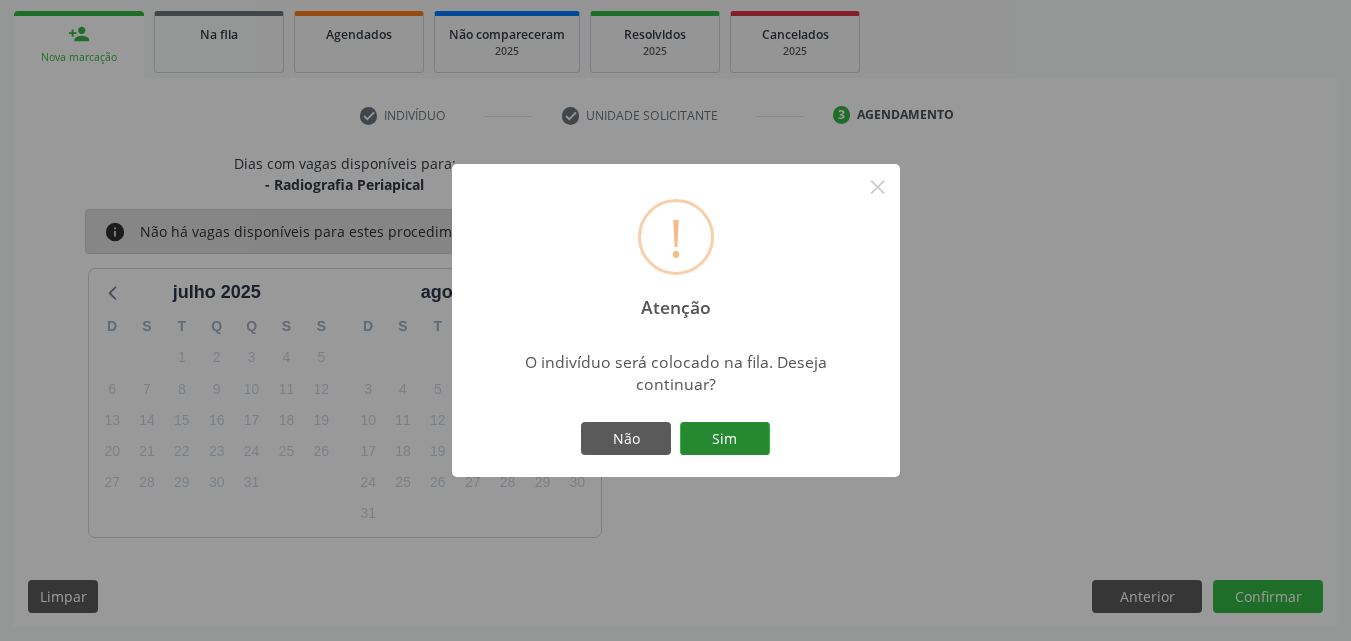 click on "Sim" at bounding box center (725, 439) 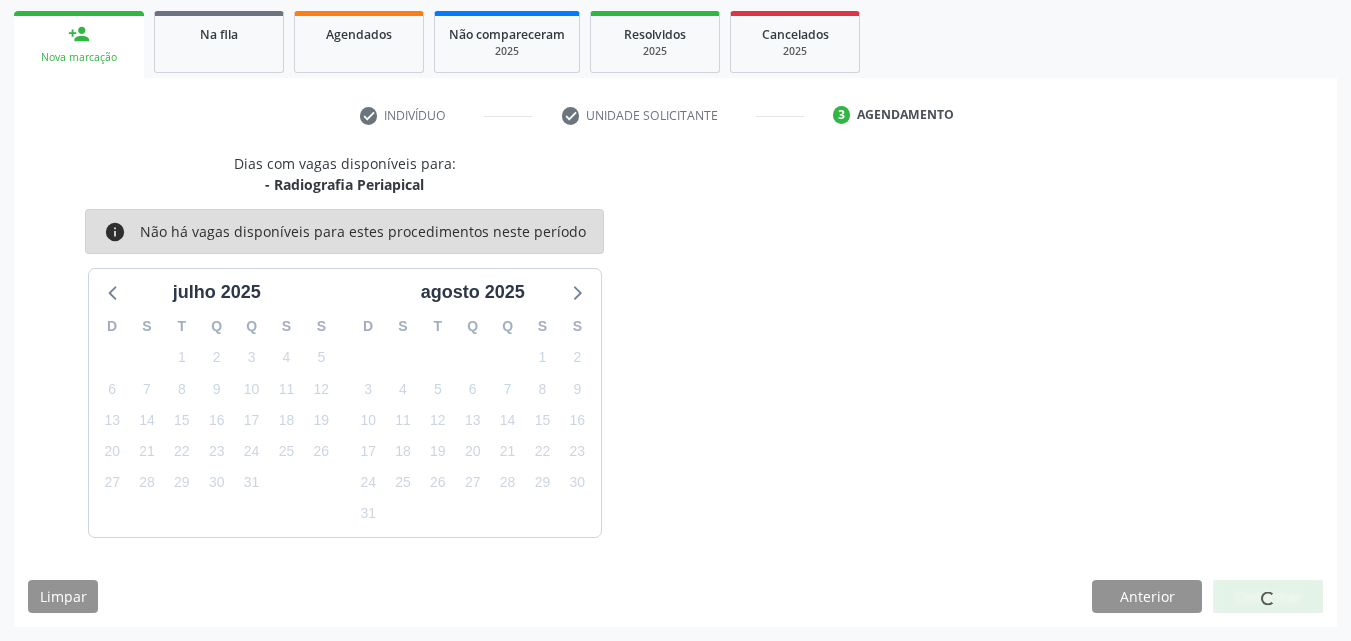 scroll, scrollTop: 54, scrollLeft: 0, axis: vertical 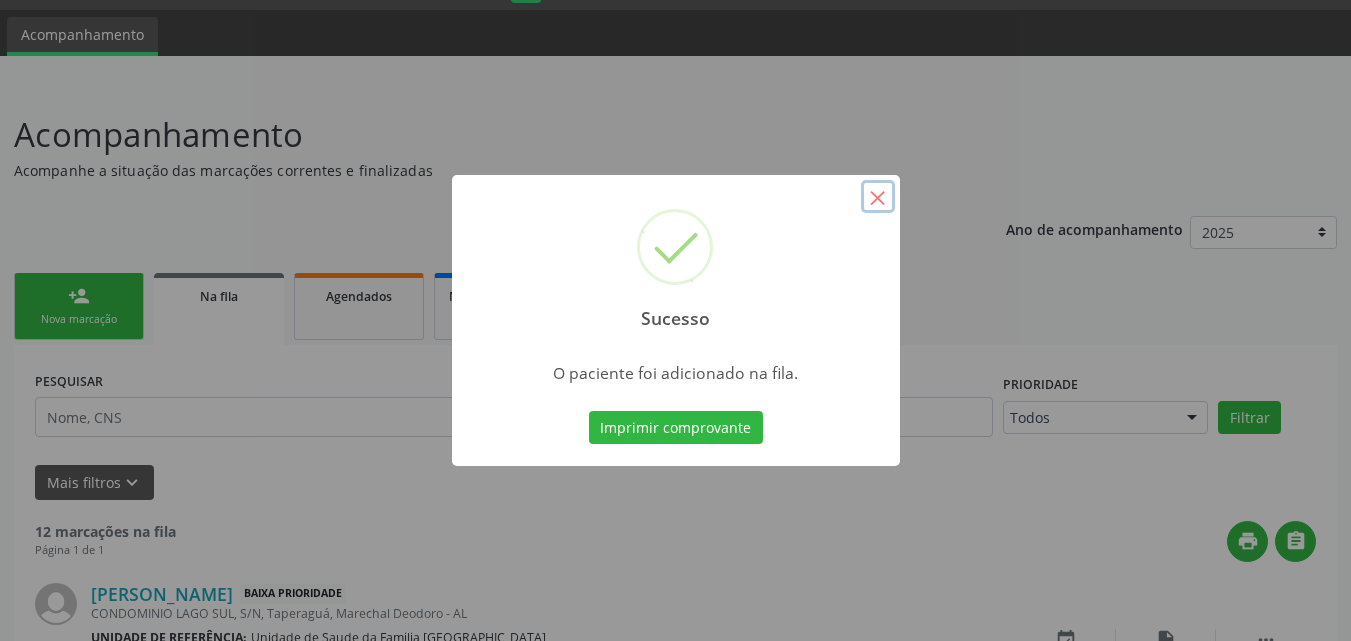 click on "×" at bounding box center (878, 197) 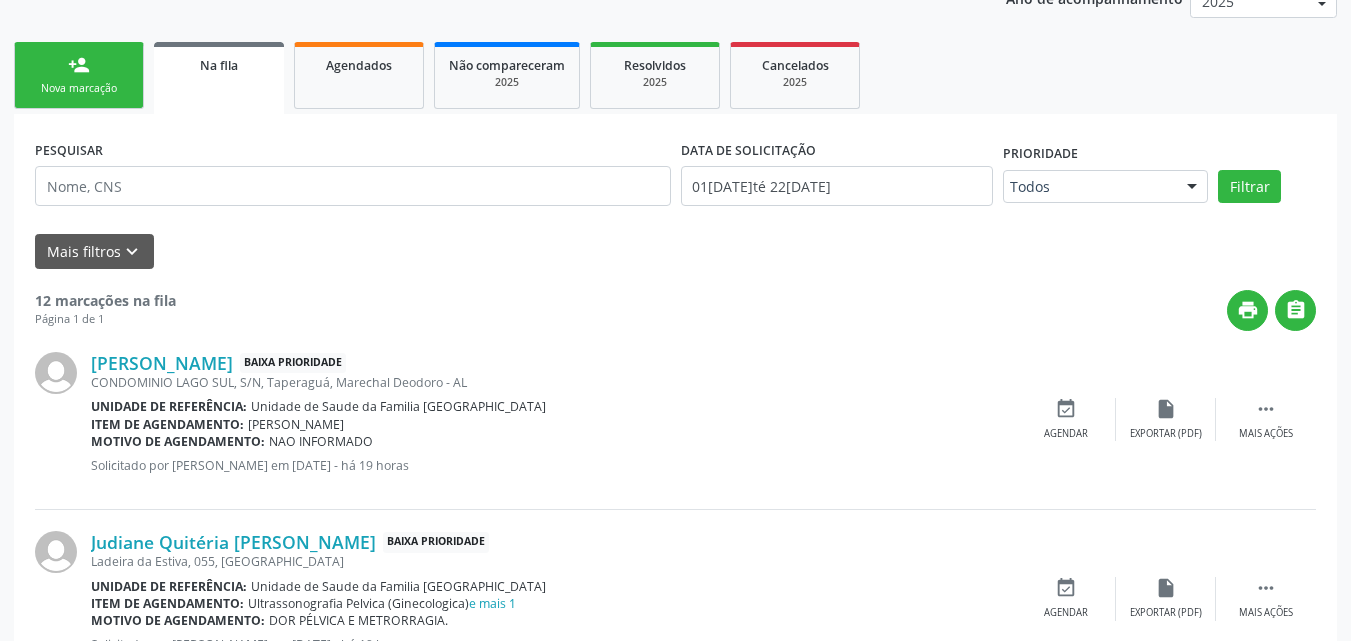 scroll, scrollTop: 0, scrollLeft: 0, axis: both 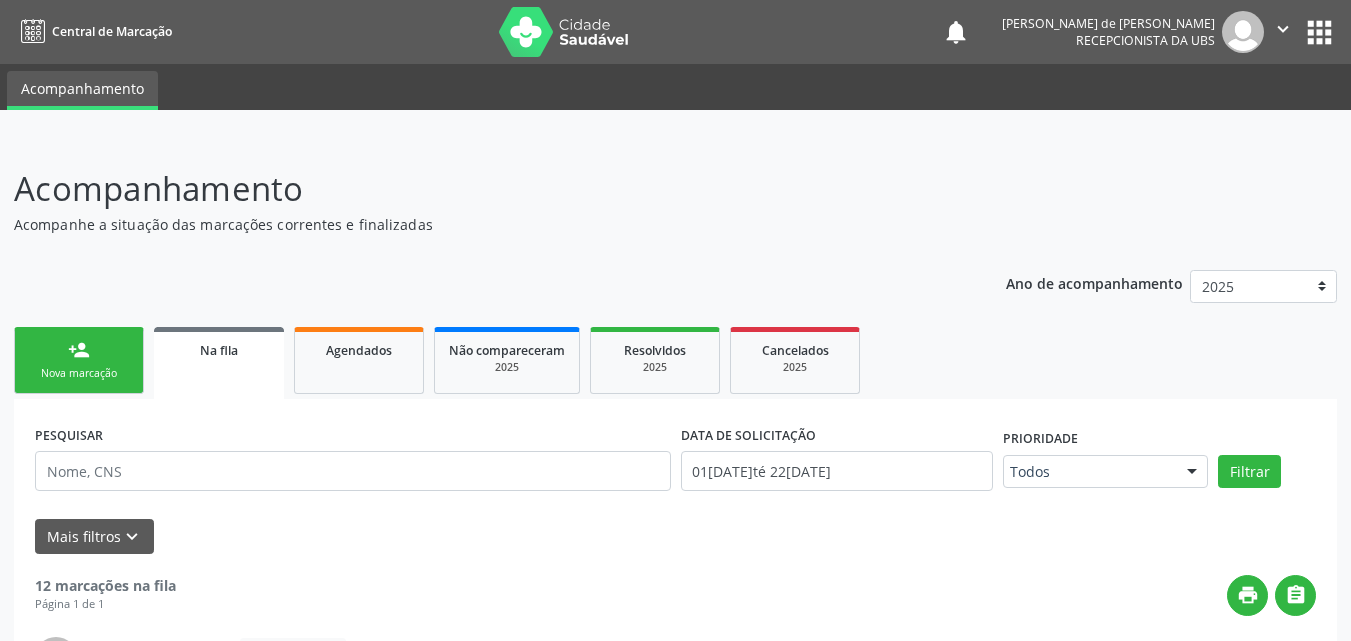 click on "Nova marcação" at bounding box center (79, 373) 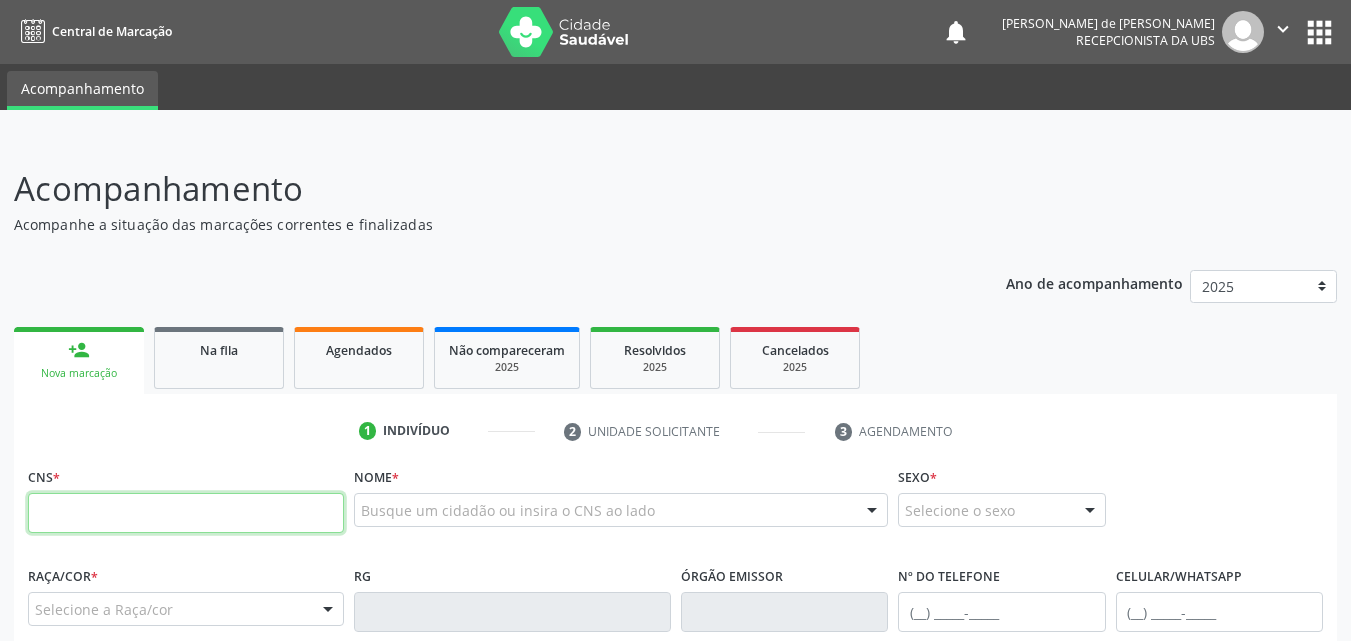 click at bounding box center (186, 513) 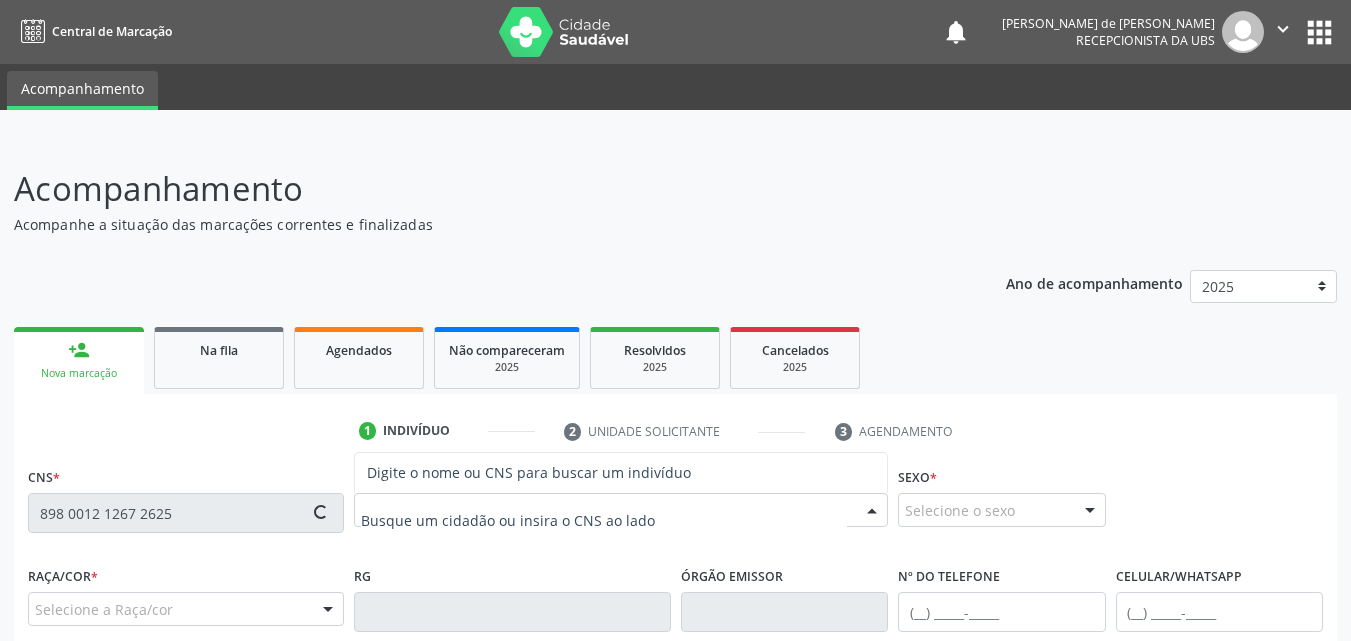 type on "898 0012 1267 2625" 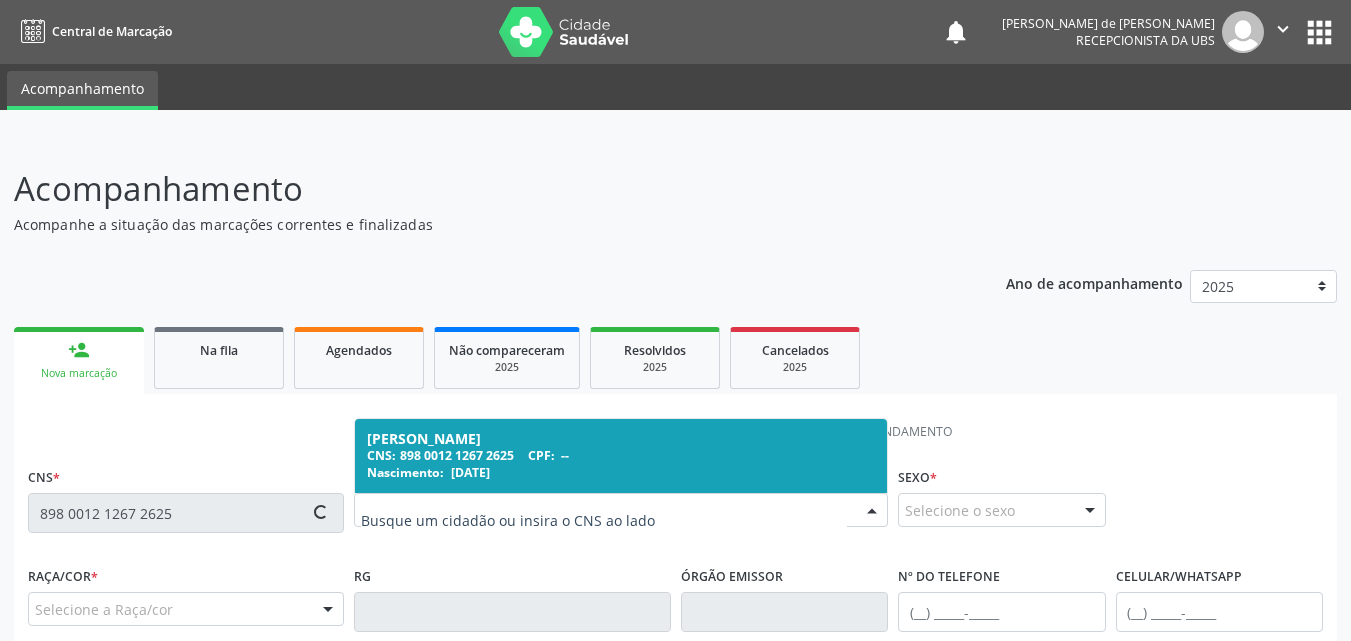 type on "[PHONE_NUMBER]" 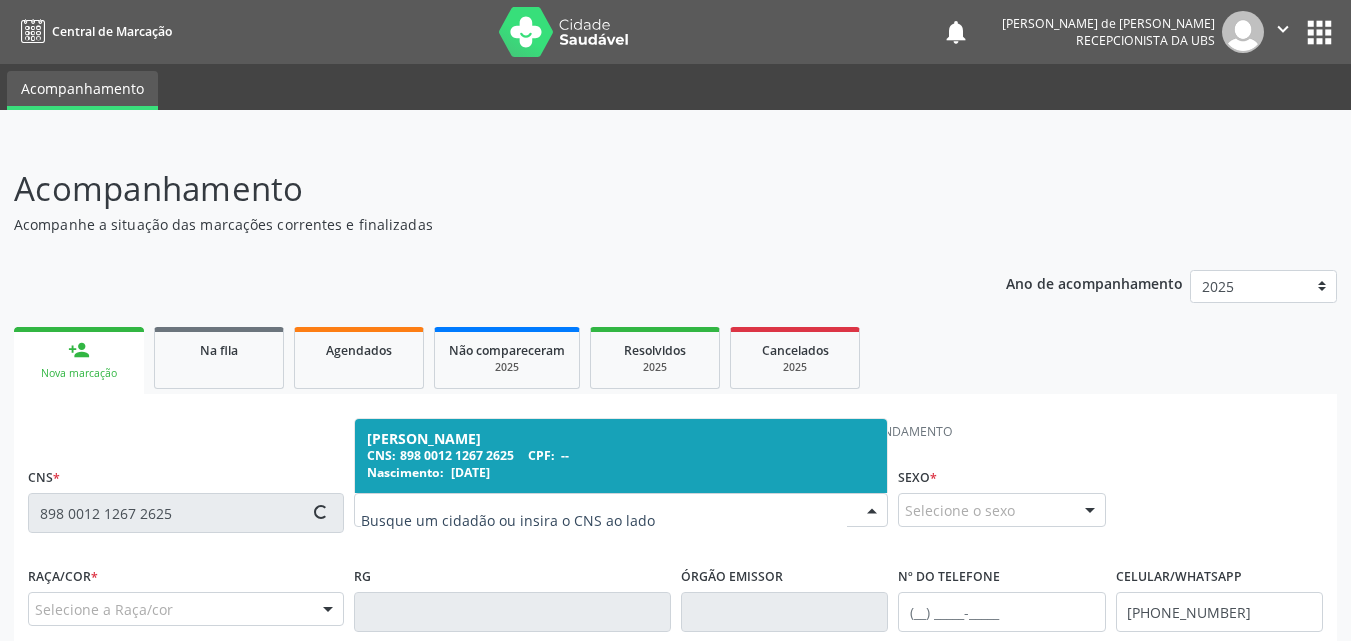 type on "[DATE]" 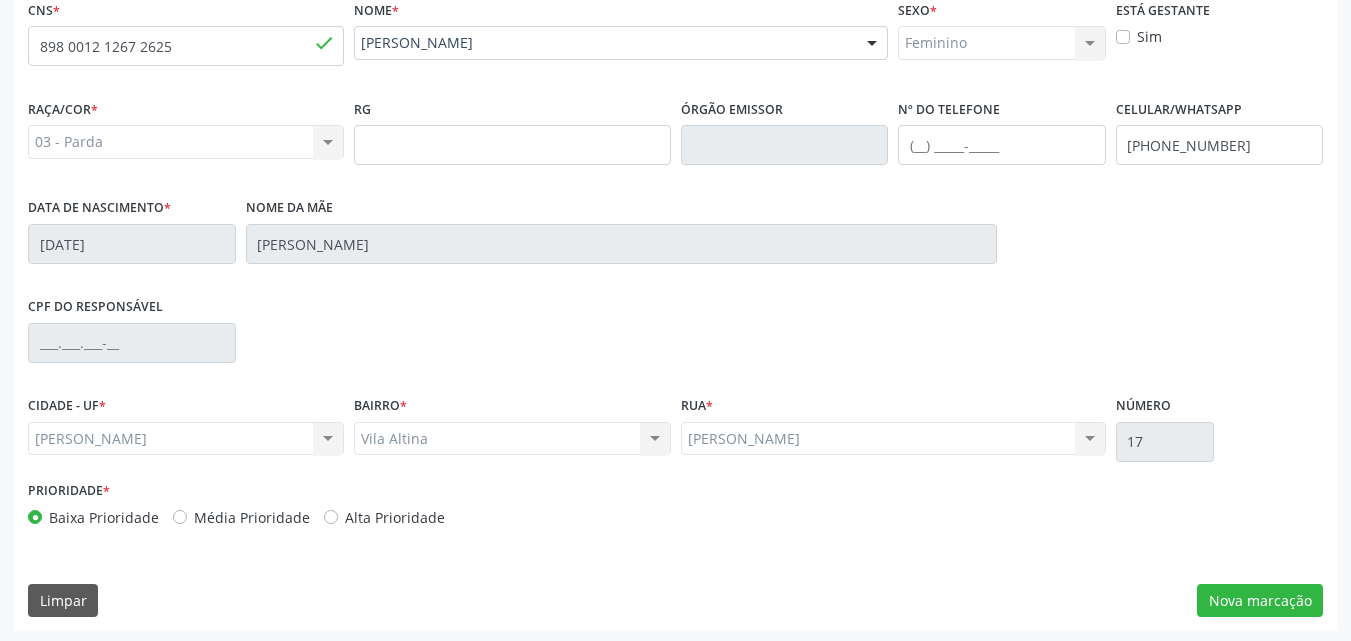 scroll, scrollTop: 471, scrollLeft: 0, axis: vertical 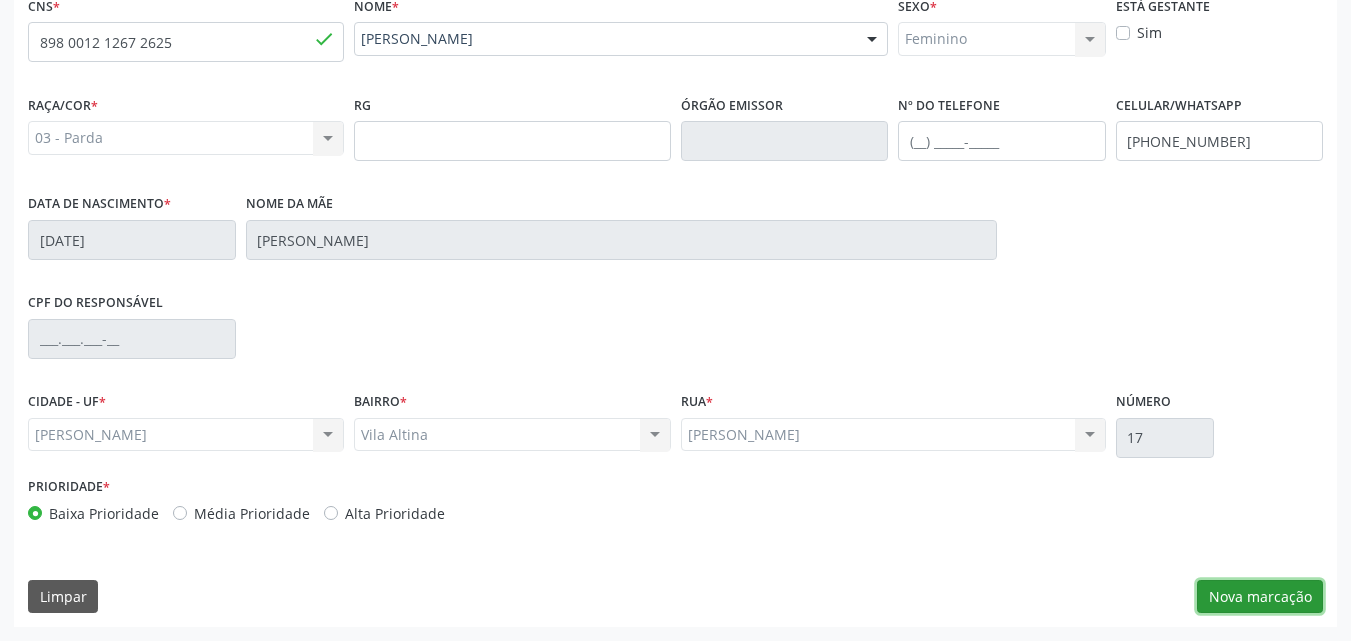 click on "Nova marcação" at bounding box center (1260, 597) 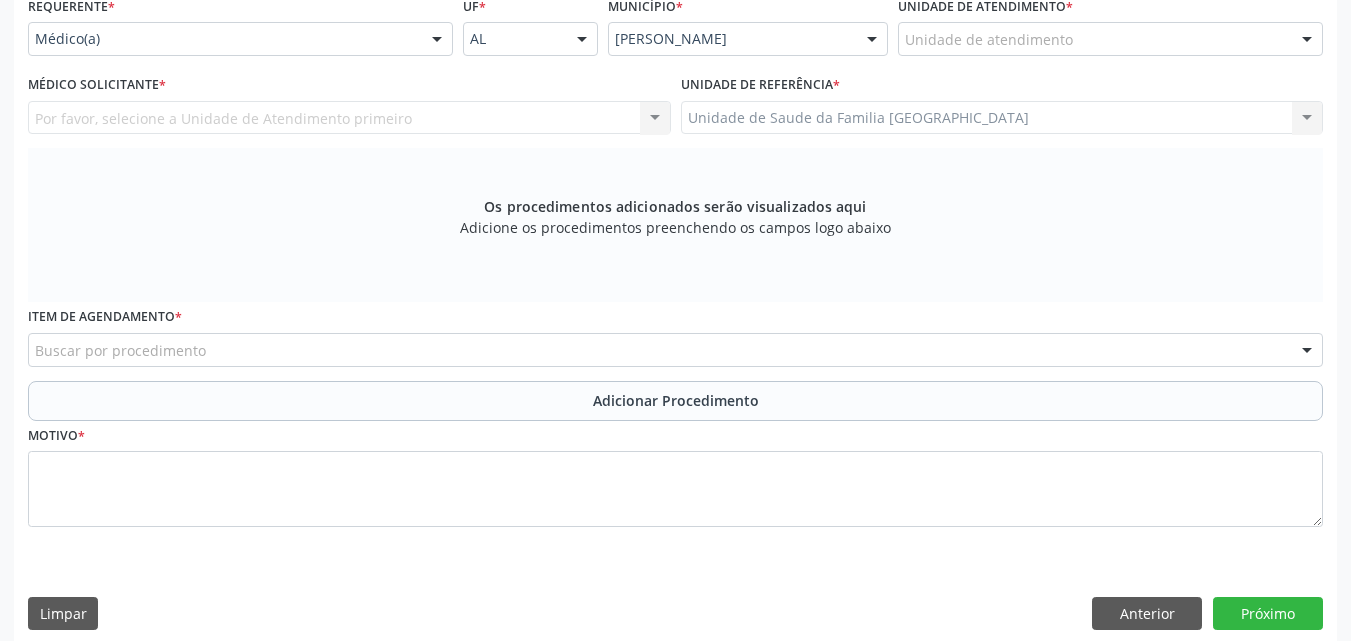 scroll, scrollTop: 0, scrollLeft: 0, axis: both 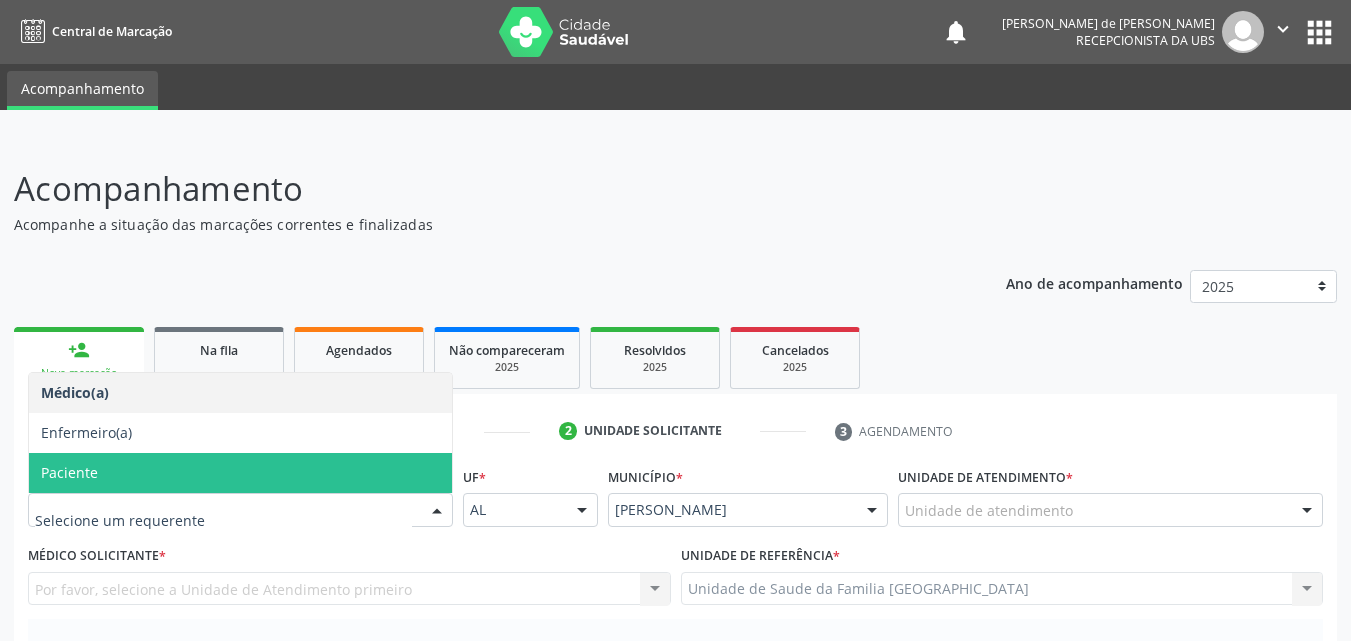 click on "Paciente" at bounding box center (240, 473) 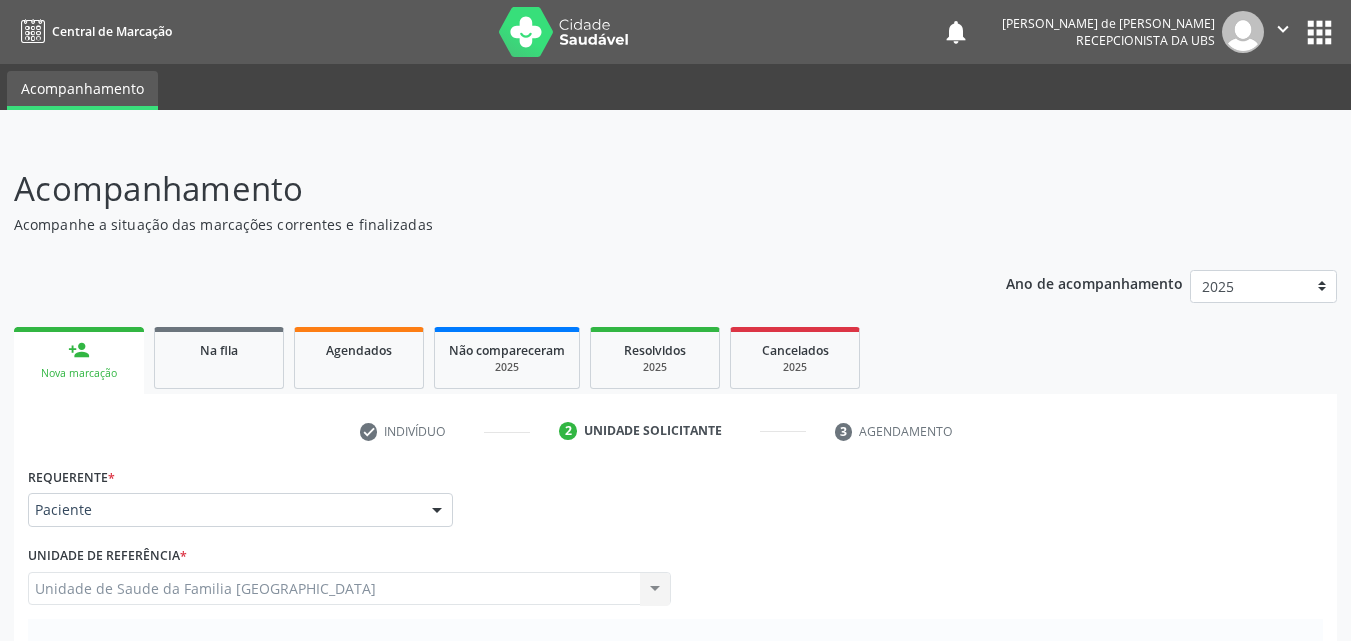 scroll, scrollTop: 467, scrollLeft: 0, axis: vertical 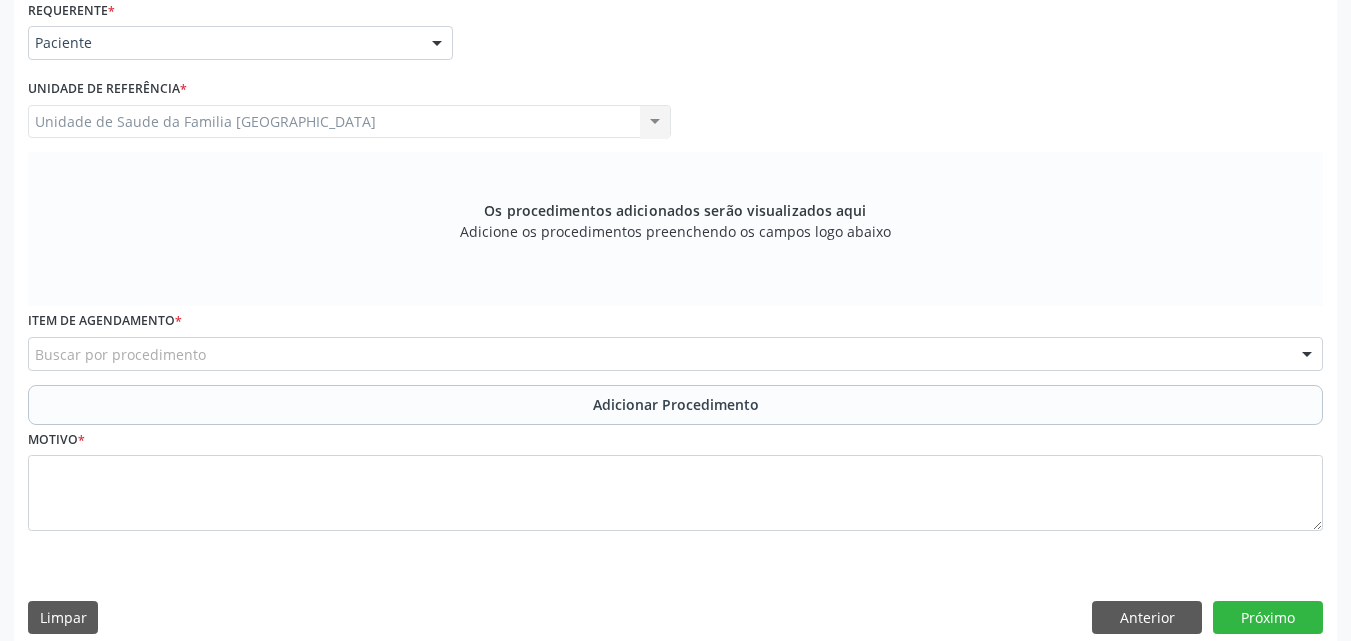click on "Buscar por procedimento" at bounding box center [675, 354] 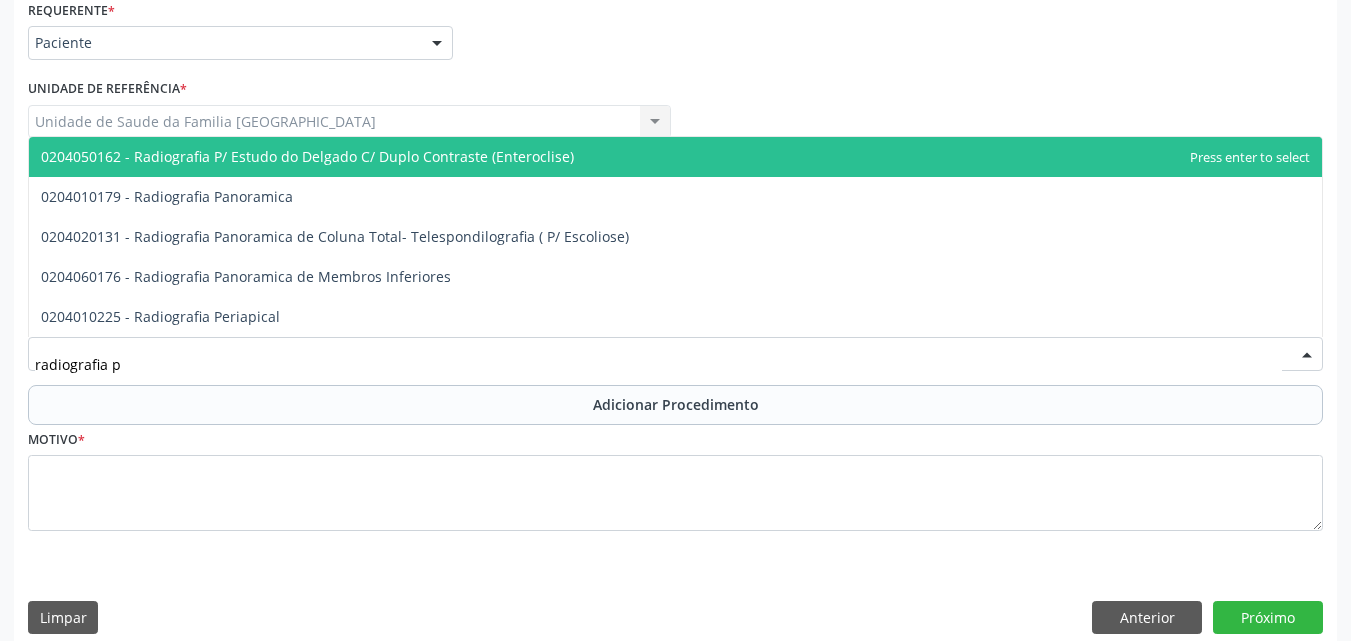type on "radiografia pe" 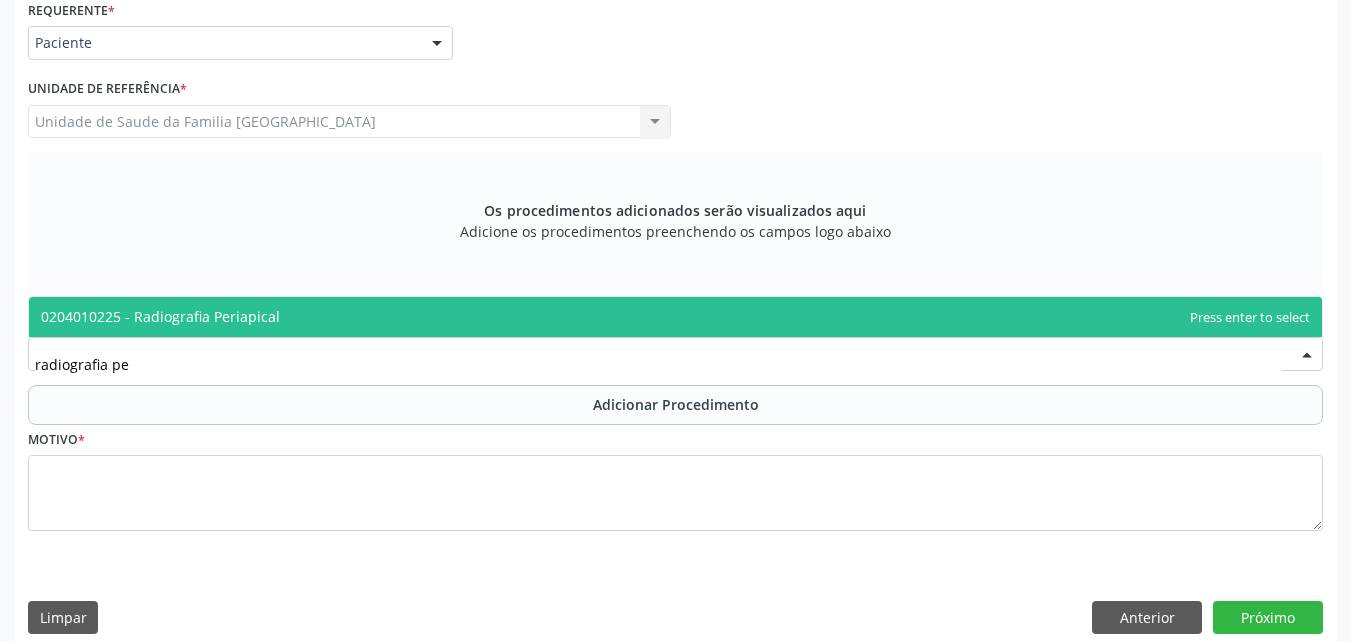click on "0204010225 - Radiografia Periapical" at bounding box center [675, 317] 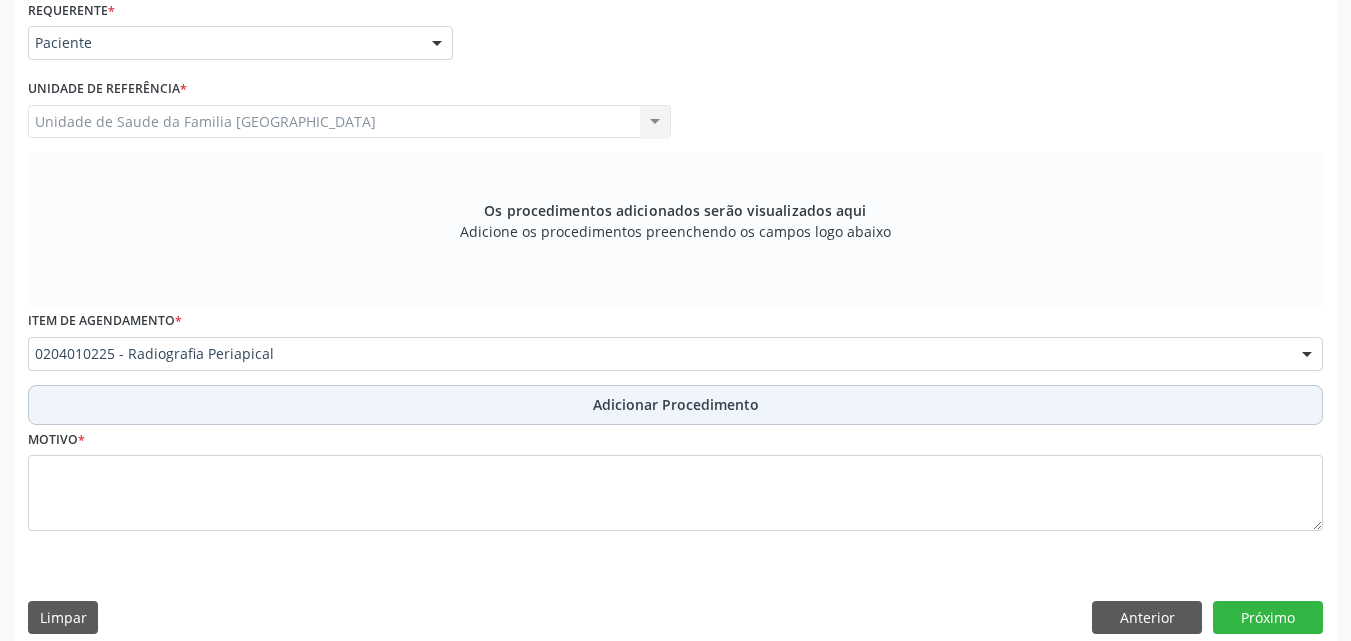 click on "Adicionar Procedimento" at bounding box center (675, 405) 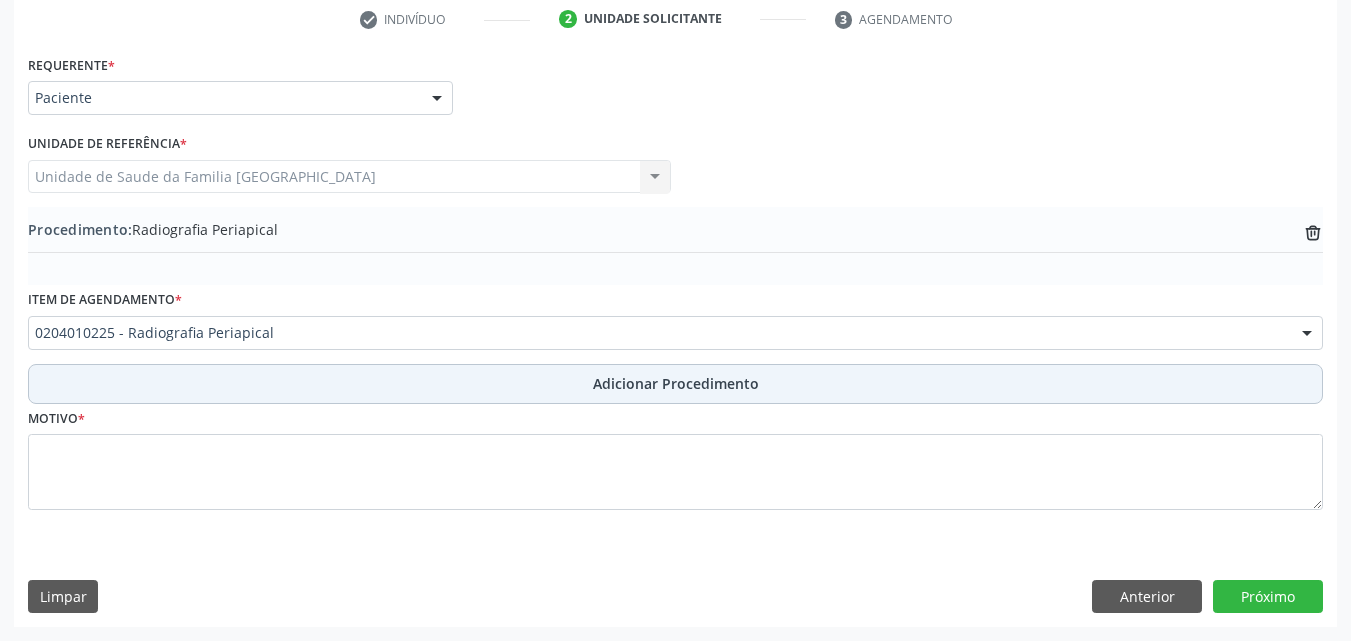 scroll, scrollTop: 412, scrollLeft: 0, axis: vertical 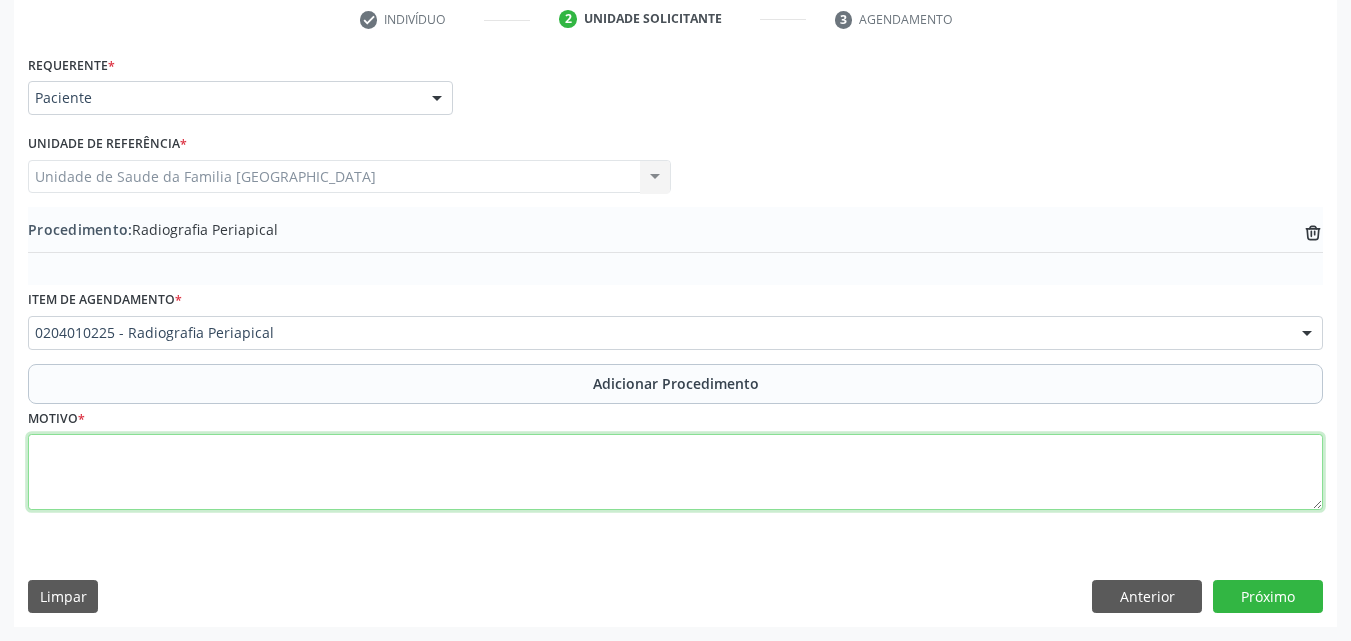 click at bounding box center [675, 472] 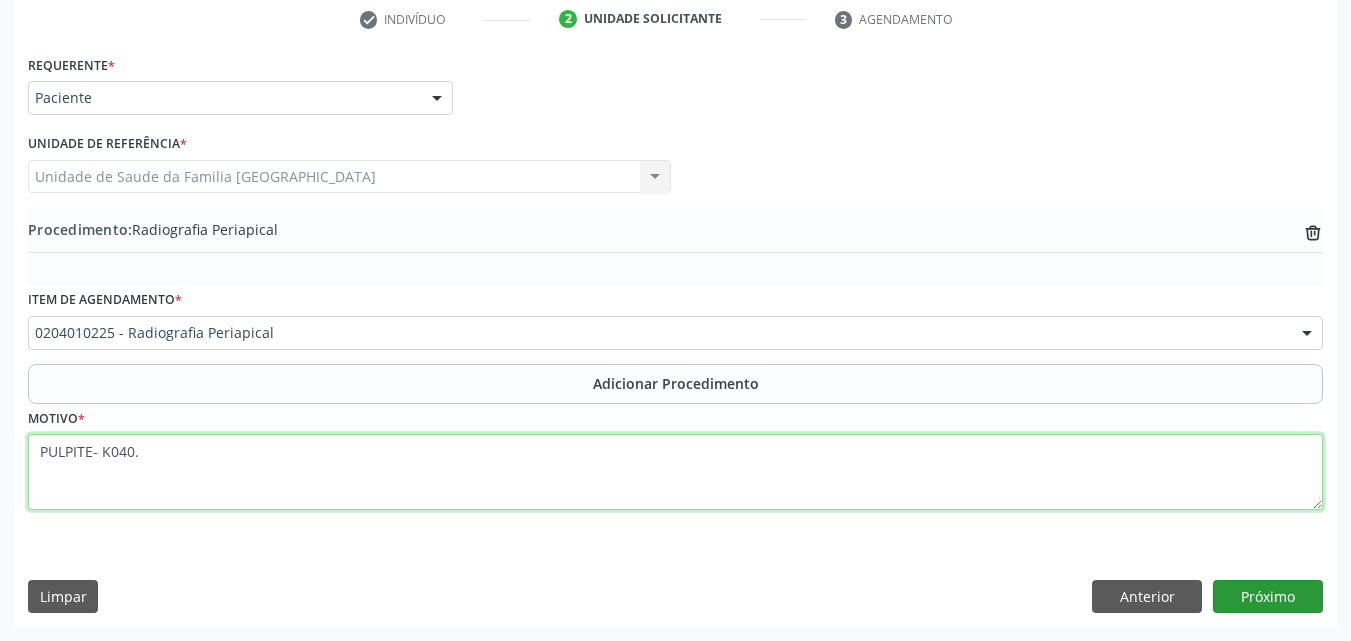 type on "PULPITE- K040." 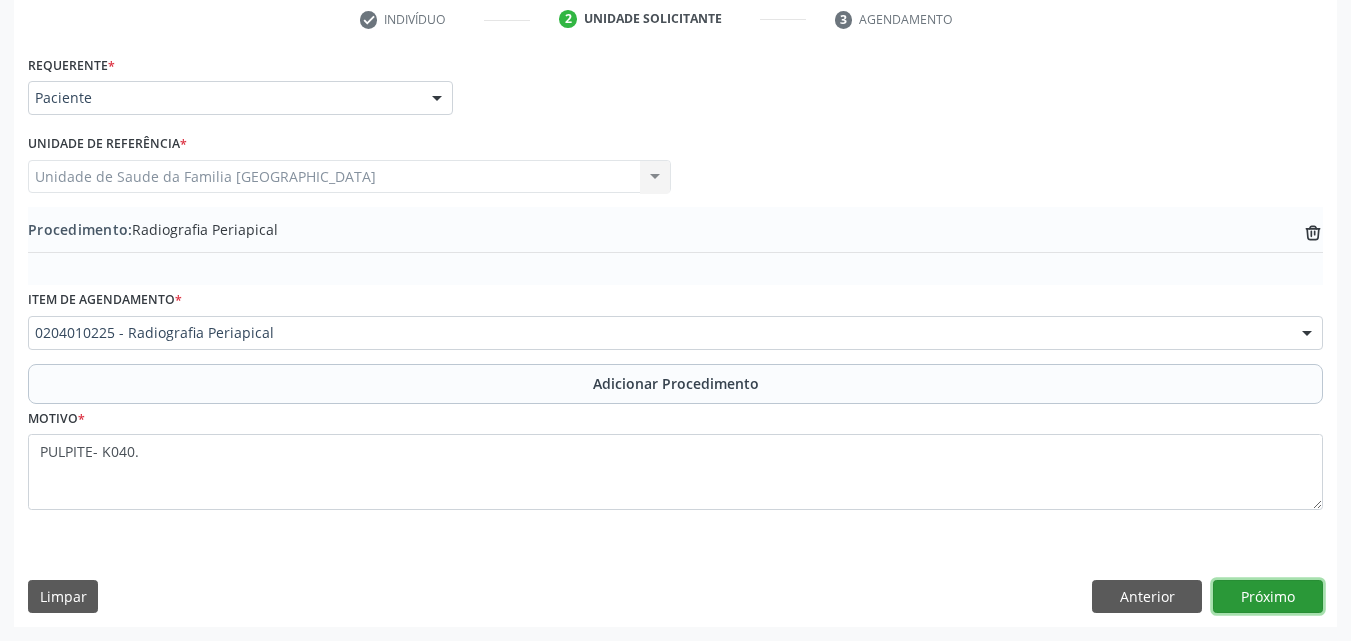 click on "Próximo" at bounding box center [1268, 597] 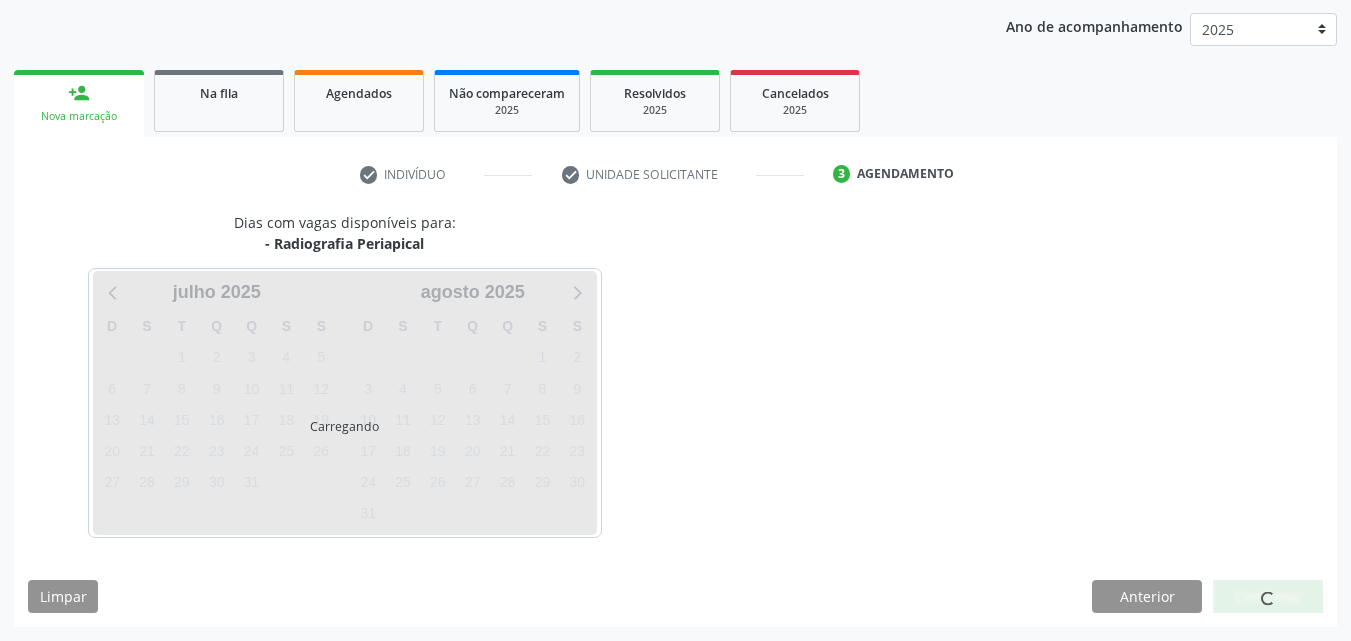 scroll, scrollTop: 316, scrollLeft: 0, axis: vertical 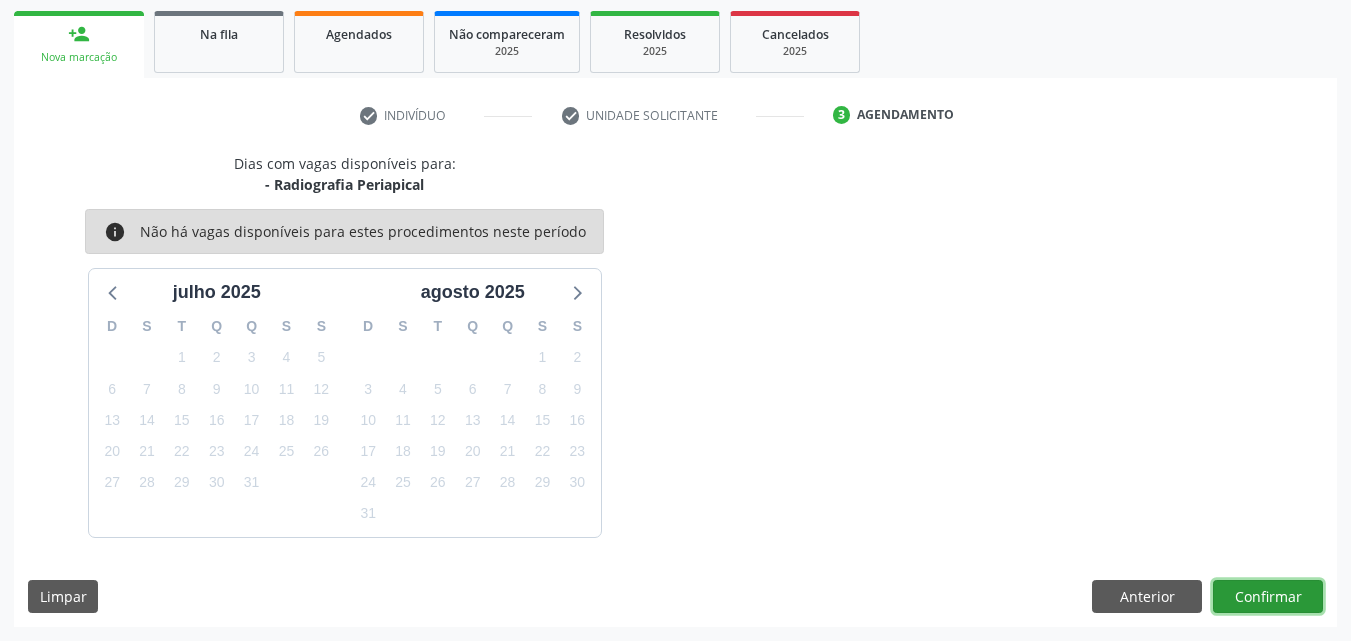 click on "Confirmar" at bounding box center (1268, 597) 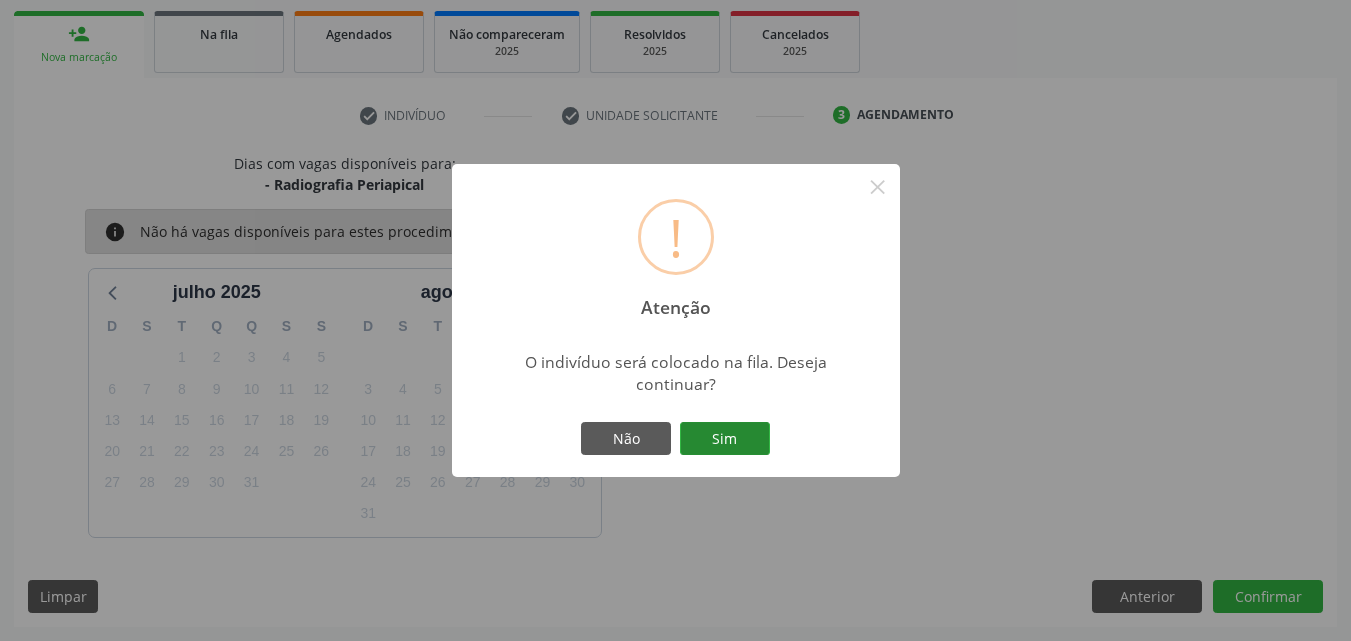 click on "Sim" at bounding box center [725, 439] 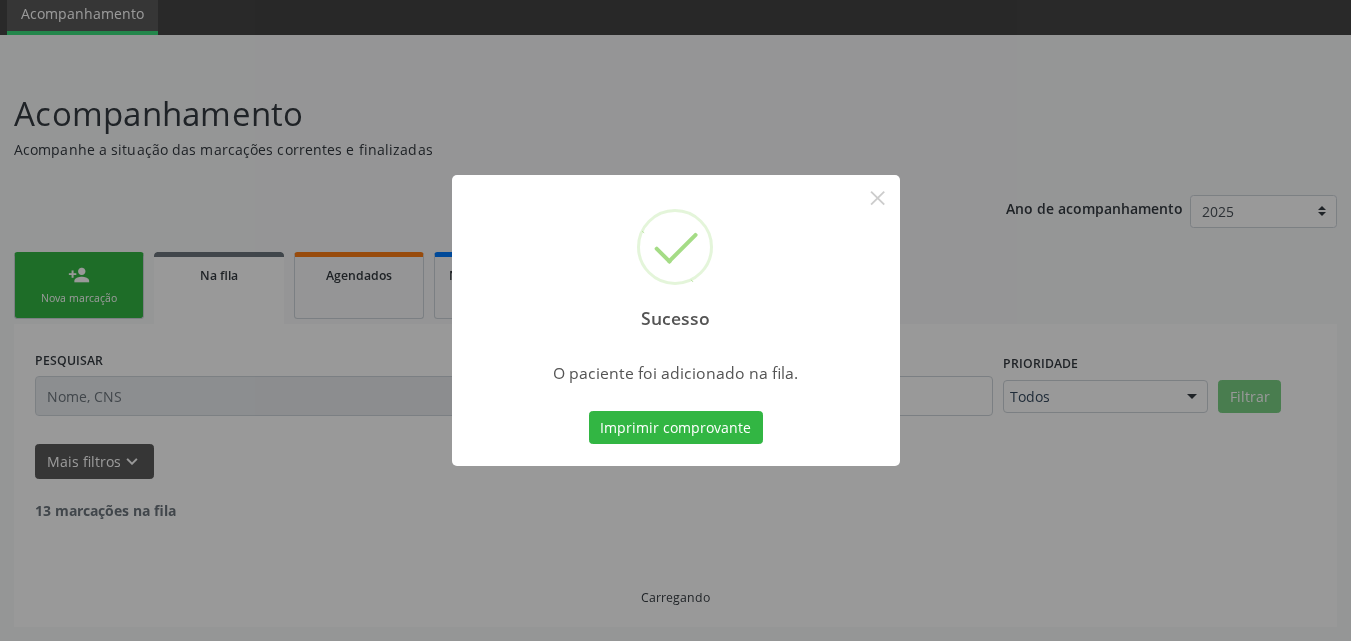 scroll, scrollTop: 54, scrollLeft: 0, axis: vertical 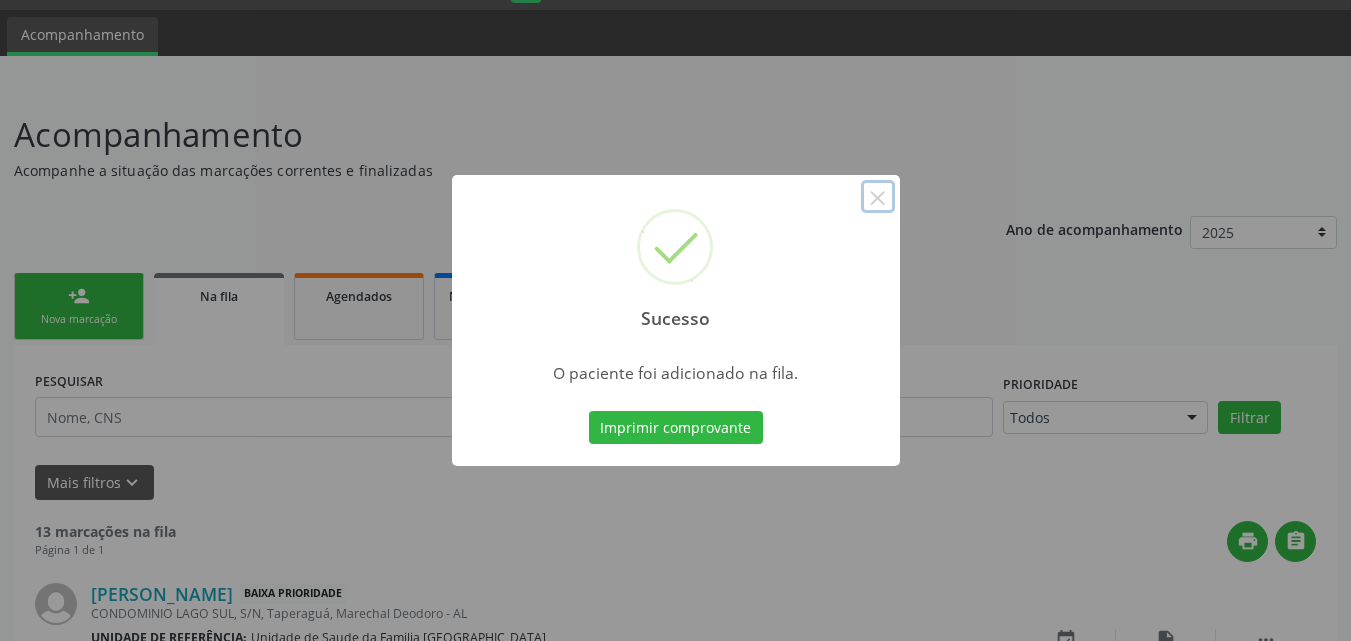 drag, startPoint x: 880, startPoint y: 190, endPoint x: 863, endPoint y: 212, distance: 27.802877 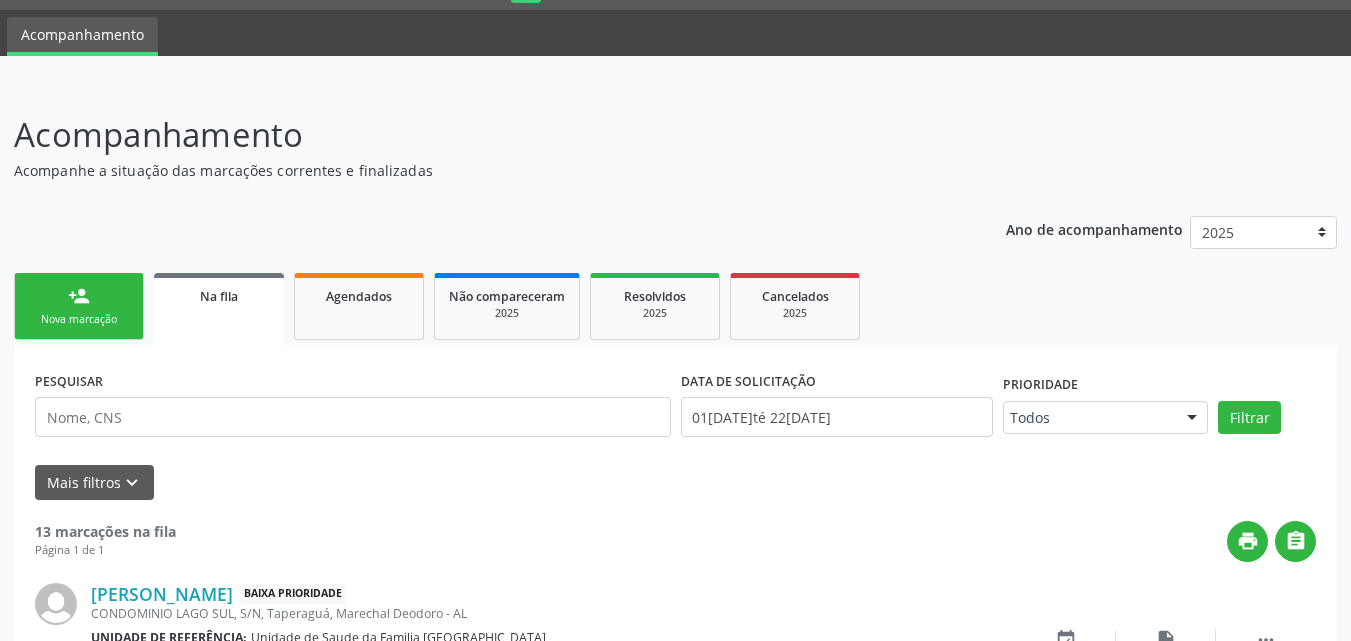 click on "person_add
Nova marcação" at bounding box center [79, 306] 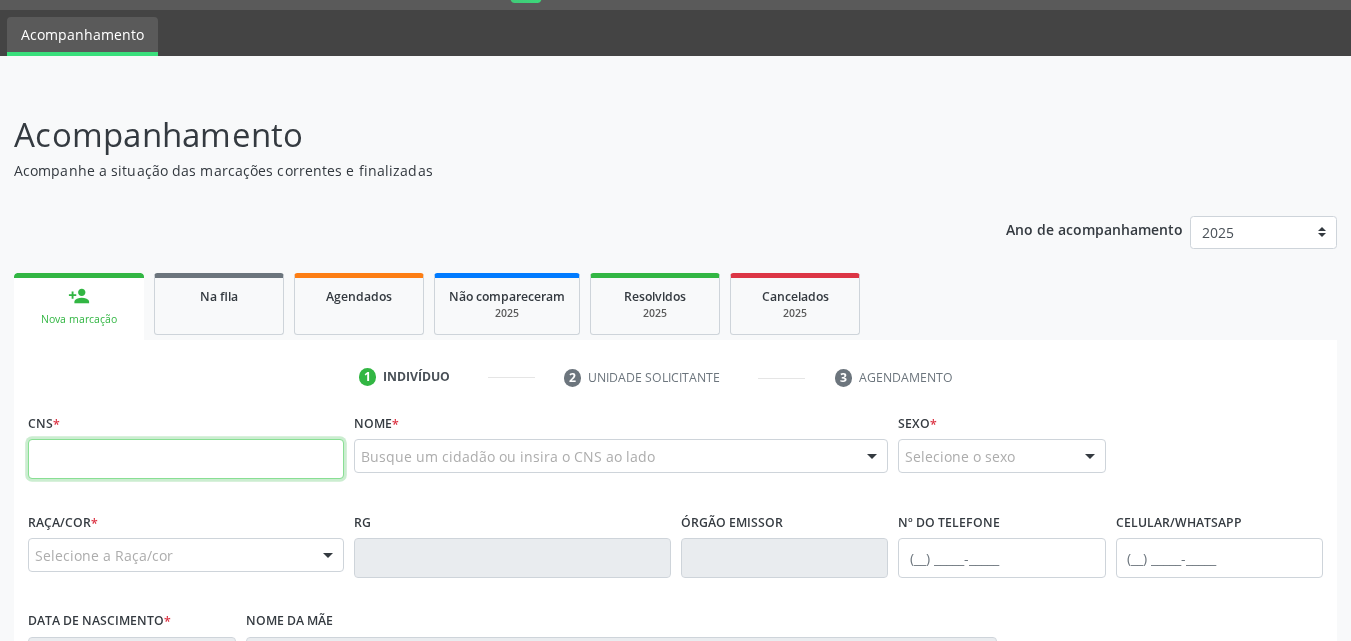 click at bounding box center (186, 459) 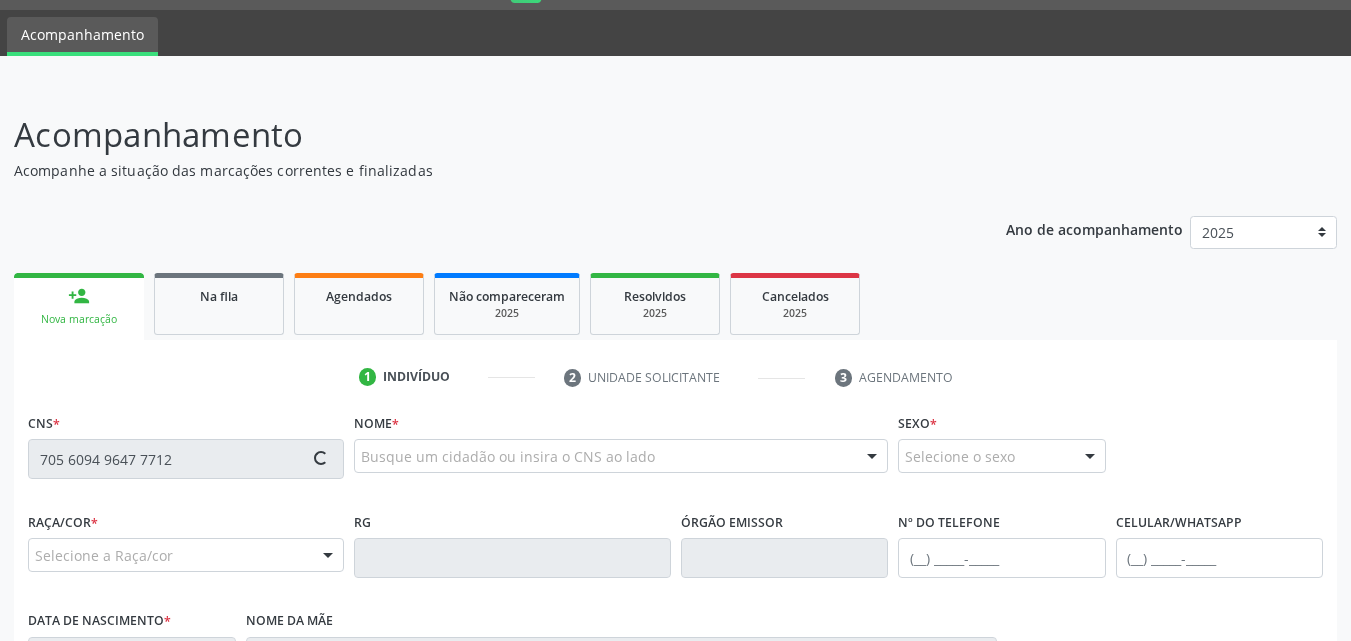 type on "705 6094 9647 7712" 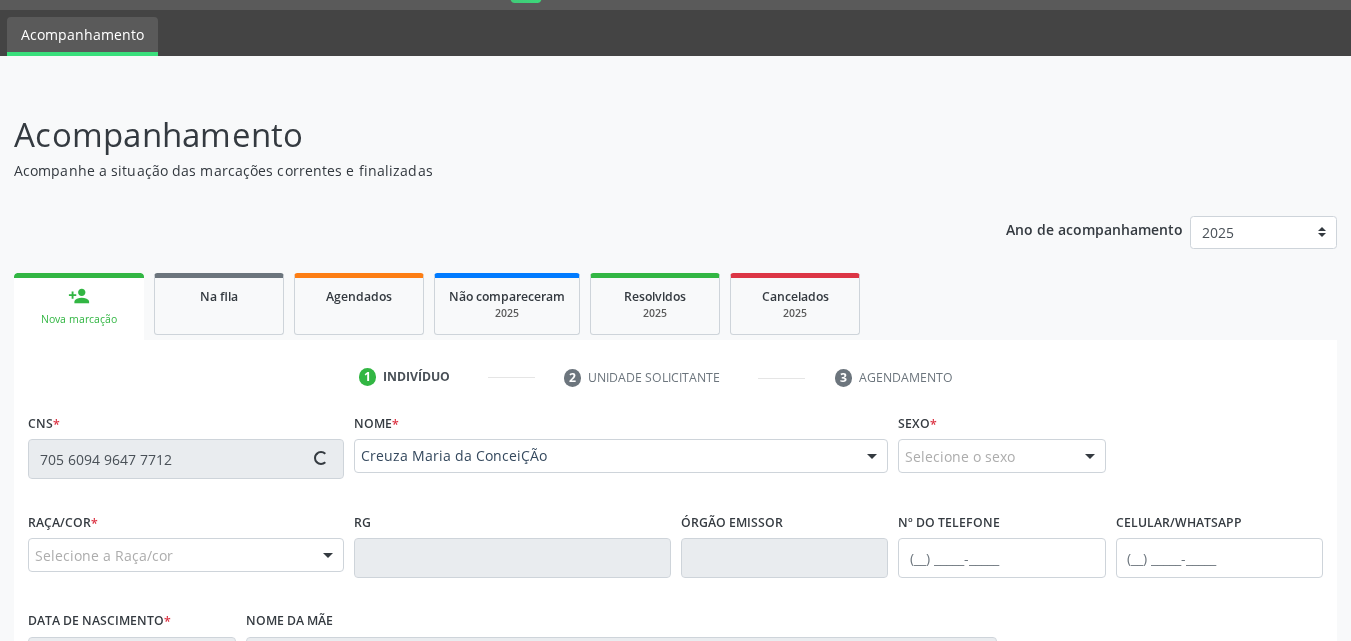 type on "[PHONE_NUMBER]" 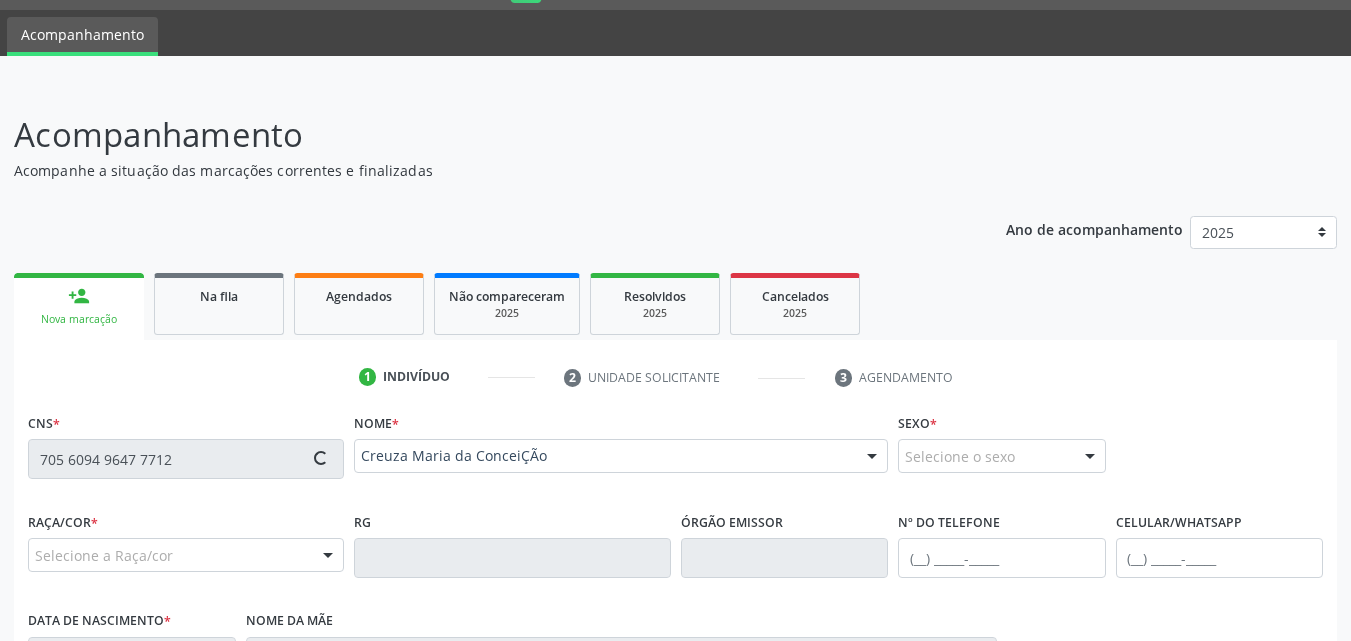 type on "[DATE]" 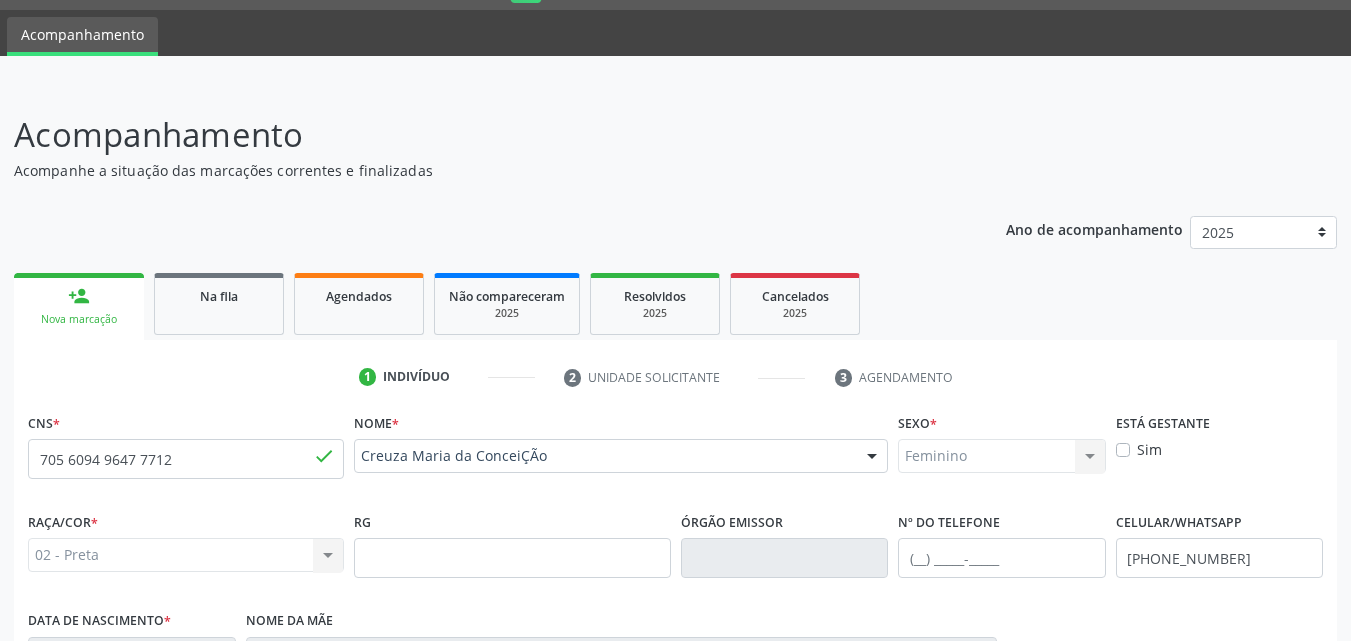 scroll, scrollTop: 471, scrollLeft: 0, axis: vertical 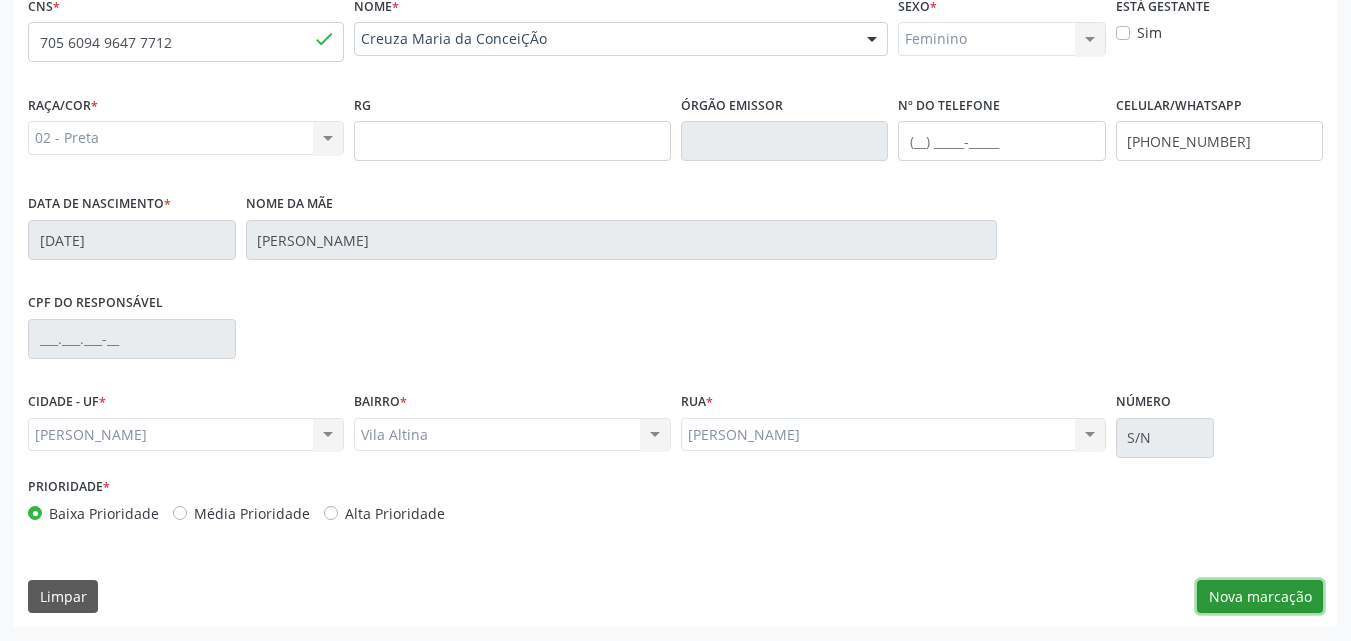 click on "Nova marcação" at bounding box center [1260, 597] 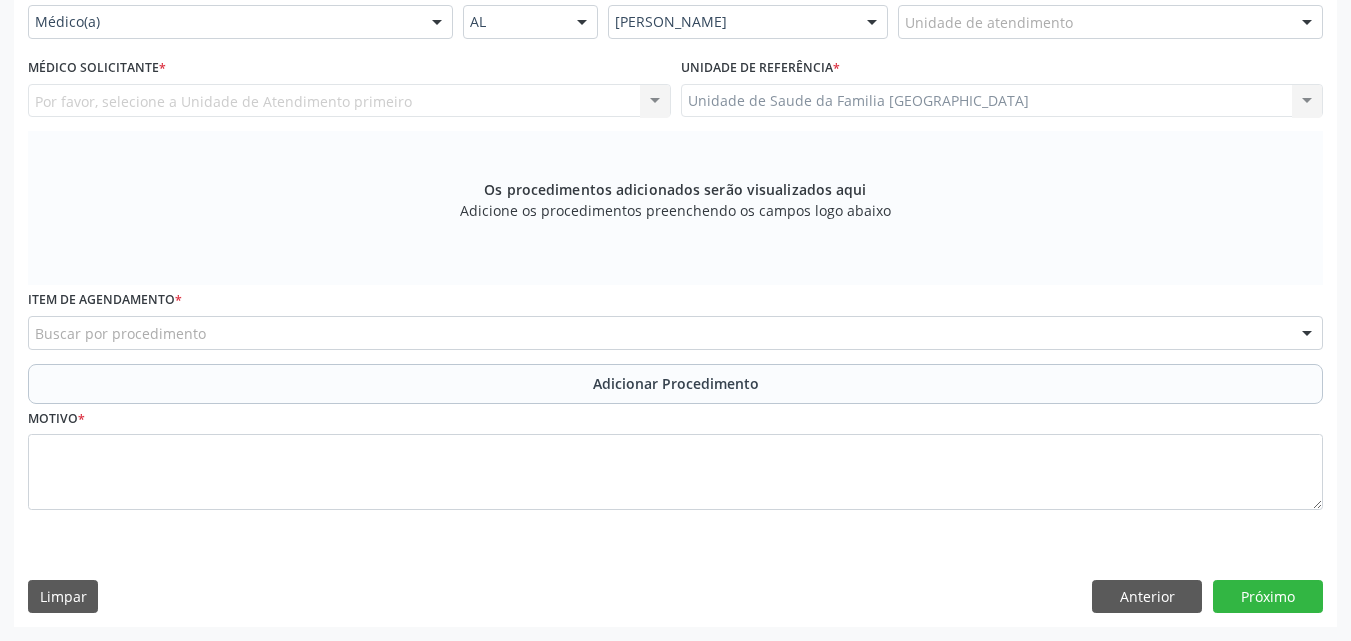 scroll, scrollTop: 21, scrollLeft: 0, axis: vertical 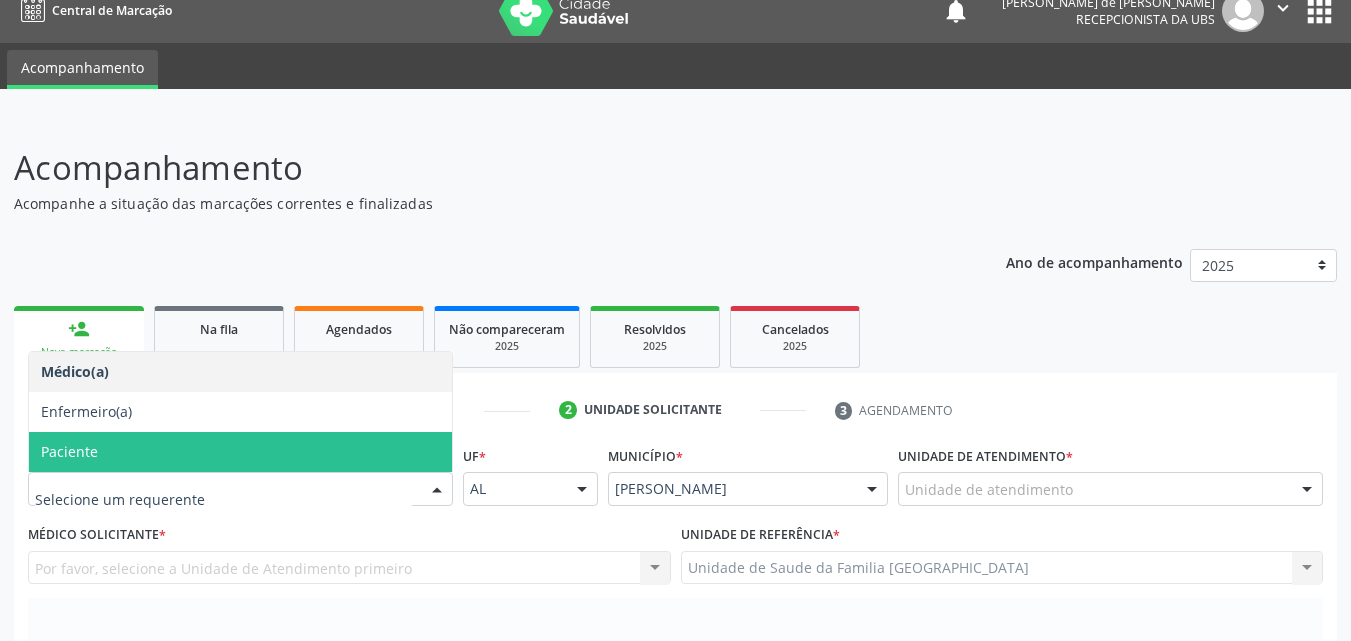 click on "Paciente" at bounding box center [240, 452] 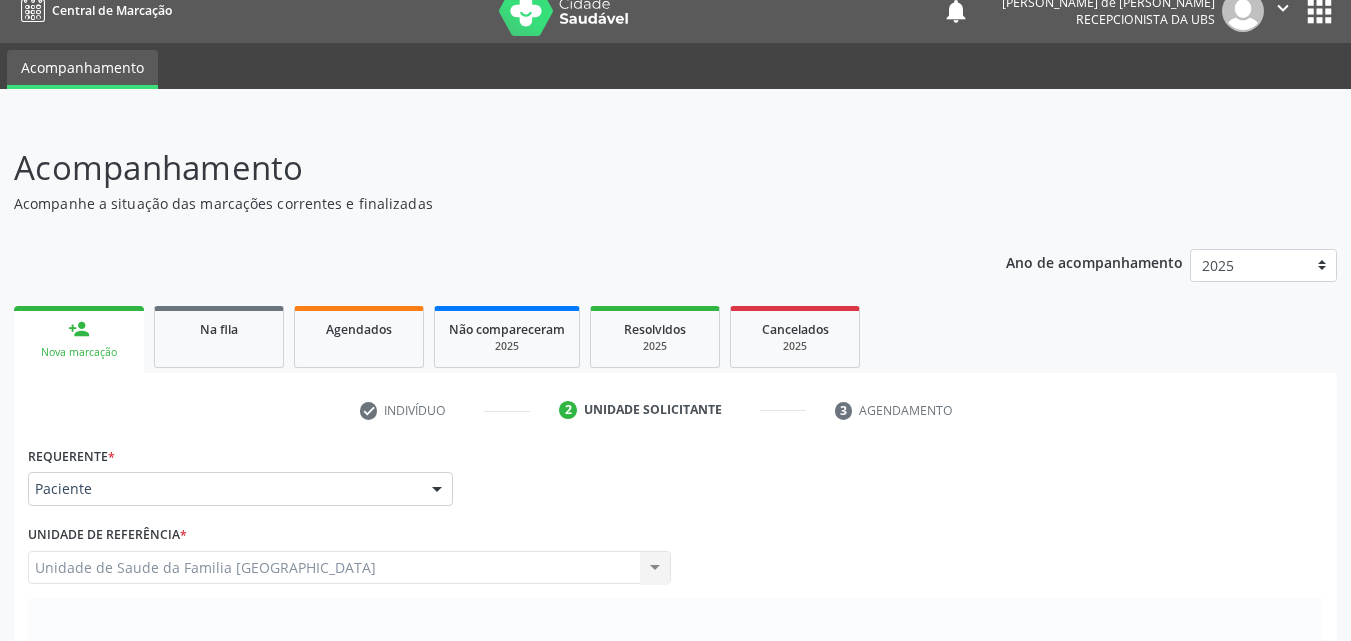 scroll, scrollTop: 488, scrollLeft: 0, axis: vertical 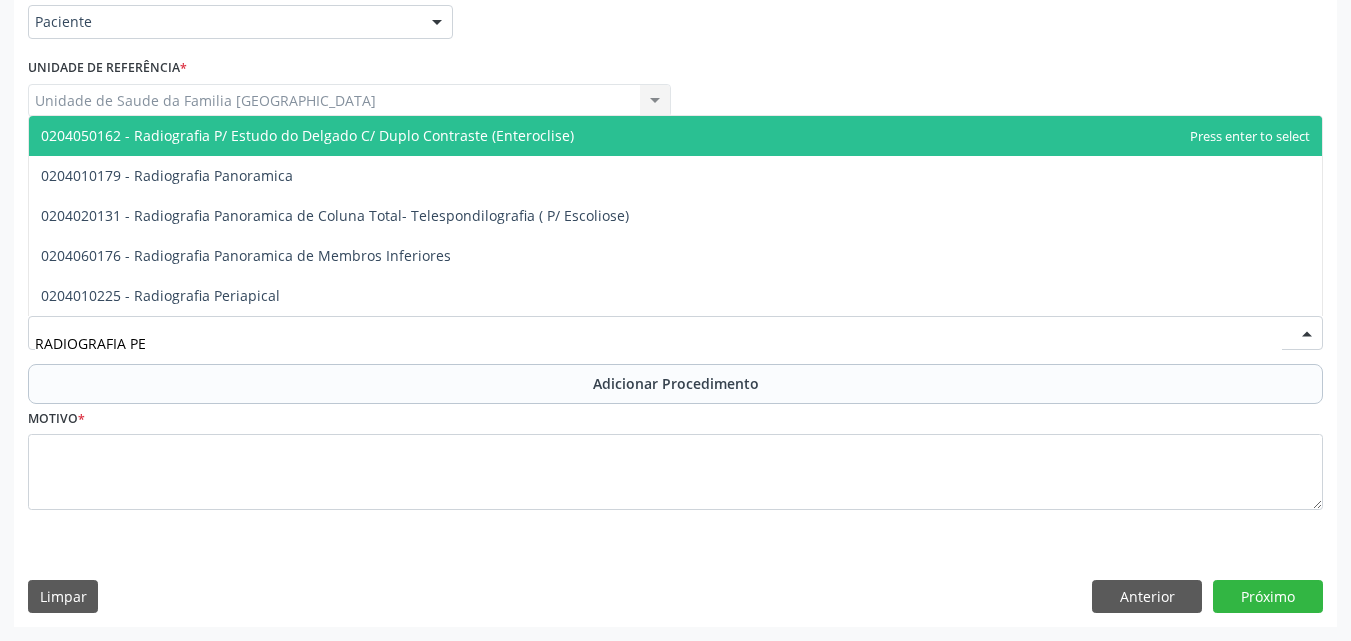 type on "RADIOGRAFIA PER" 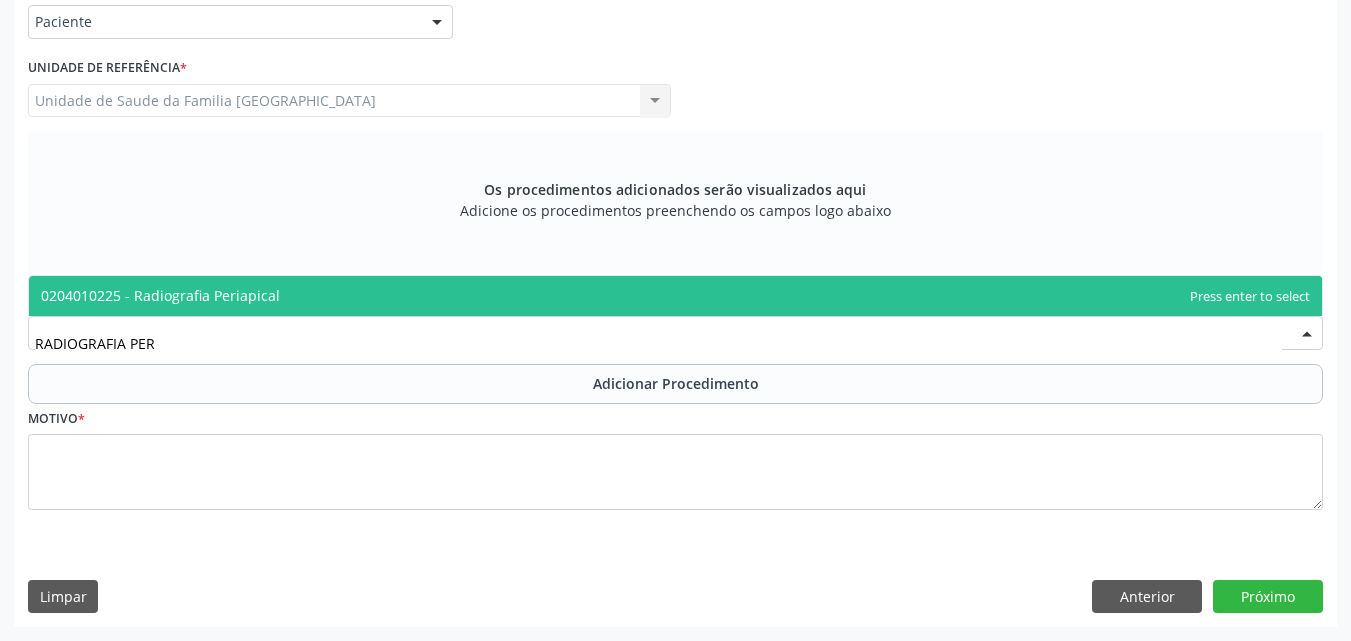 click on "0204010225 - Radiografia Periapical" at bounding box center (160, 295) 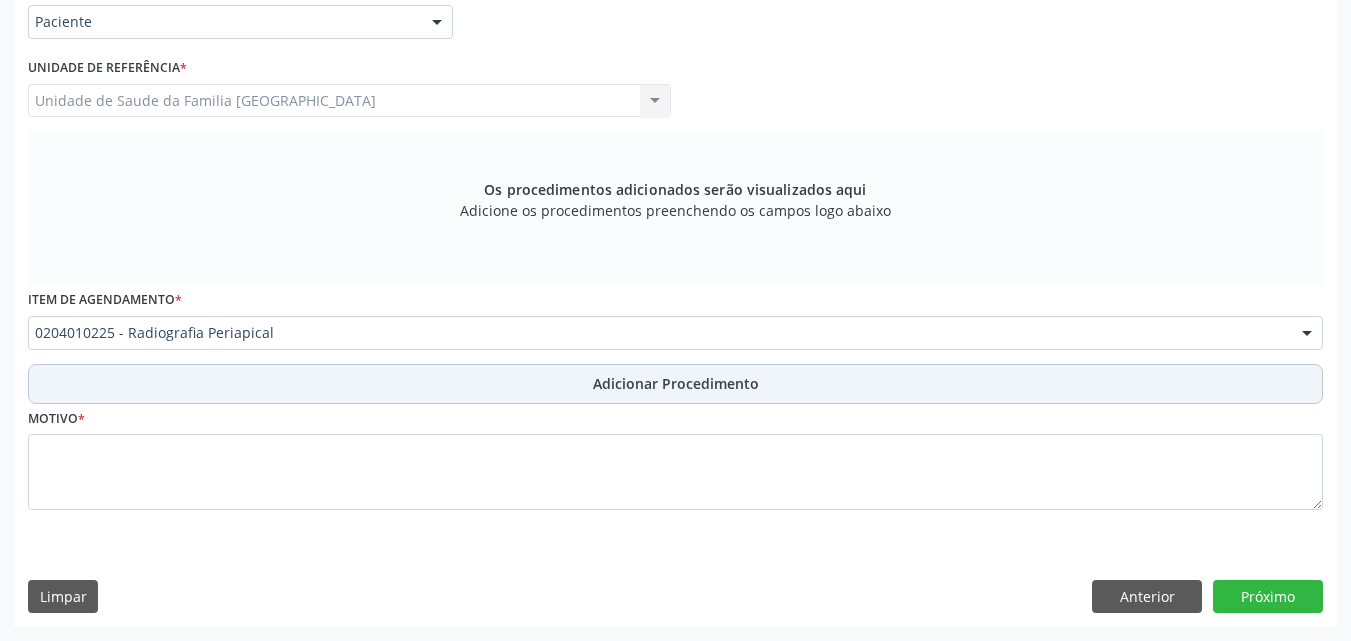 click on "Adicionar Procedimento" at bounding box center (675, 384) 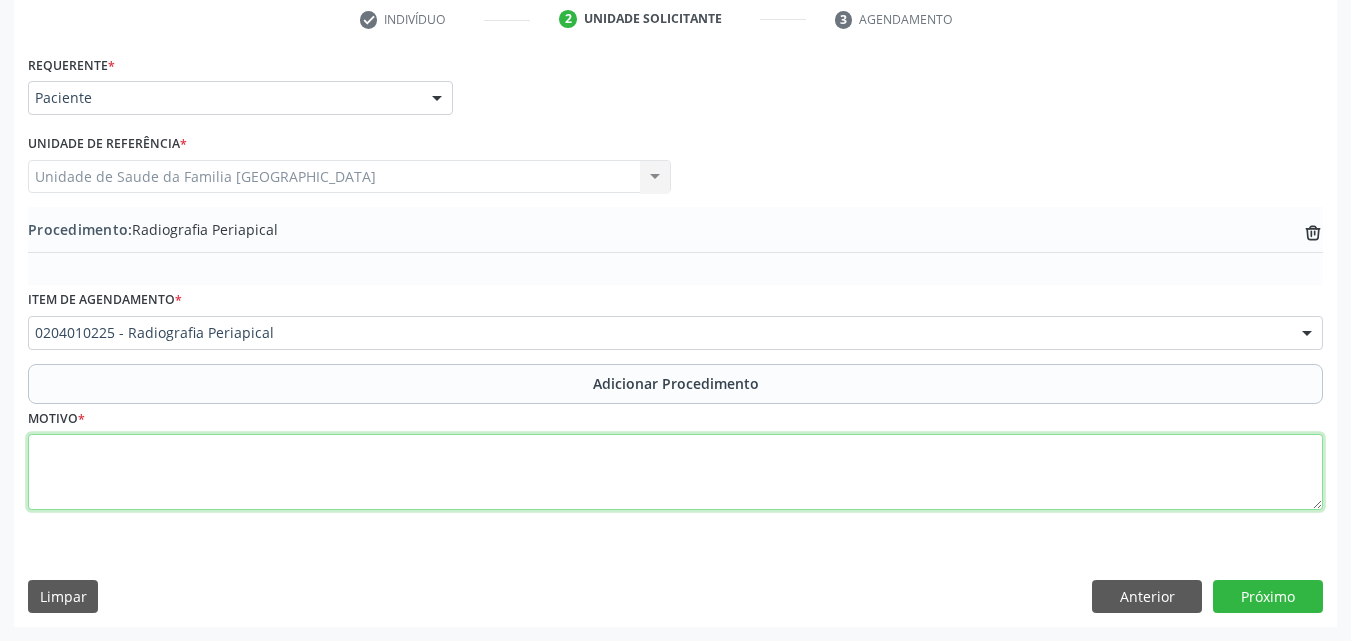 click at bounding box center (675, 472) 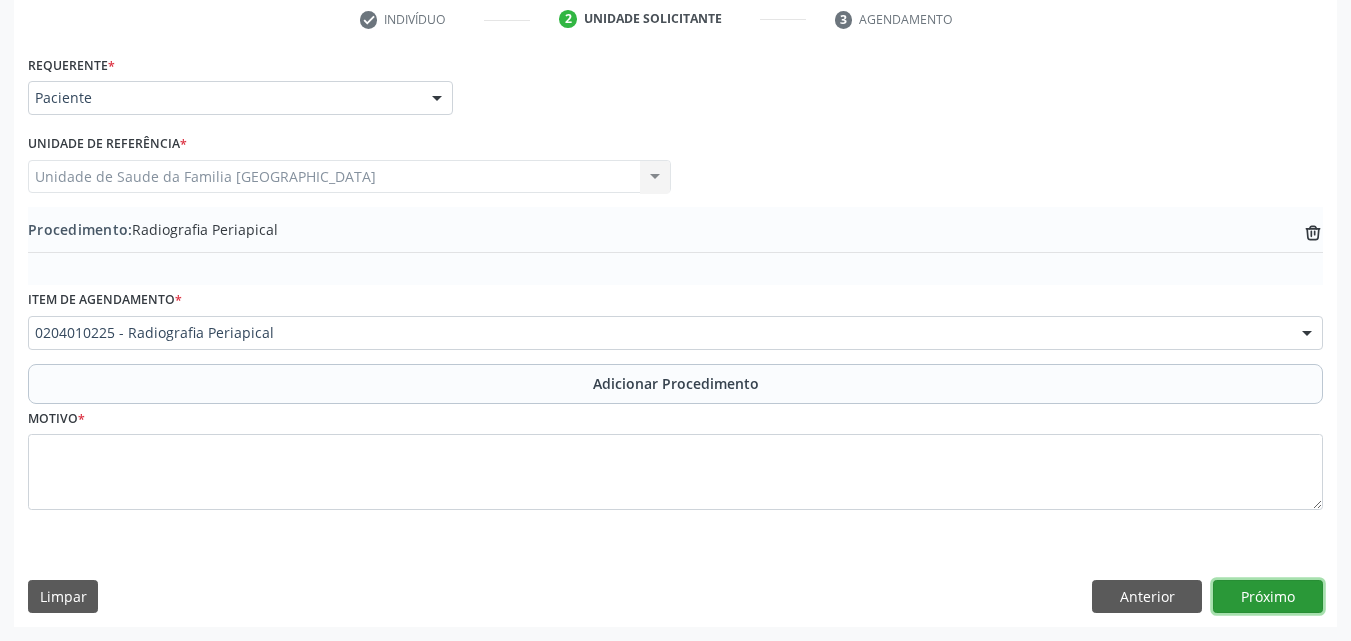 click on "Próximo" at bounding box center (1268, 597) 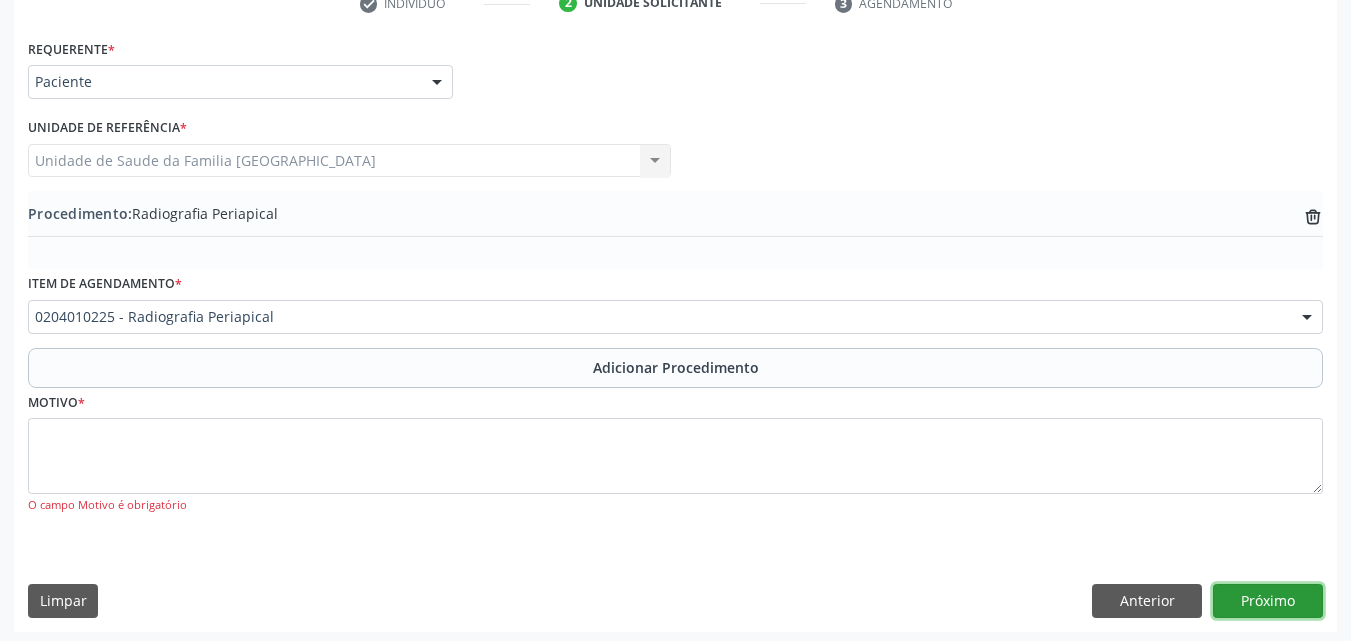 scroll, scrollTop: 433, scrollLeft: 0, axis: vertical 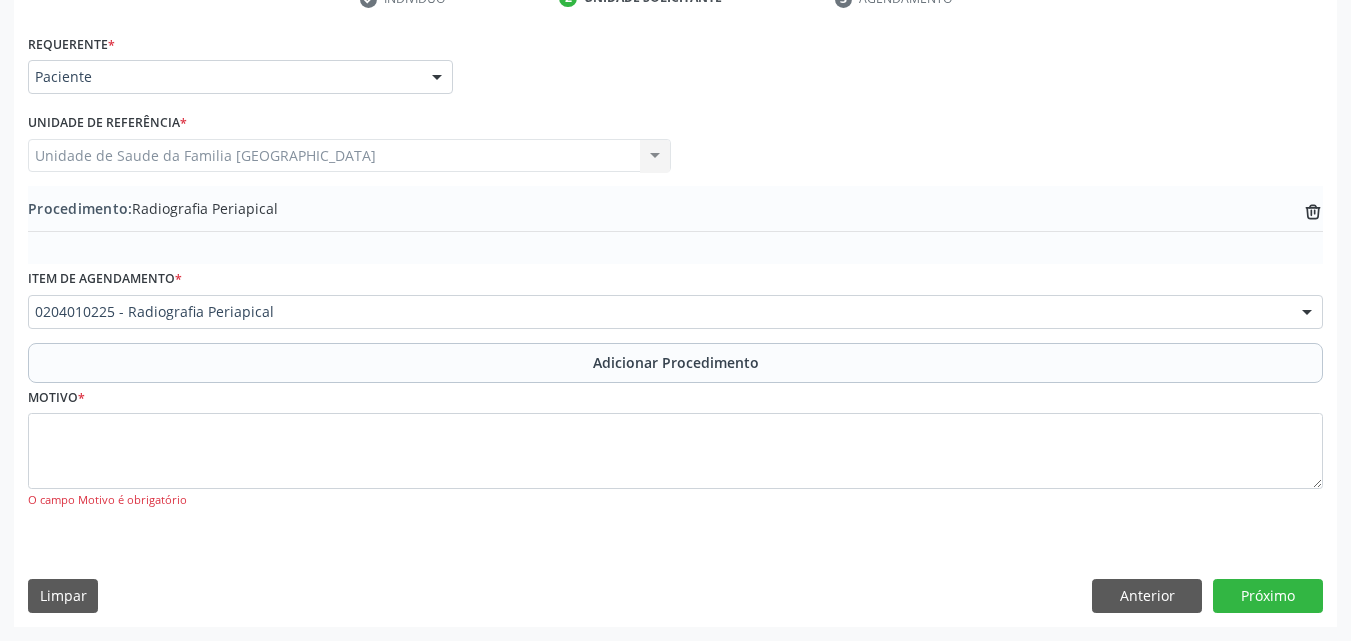 click on "Motivo
*
O [GEOGRAPHIC_DATA] é obrigatório" at bounding box center (675, 446) 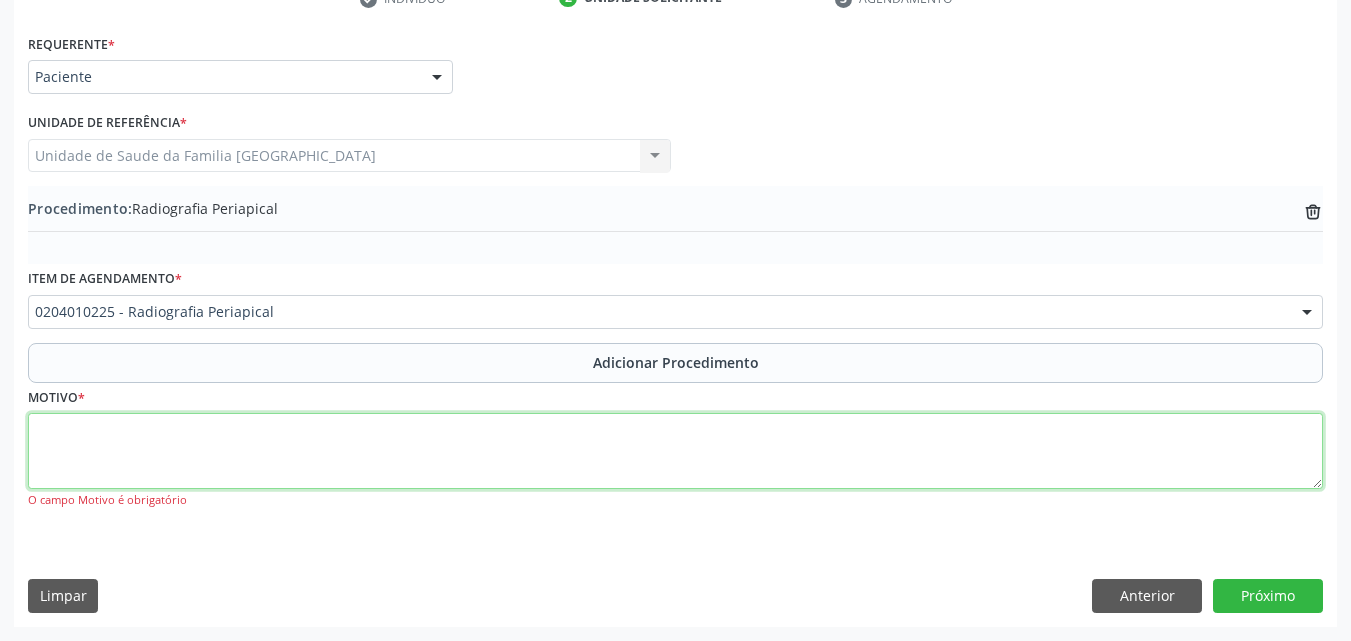 click at bounding box center (675, 451) 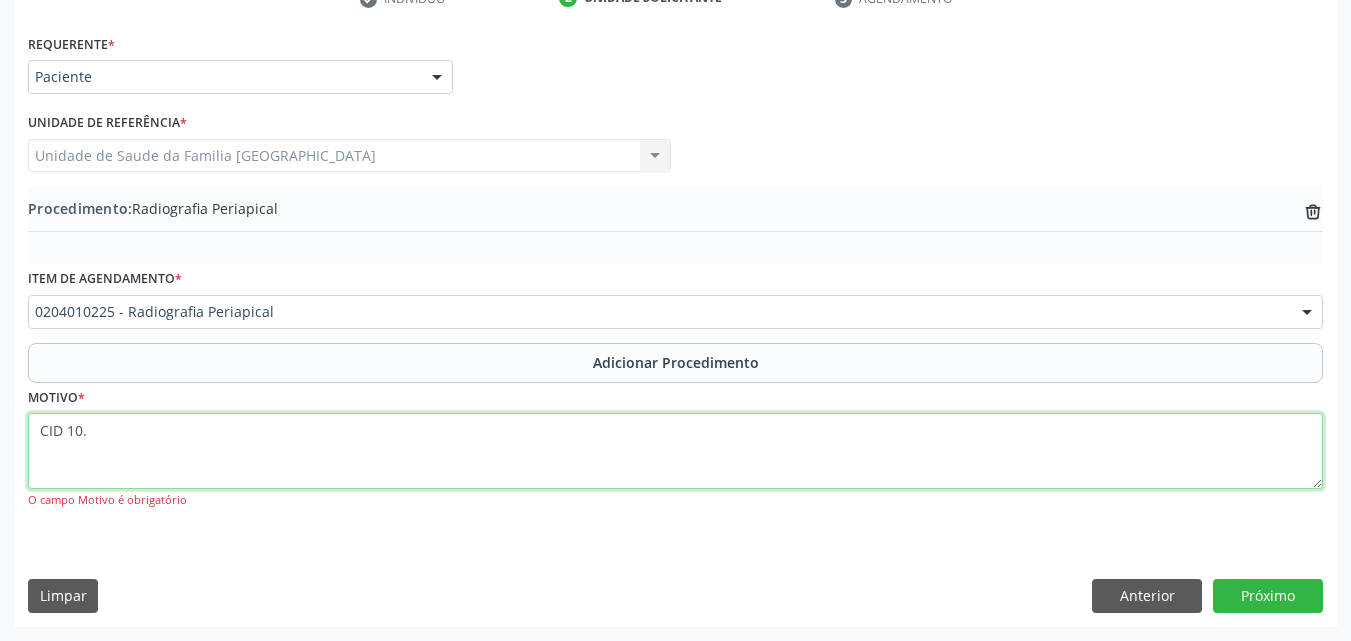drag, startPoint x: 126, startPoint y: 439, endPoint x: 0, endPoint y: 426, distance: 126.66886 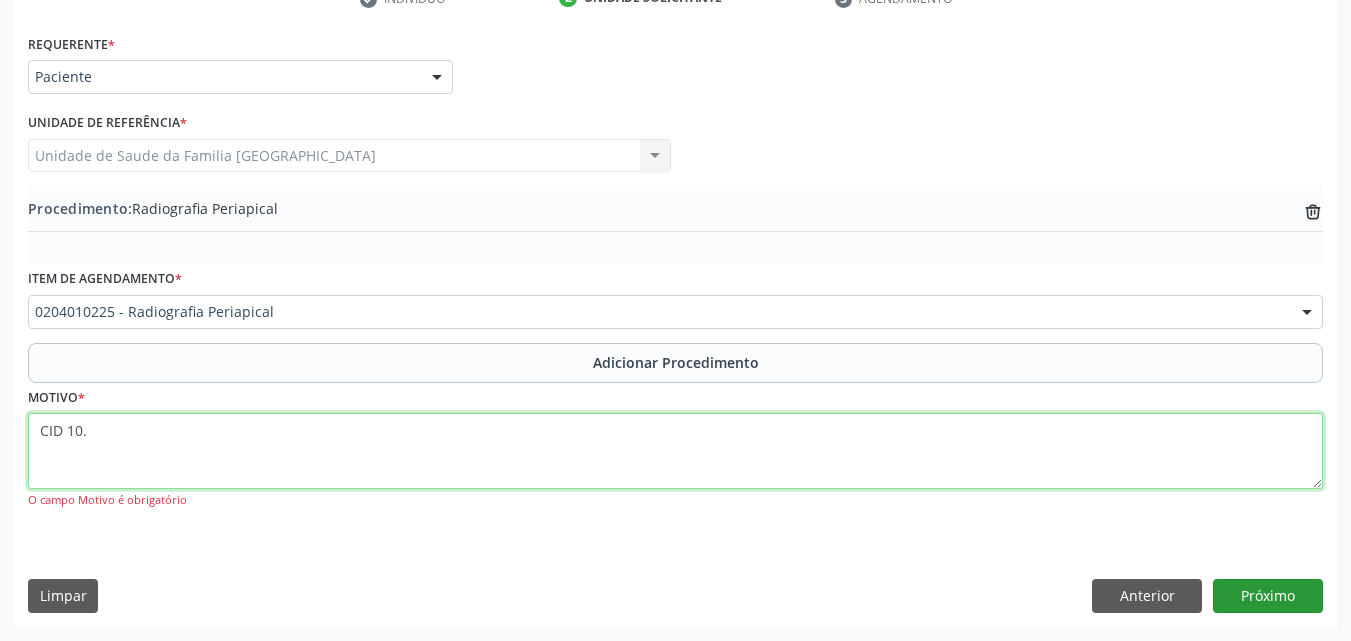 type on "CID 10." 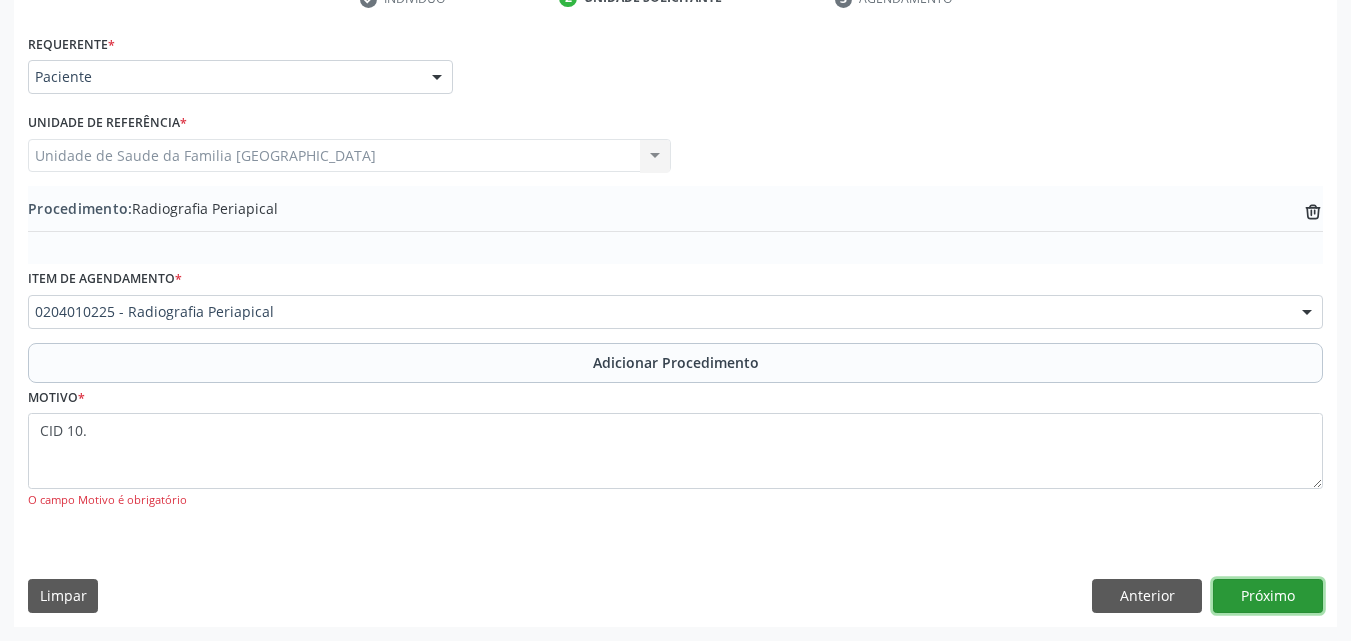 click on "Próximo" at bounding box center [1268, 596] 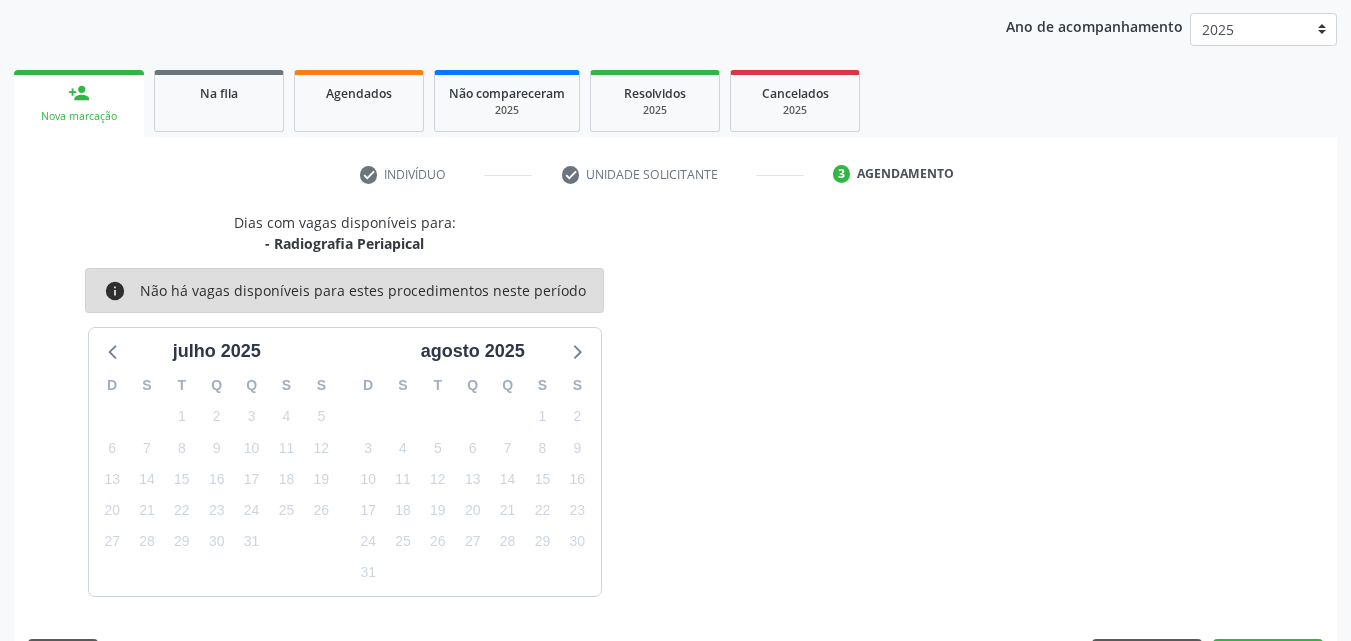 scroll, scrollTop: 316, scrollLeft: 0, axis: vertical 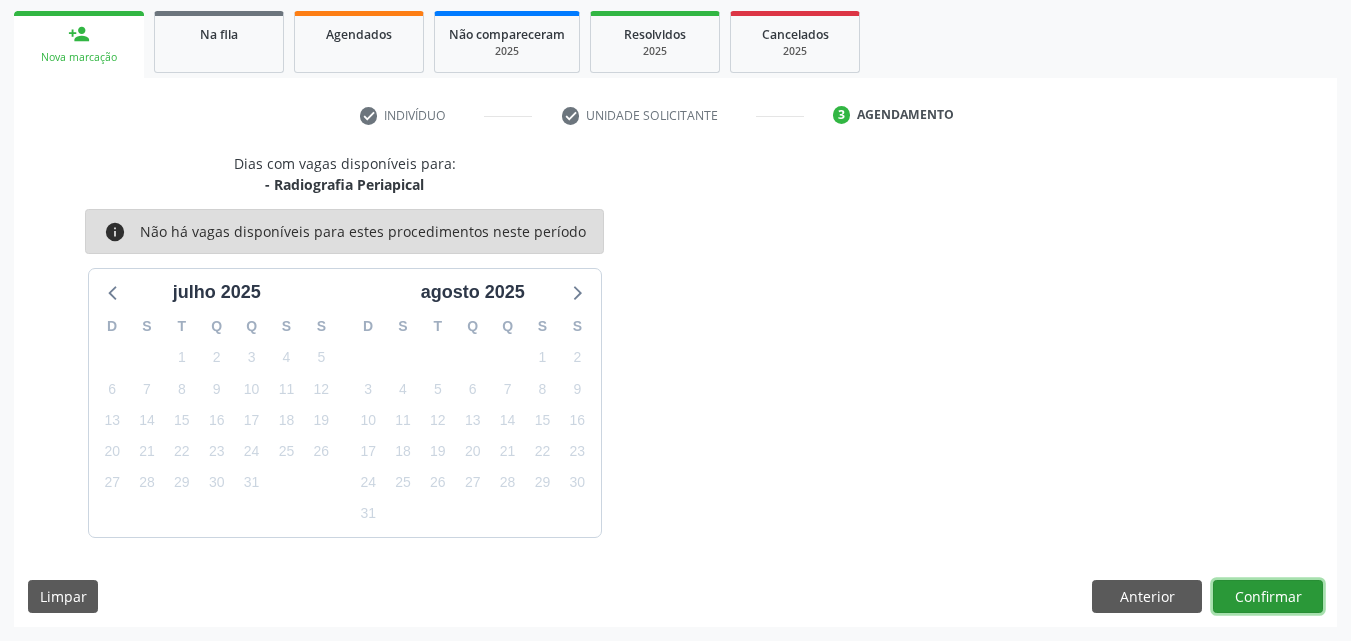 click on "Confirmar" at bounding box center [1268, 597] 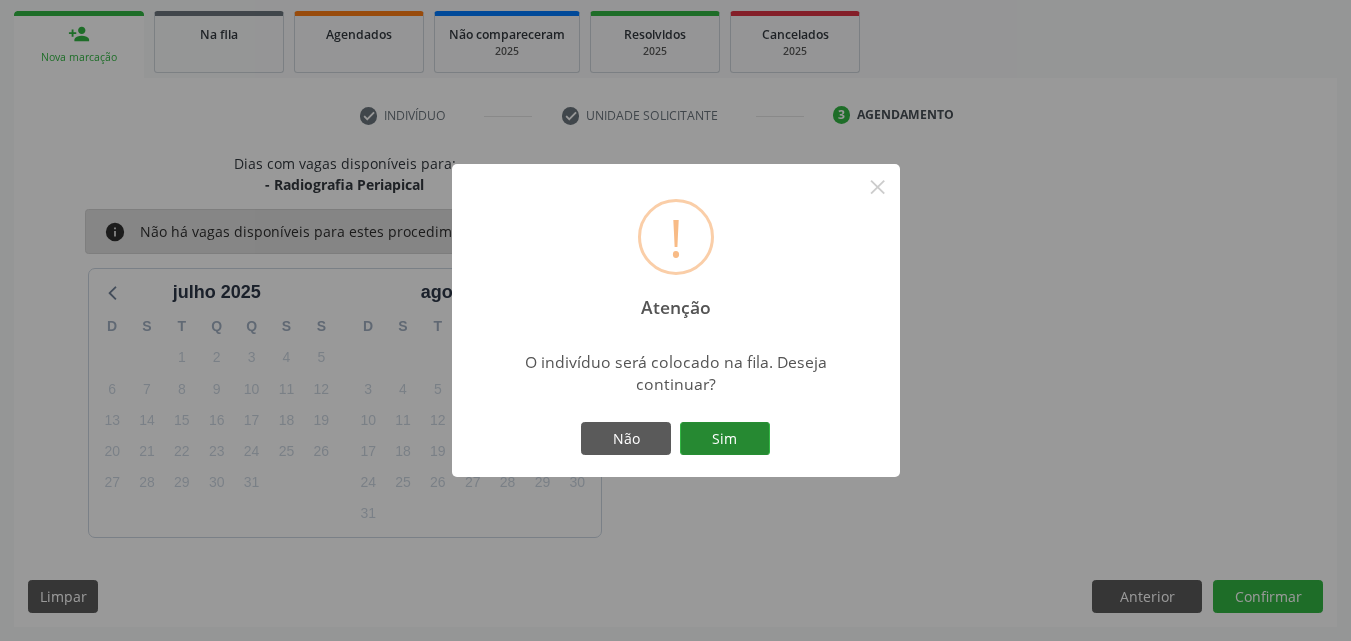 click on "Sim" at bounding box center [725, 439] 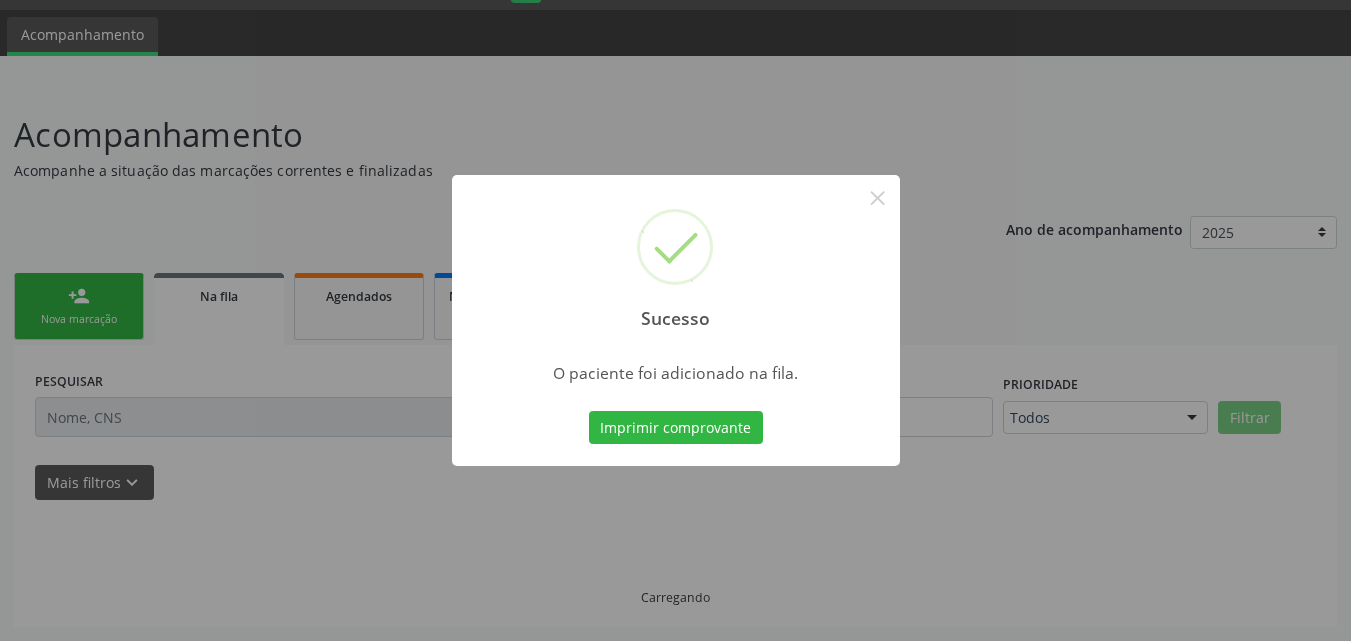 scroll, scrollTop: 54, scrollLeft: 0, axis: vertical 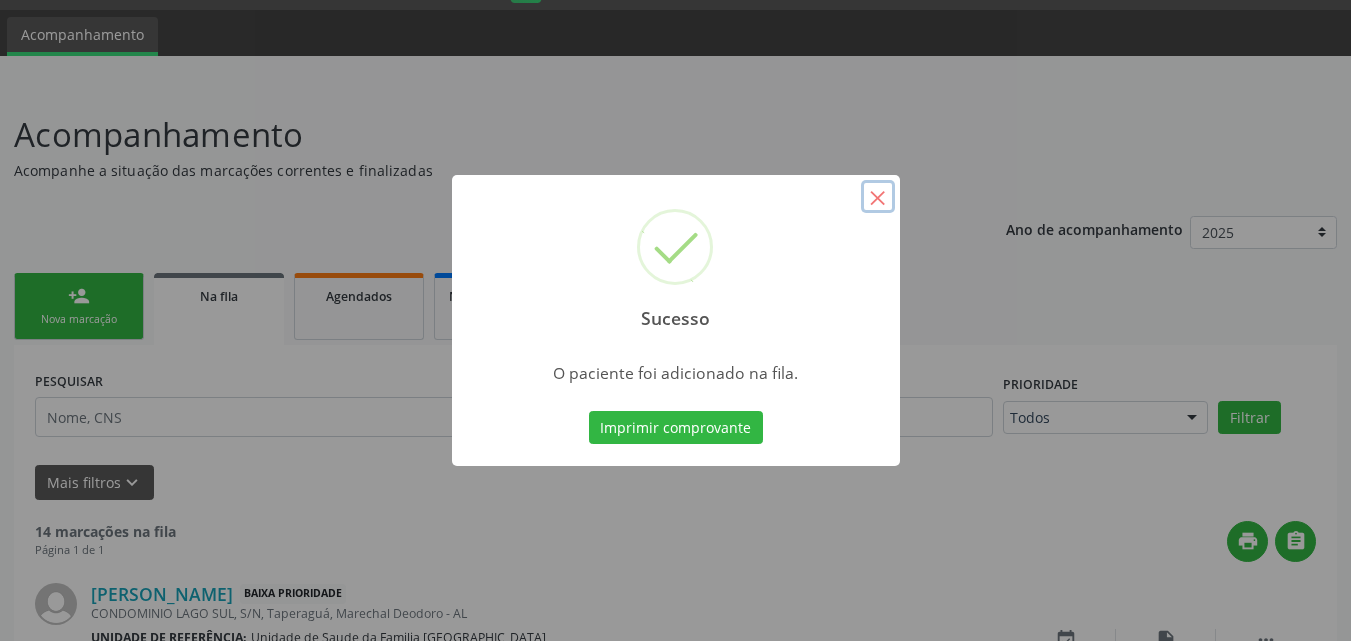 click on "×" at bounding box center (878, 197) 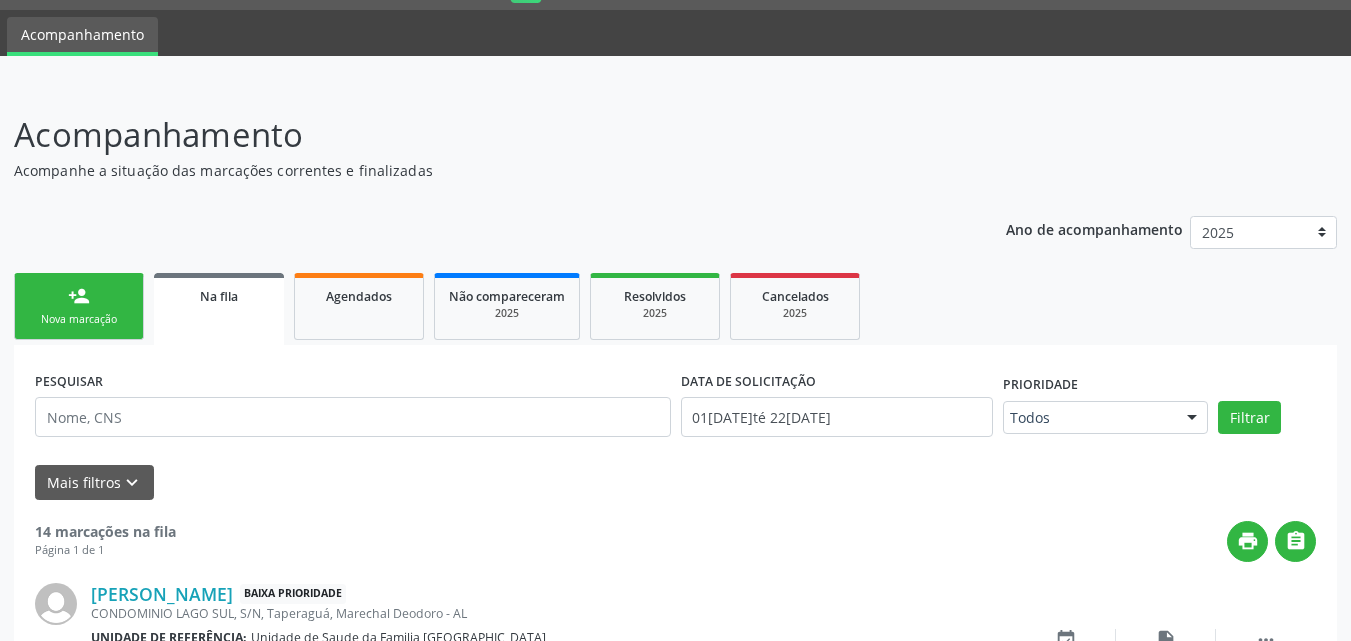 click on "Nova marcação" at bounding box center (79, 319) 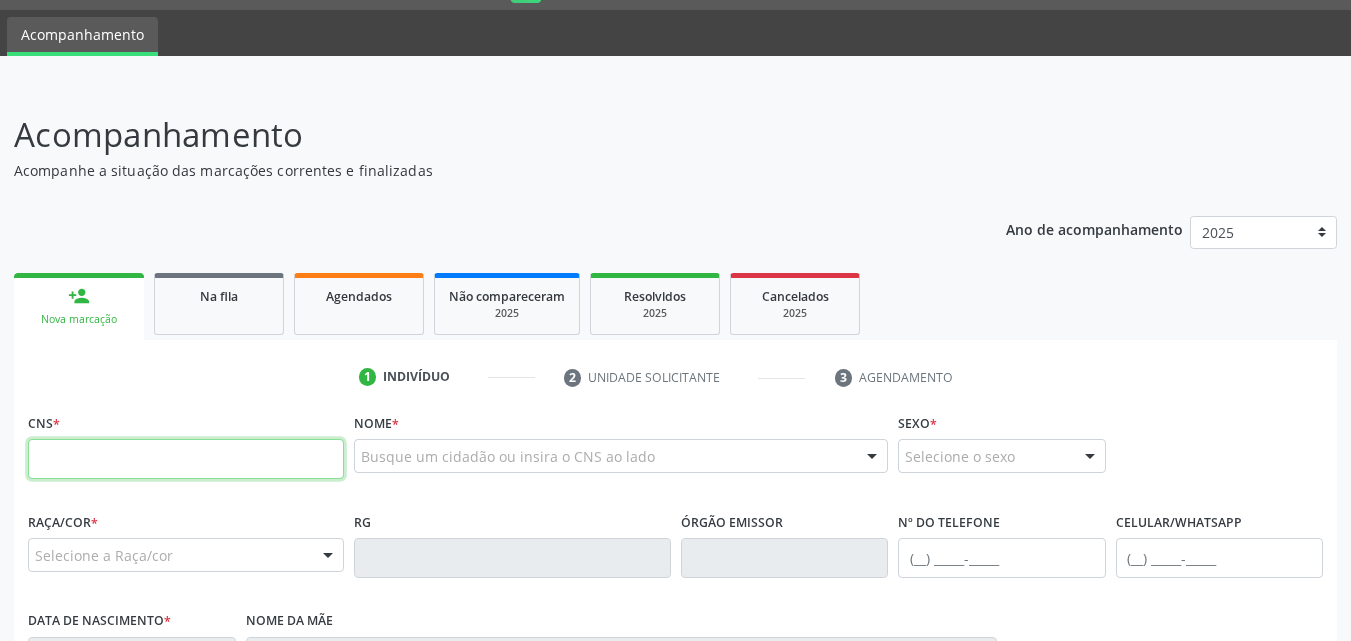 click at bounding box center (186, 459) 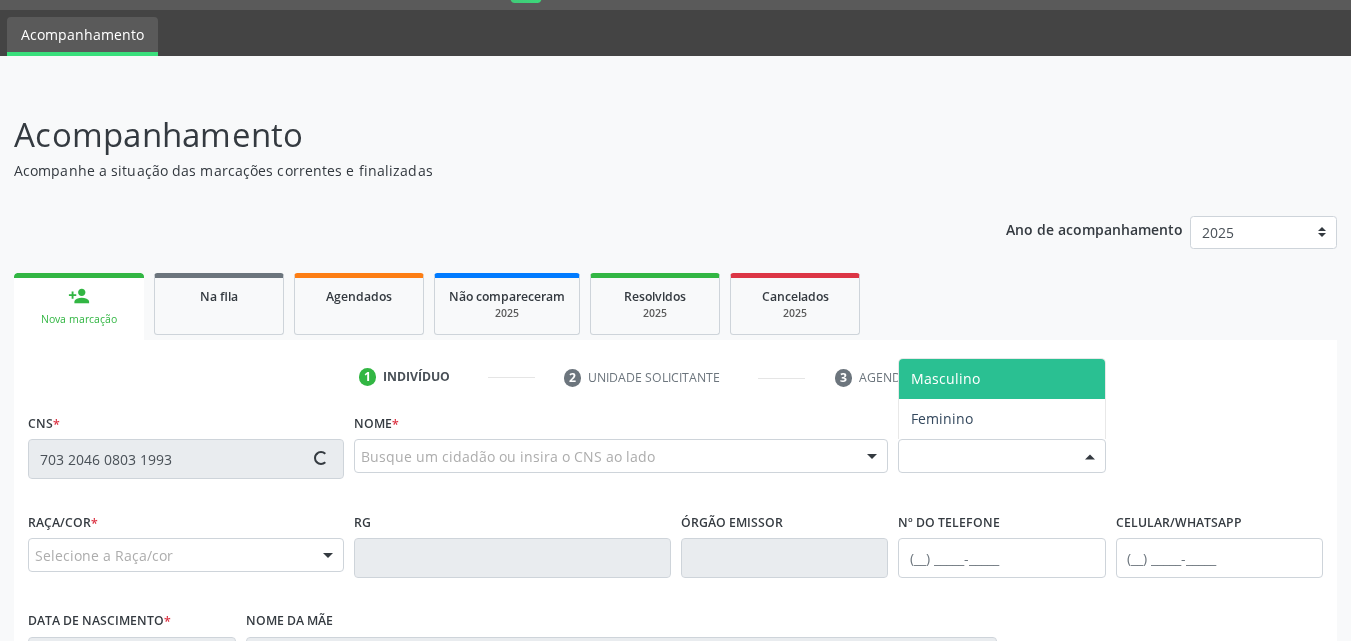 type on "703 2046 0803 1993" 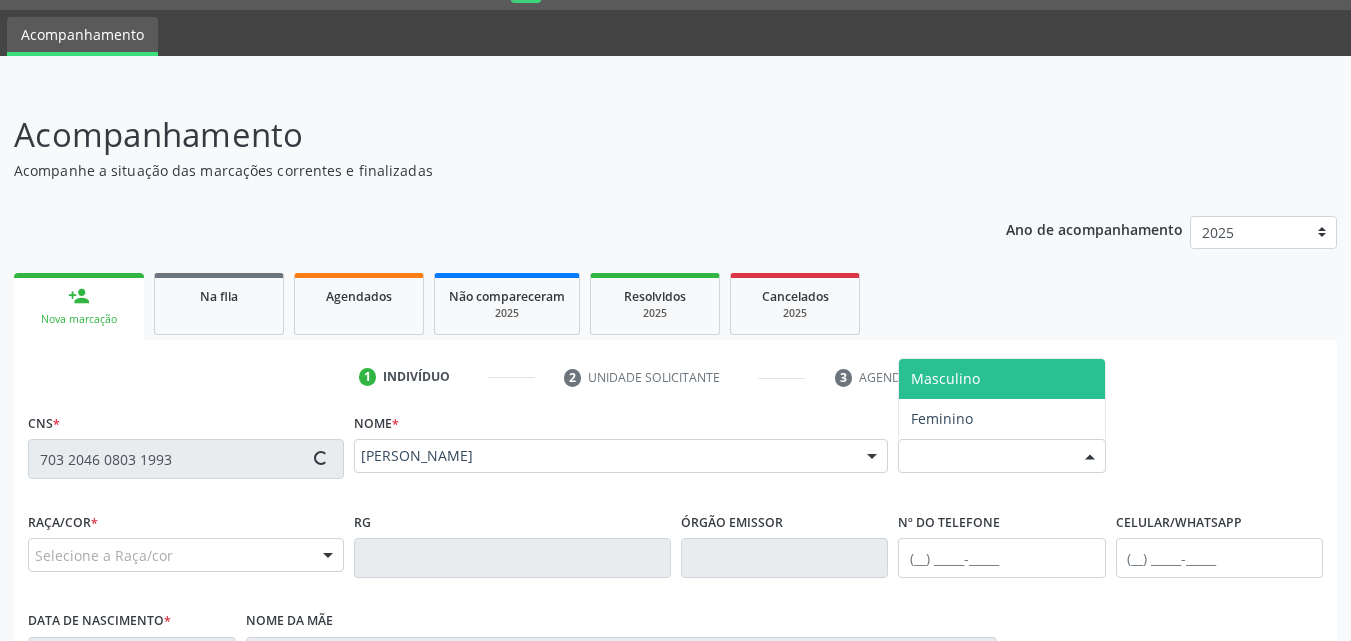 scroll, scrollTop: 471, scrollLeft: 0, axis: vertical 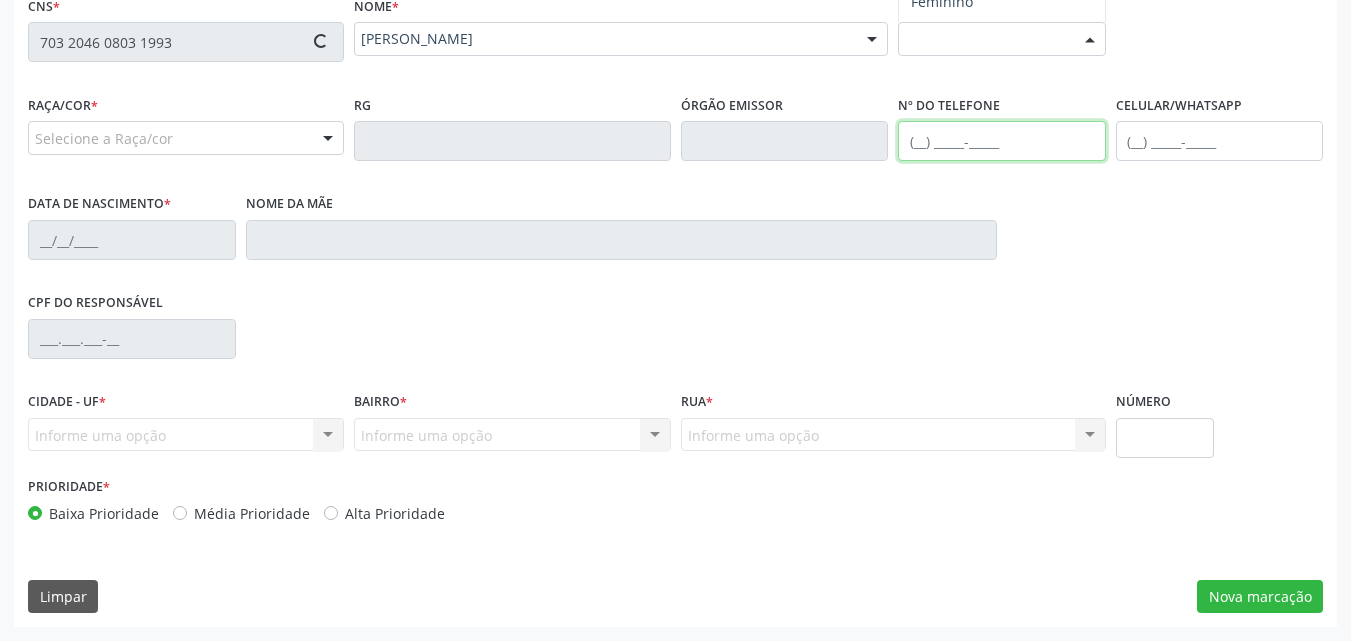 click at bounding box center [1002, 141] 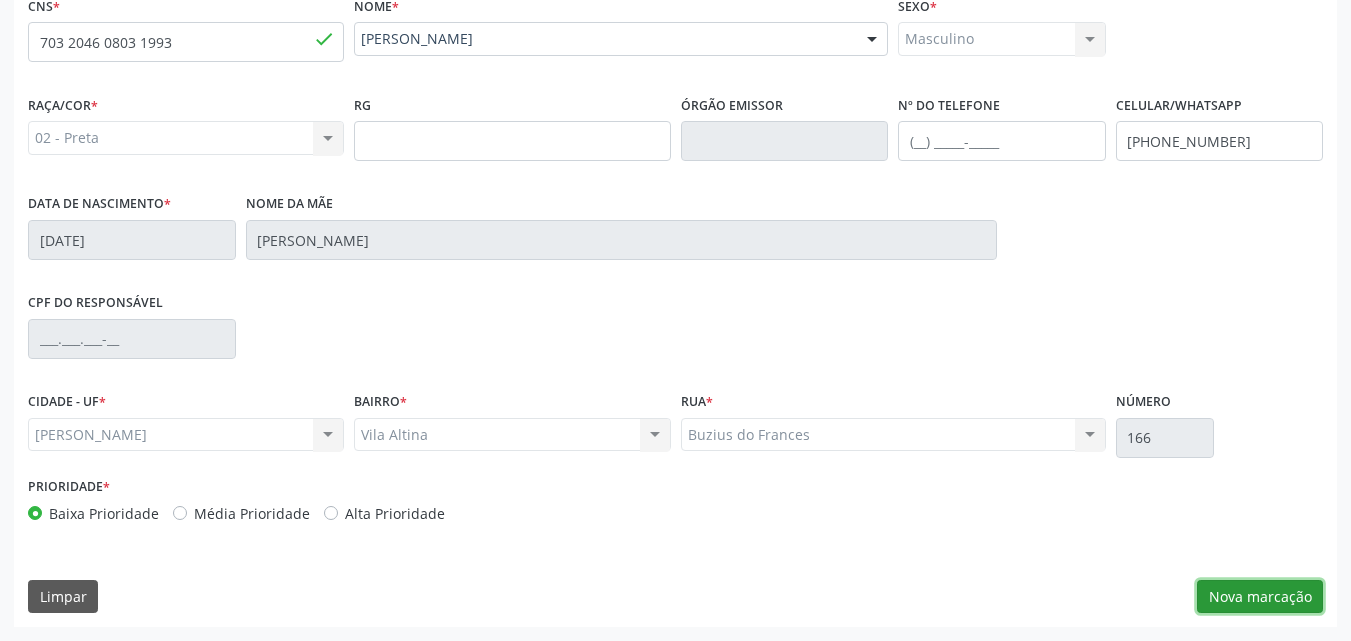 click on "Nova marcação" at bounding box center [1260, 597] 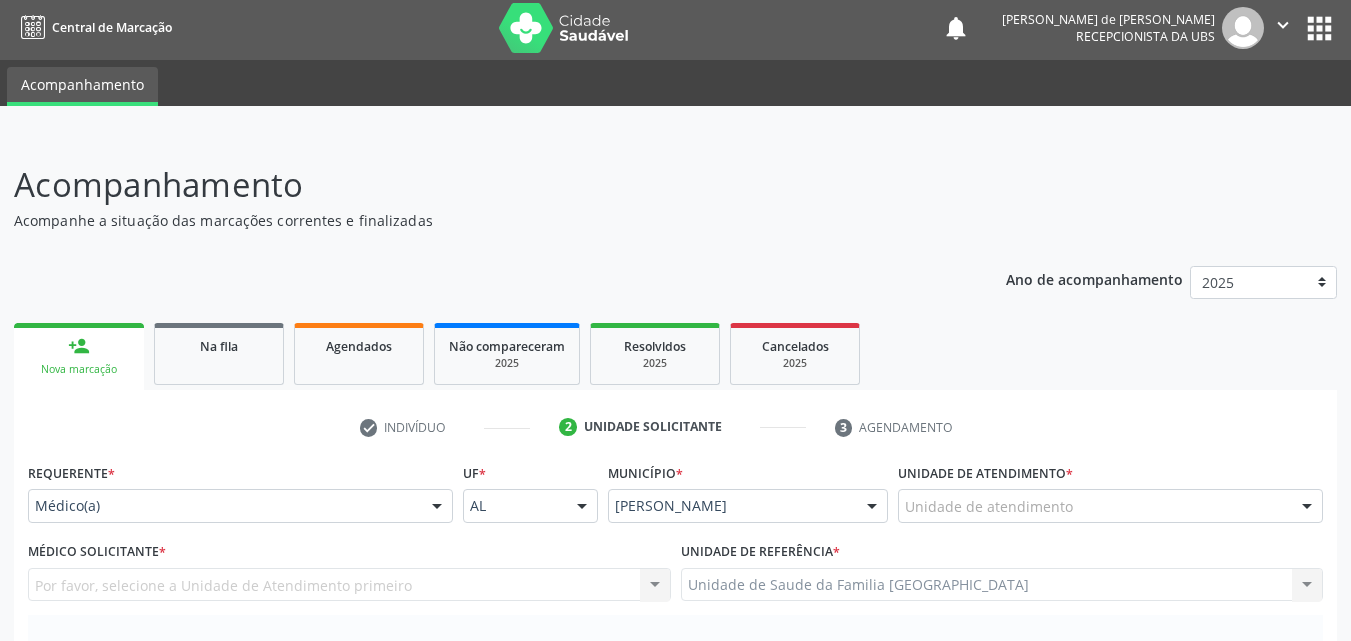scroll, scrollTop: 471, scrollLeft: 0, axis: vertical 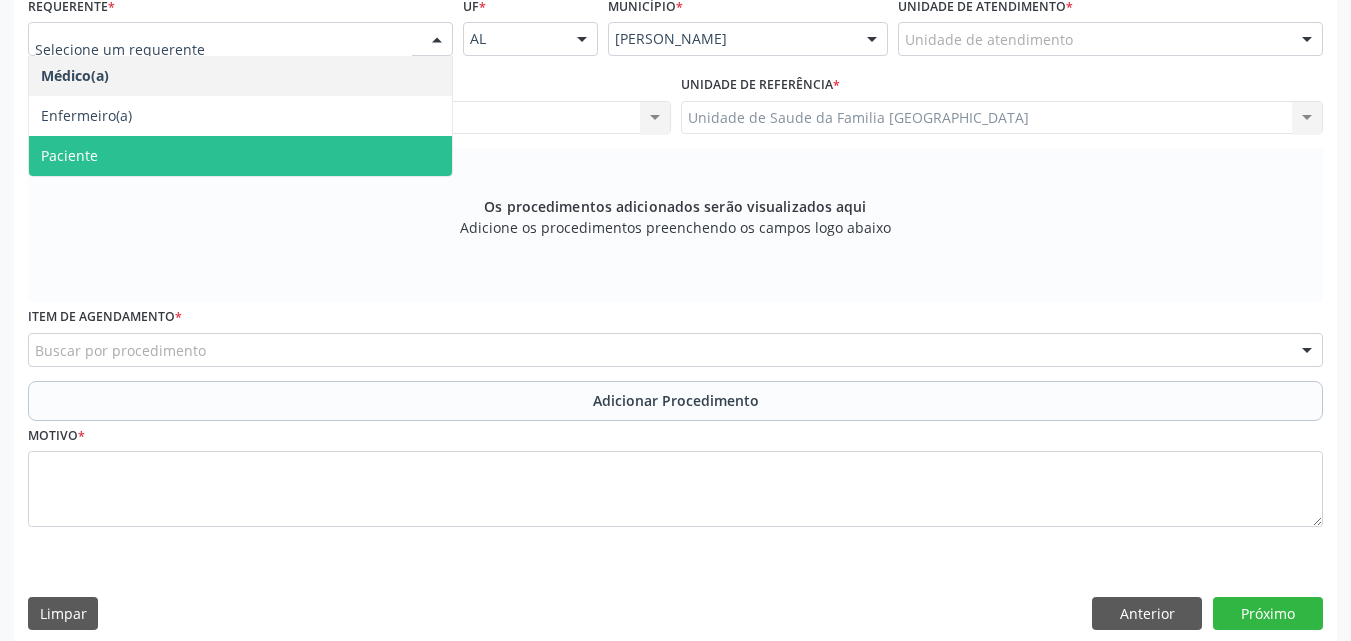 click on "Paciente" at bounding box center (69, 155) 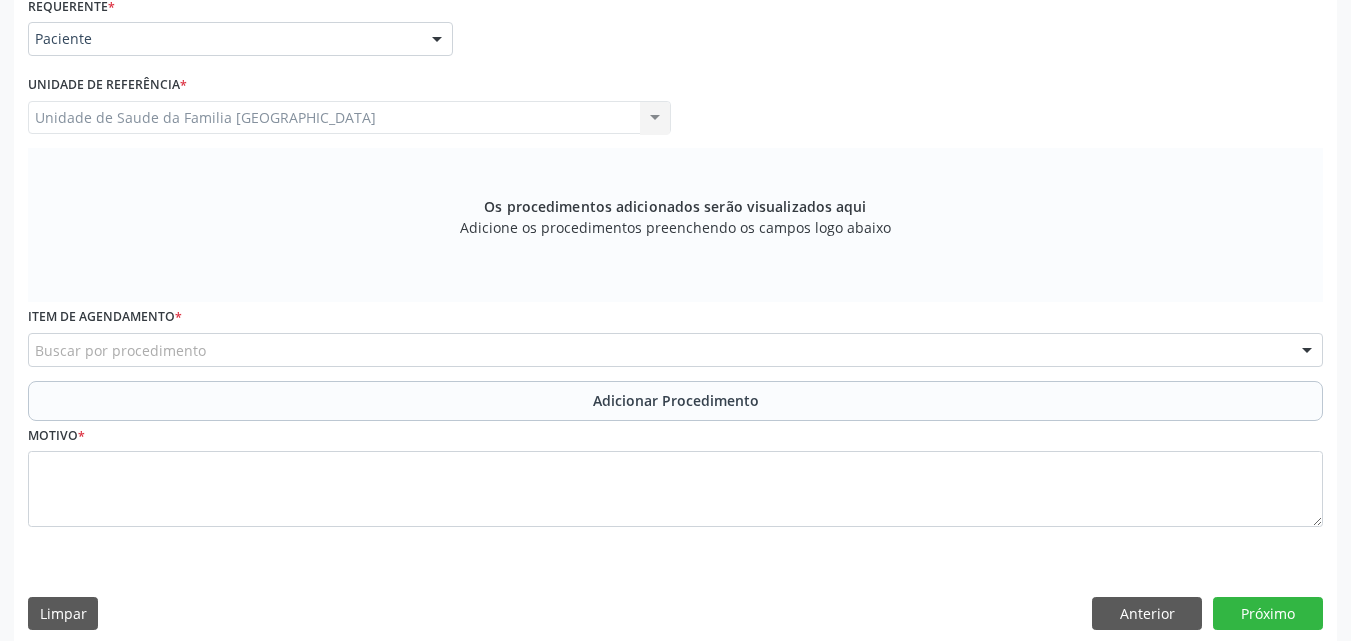 click on "Buscar por procedimento" at bounding box center (675, 350) 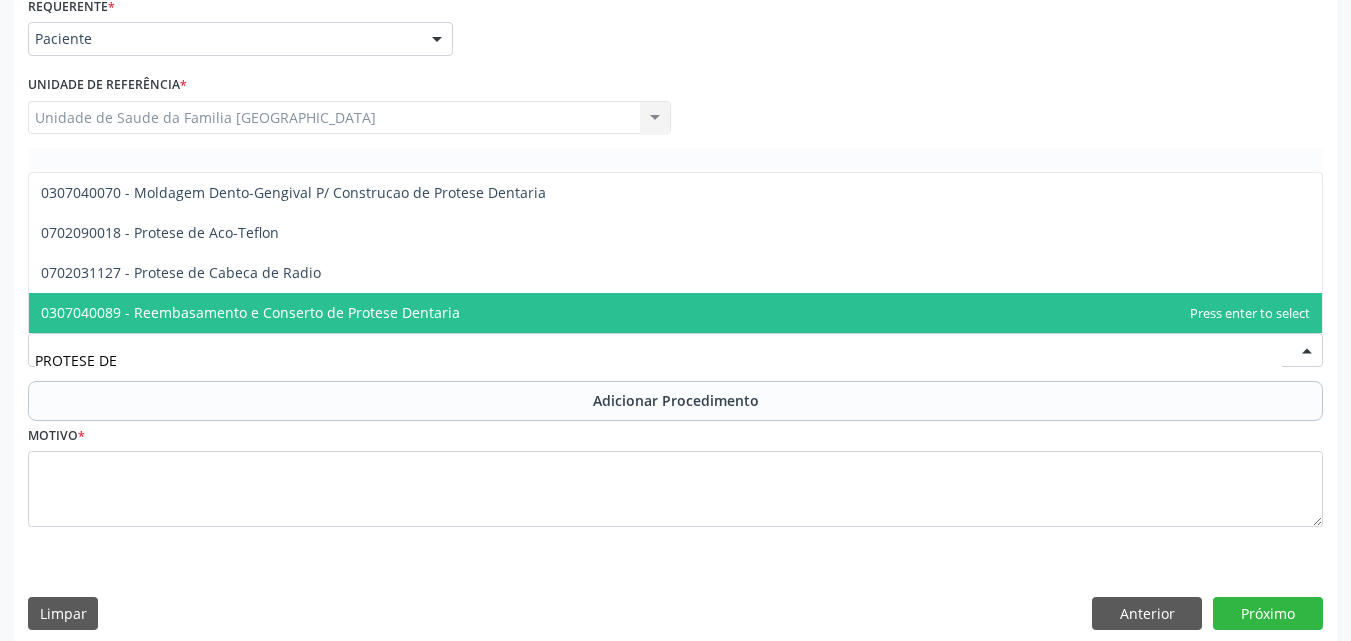click on "PROTESE DE" at bounding box center [658, 360] 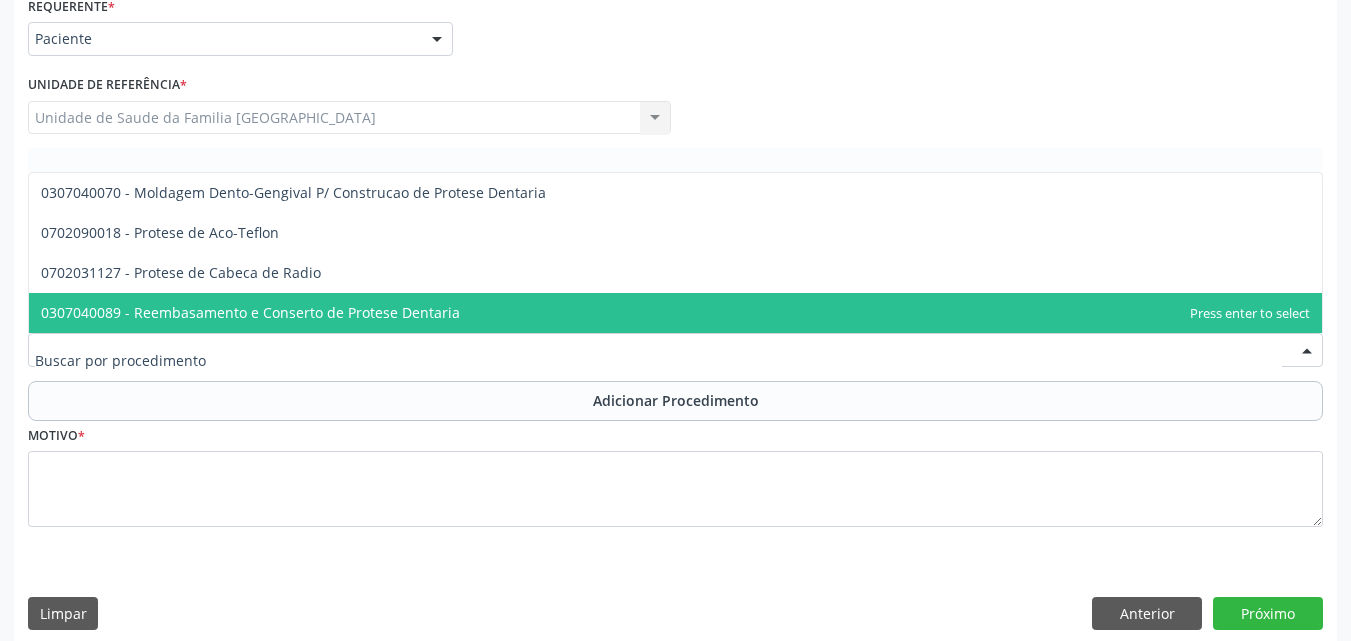 click on "Acompanhamento
Acompanhe a situação das marcações correntes e finalizadas
Relatórios
Ano de acompanhamento
2025
person_add
Nova marcação
Na fila   Agendados   Não compareceram
2025
Resolvidos
2025
Cancelados
2025
check
Indivíduo
2
Unidade solicitante
3
Agendamento
CNS
*
703 2046 0803 1993       done
Nome
*
[PERSON_NAME]
[PERSON_NAME]
CNS:
703 2046 0803 1993
CPF:    --   Nascimento:
[DATE]
Nenhum resultado encontrado para: "   "
Digite o nome ou CNS para buscar um indivíduo
Sexo
*
Masculino         Masculino   Feminino
Nenhum resultado encontrado para: "   "
*" at bounding box center (675, 162) 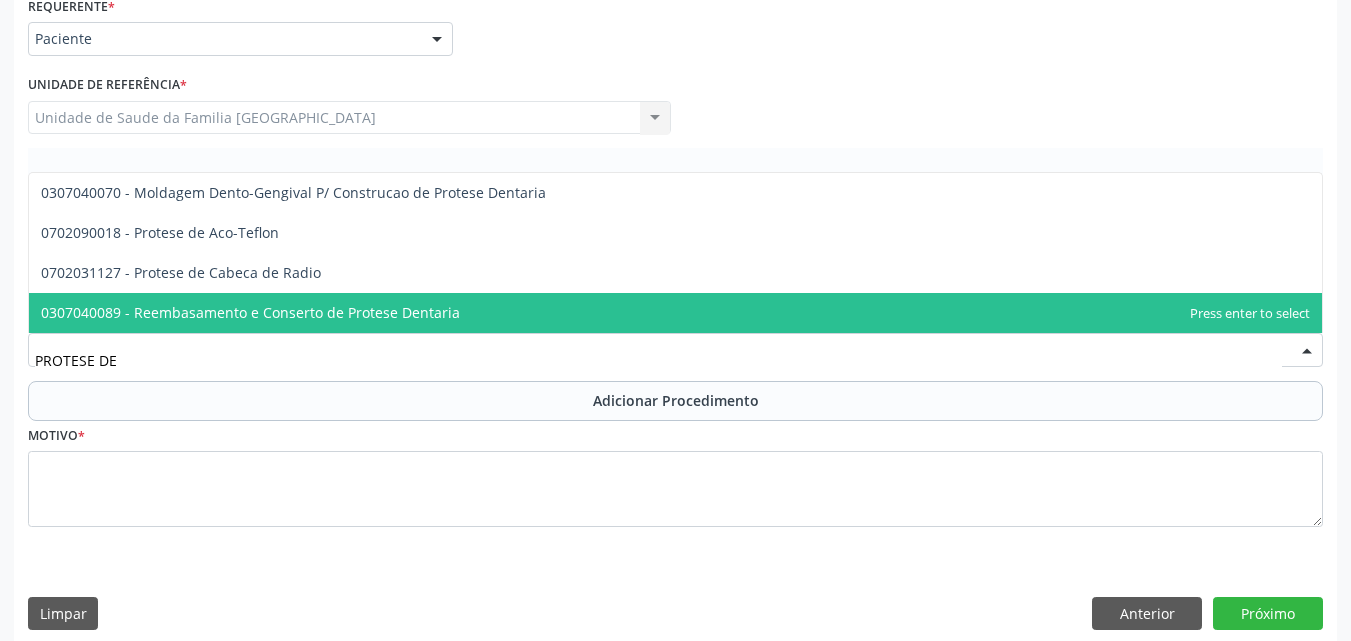 click on "0307040089 - Reembasamento e Conserto de Protese Dentaria" at bounding box center [675, 313] 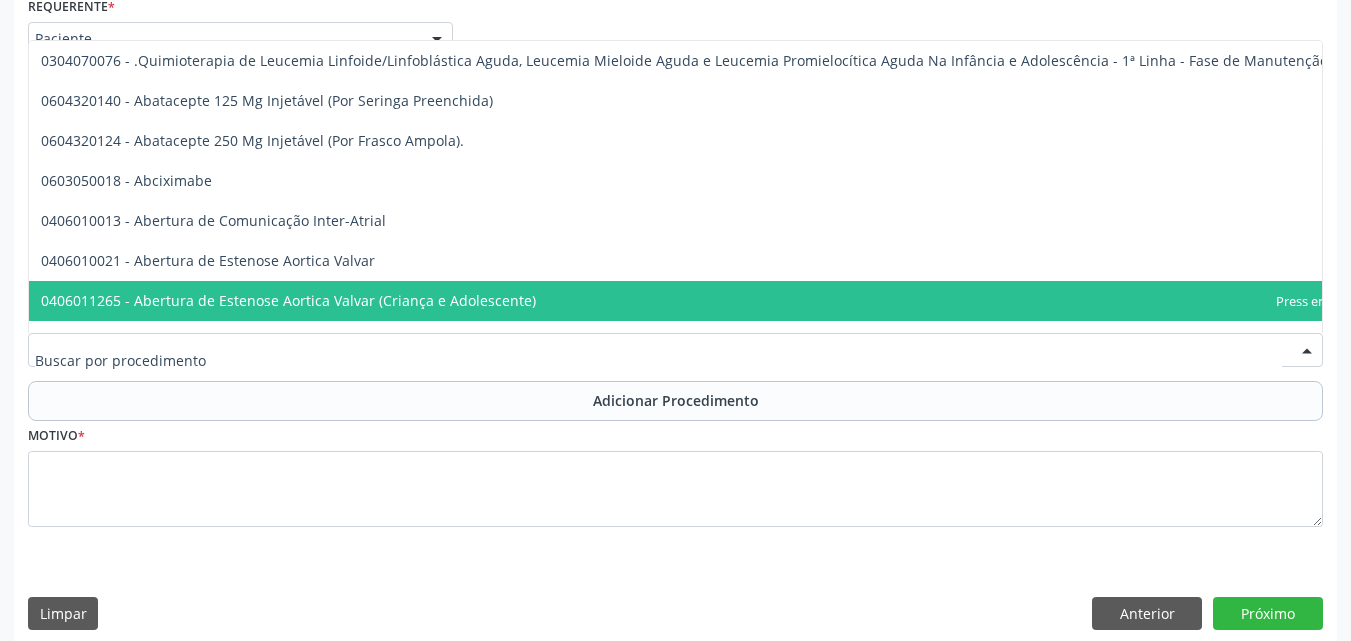 type on "R" 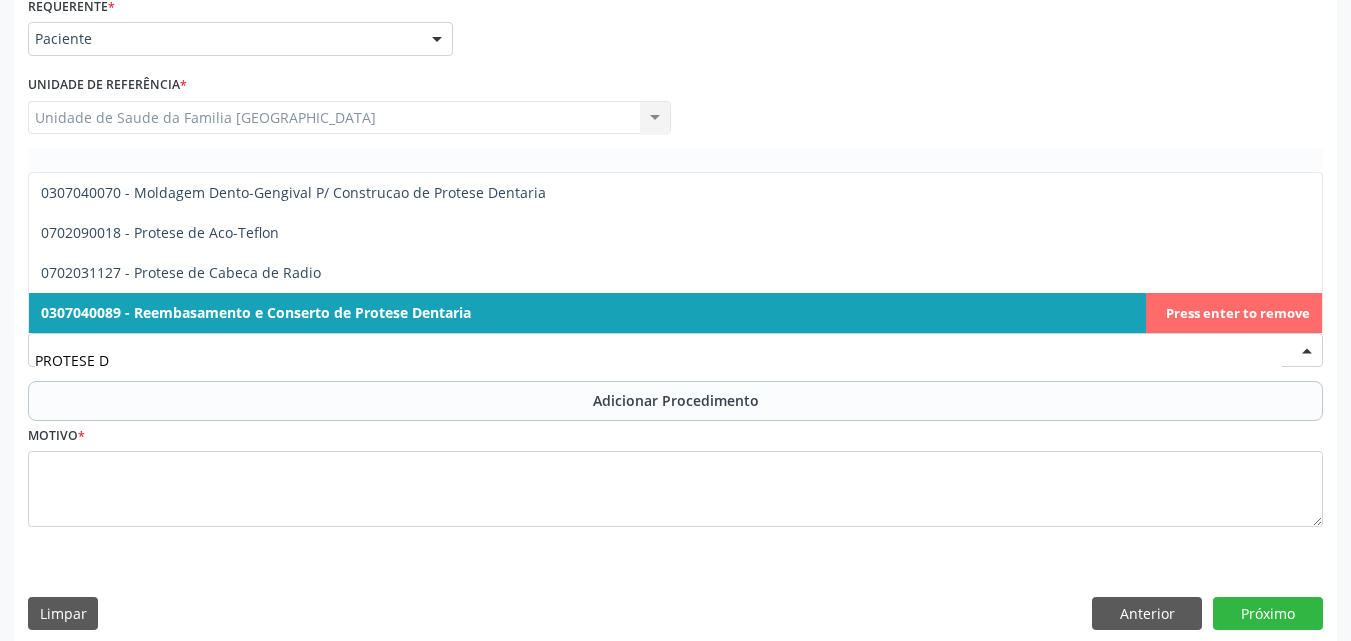 type on "PROTESE DE" 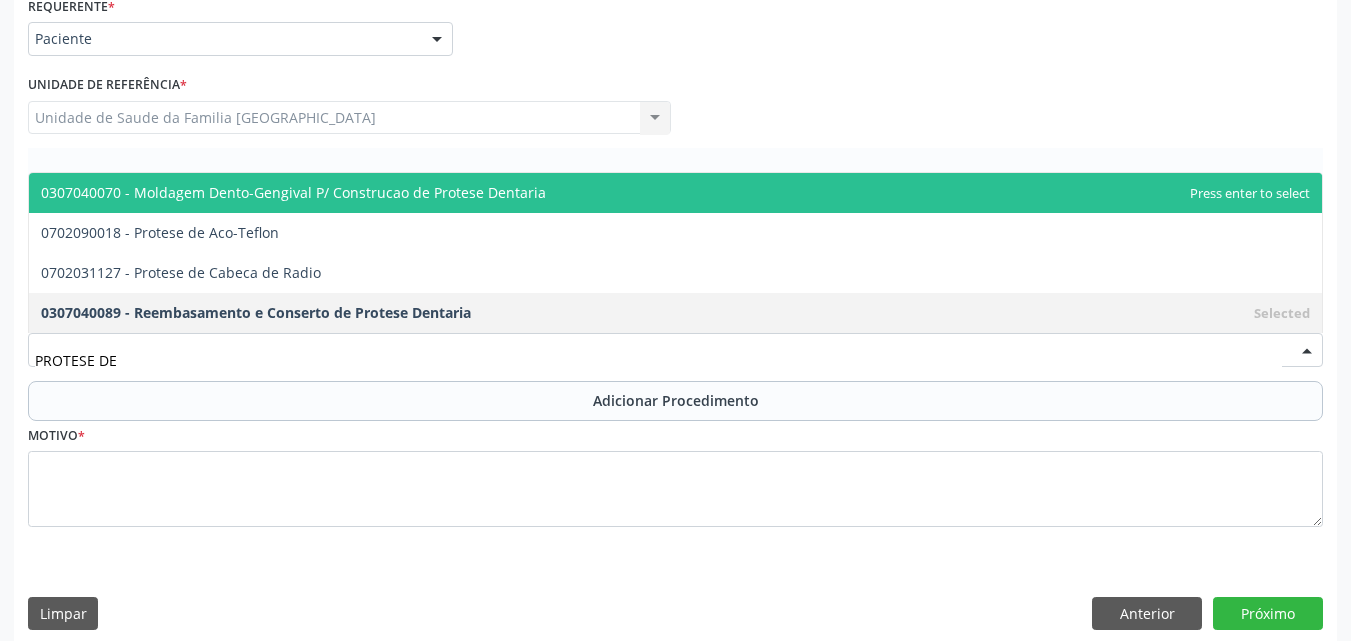 click on "0307040070 - Moldagem Dento-Gengival P/ Construcao de Protese Dentaria" at bounding box center (293, 192) 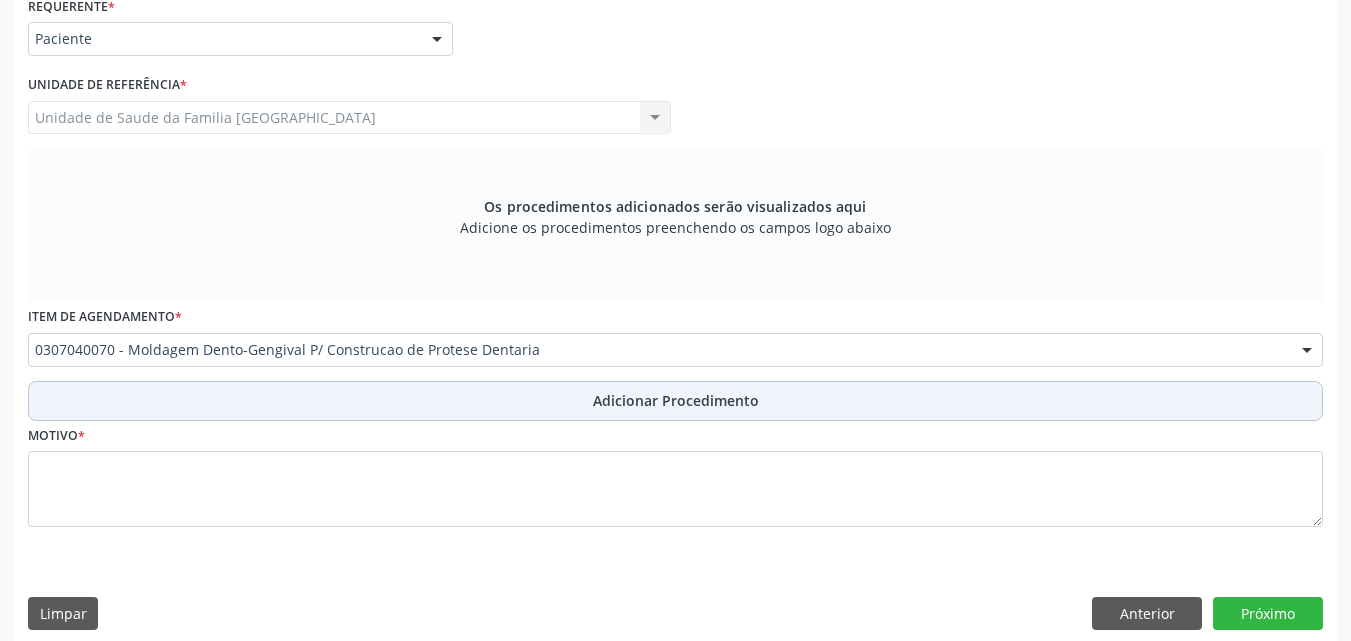 click on "Adicionar Procedimento" at bounding box center (675, 401) 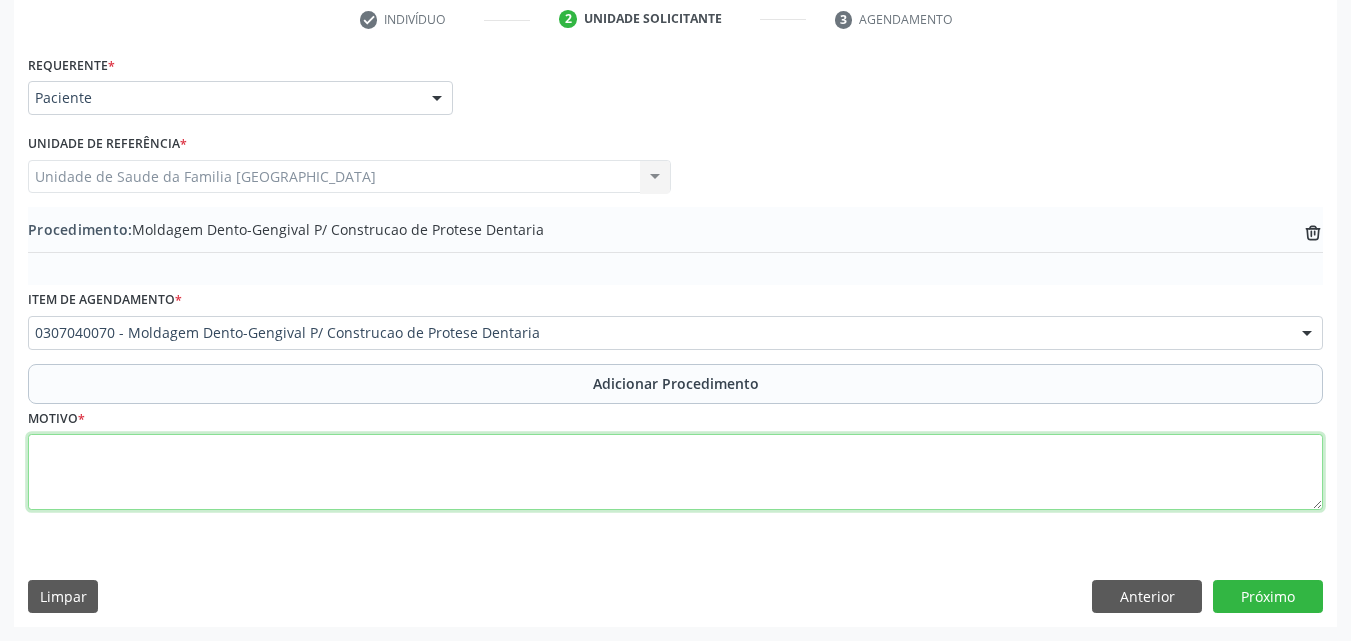 click at bounding box center (675, 472) 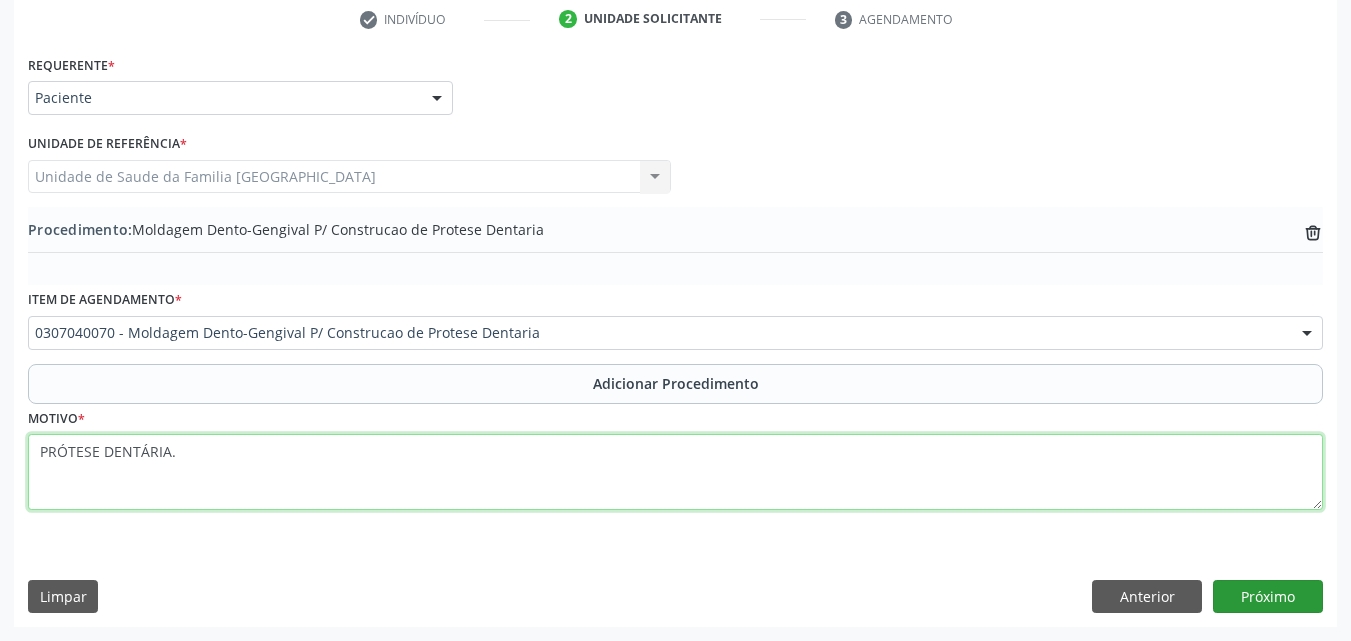 type on "PRÓTESE DENTÁRIA." 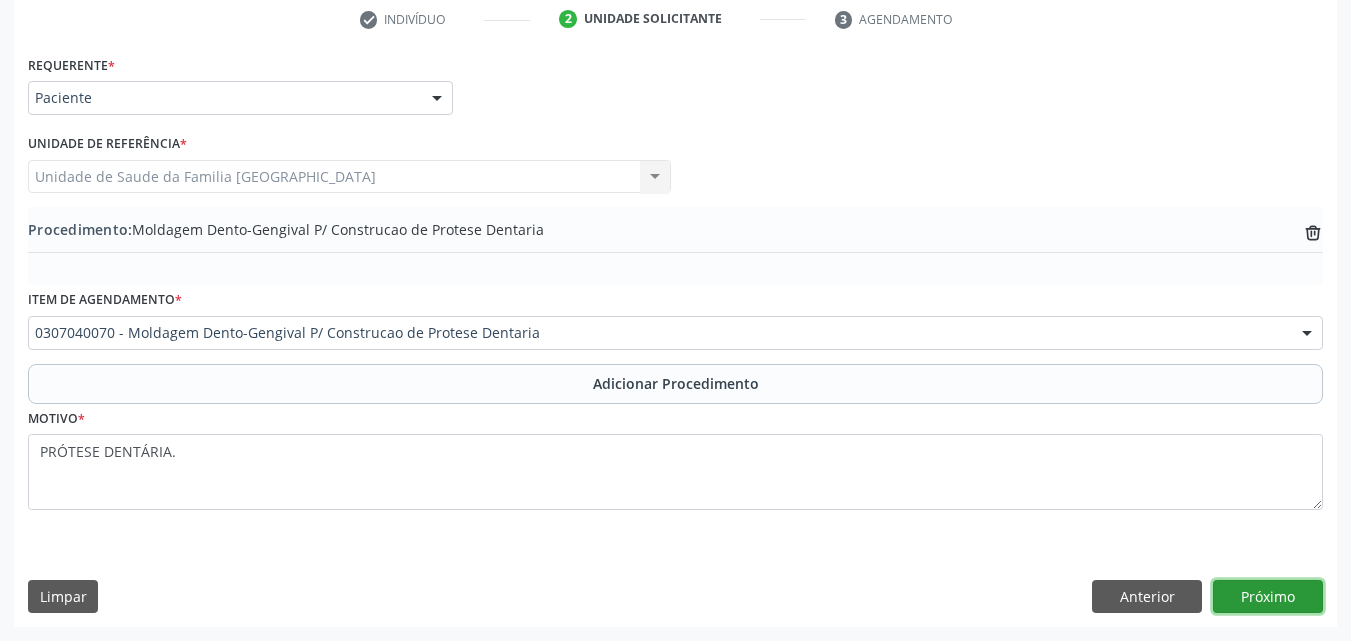 click on "Próximo" at bounding box center [1268, 597] 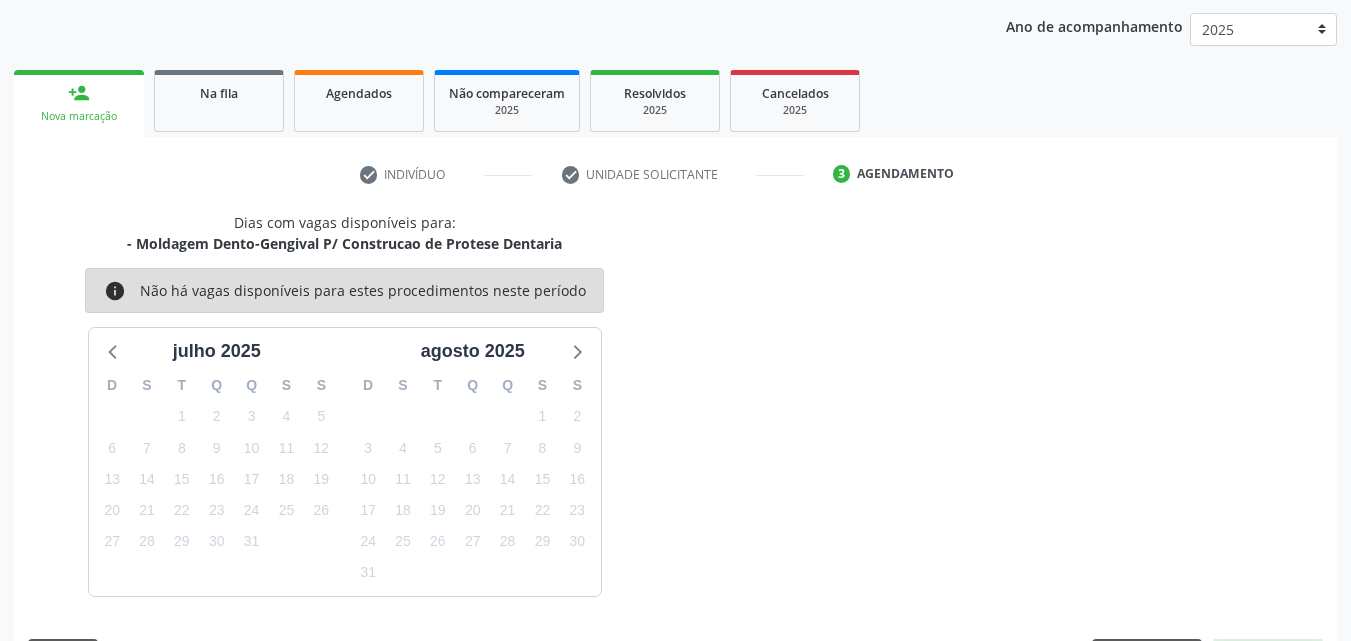 scroll, scrollTop: 316, scrollLeft: 0, axis: vertical 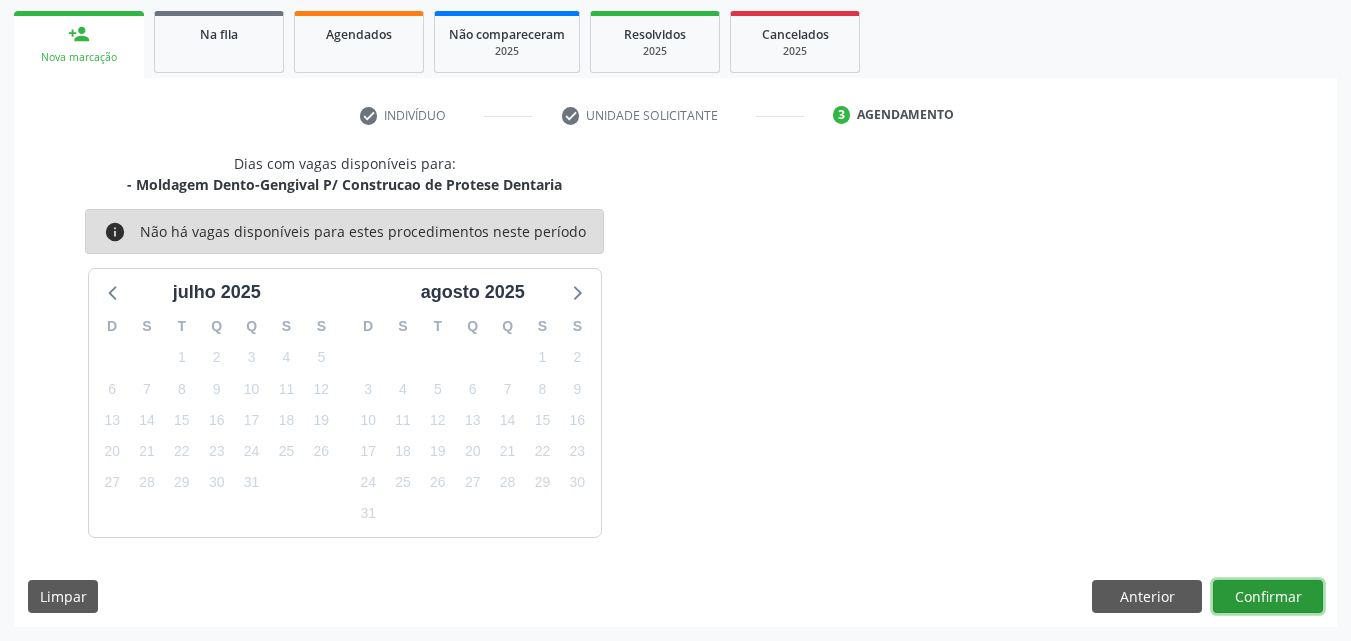 click on "Confirmar" at bounding box center (1268, 597) 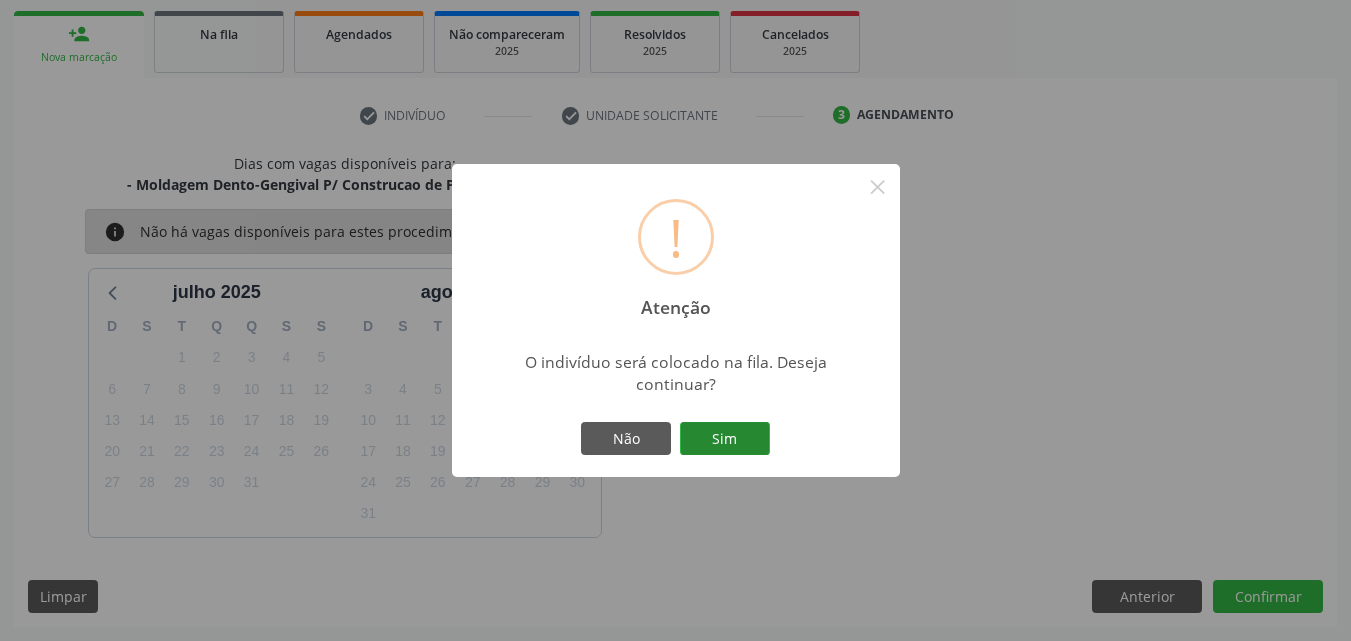 click on "Sim" at bounding box center [725, 439] 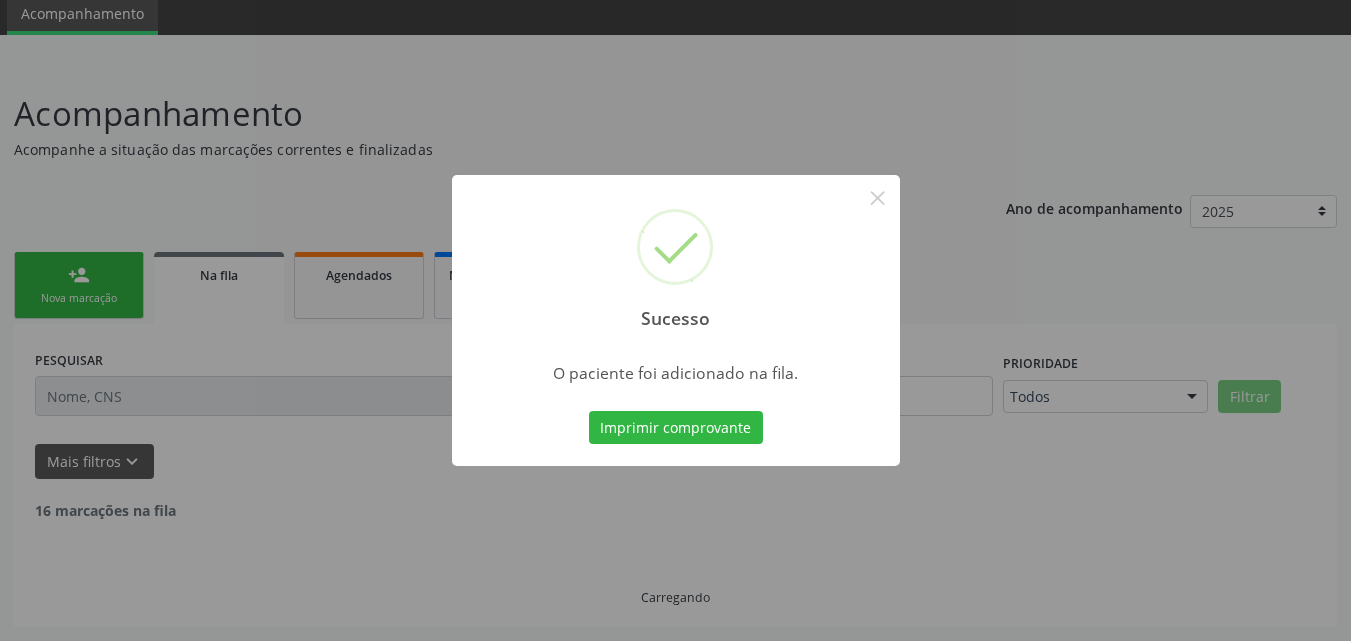 scroll, scrollTop: 54, scrollLeft: 0, axis: vertical 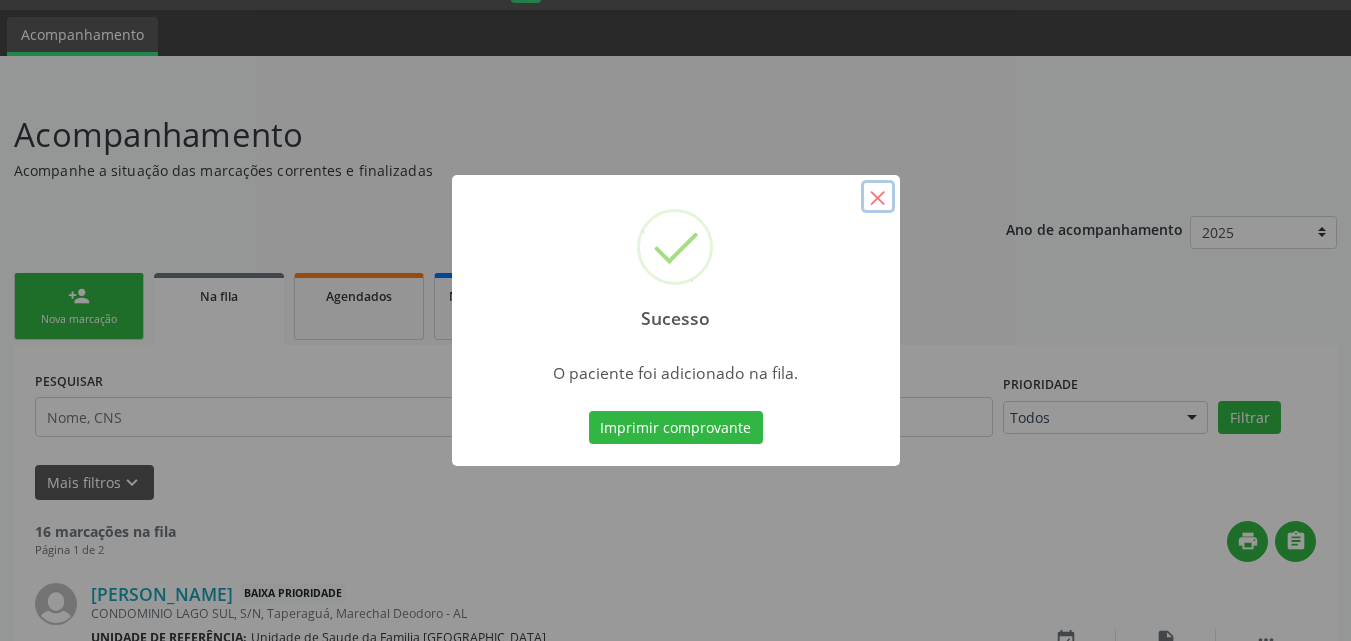 click on "×" at bounding box center (878, 197) 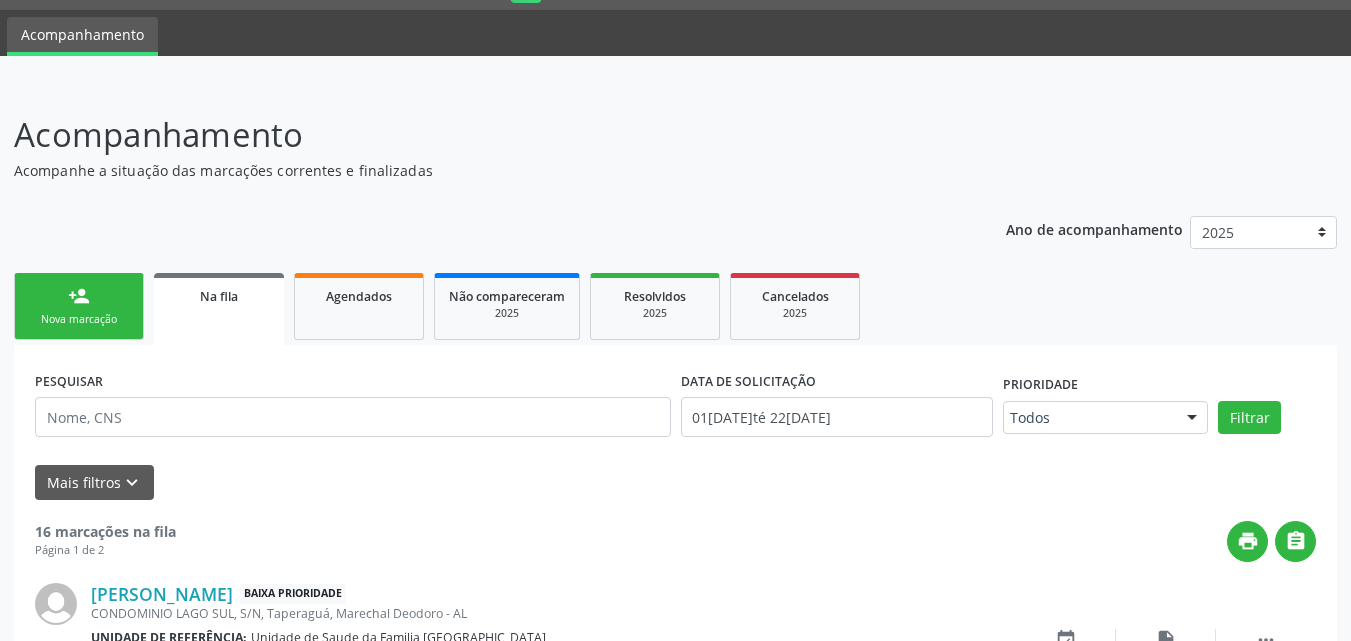 click on "Nova marcação" at bounding box center (79, 319) 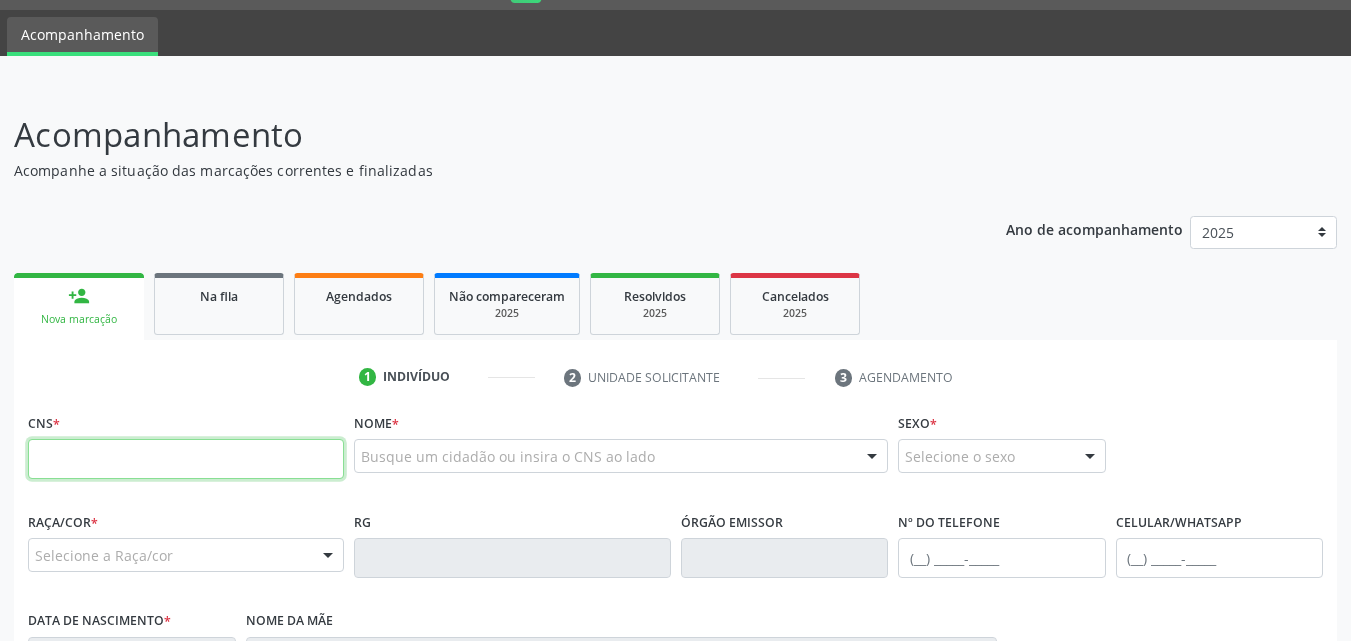 click at bounding box center [186, 459] 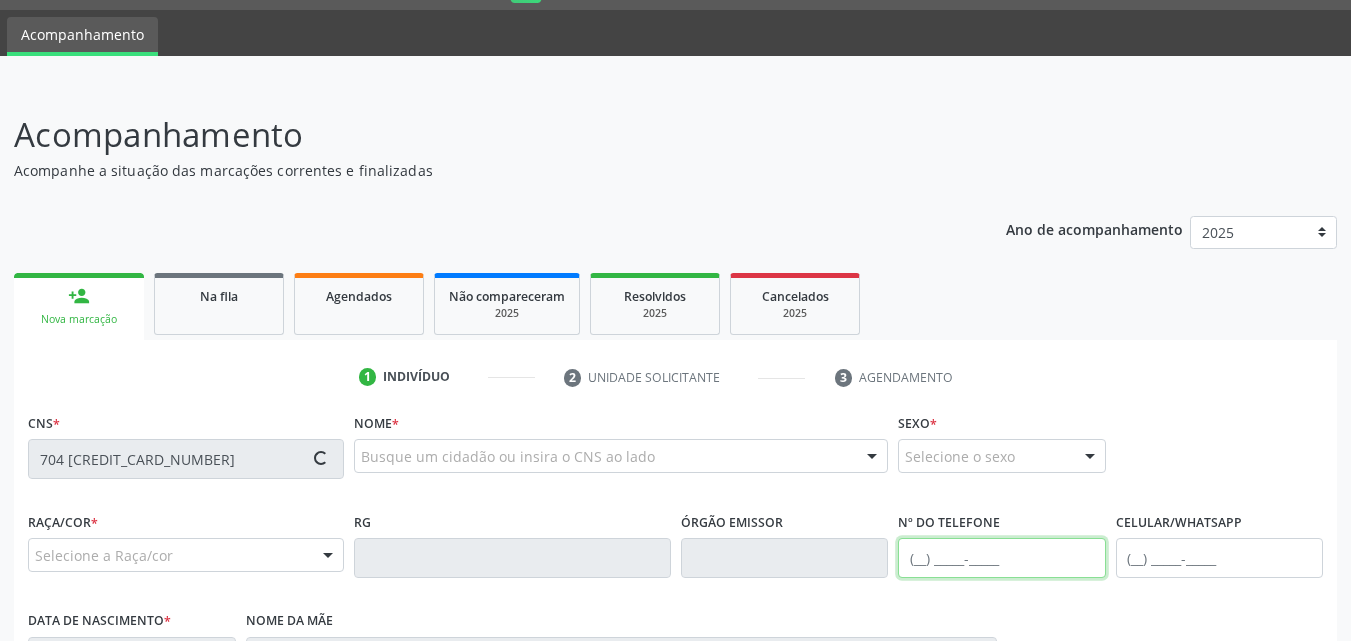 type on "704 [CREDIT_CARD_NUMBER]" 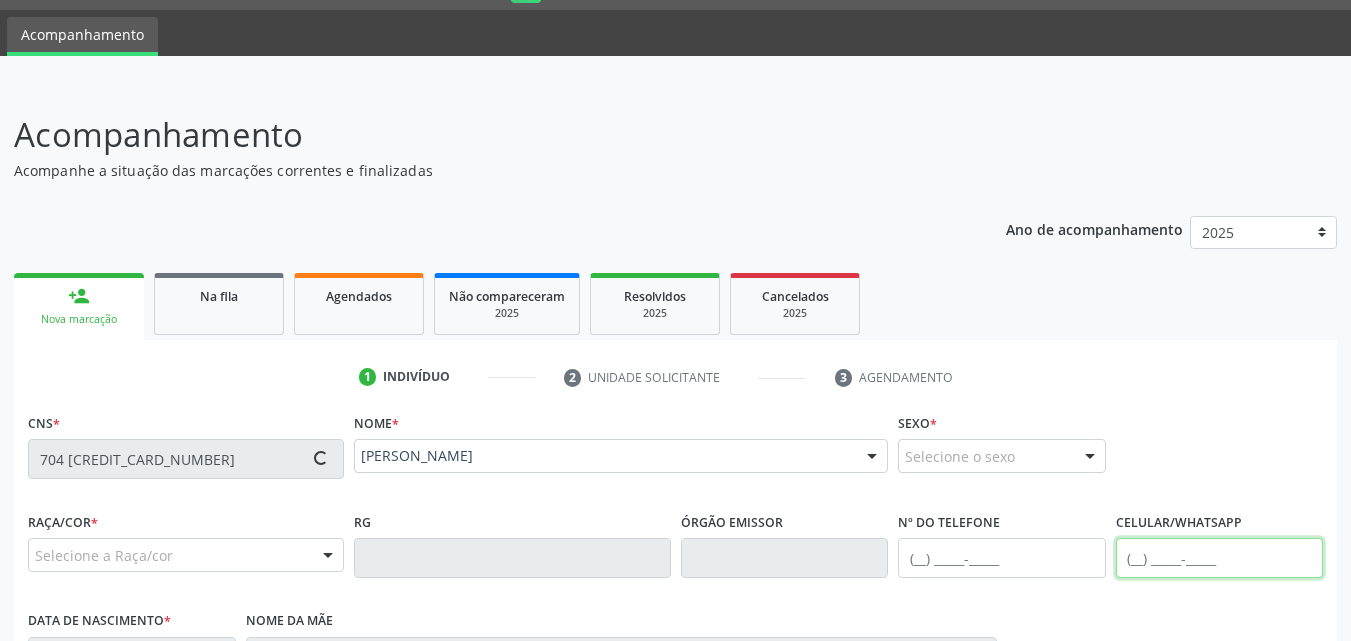 scroll, scrollTop: 471, scrollLeft: 0, axis: vertical 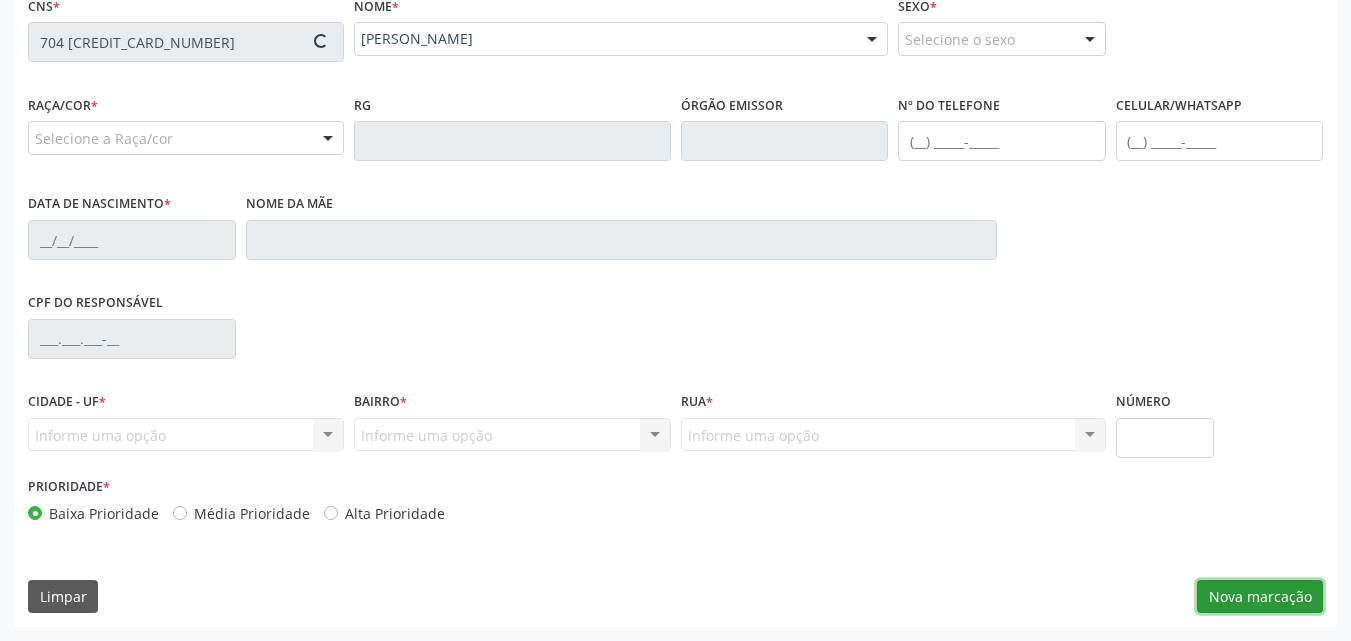 click on "Nova marcação" at bounding box center [1260, 597] 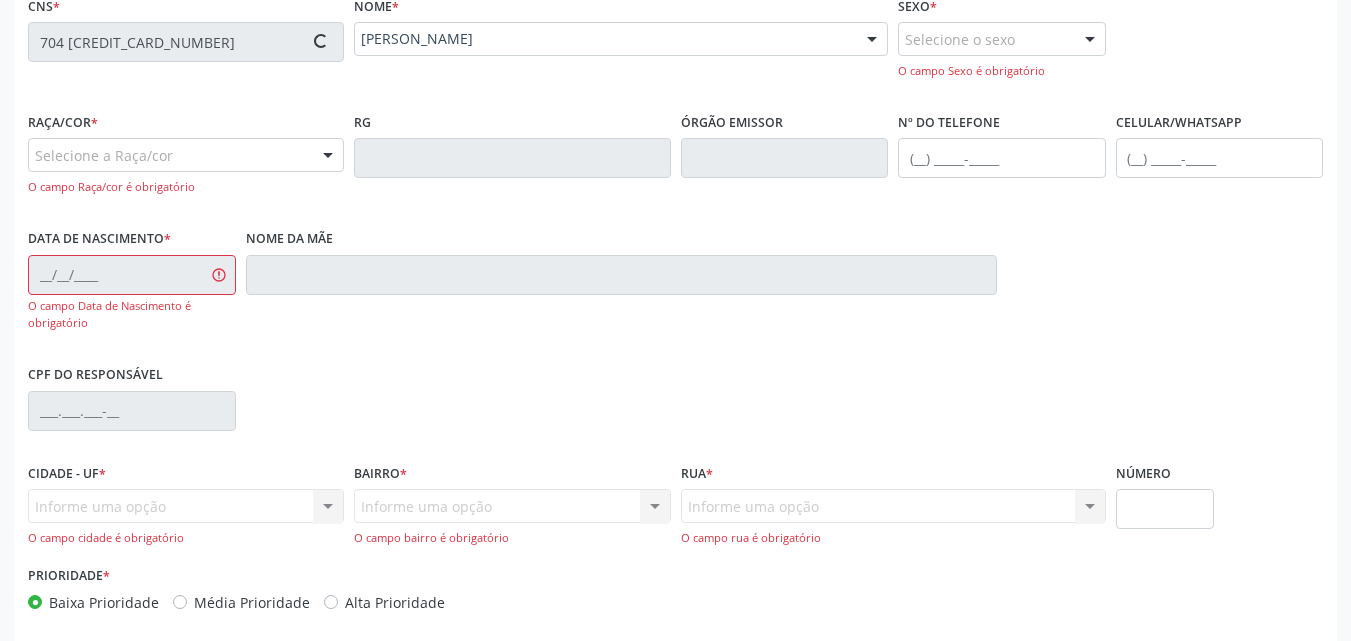 type on "[PHONE_NUMBER]" 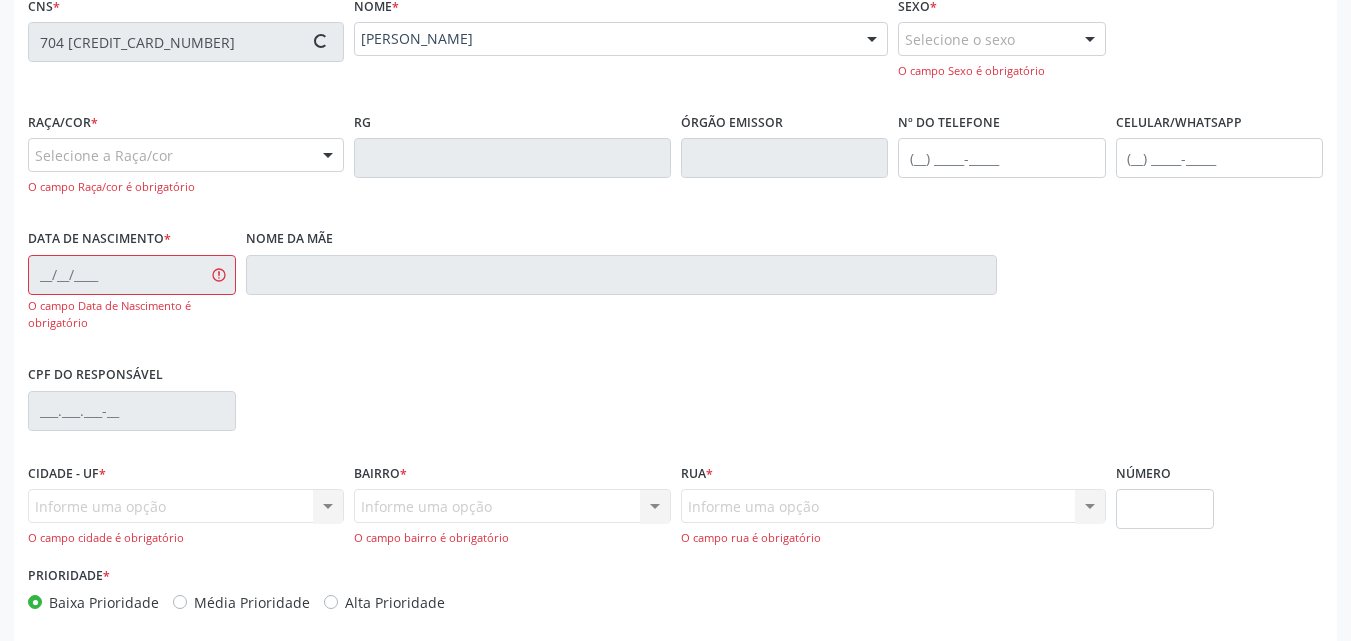 type on "0[DATE]" 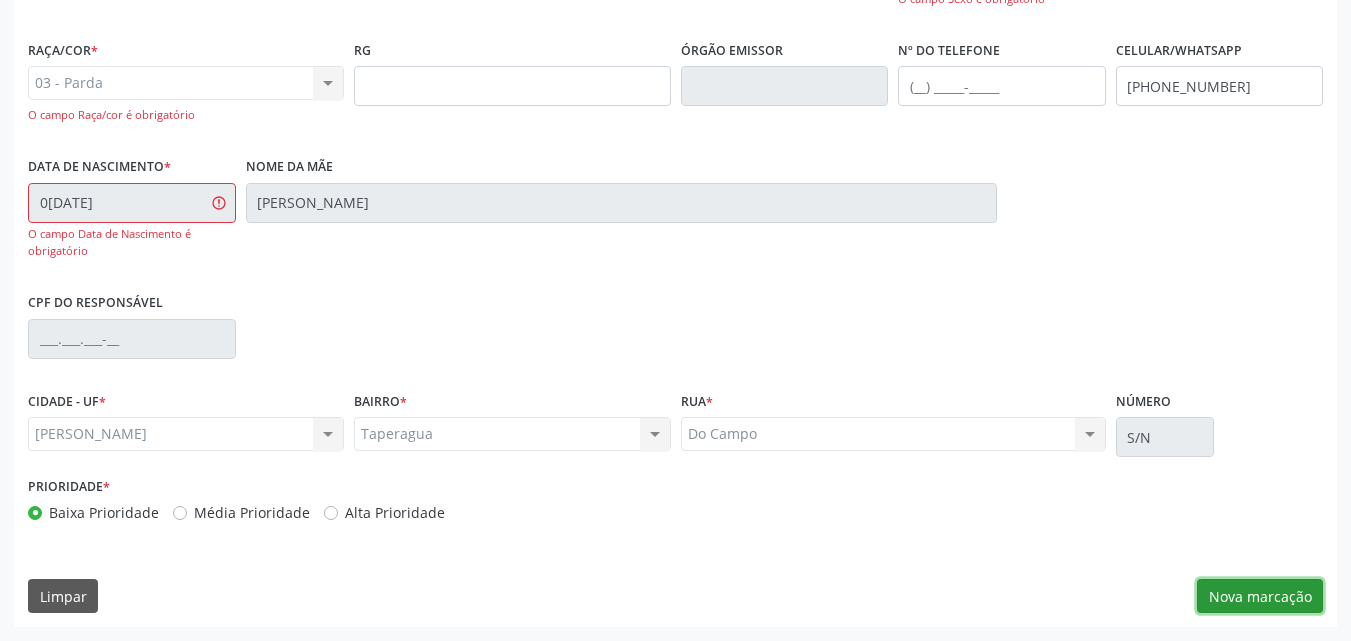 click on "Nova marcação" at bounding box center (1260, 596) 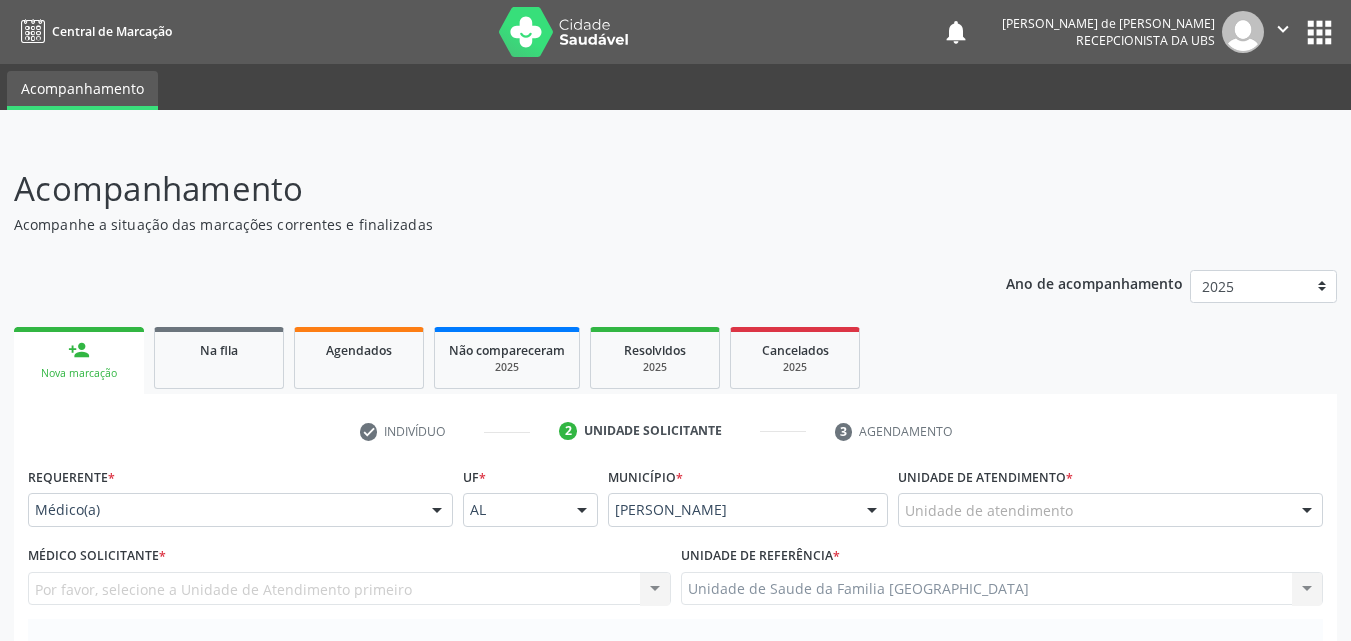 scroll, scrollTop: 467, scrollLeft: 0, axis: vertical 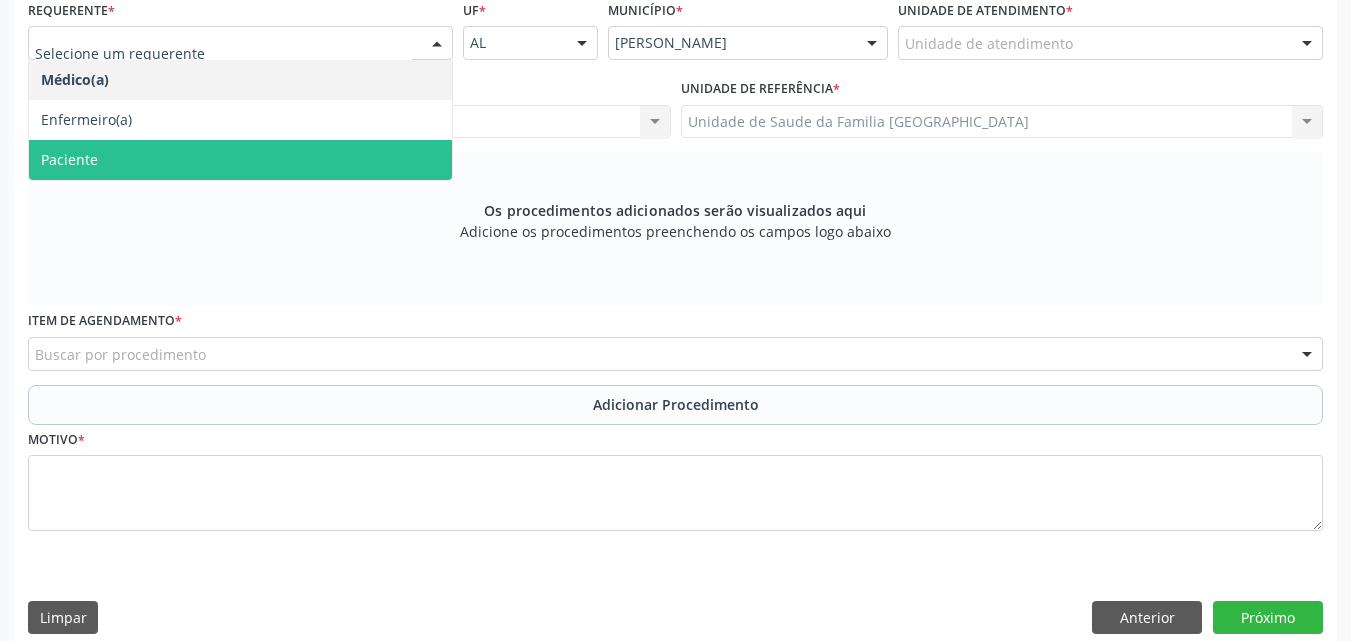 click on "Paciente" at bounding box center (240, 160) 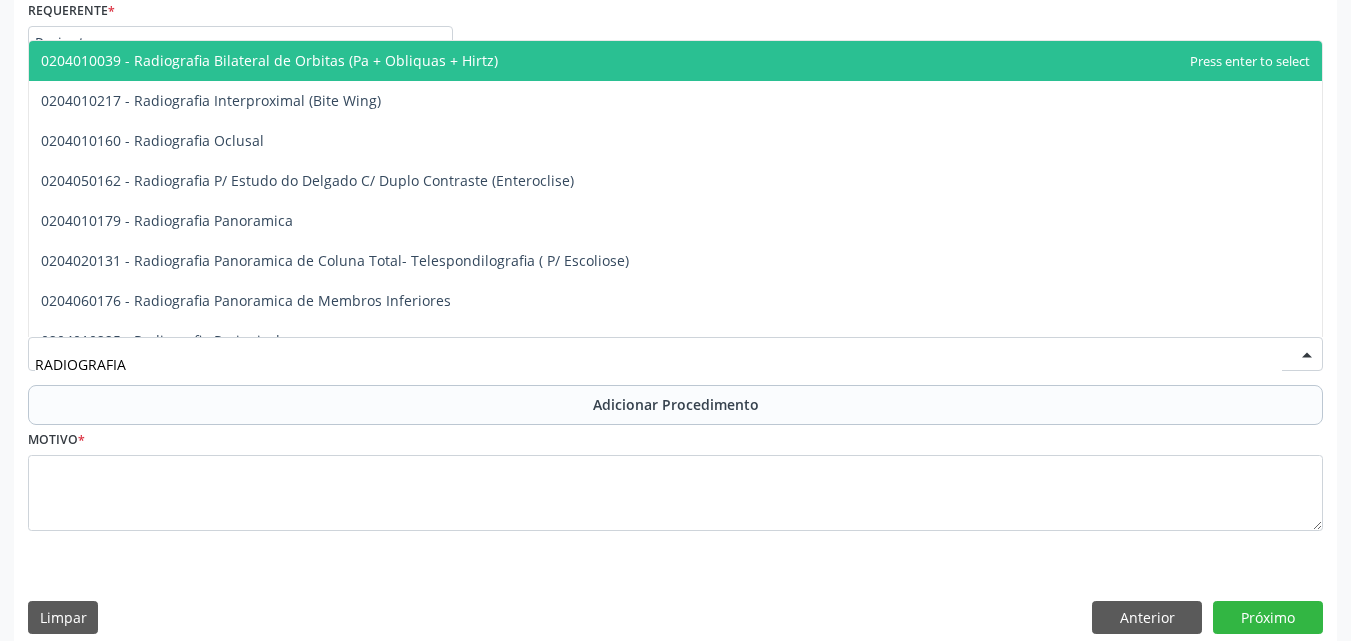 type on "RADIOGRAFIA P" 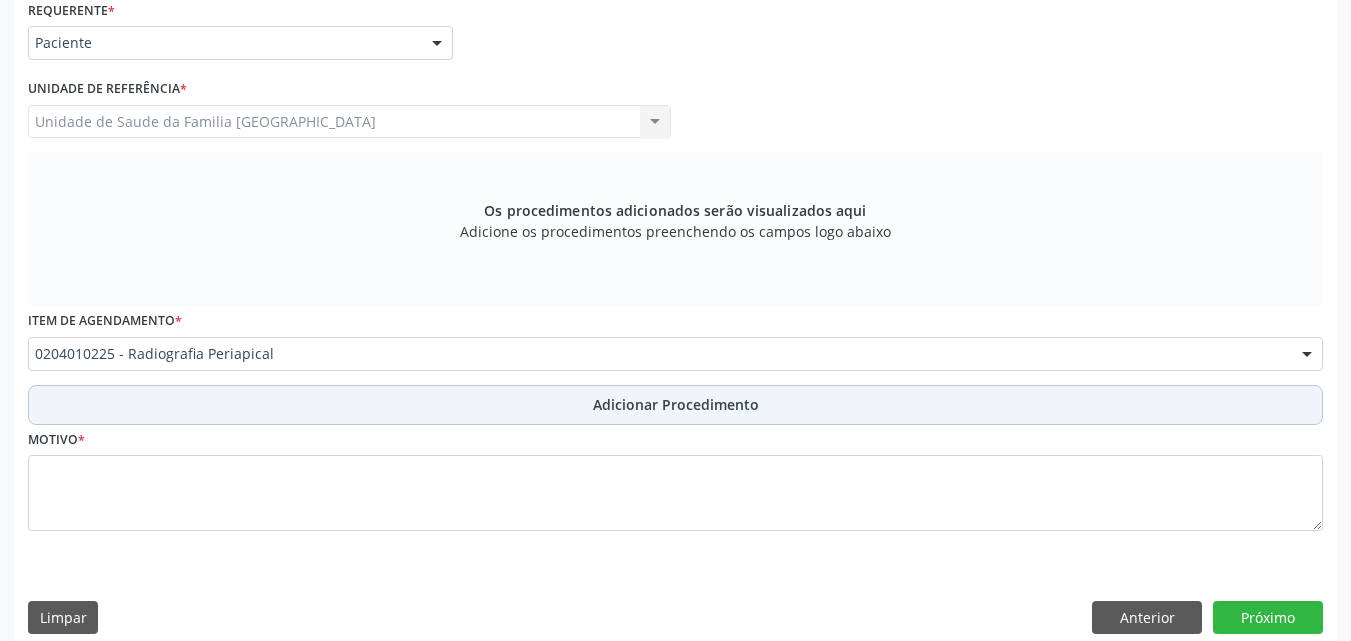 click on "Adicionar Procedimento" at bounding box center (675, 405) 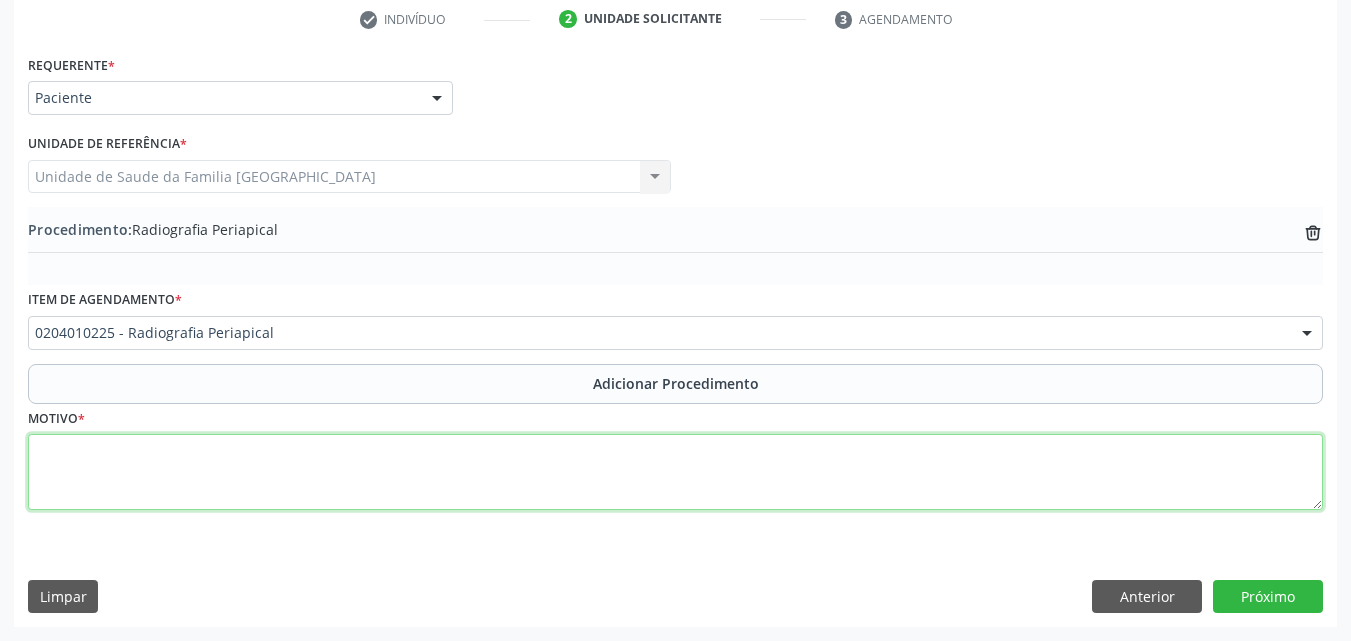 click at bounding box center (675, 472) 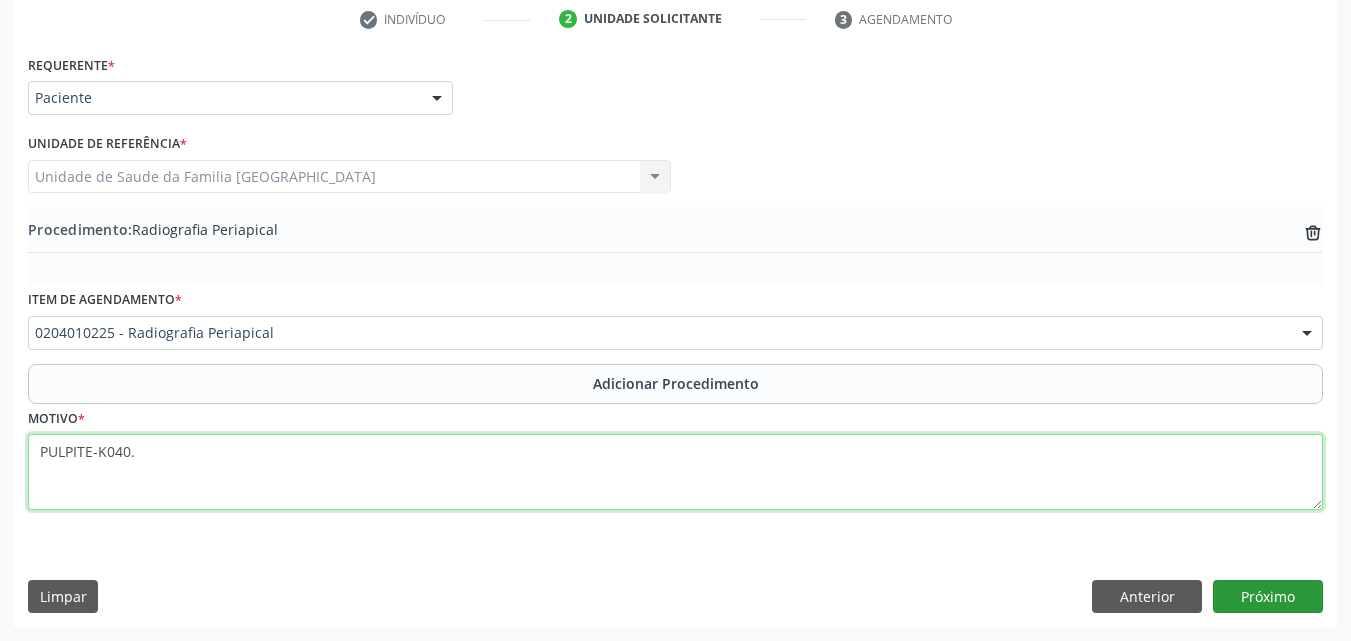 type on "PULPITE-K040." 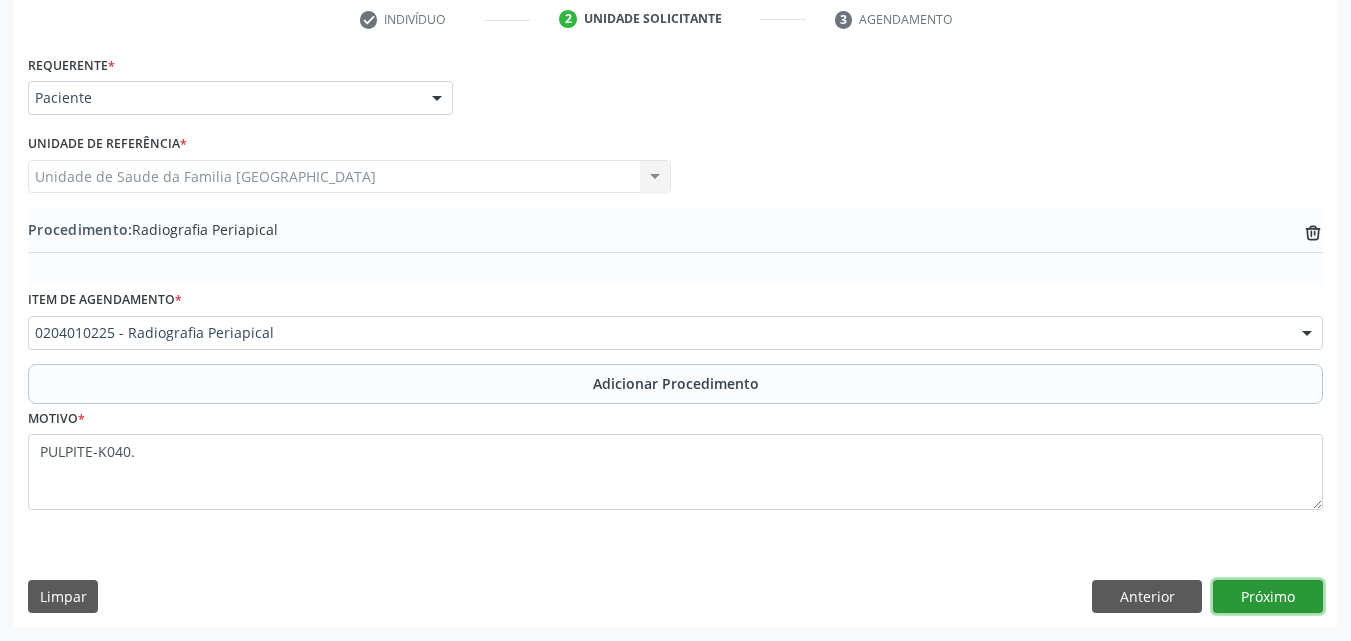 click on "Próximo" at bounding box center [1268, 597] 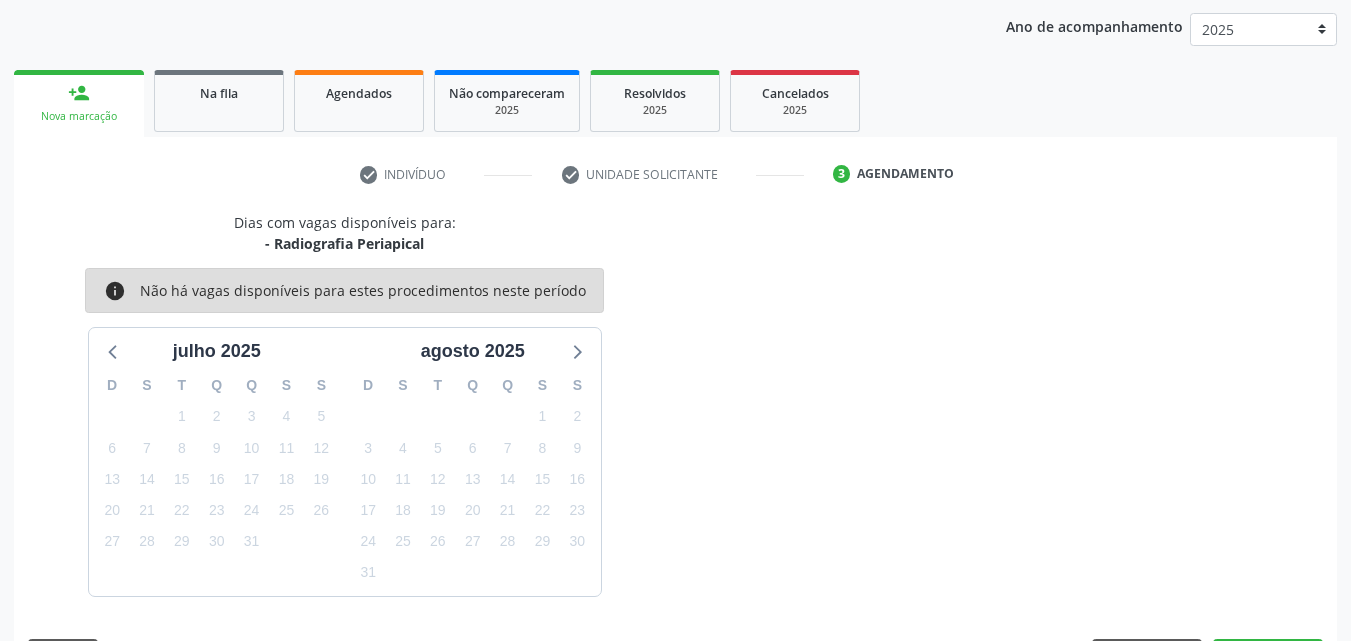 scroll, scrollTop: 316, scrollLeft: 0, axis: vertical 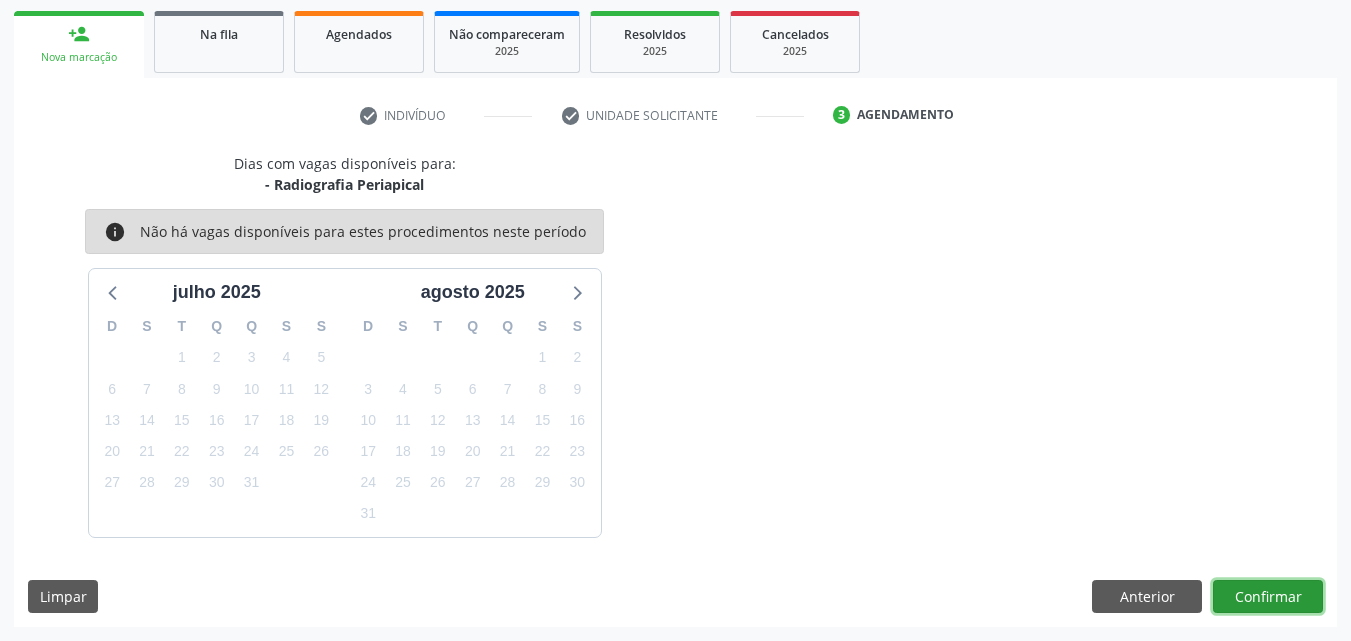 click on "Confirmar" at bounding box center (1268, 597) 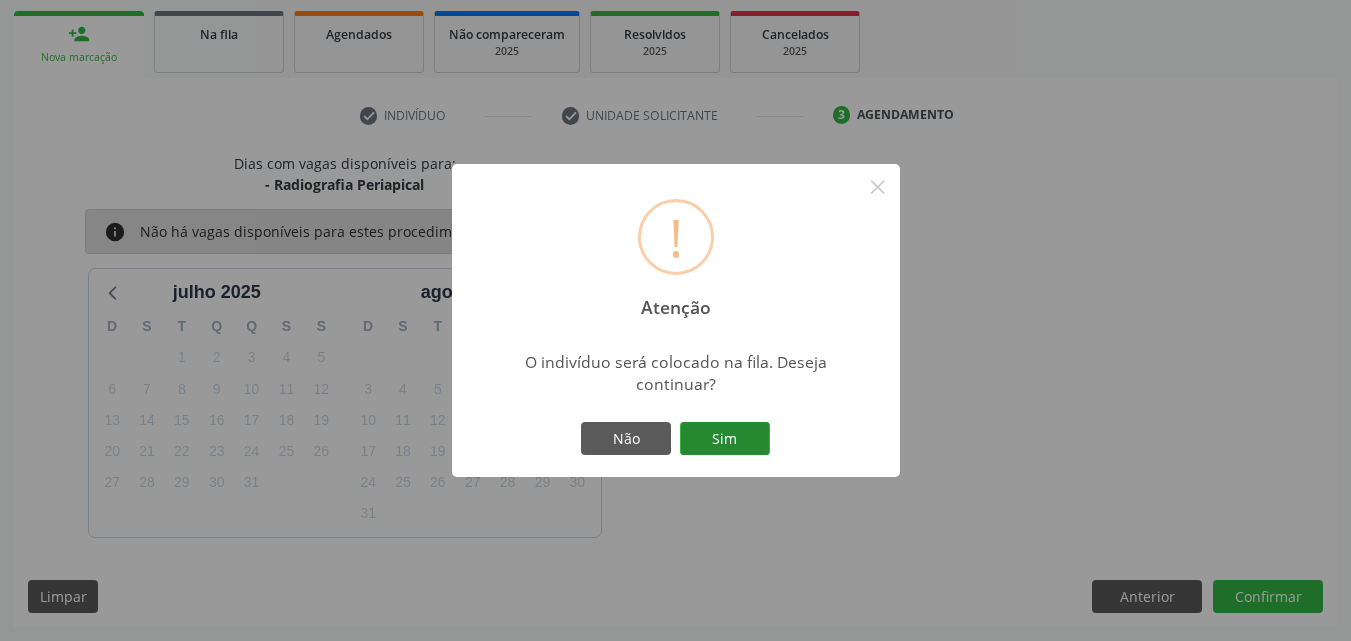 click on "Sim" at bounding box center (725, 439) 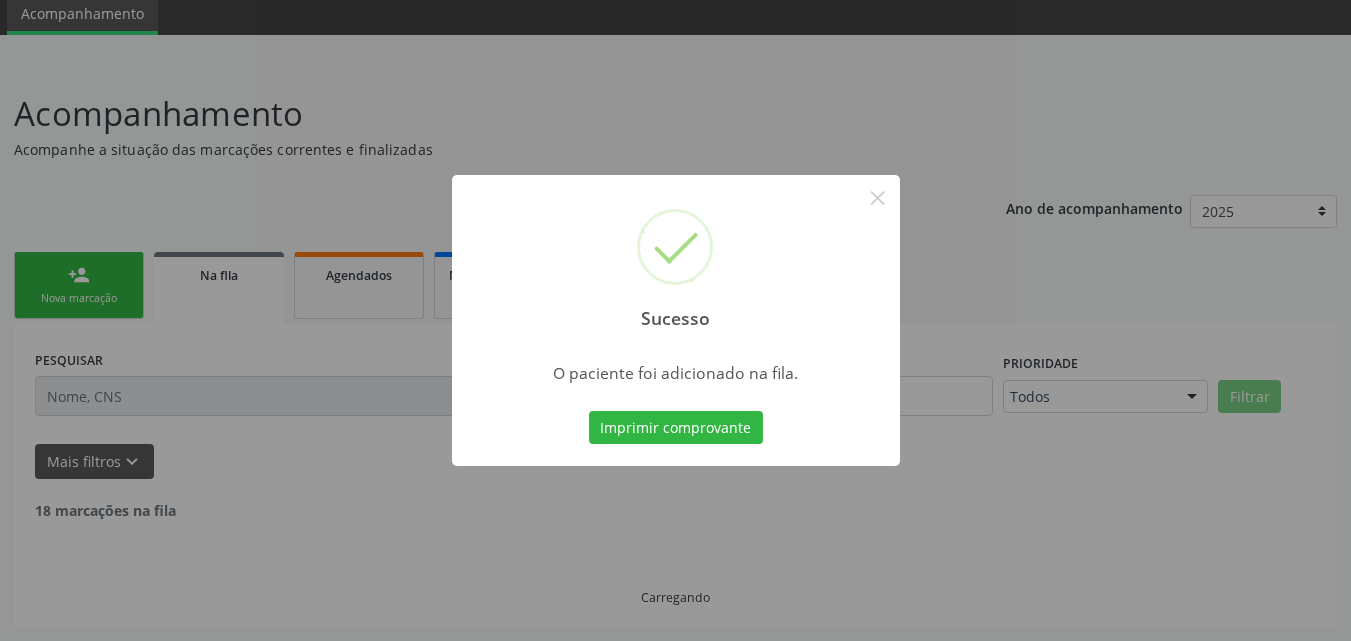scroll, scrollTop: 54, scrollLeft: 0, axis: vertical 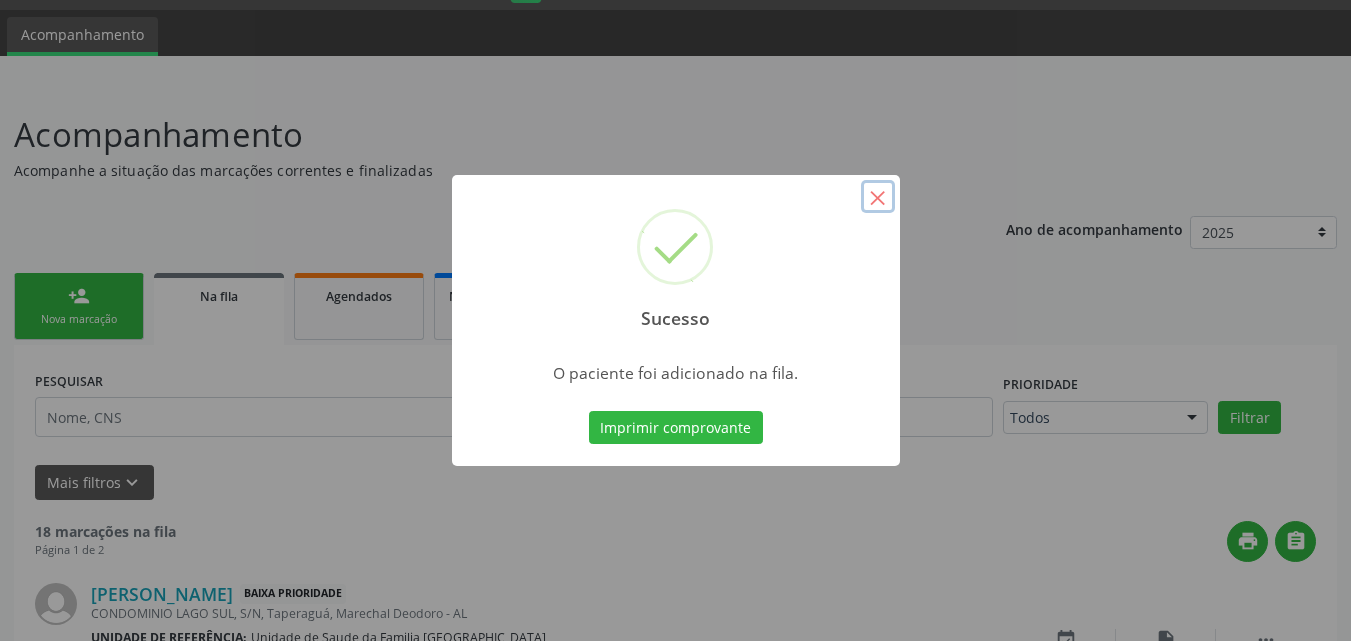 click on "×" at bounding box center (878, 197) 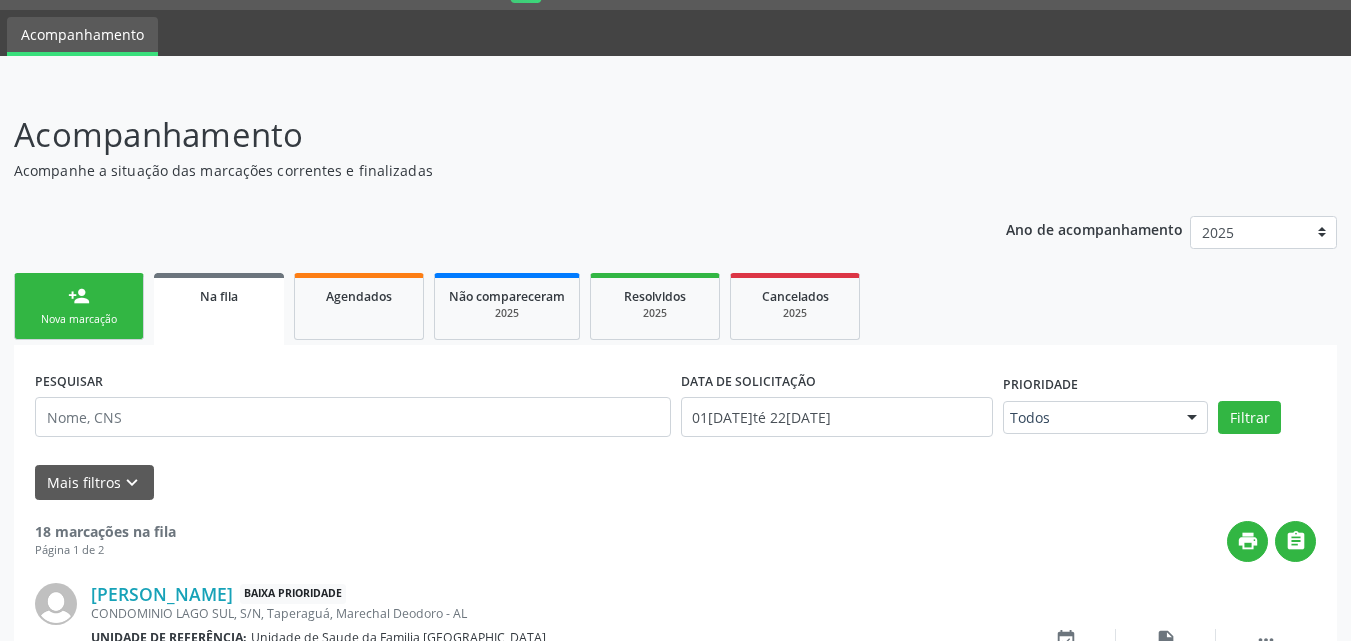 click on "person_add" at bounding box center (79, 296) 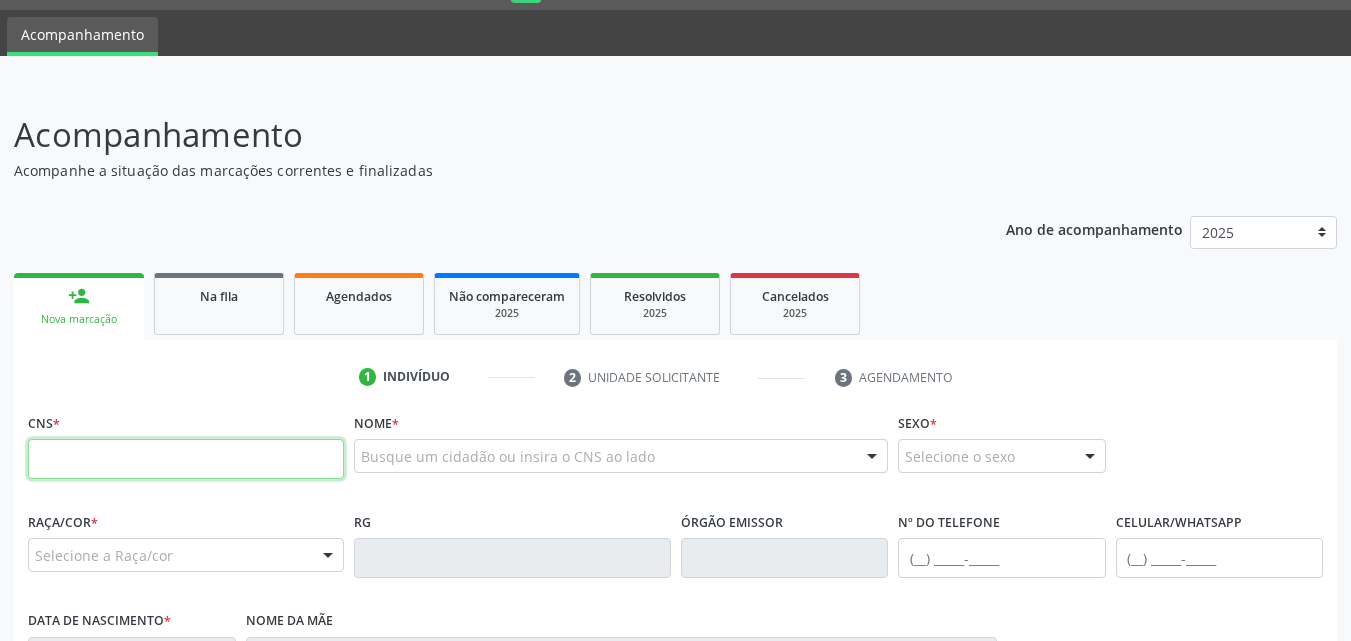 click at bounding box center [186, 459] 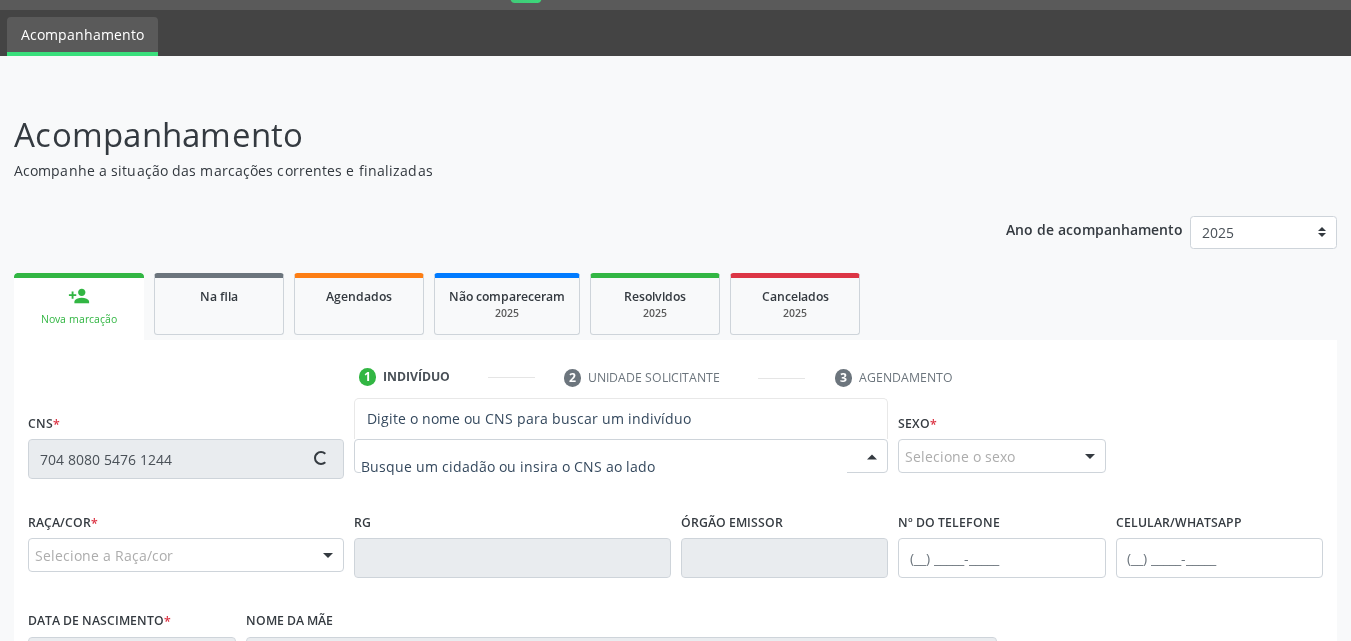 type on "704 8080 5476 1244" 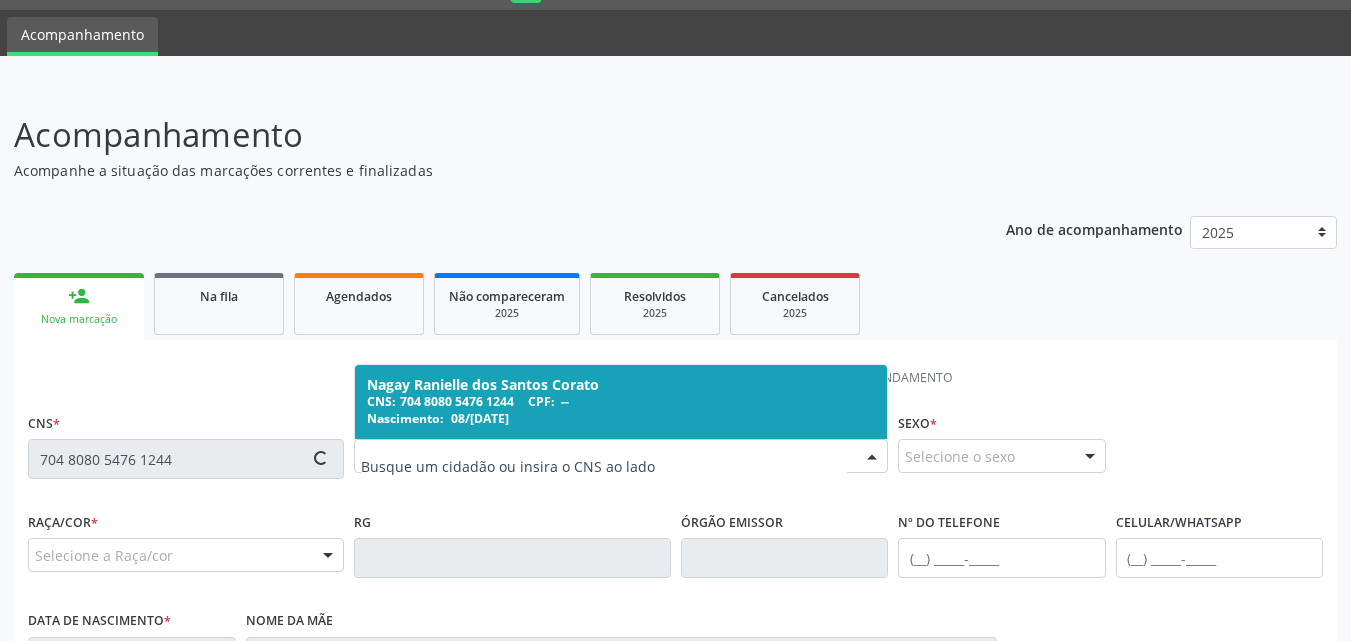type on "[PHONE_NUMBER]" 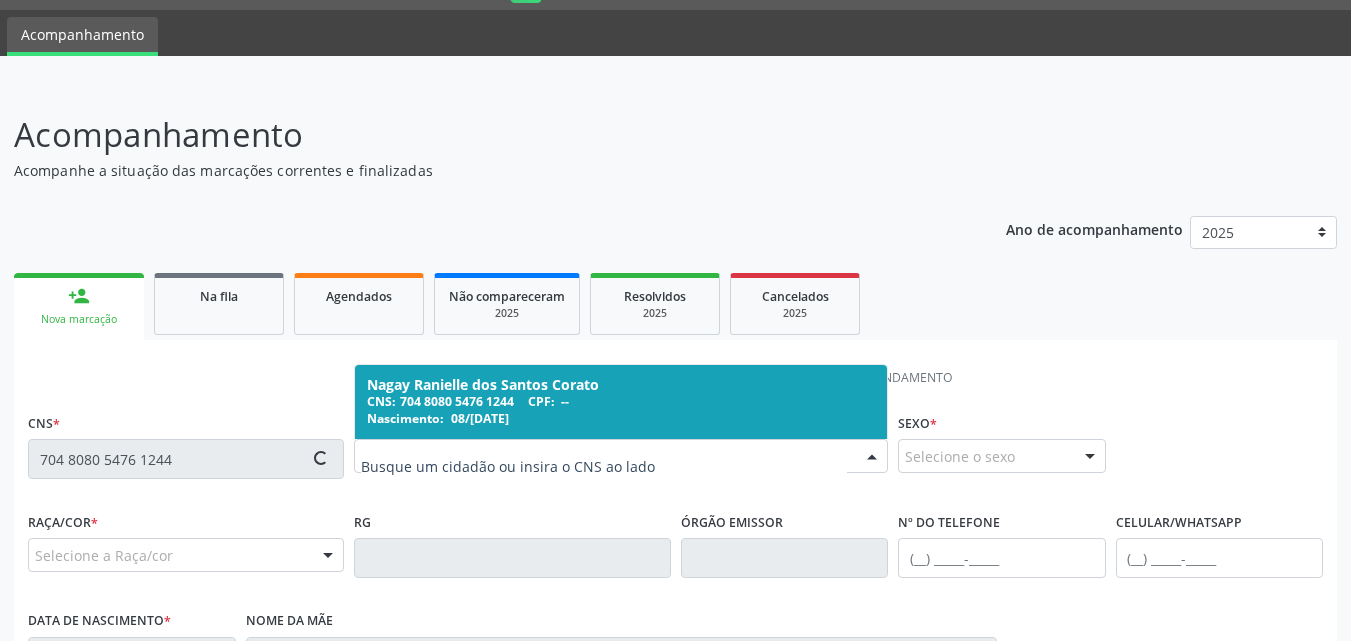 type on "08/[DATE]" 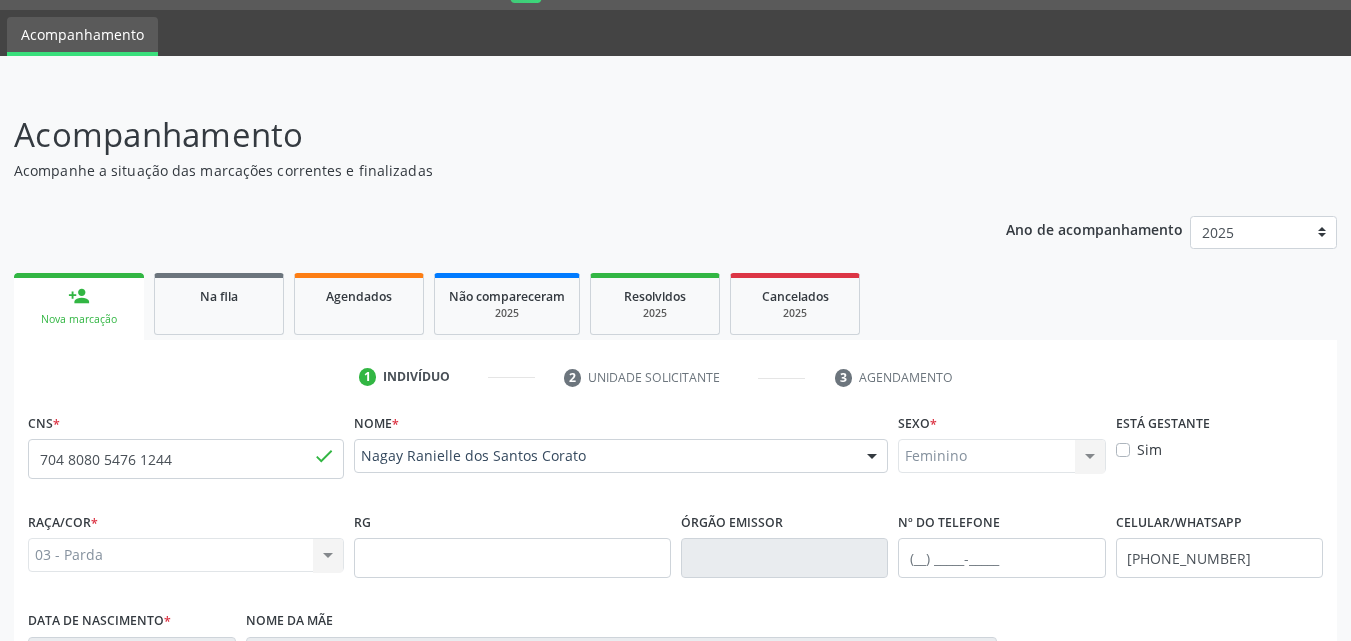 scroll, scrollTop: 471, scrollLeft: 0, axis: vertical 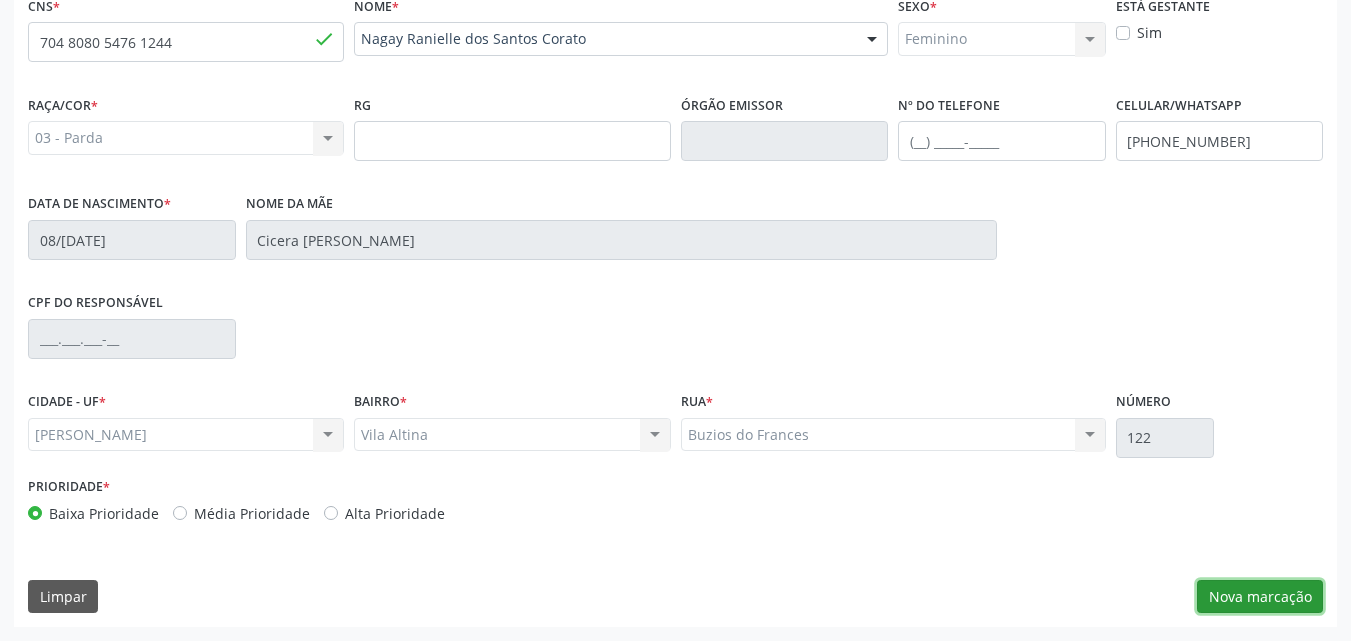 click on "Nova marcação" at bounding box center [1260, 597] 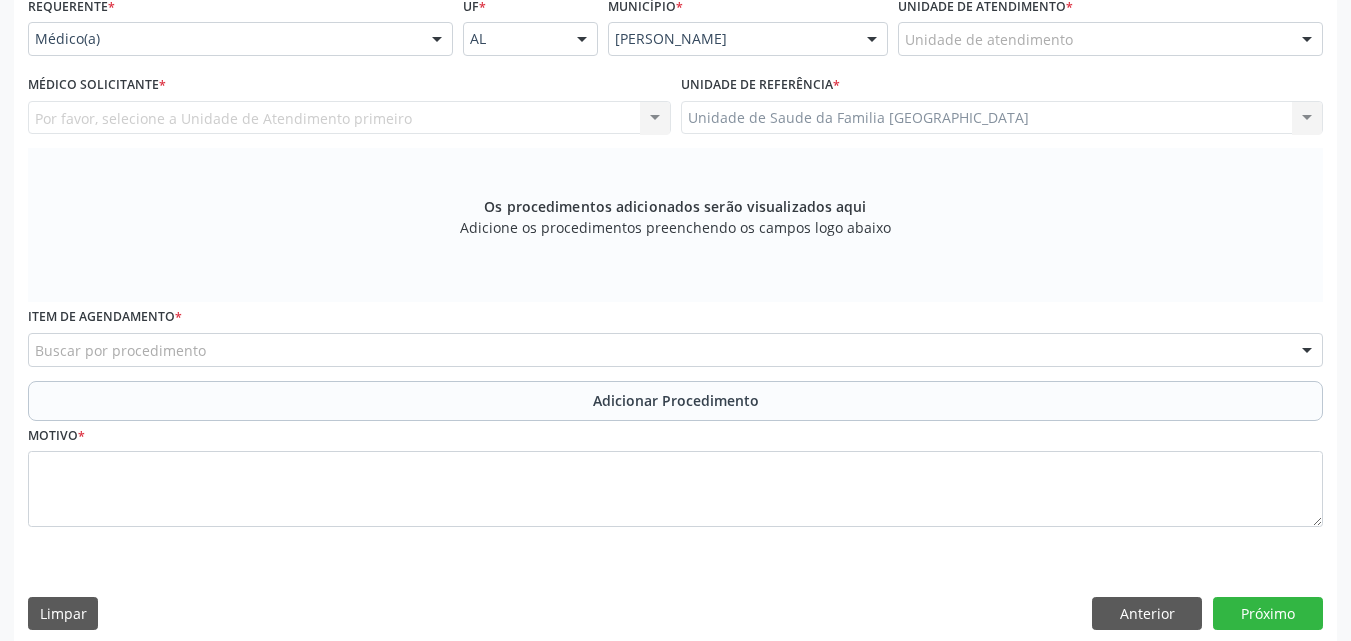 scroll, scrollTop: 0, scrollLeft: 0, axis: both 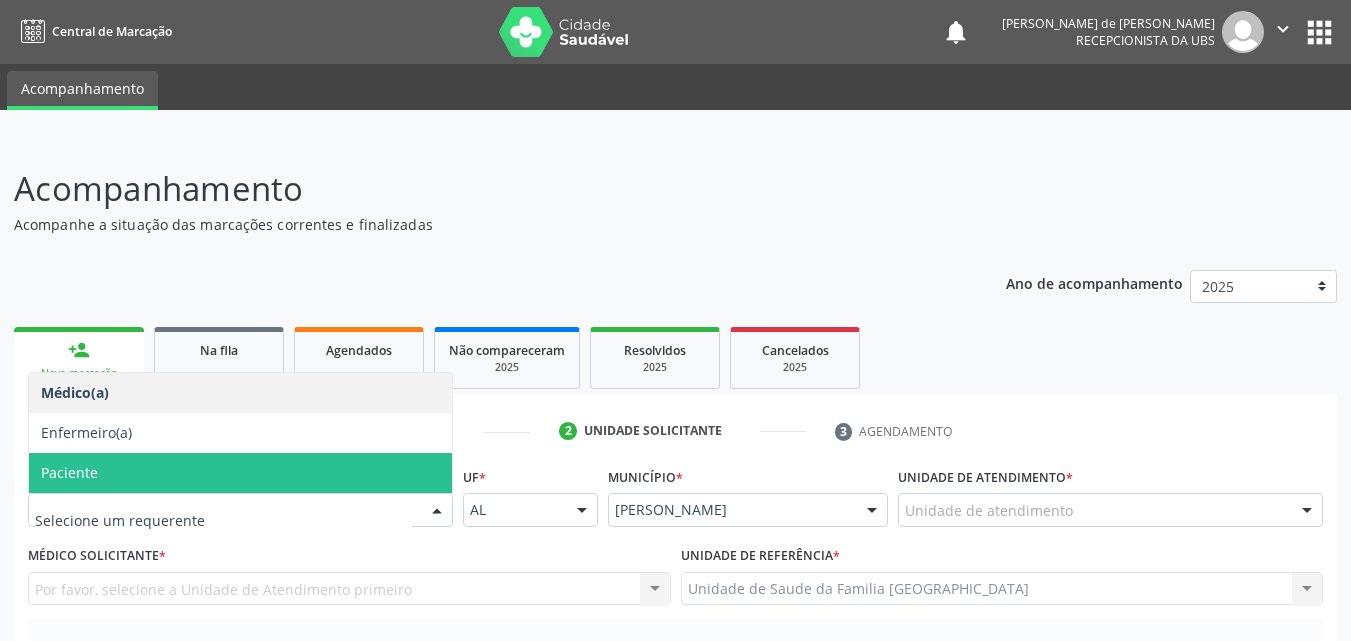 click on "Paciente" at bounding box center (240, 473) 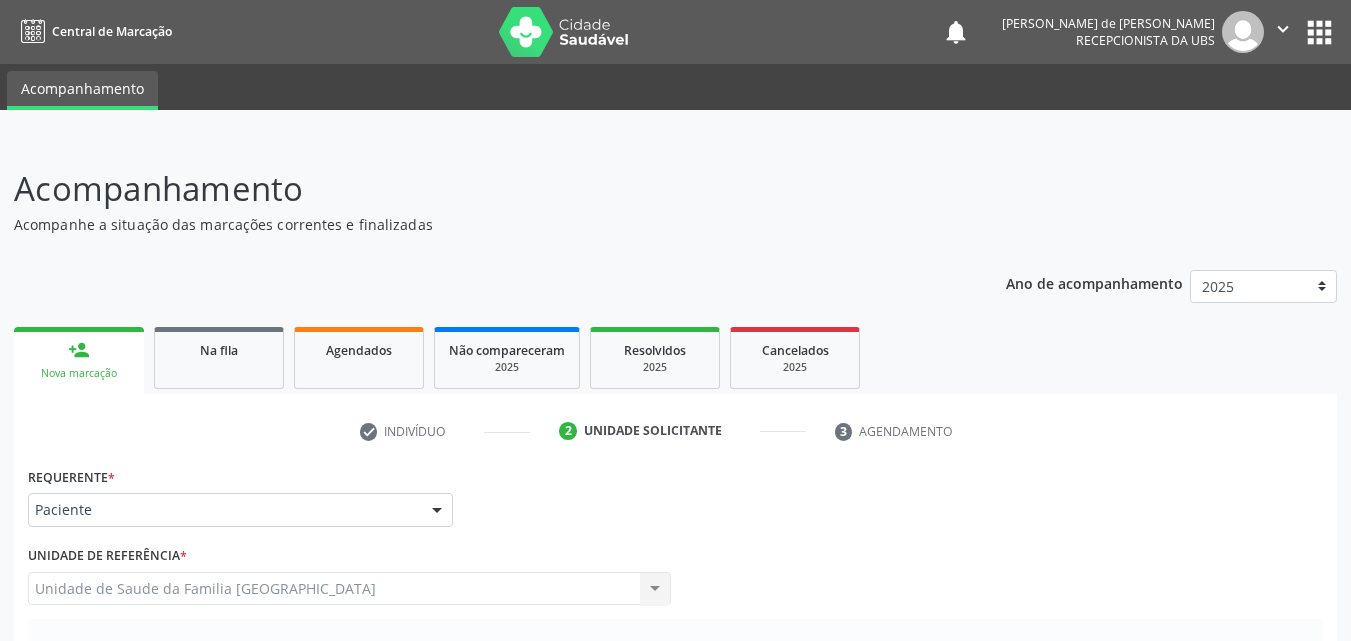 scroll, scrollTop: 467, scrollLeft: 0, axis: vertical 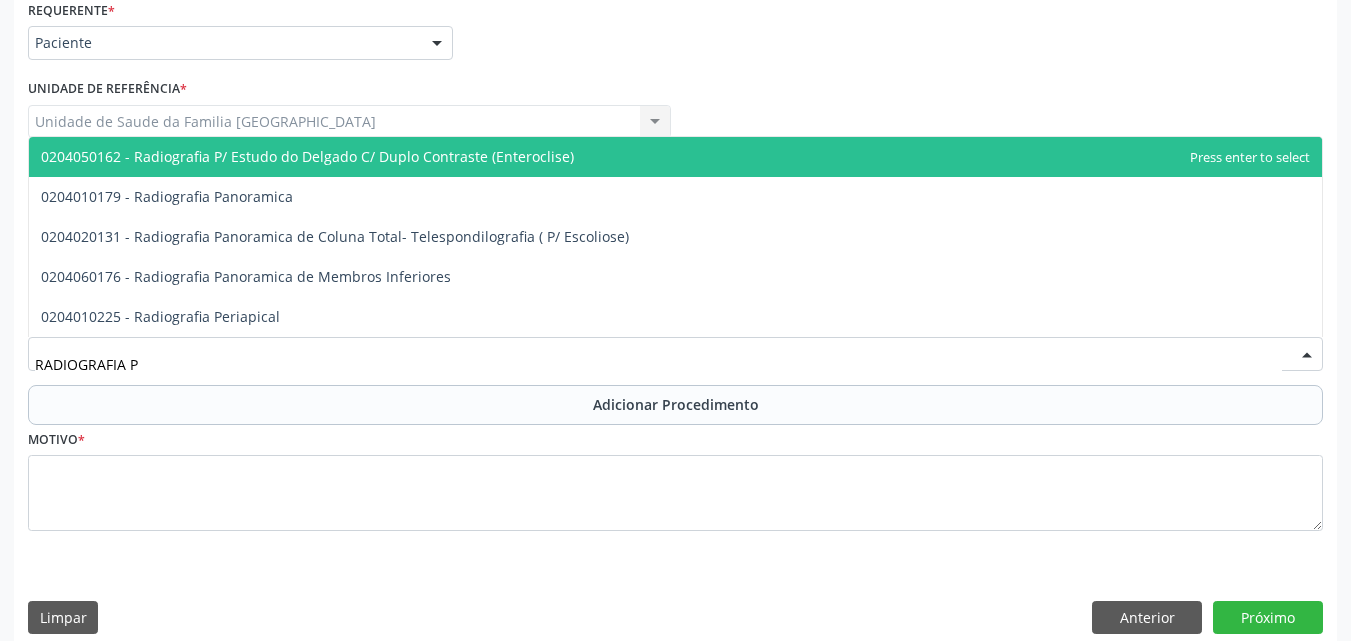 type on "RADIOGRAFIA PE" 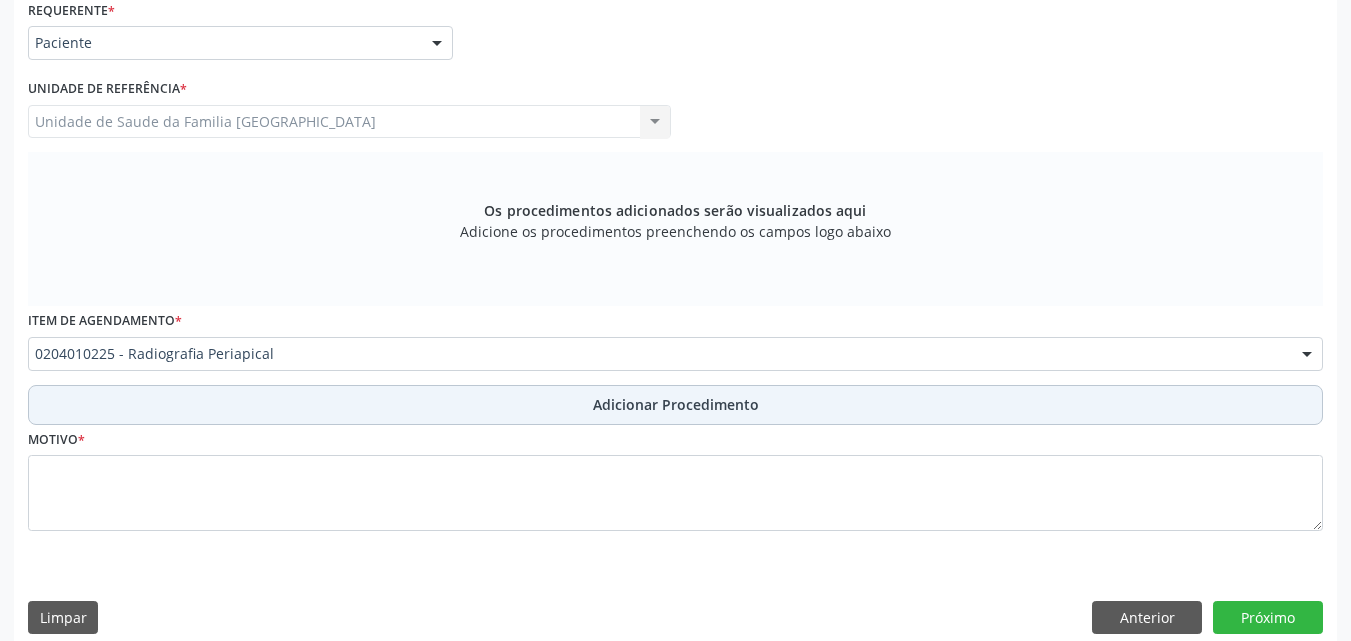 click on "Adicionar Procedimento" at bounding box center [676, 404] 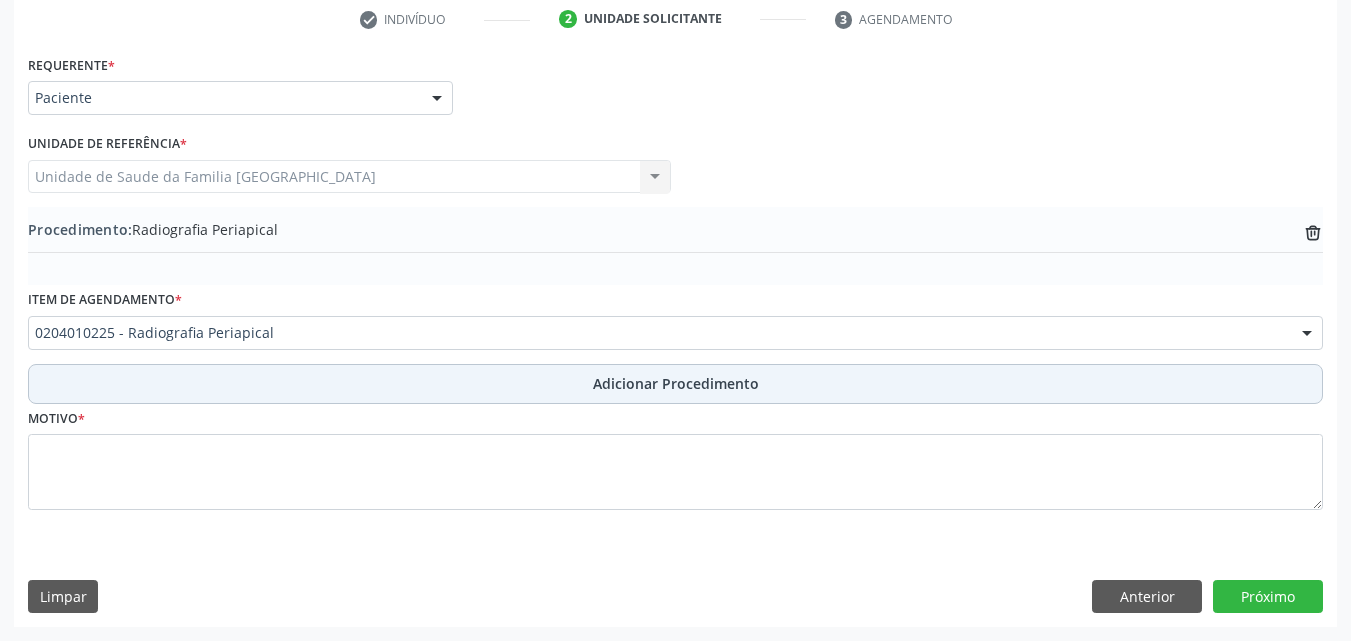 scroll, scrollTop: 412, scrollLeft: 0, axis: vertical 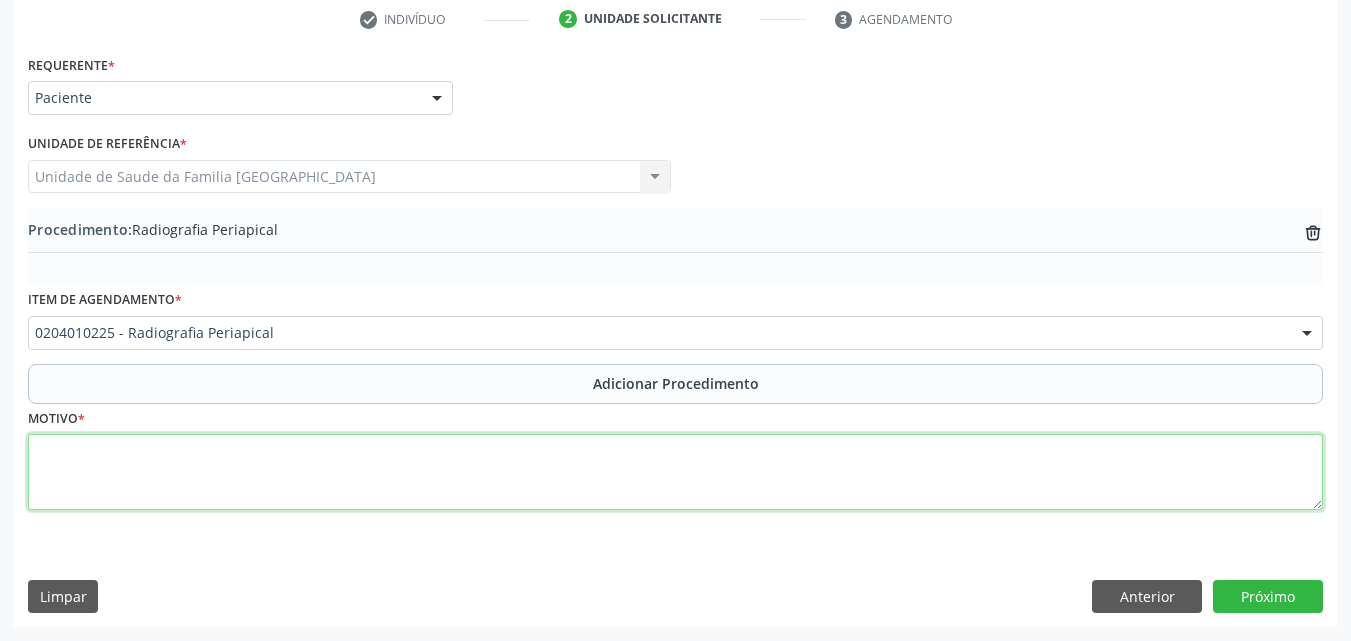 click at bounding box center [675, 472] 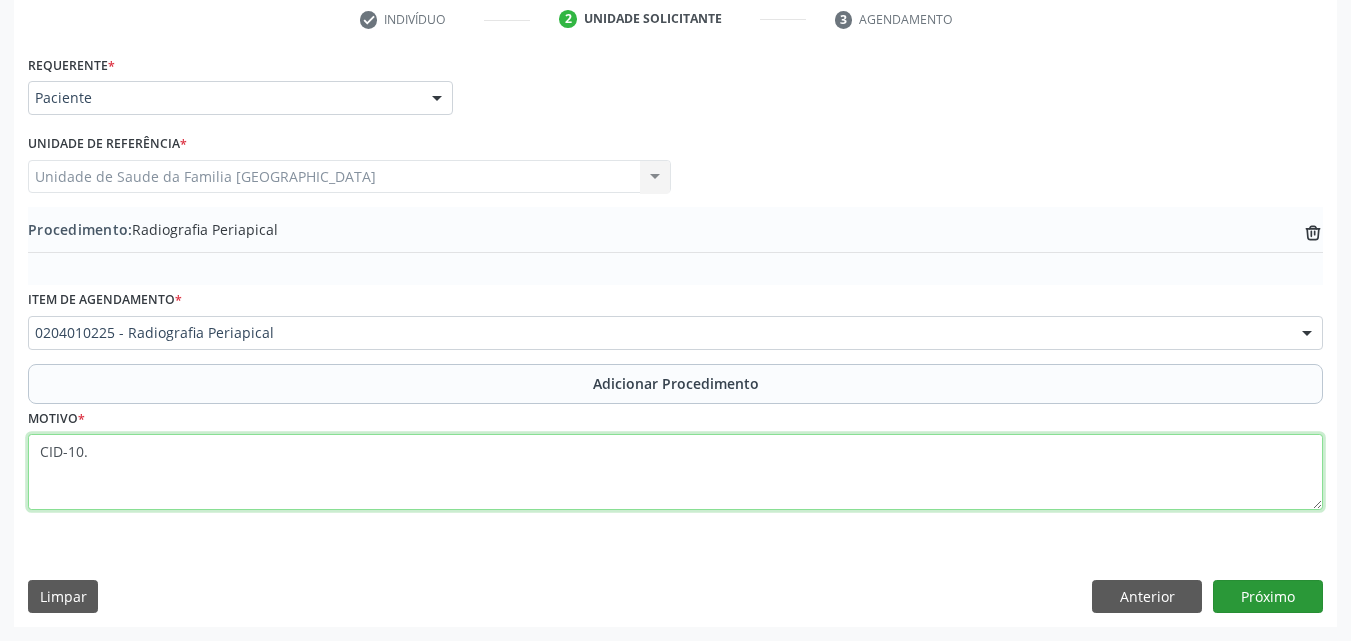 type on "CID-10." 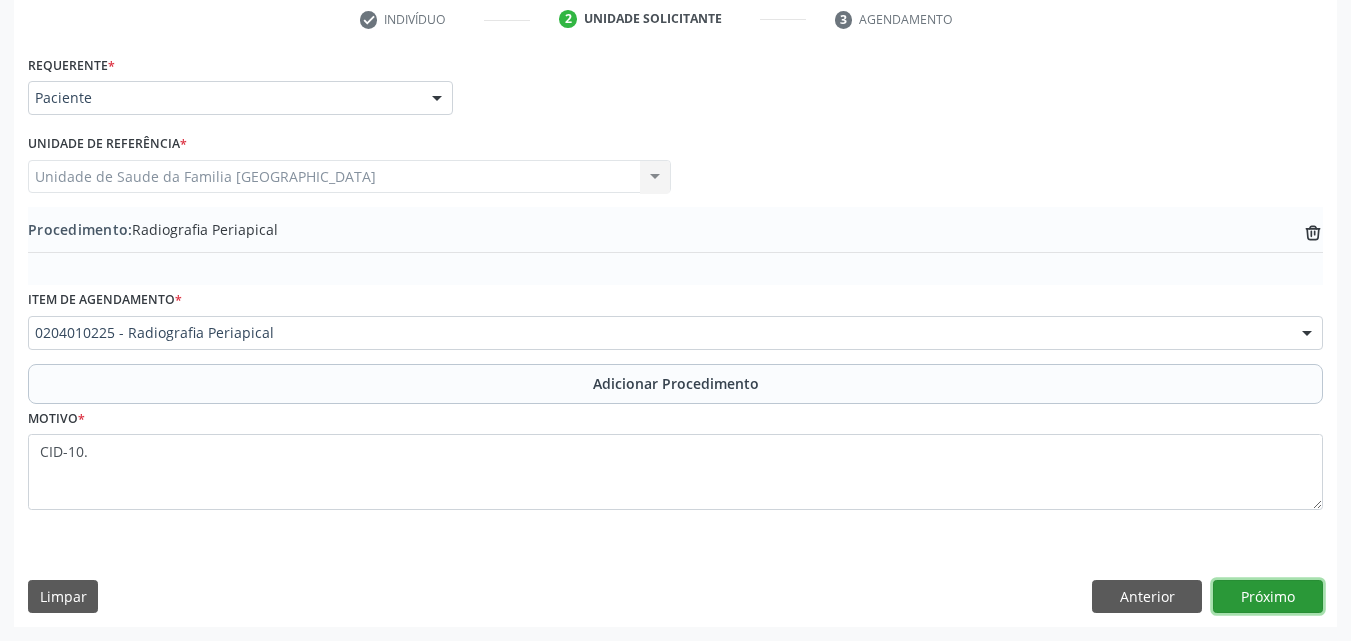 click on "Próximo" at bounding box center [1268, 597] 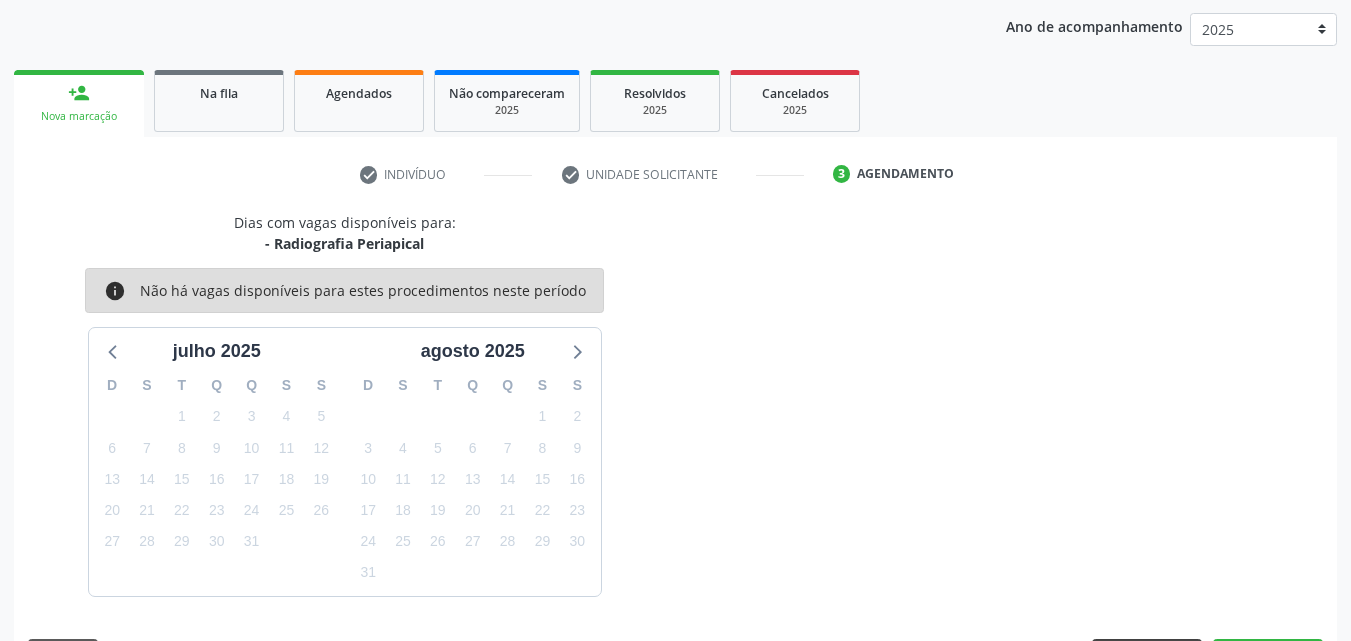 scroll, scrollTop: 316, scrollLeft: 0, axis: vertical 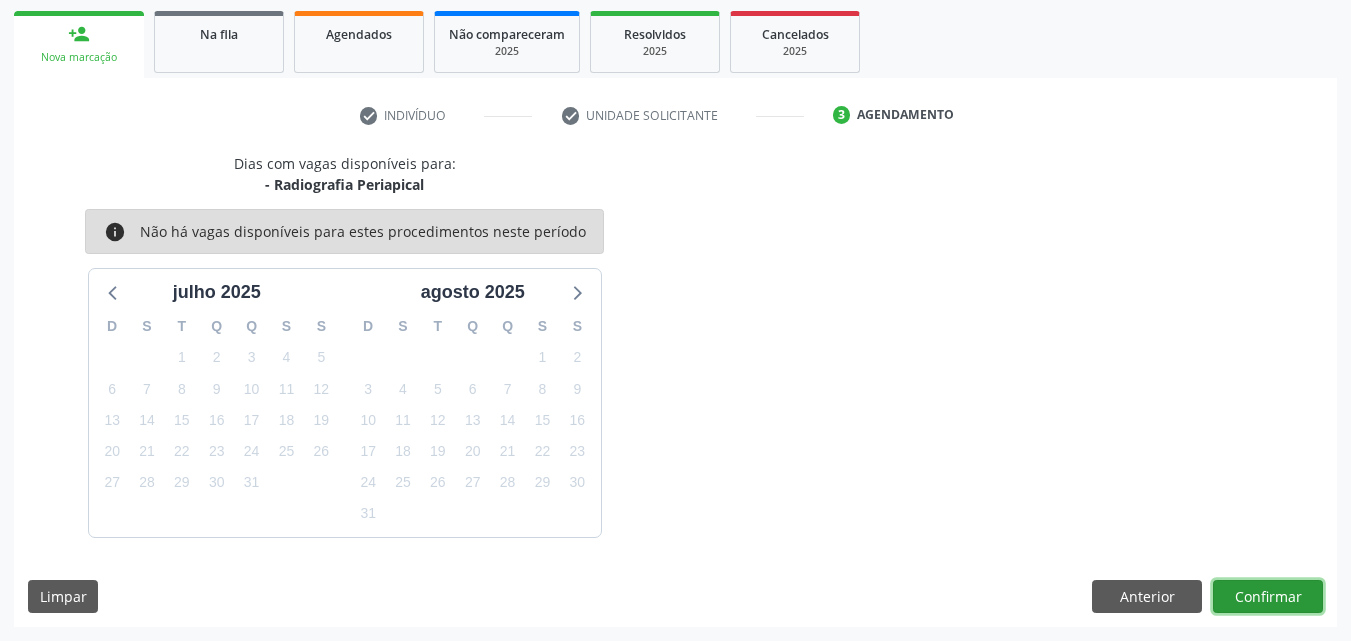 click on "Confirmar" at bounding box center [1268, 597] 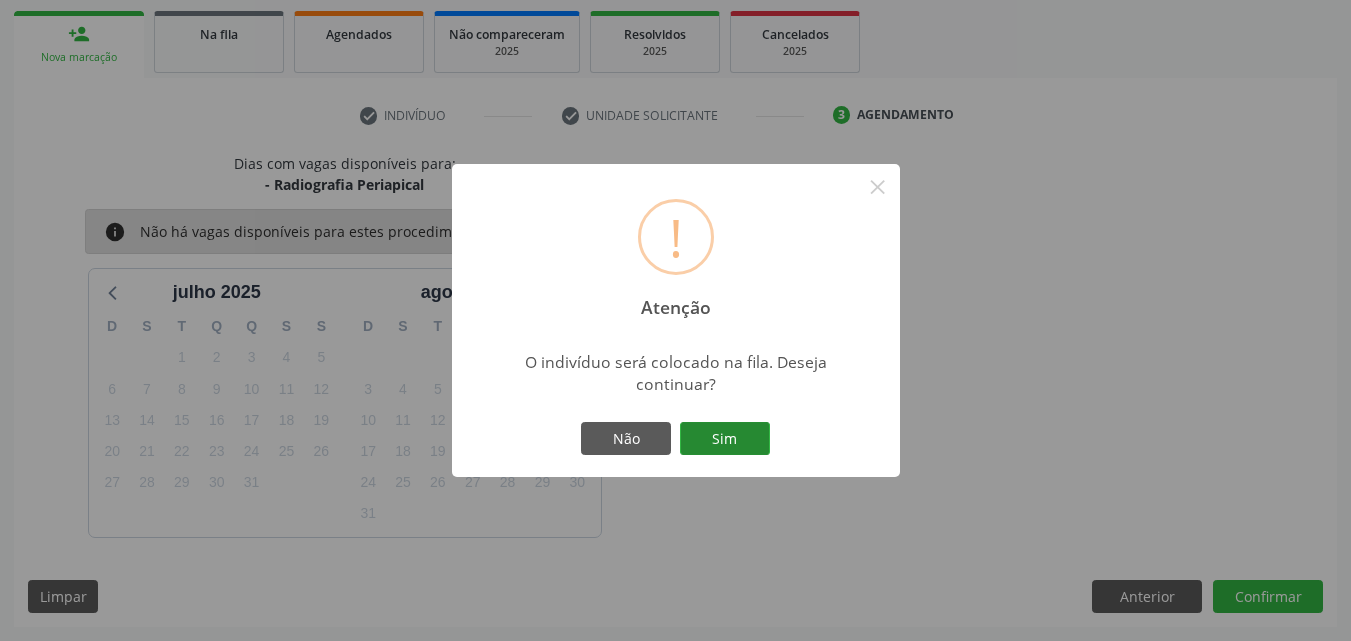 click on "Sim" at bounding box center (725, 439) 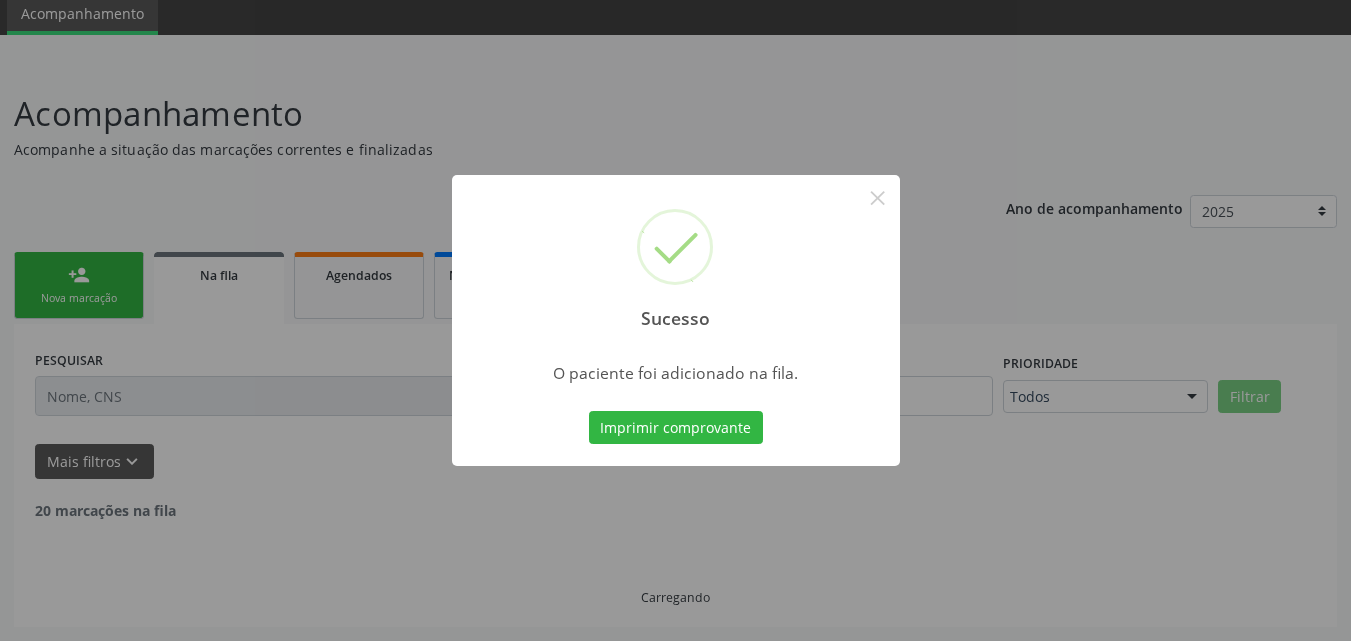 scroll, scrollTop: 54, scrollLeft: 0, axis: vertical 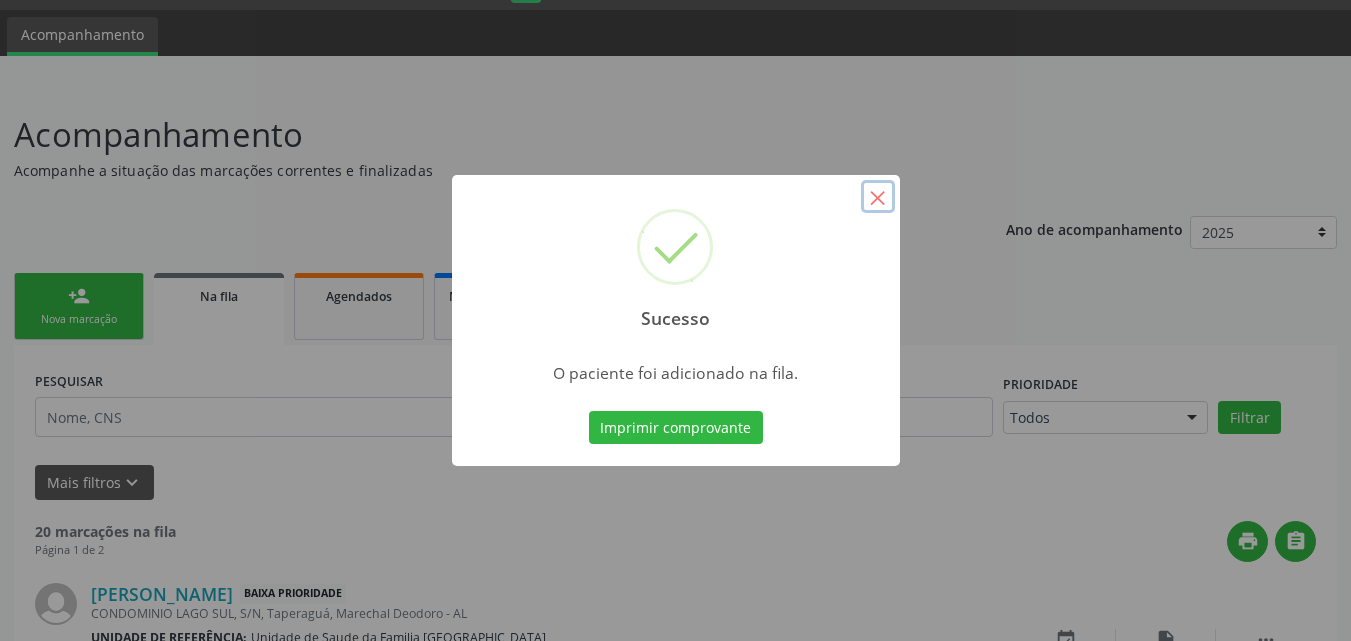 click on "×" at bounding box center [878, 197] 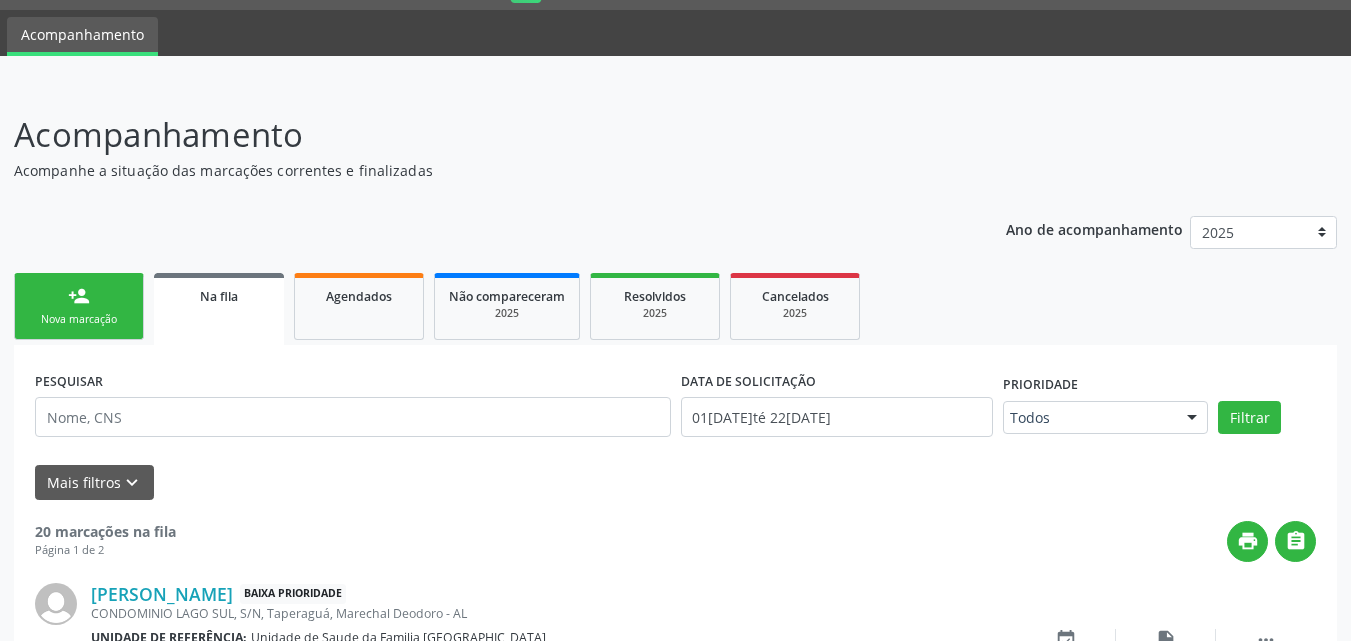 click on "person_add
Nova marcação" at bounding box center (79, 306) 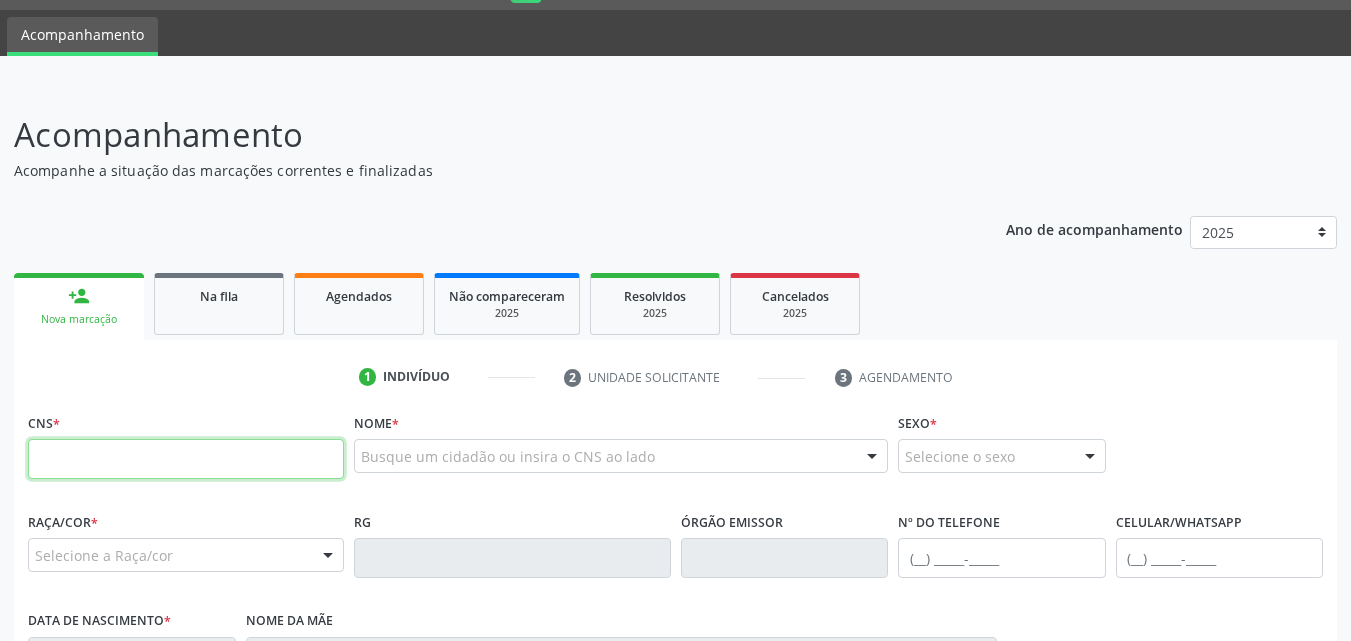 click at bounding box center [186, 459] 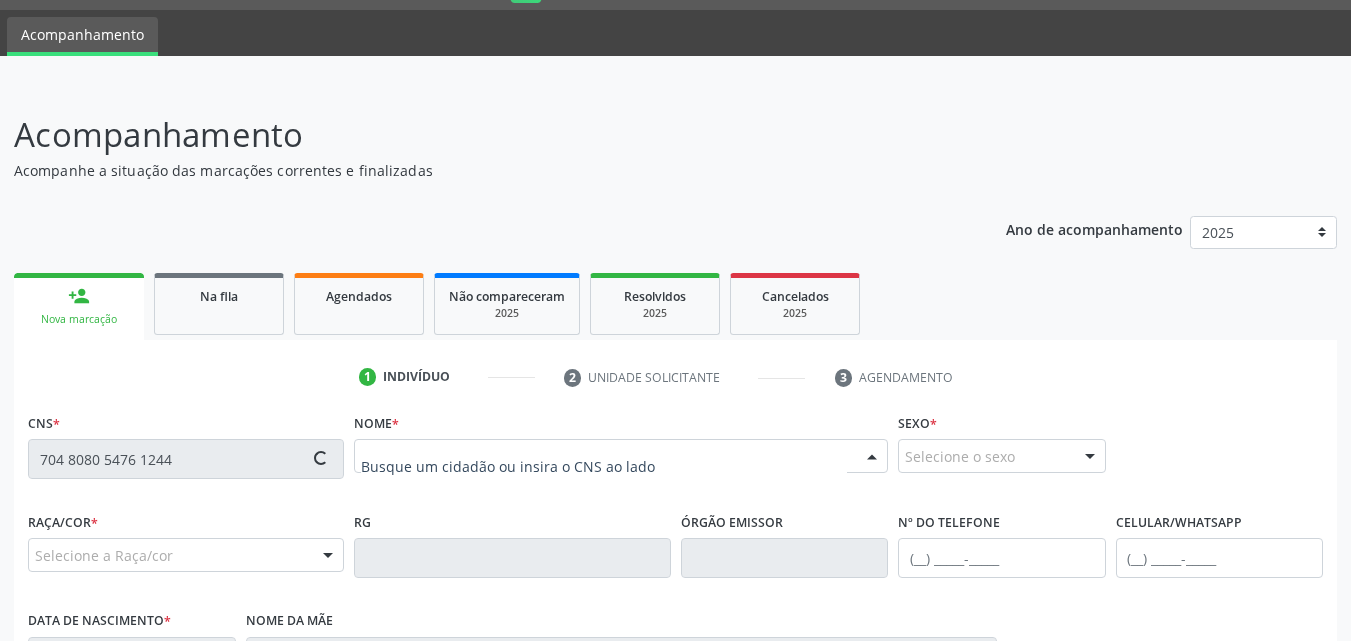 type on "704 8080 5476 1244" 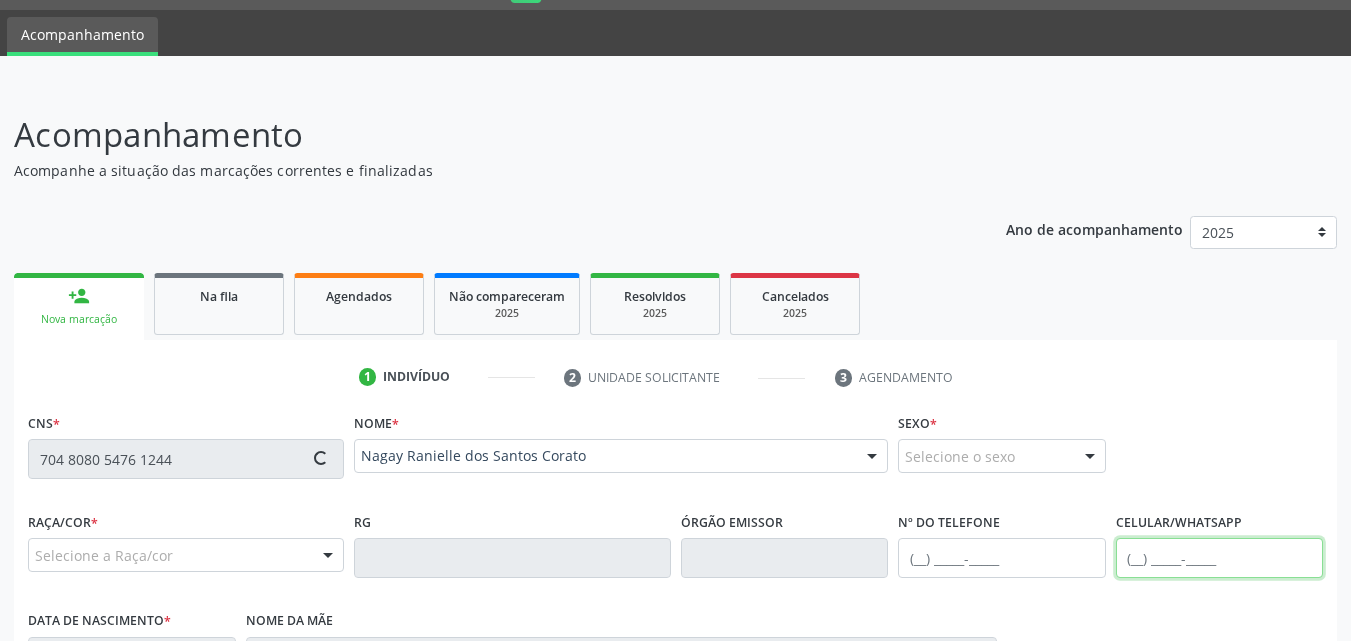 type on "[PHONE_NUMBER]" 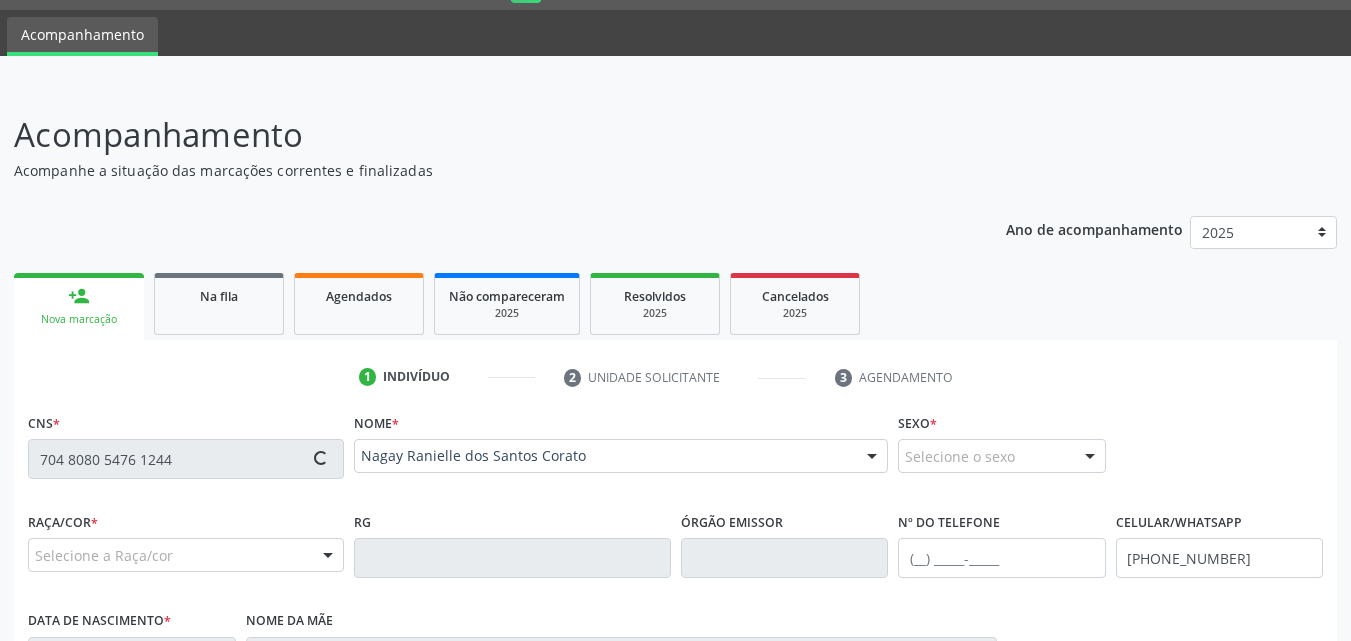 type on "08/[DATE]" 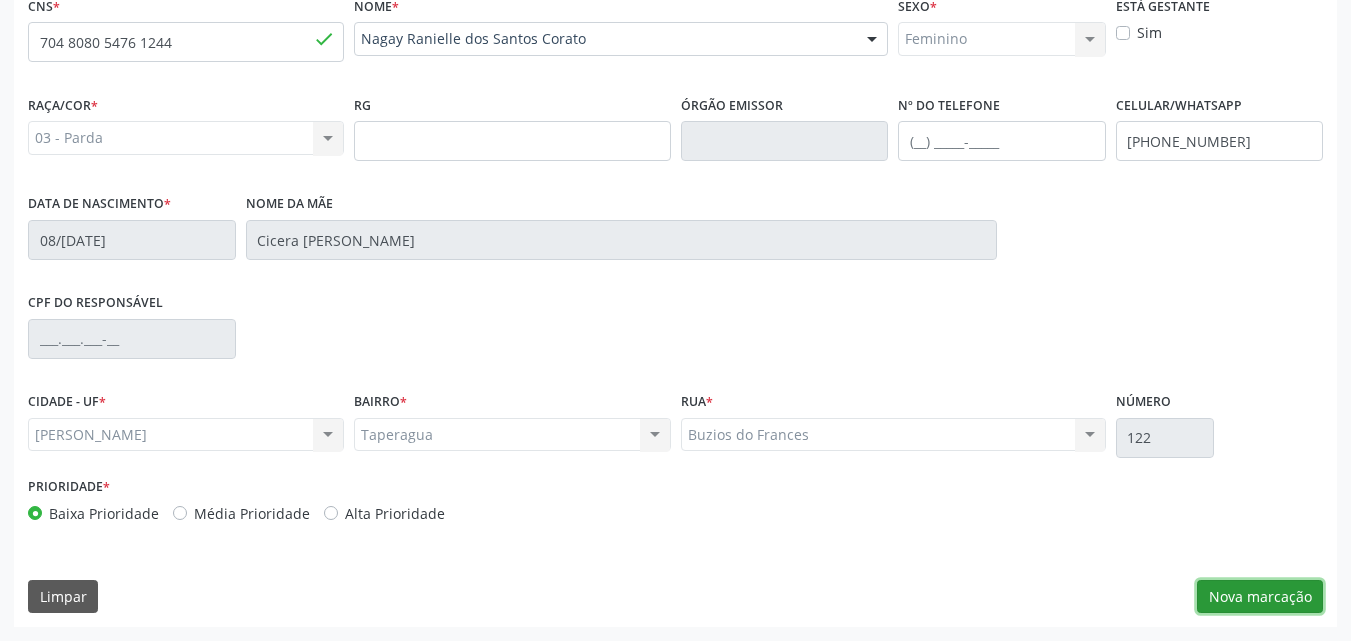 click on "Nova marcação" at bounding box center [1260, 597] 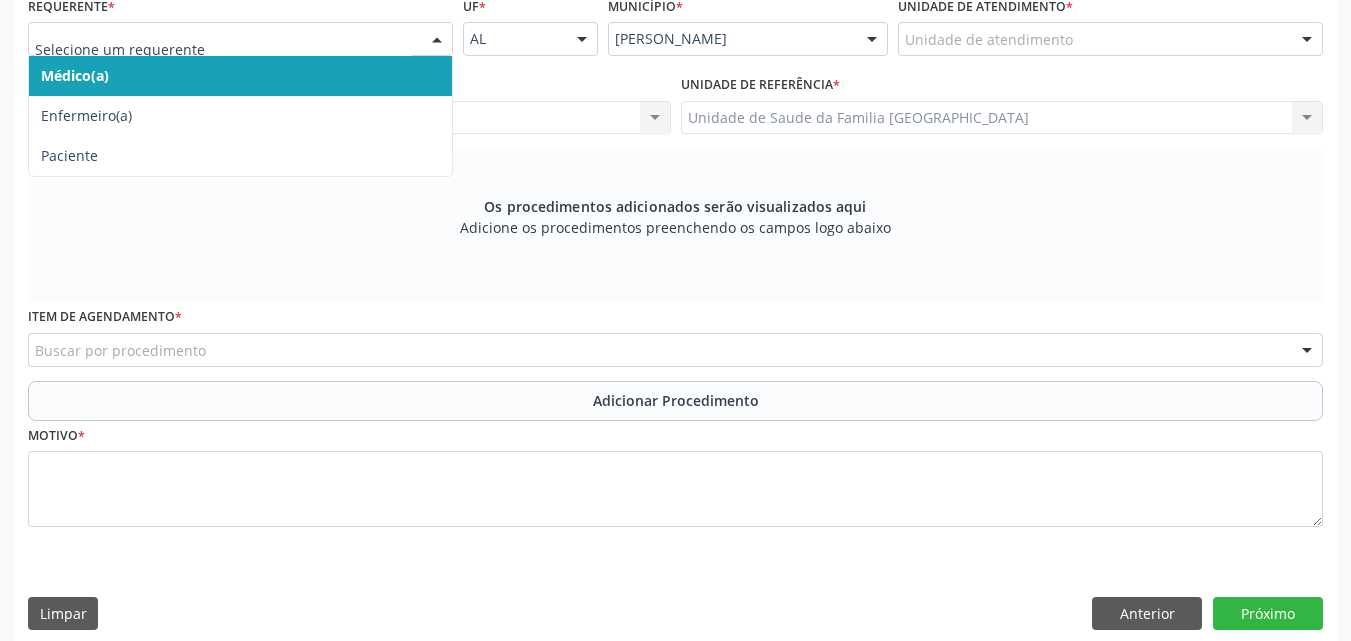 drag, startPoint x: 205, startPoint y: 24, endPoint x: 207, endPoint y: 46, distance: 22.090721 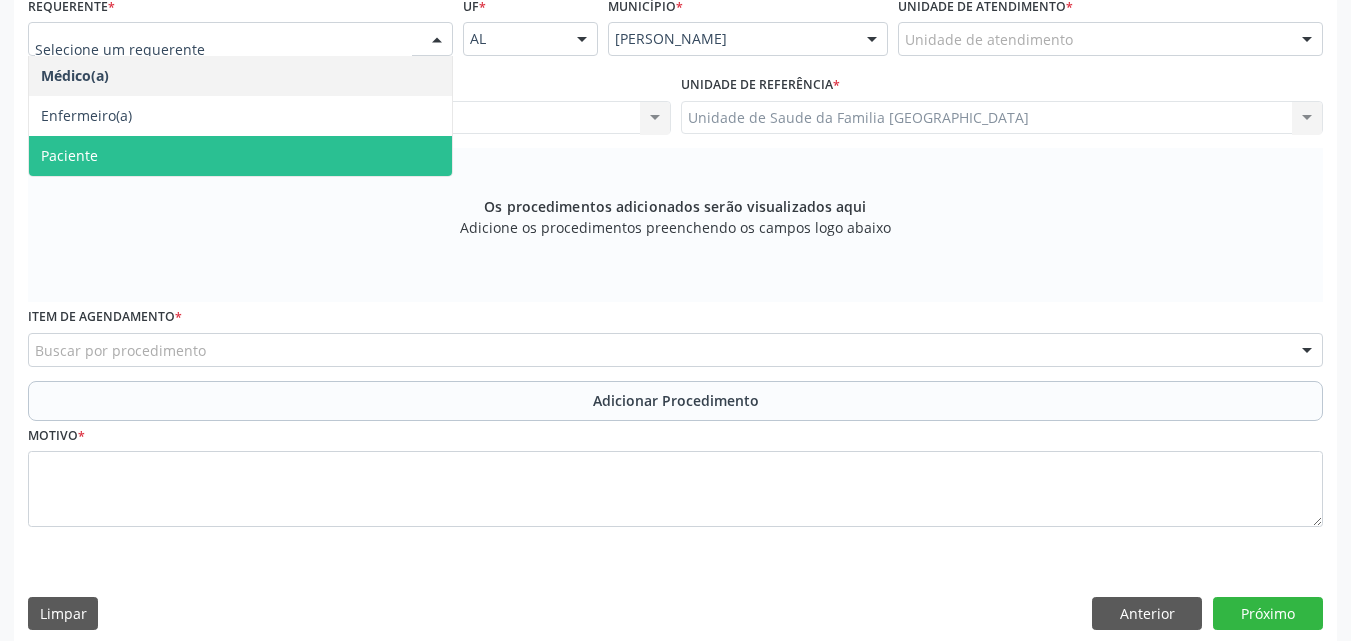 click on "Paciente" at bounding box center (240, 156) 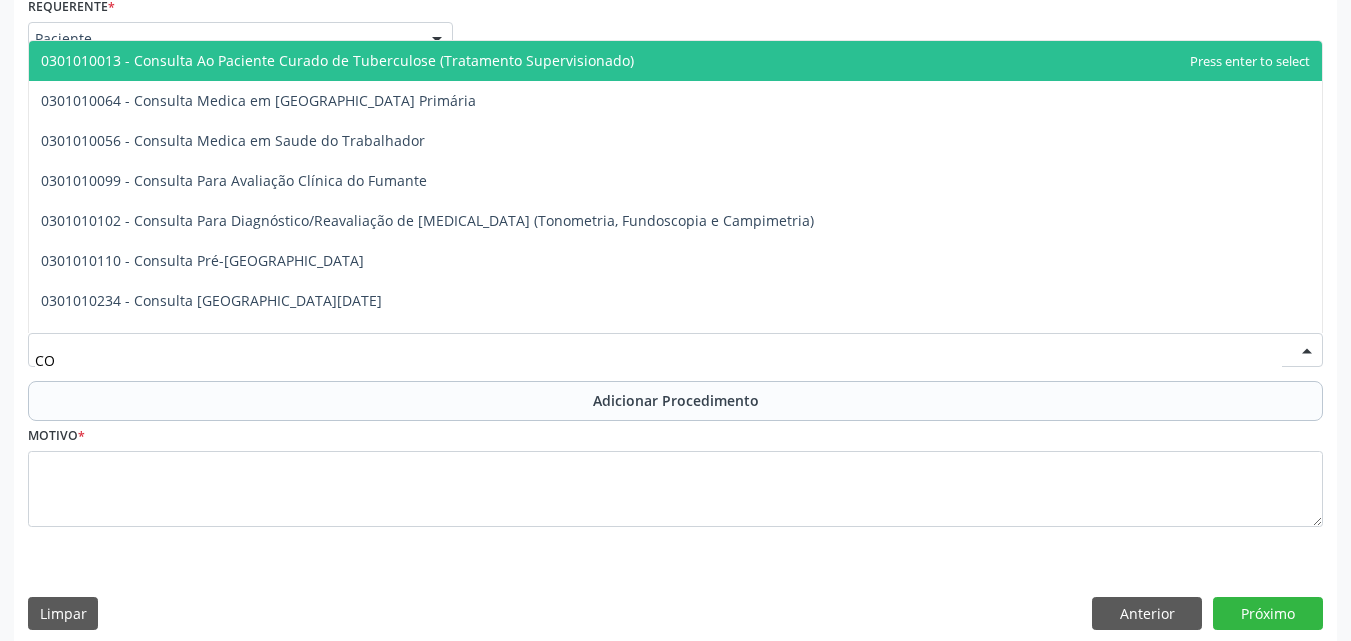 type on "C" 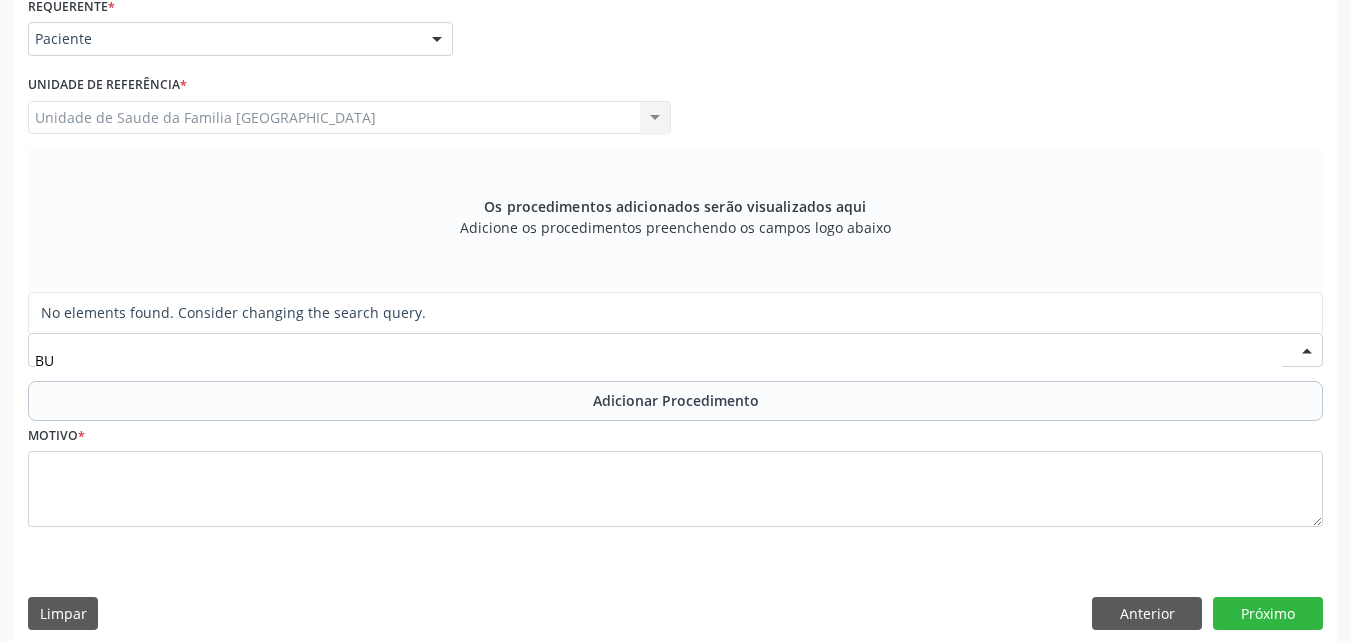 type on "B" 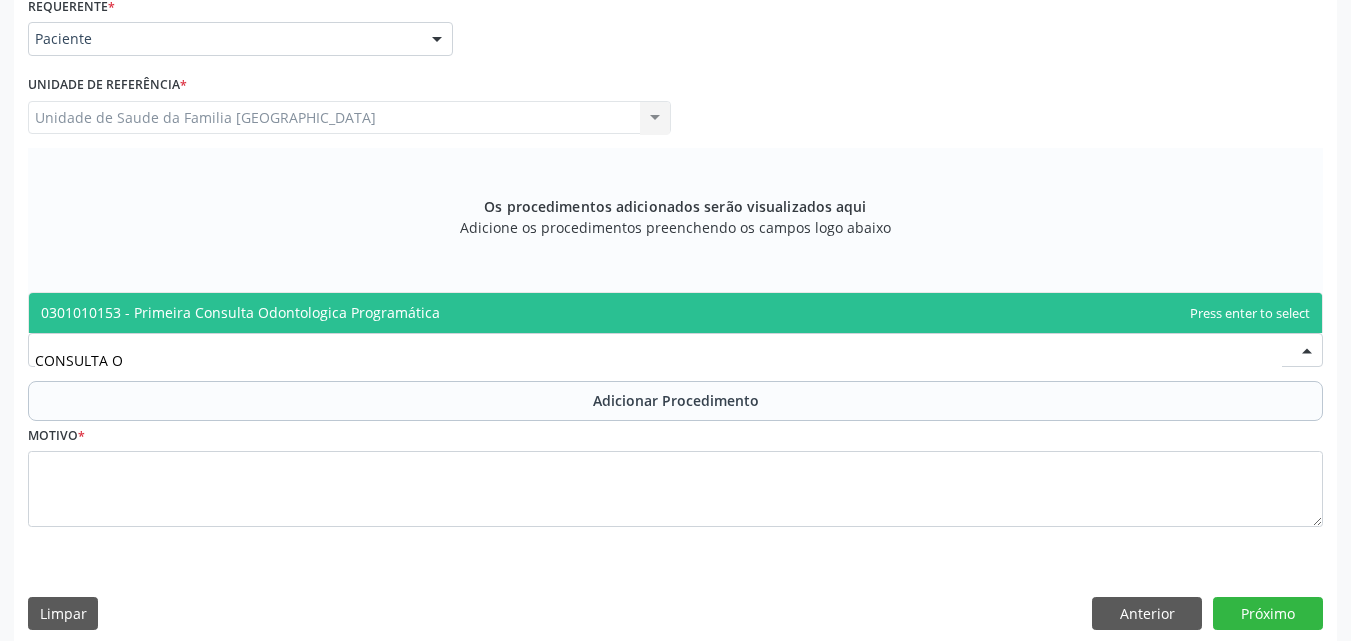 click on "0301010153 - Primeira Consulta Odontologica Programática" at bounding box center (240, 312) 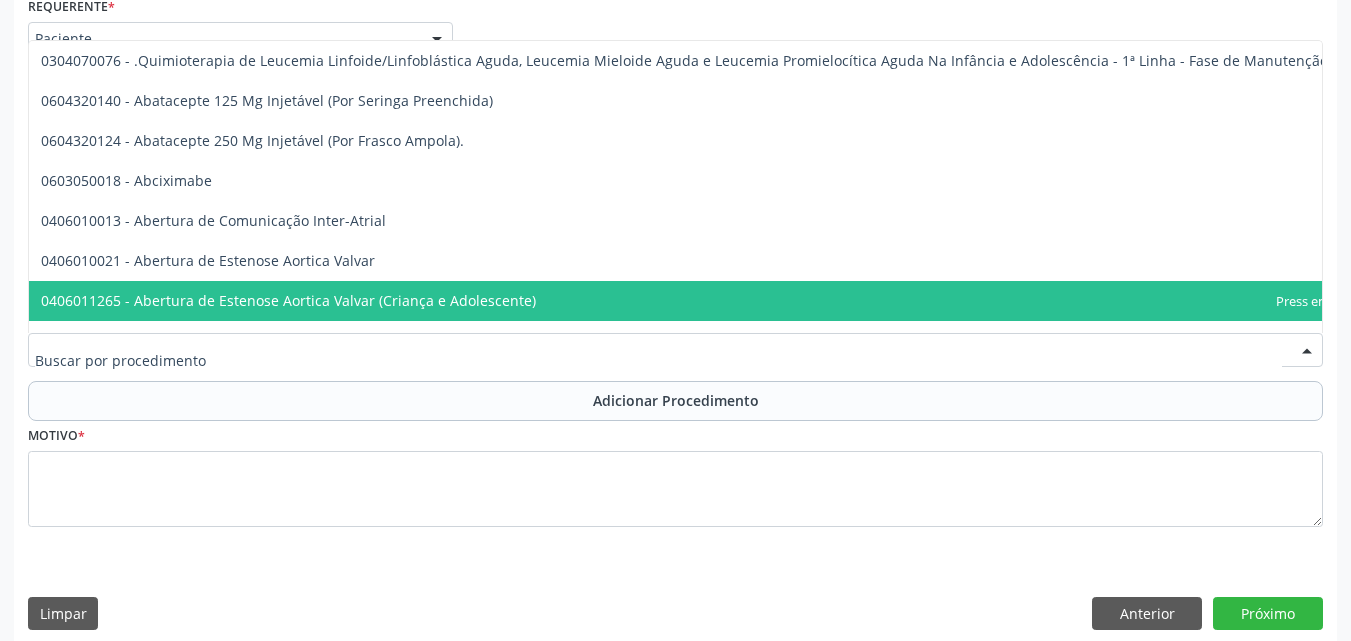 type on "D" 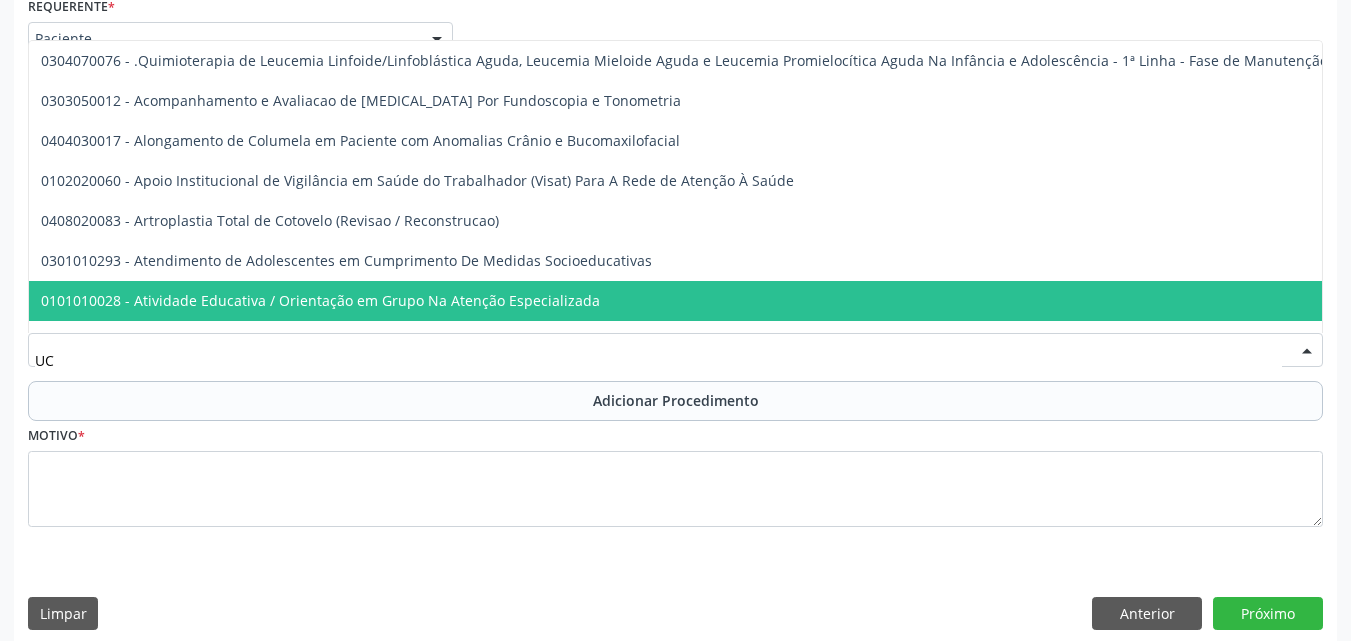 type on "U" 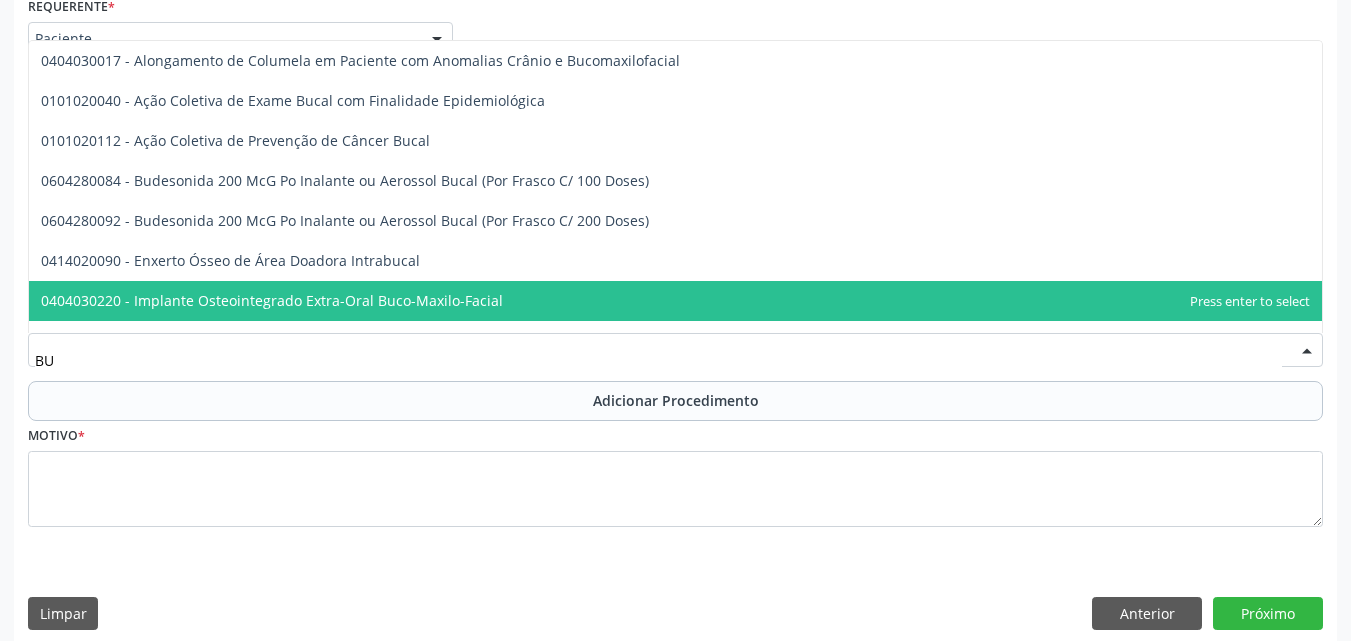 type on "B" 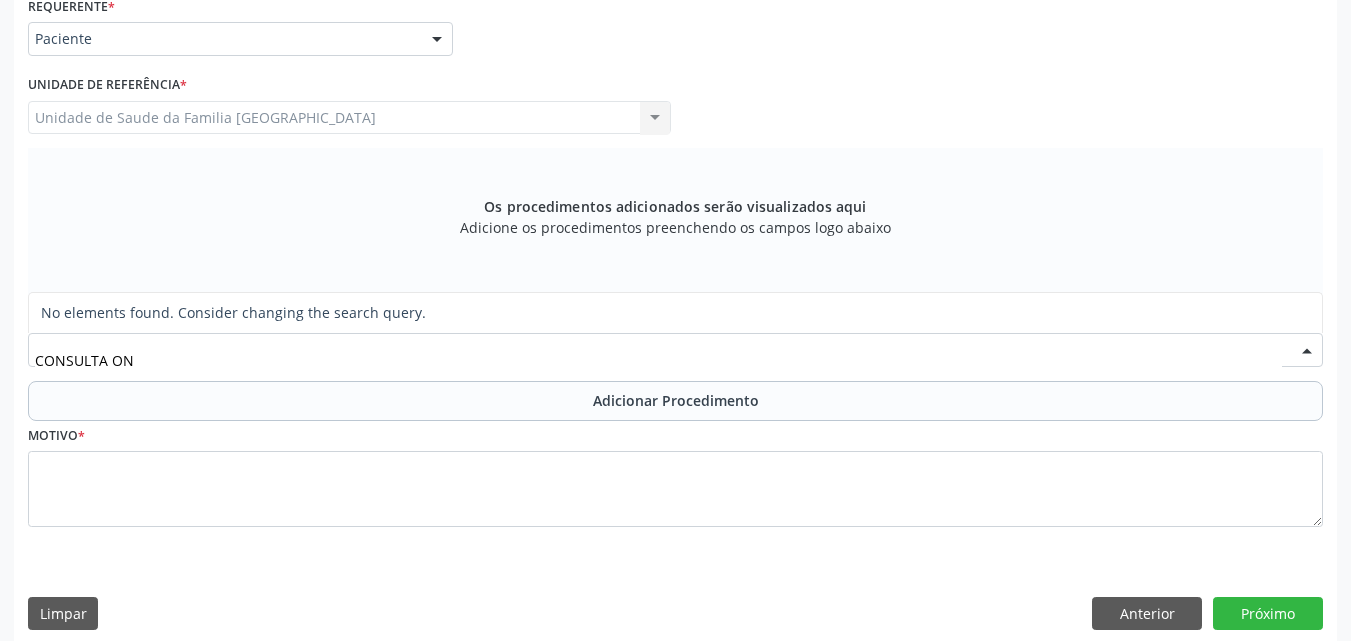 type on "CONSULTA O" 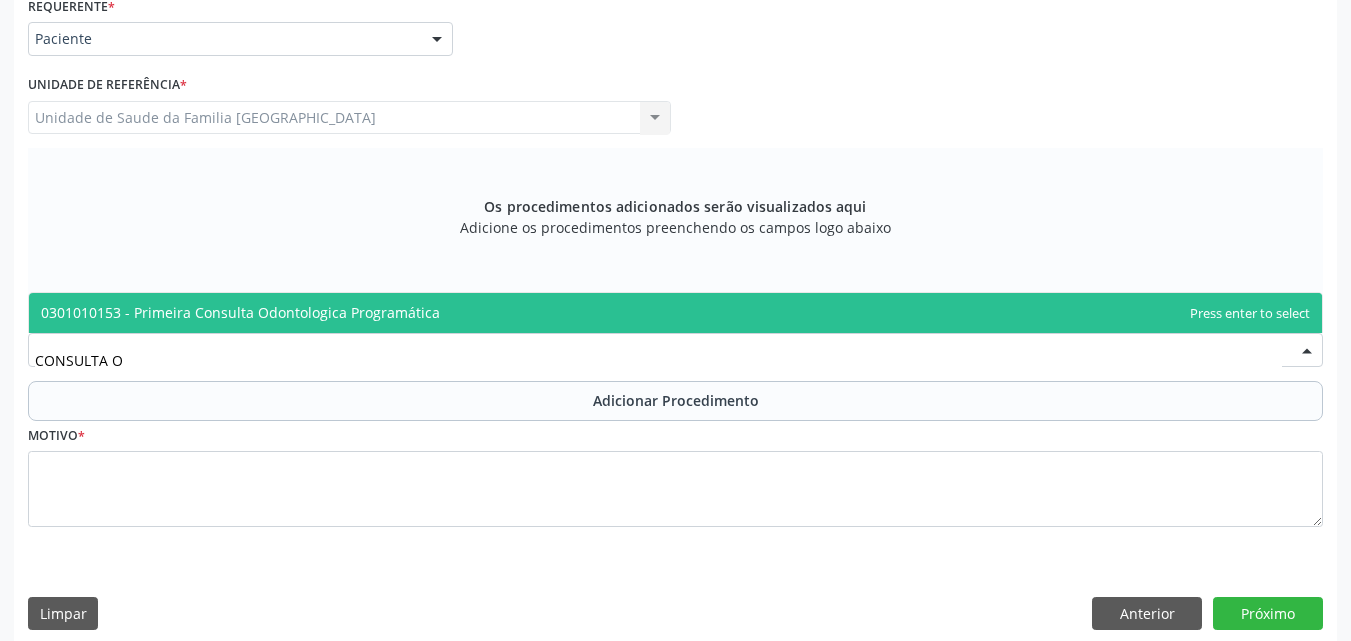 click on "0301010153 - Primeira Consulta Odontologica Programática" at bounding box center (240, 312) 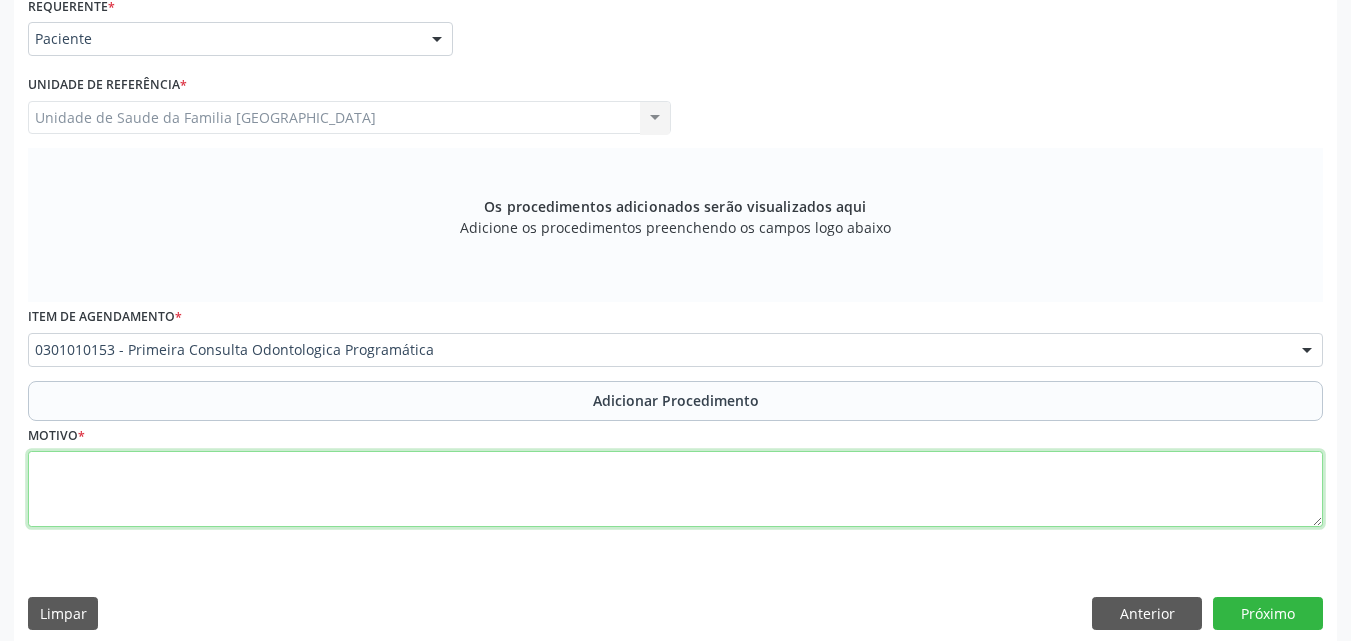 click at bounding box center (675, 489) 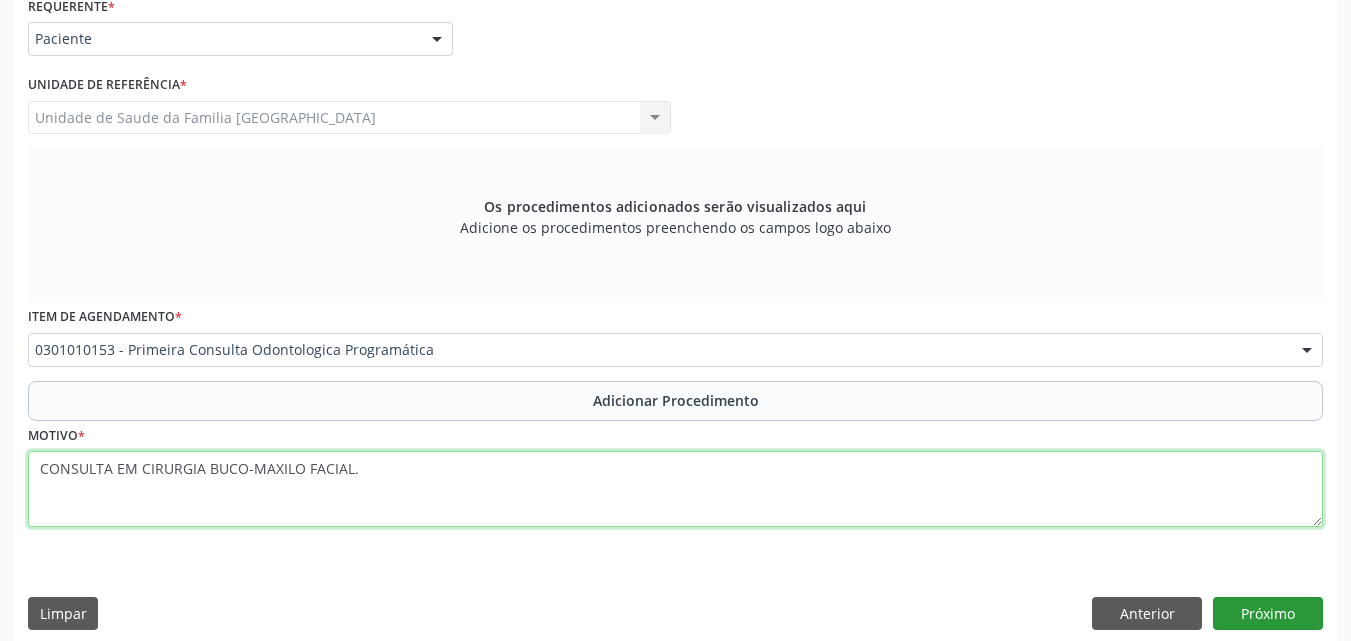 type on "CONSULTA EM CIRURGIA BUCO-MAXILO FACIAL." 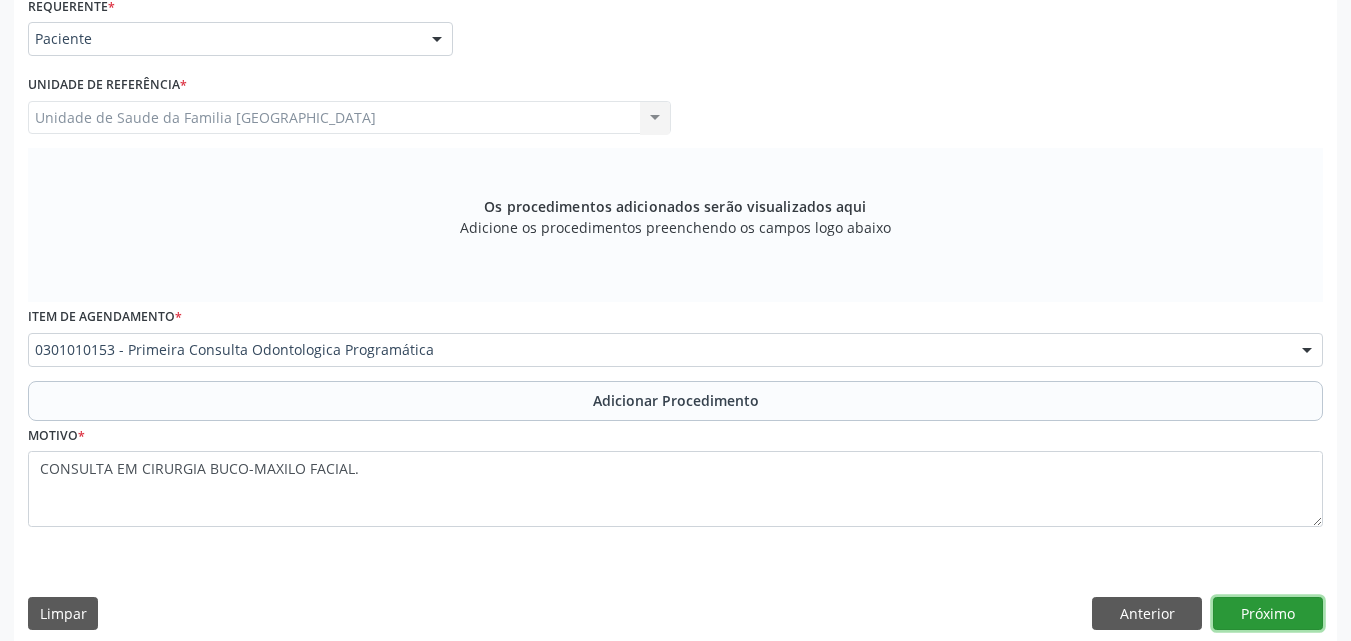 click on "Próximo" at bounding box center (1268, 614) 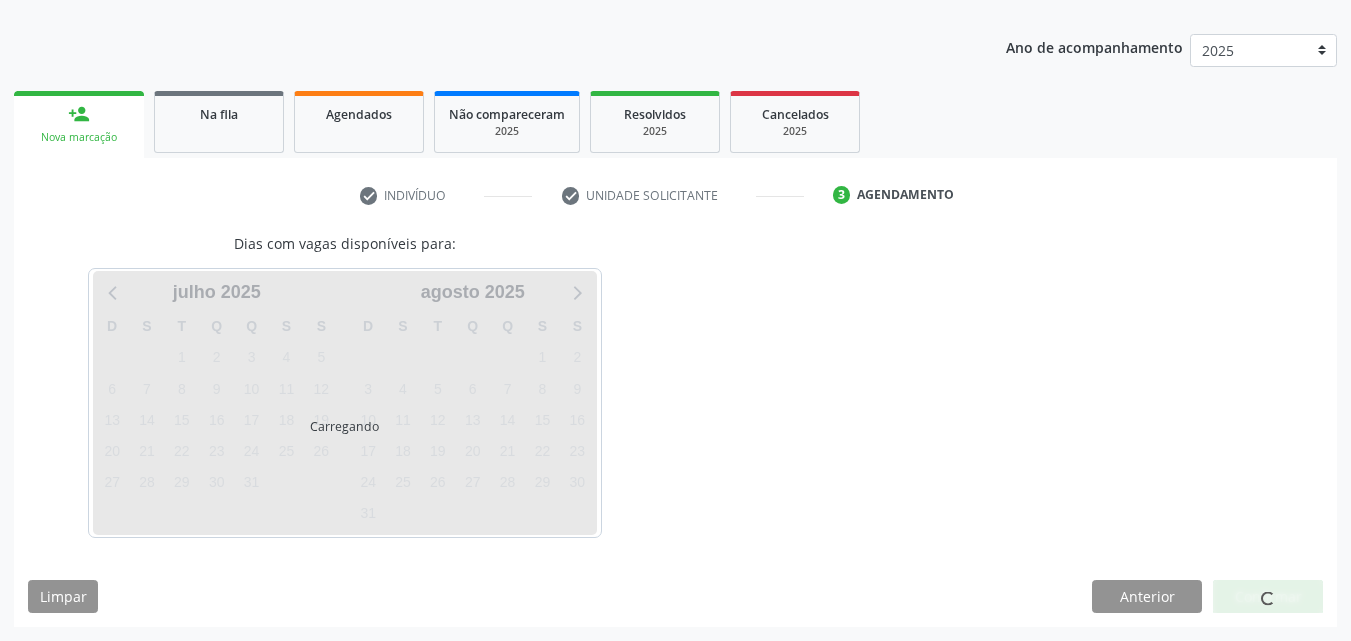 scroll, scrollTop: 295, scrollLeft: 0, axis: vertical 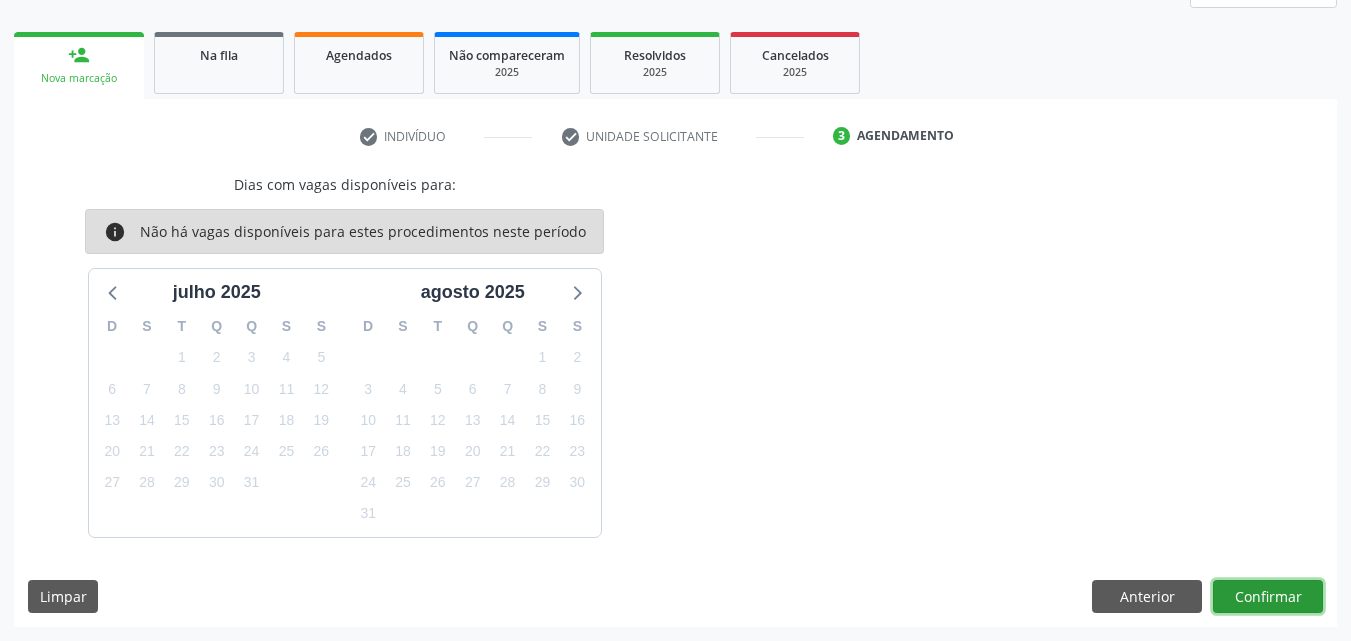 click on "Confirmar" at bounding box center (1268, 597) 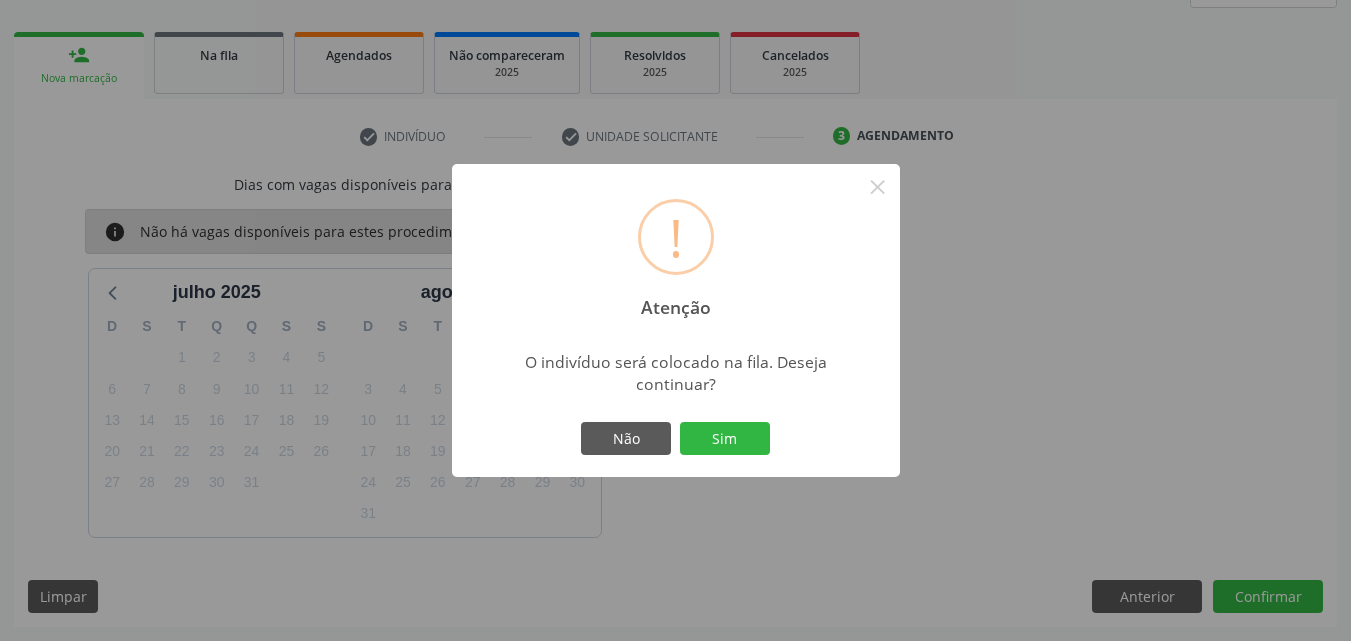 click on "Não Sim" at bounding box center (676, 439) 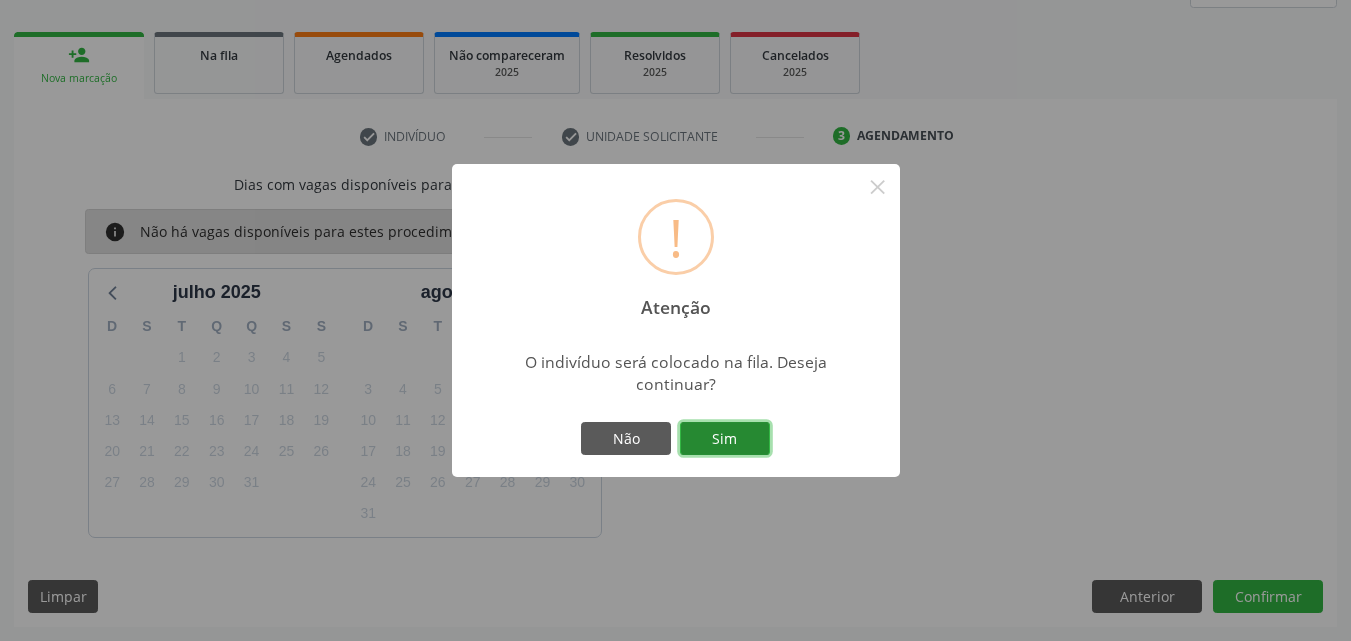 click on "Sim" at bounding box center (725, 439) 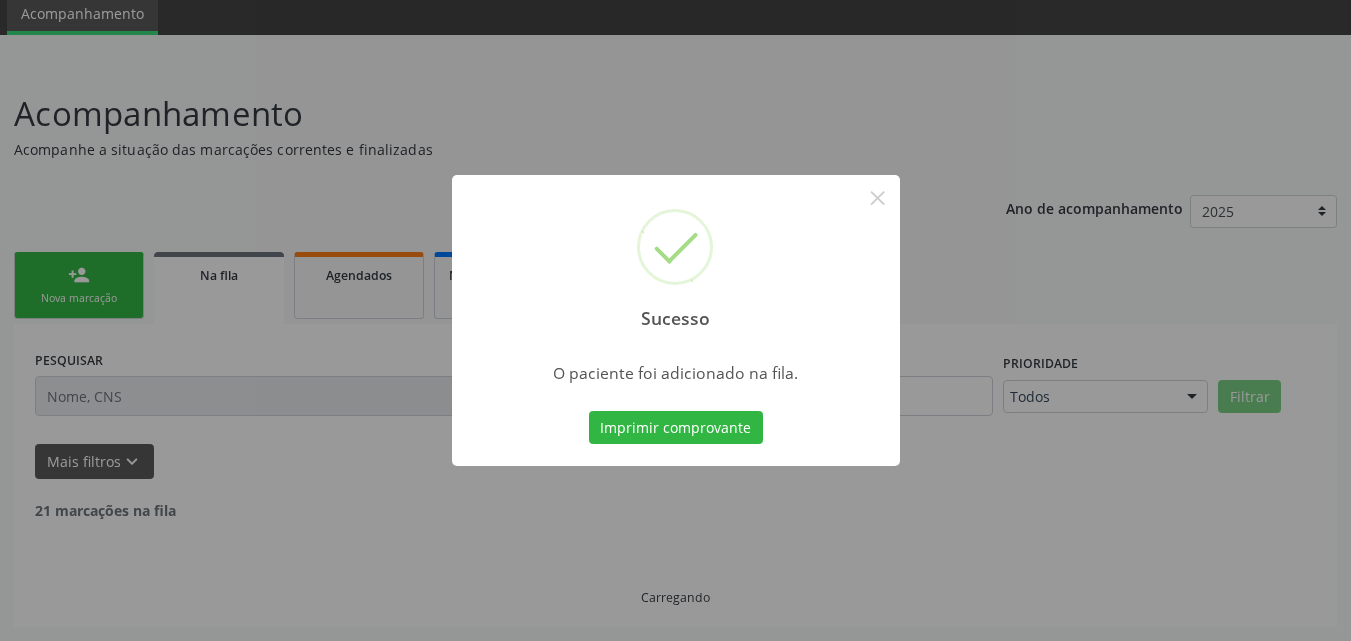 scroll, scrollTop: 54, scrollLeft: 0, axis: vertical 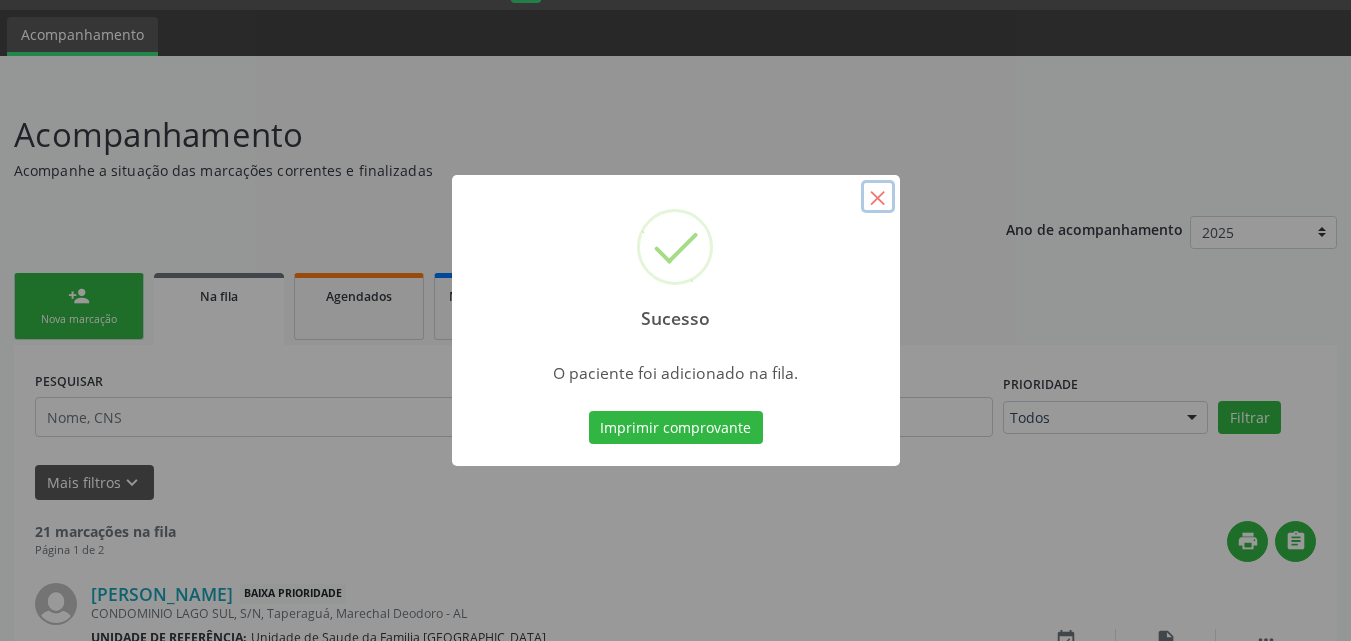 click on "×" at bounding box center [878, 197] 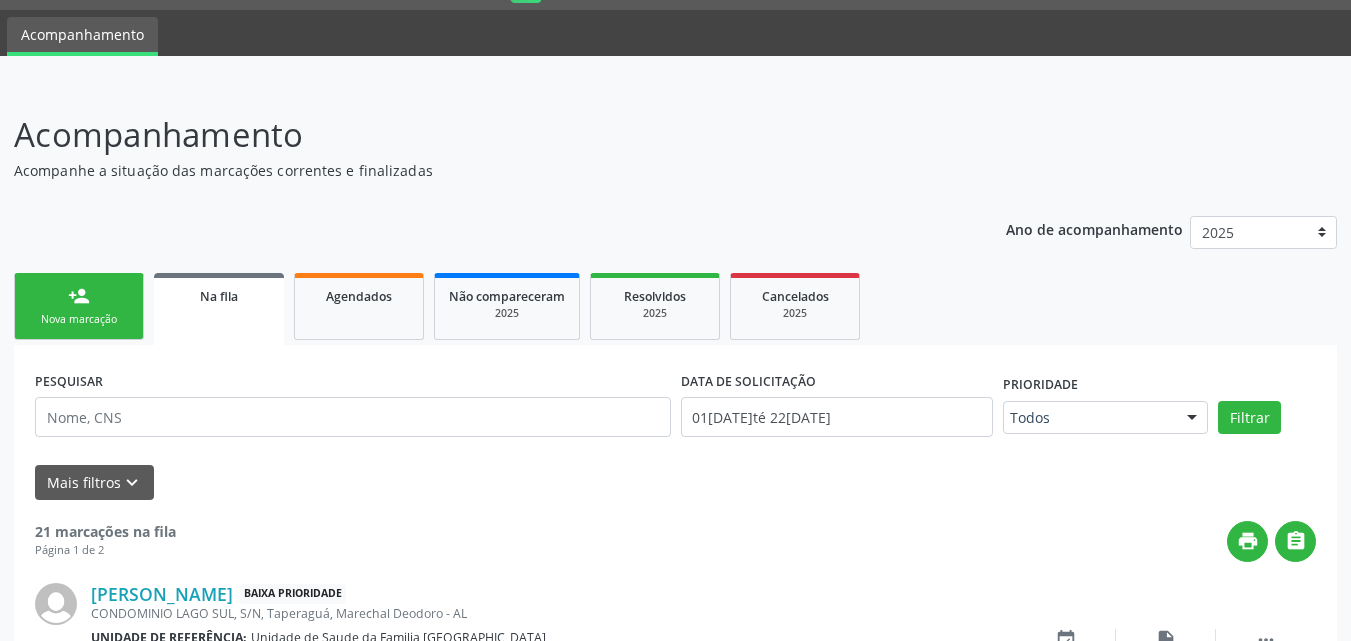 click on "Nova marcação" at bounding box center [79, 319] 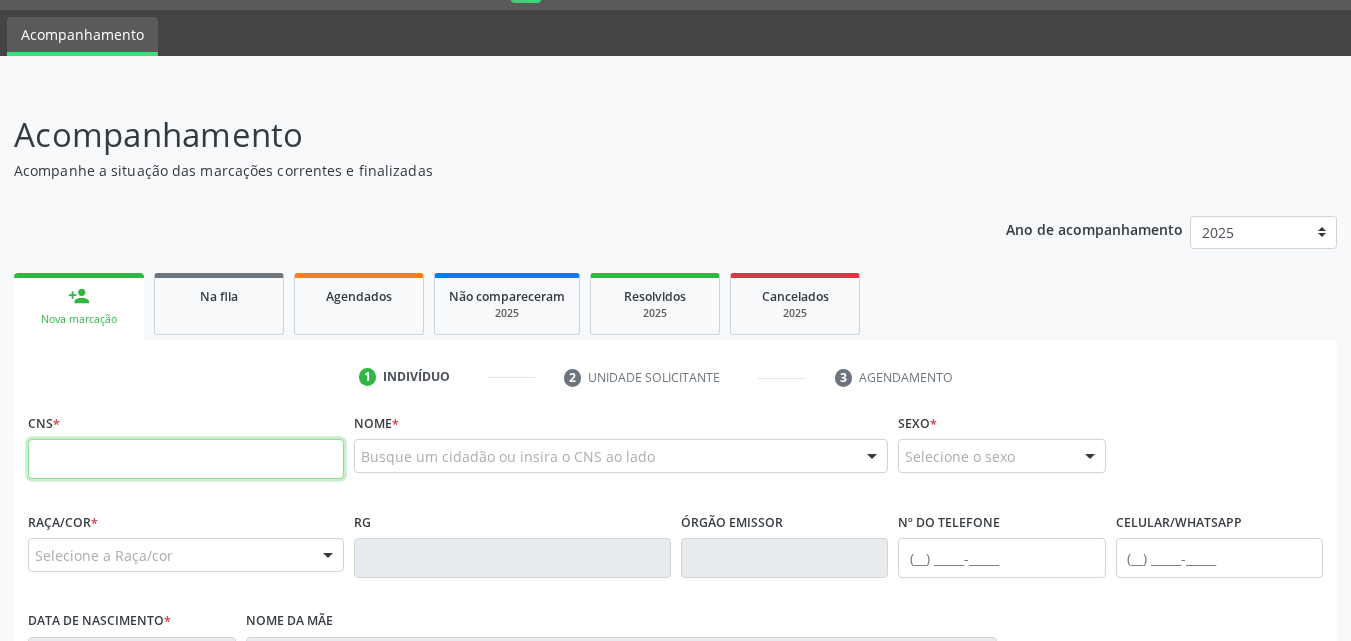 click at bounding box center [186, 459] 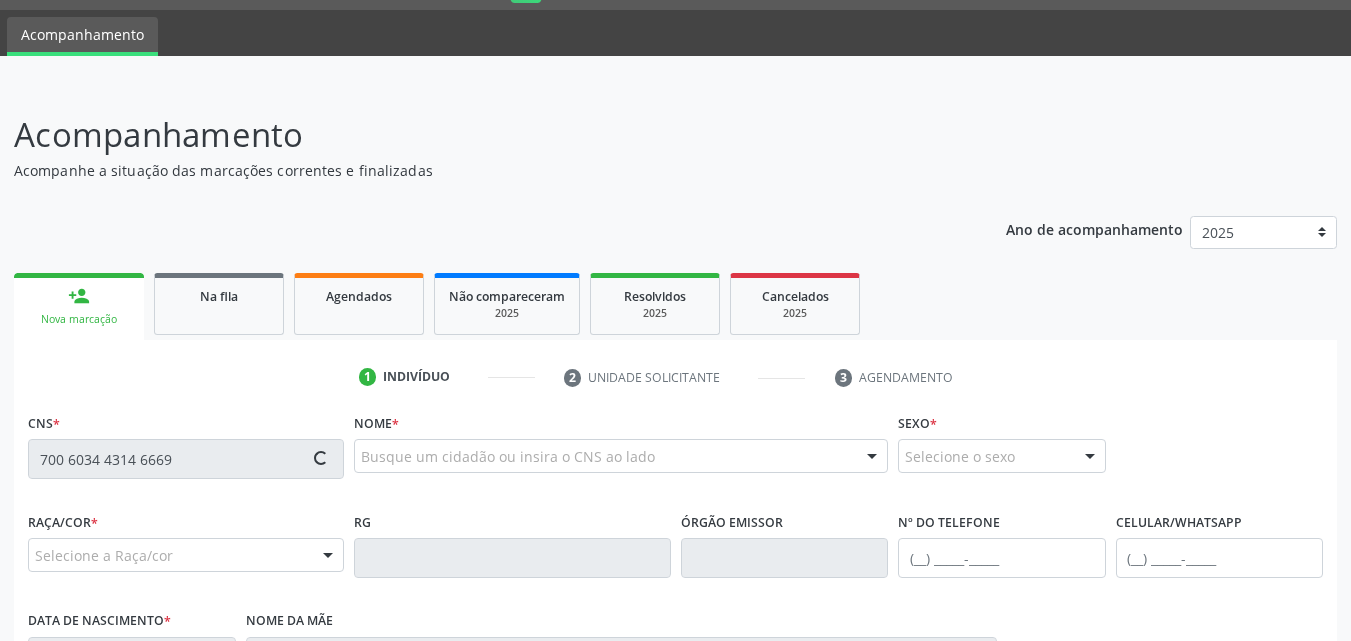 type on "700 6034 4314 6669" 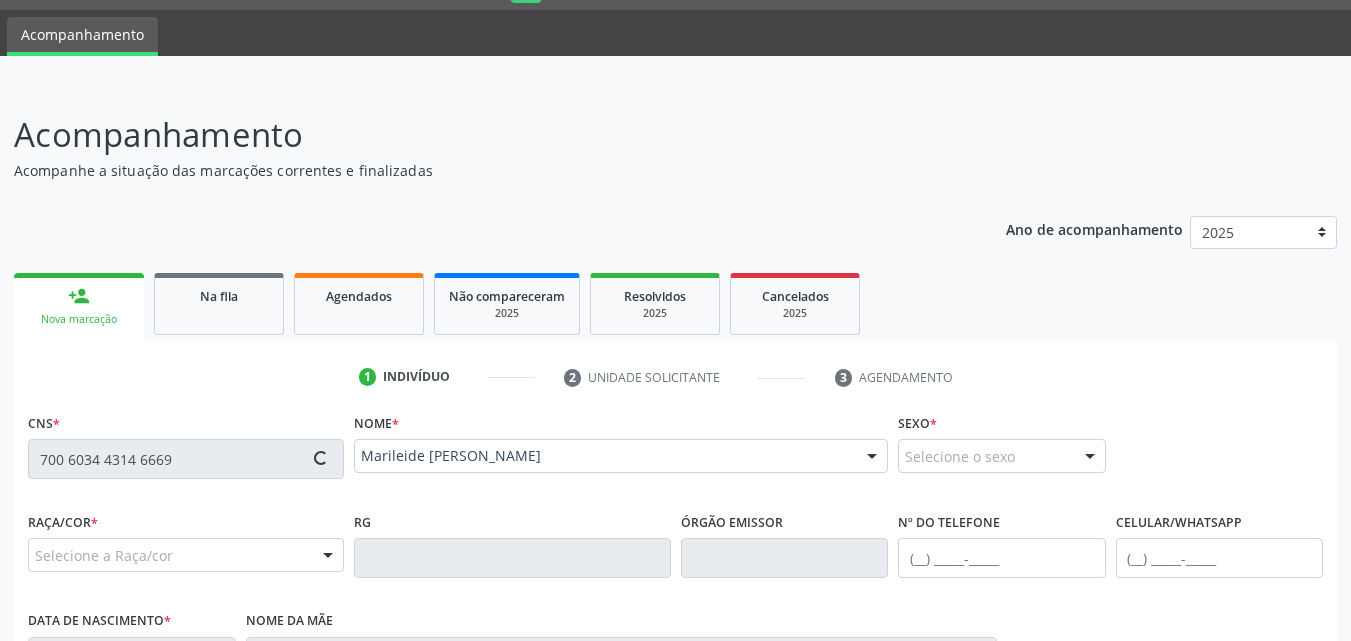 scroll, scrollTop: 471, scrollLeft: 0, axis: vertical 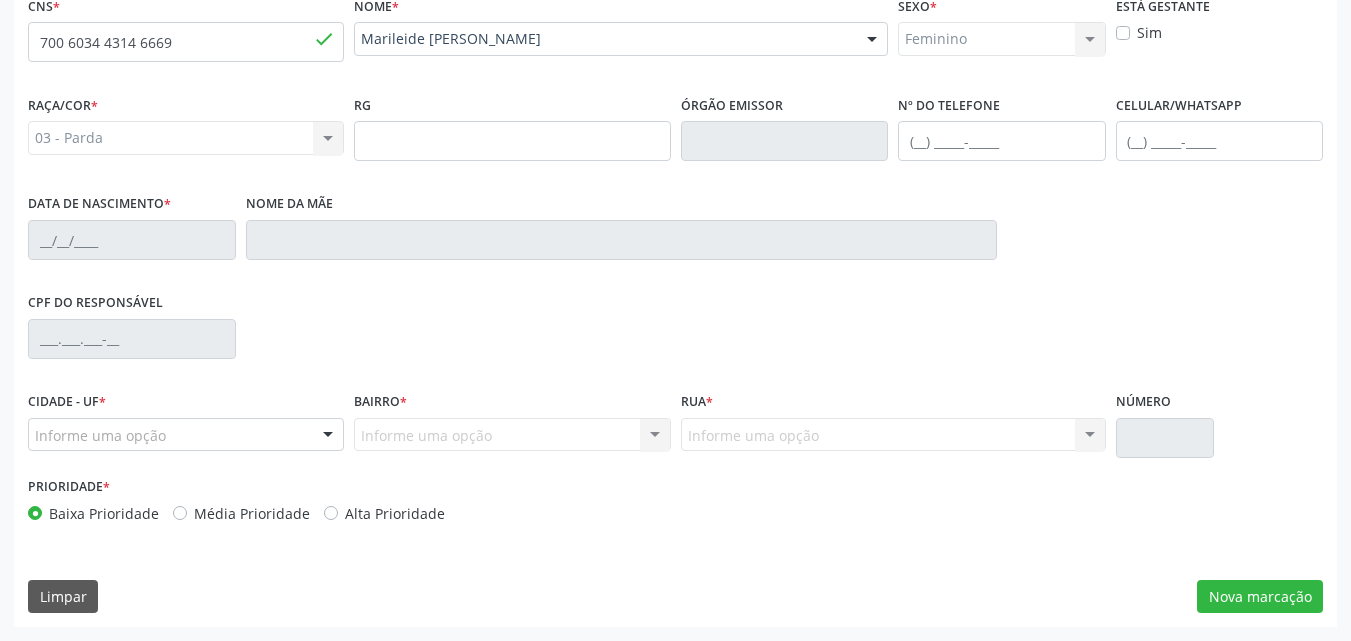 type on "[PHONE_NUMBER]" 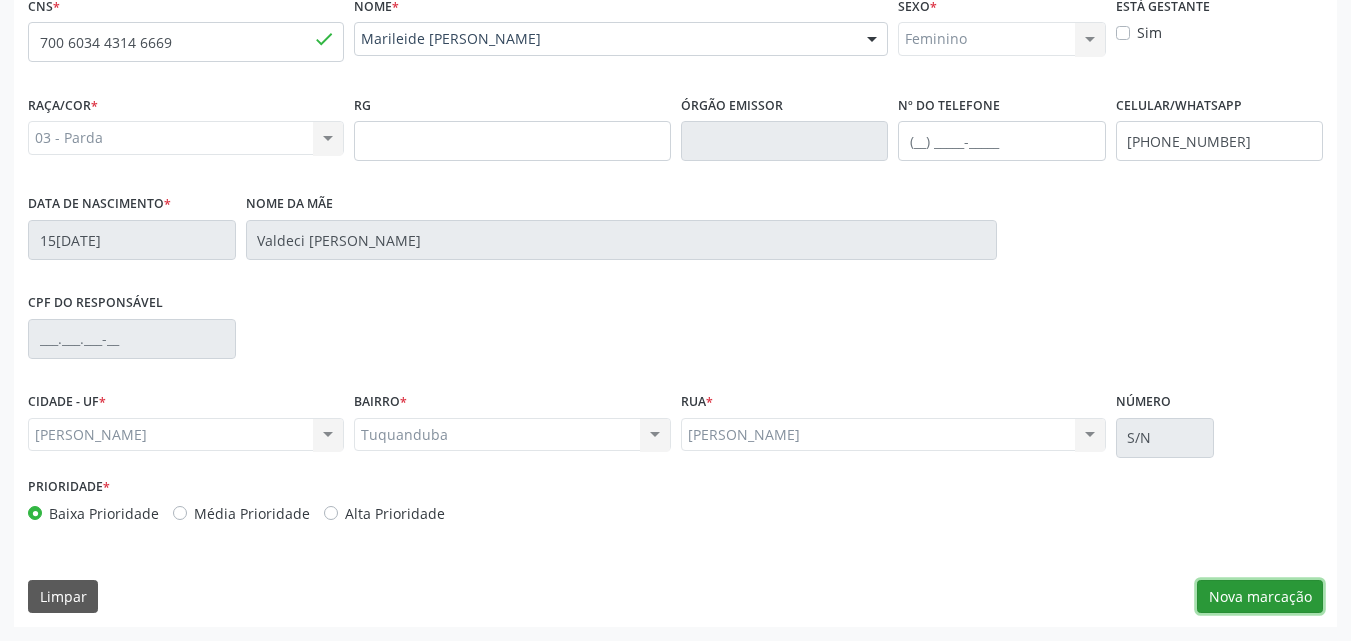 click on "Nova marcação" at bounding box center [1260, 597] 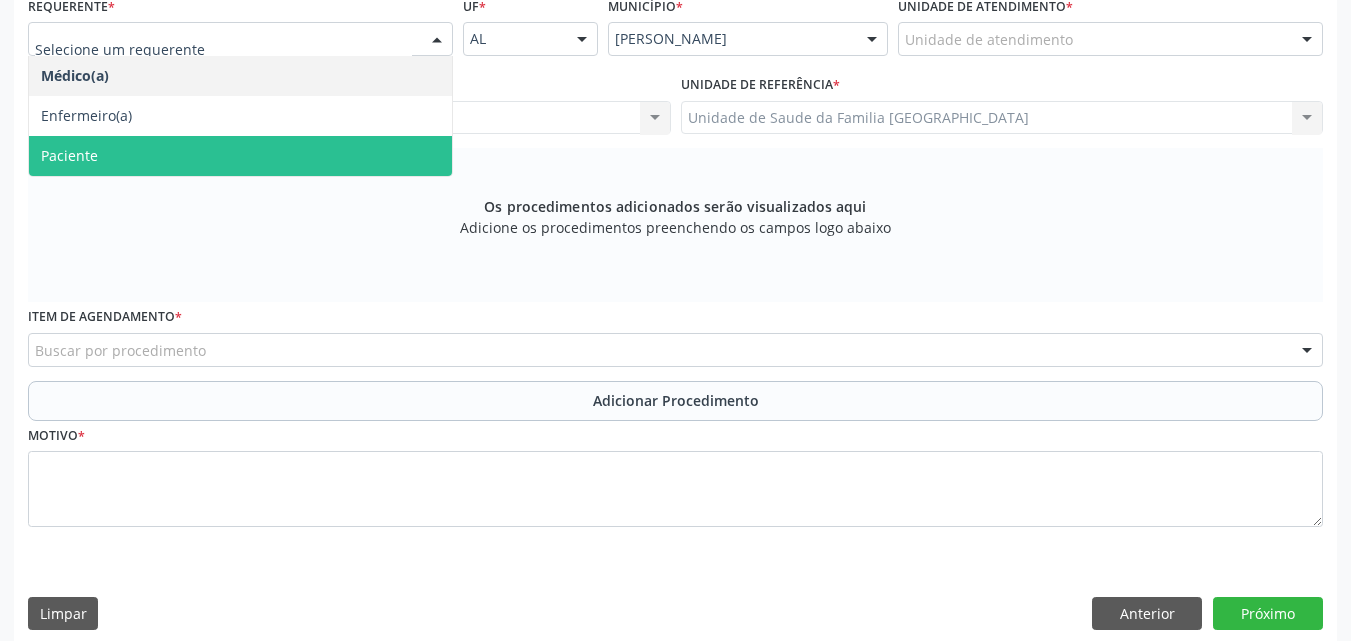 click on "Paciente" at bounding box center (69, 155) 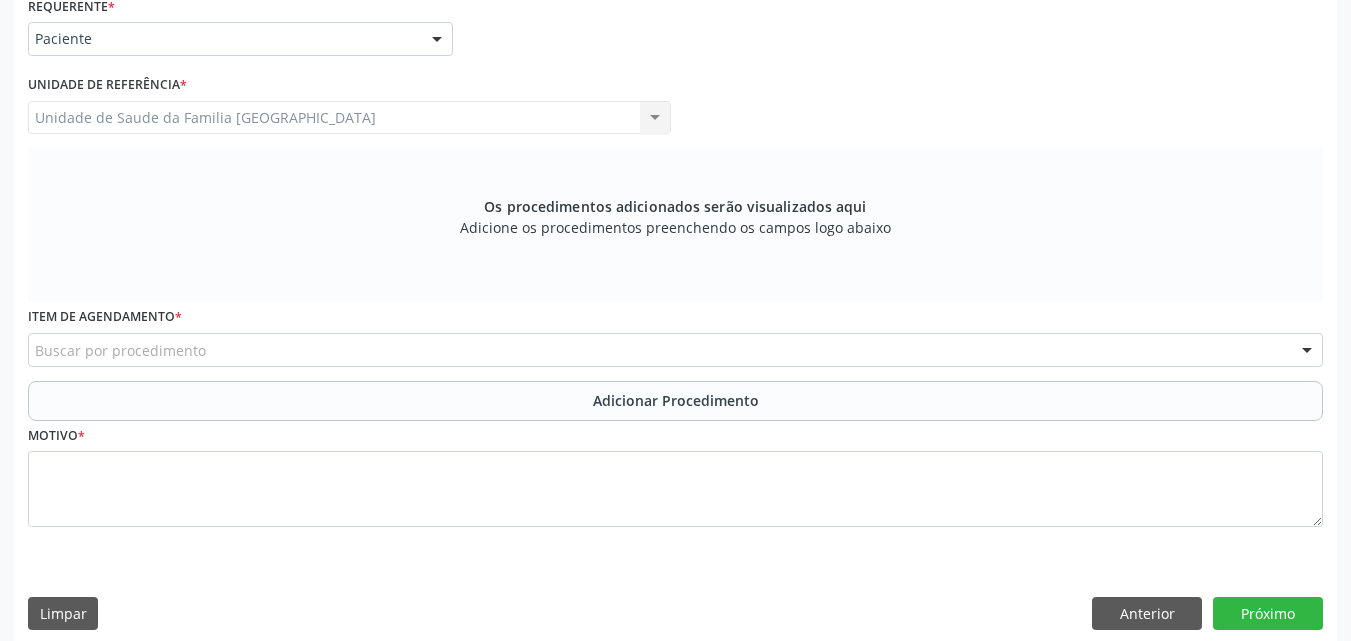 click on "Unidade de Saude da Familia [GEOGRAPHIC_DATA]         Unidade de Saude da Familia [GEOGRAPHIC_DATA] resultado encontrado para: "   "
Não há nenhuma opção para ser exibida." at bounding box center (349, 118) 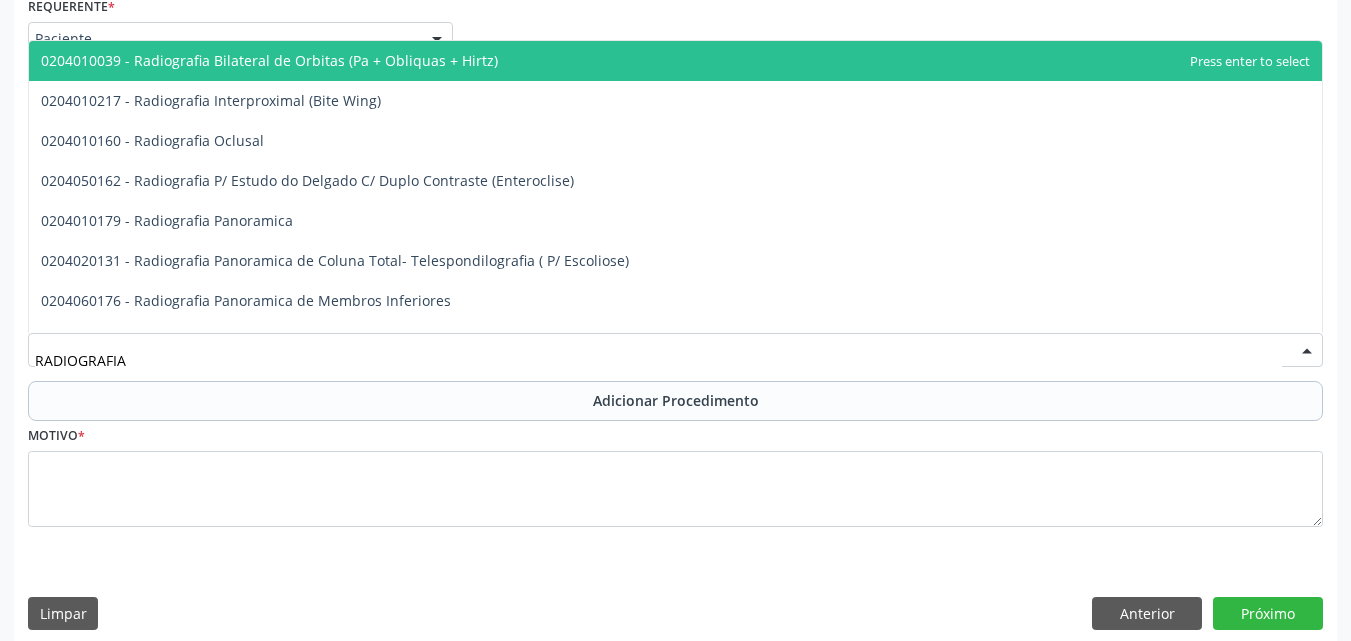 type on "RADIOGRAFIA" 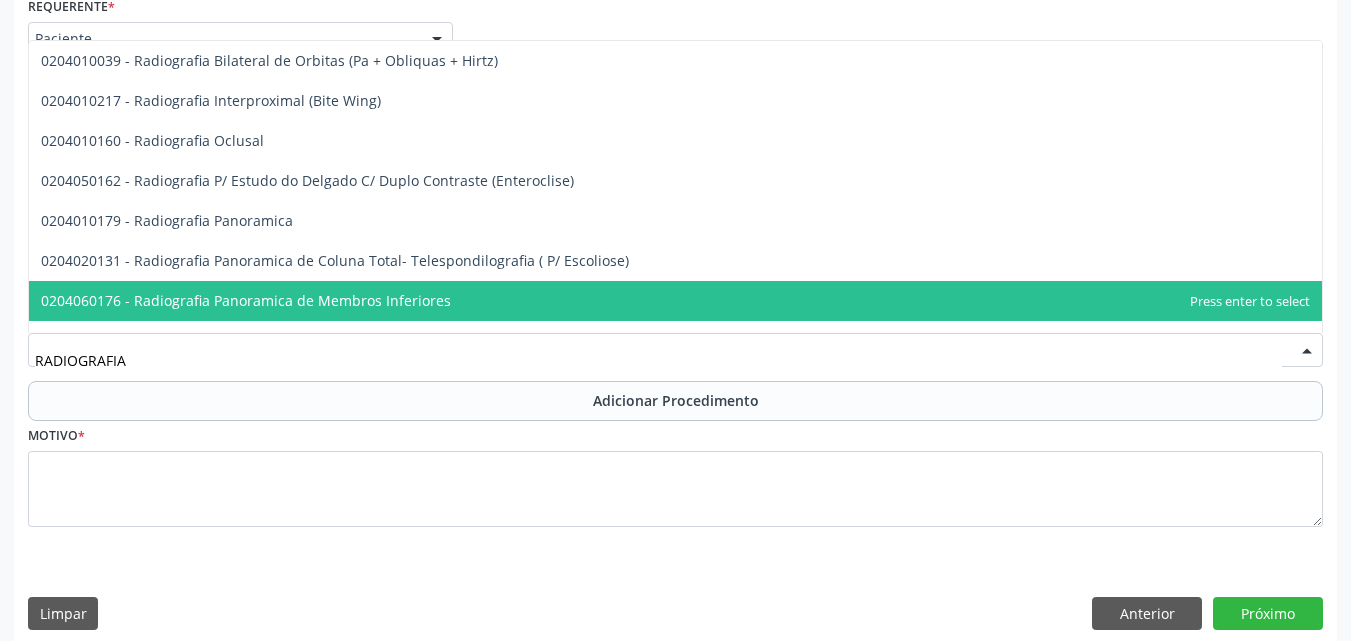 scroll, scrollTop: 27, scrollLeft: 0, axis: vertical 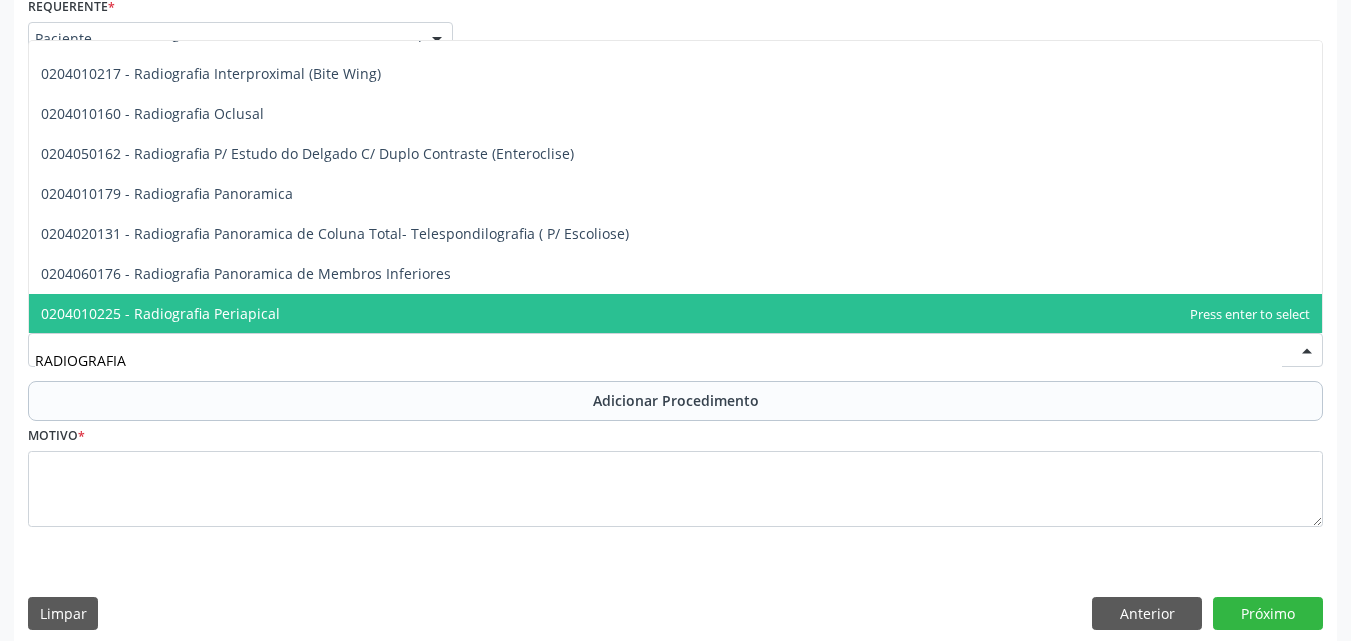 click on "0204010225 - Radiografia Periapical" at bounding box center [675, 314] 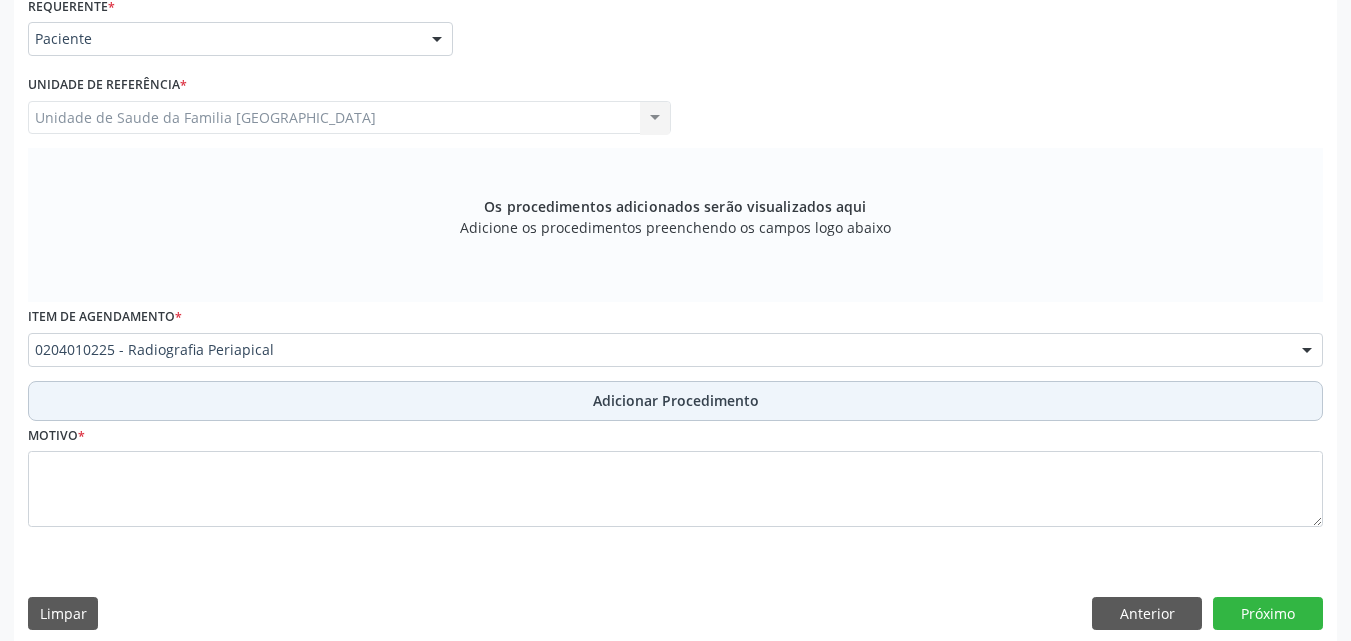 click on "Adicionar Procedimento" at bounding box center (676, 400) 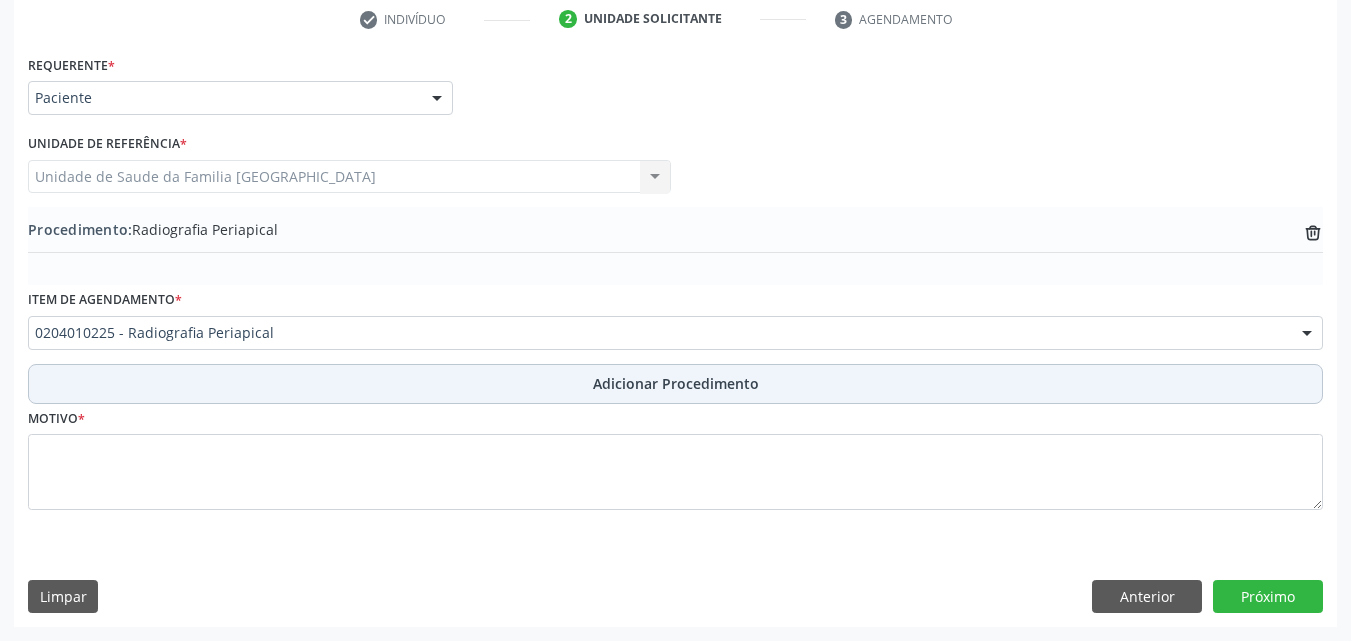 scroll, scrollTop: 412, scrollLeft: 0, axis: vertical 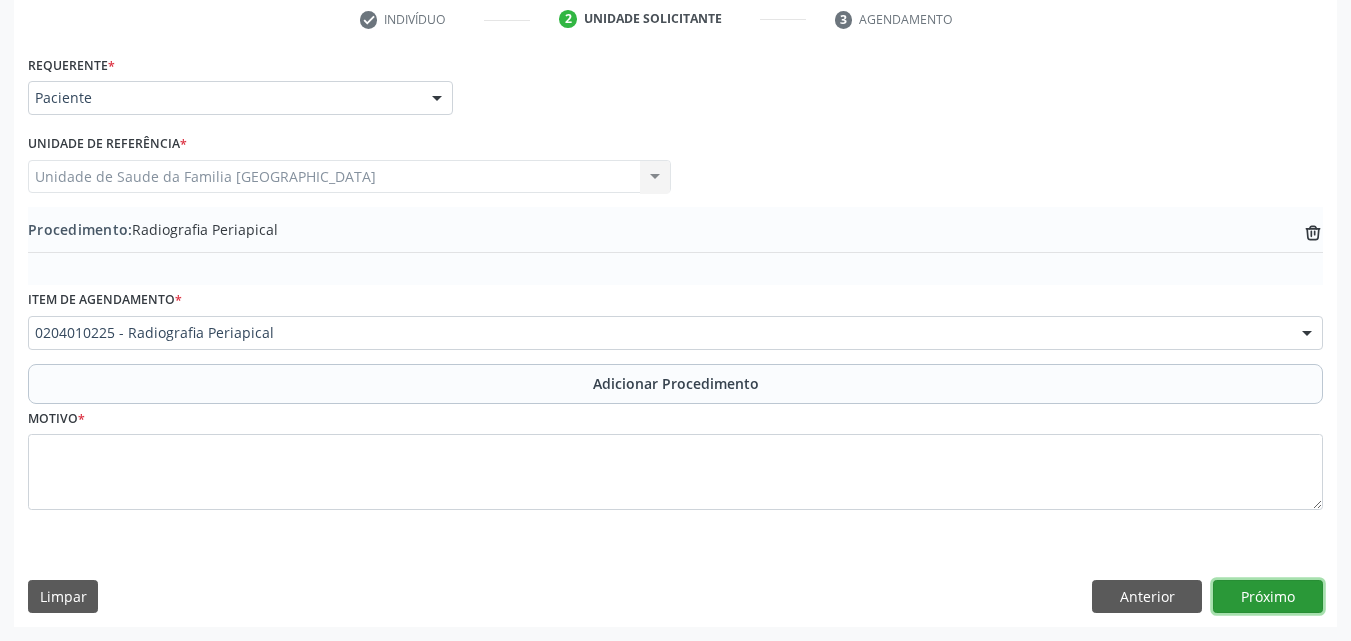 click on "Próximo" at bounding box center [1268, 597] 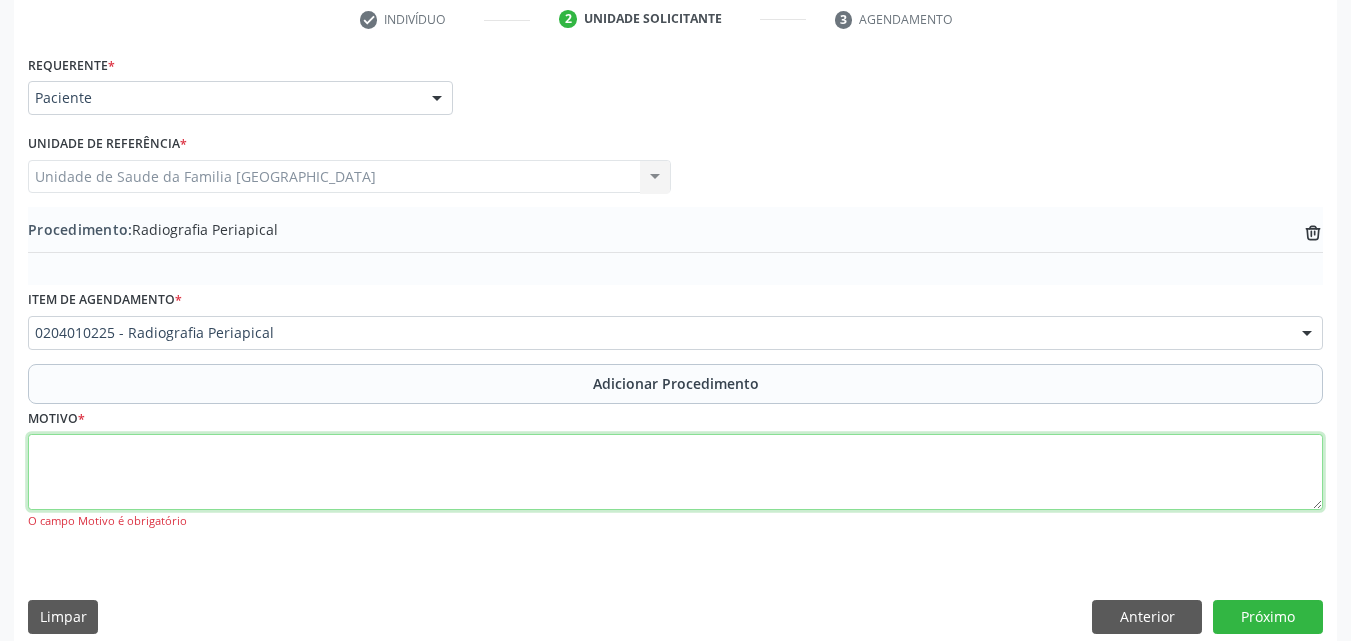 click at bounding box center (675, 472) 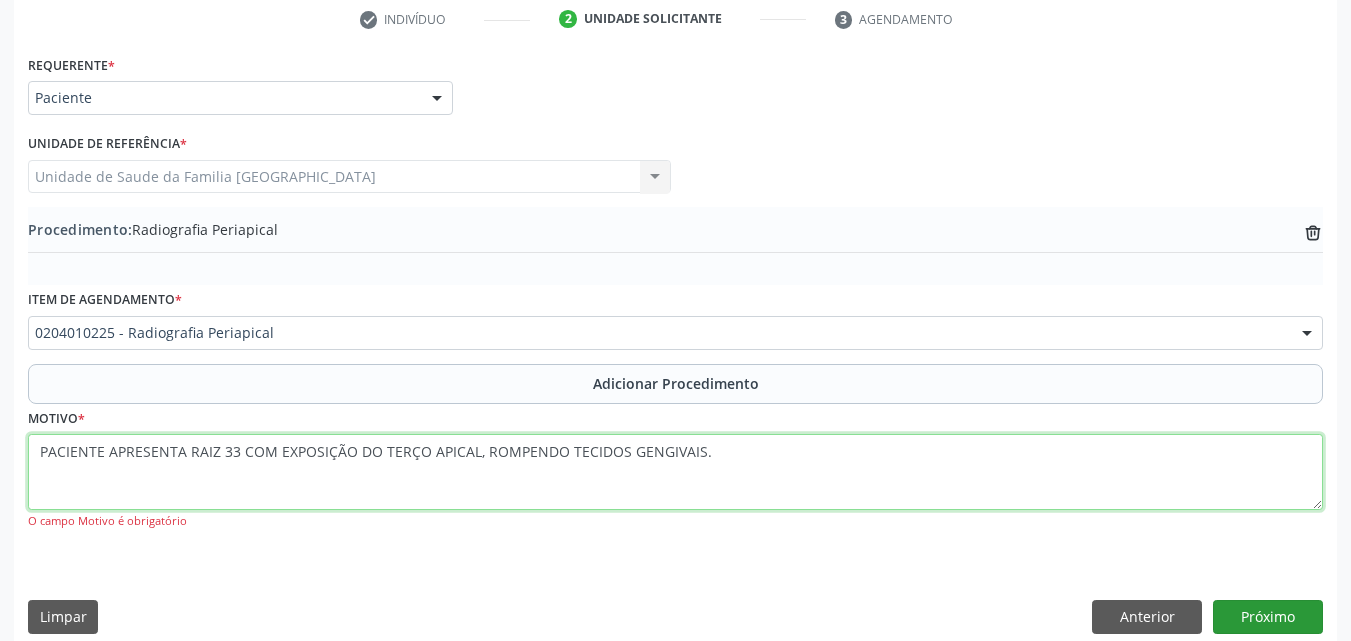 type on "PACIENTE APRESENTA RAIZ 33 COM EXPOSIÇÃO DO TERÇO APICAL, ROMPENDO TECIDOS GENGIVAIS." 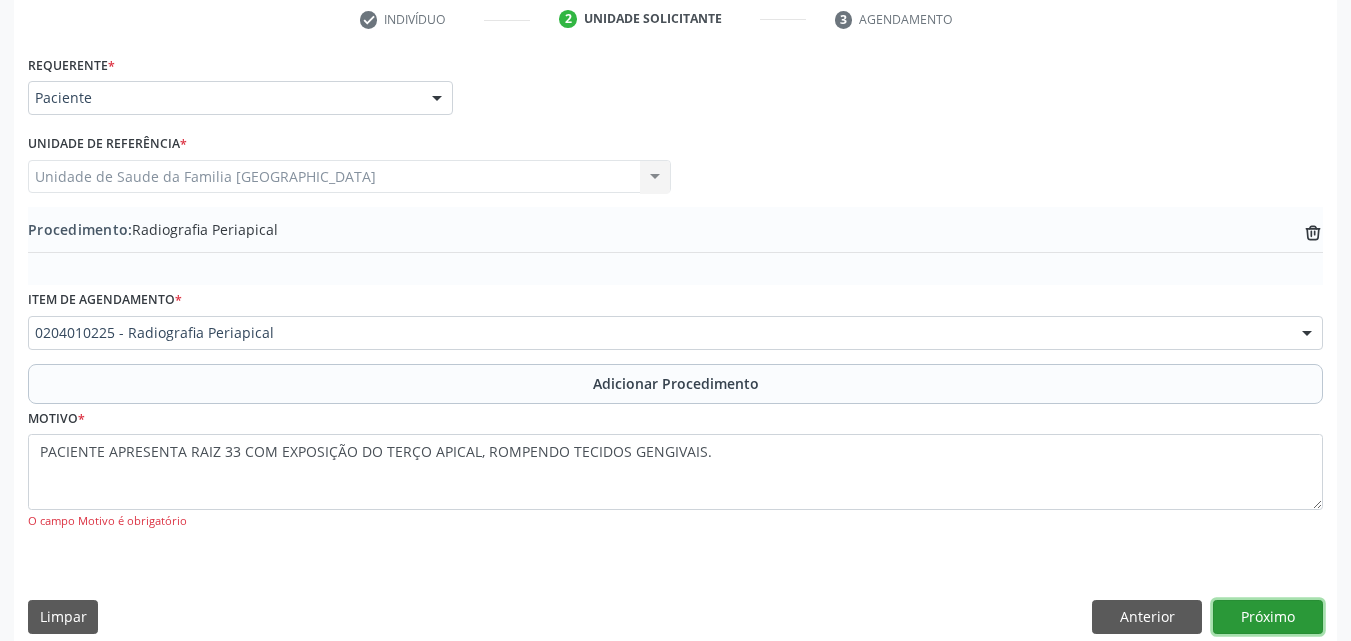 click on "Próximo" at bounding box center (1268, 617) 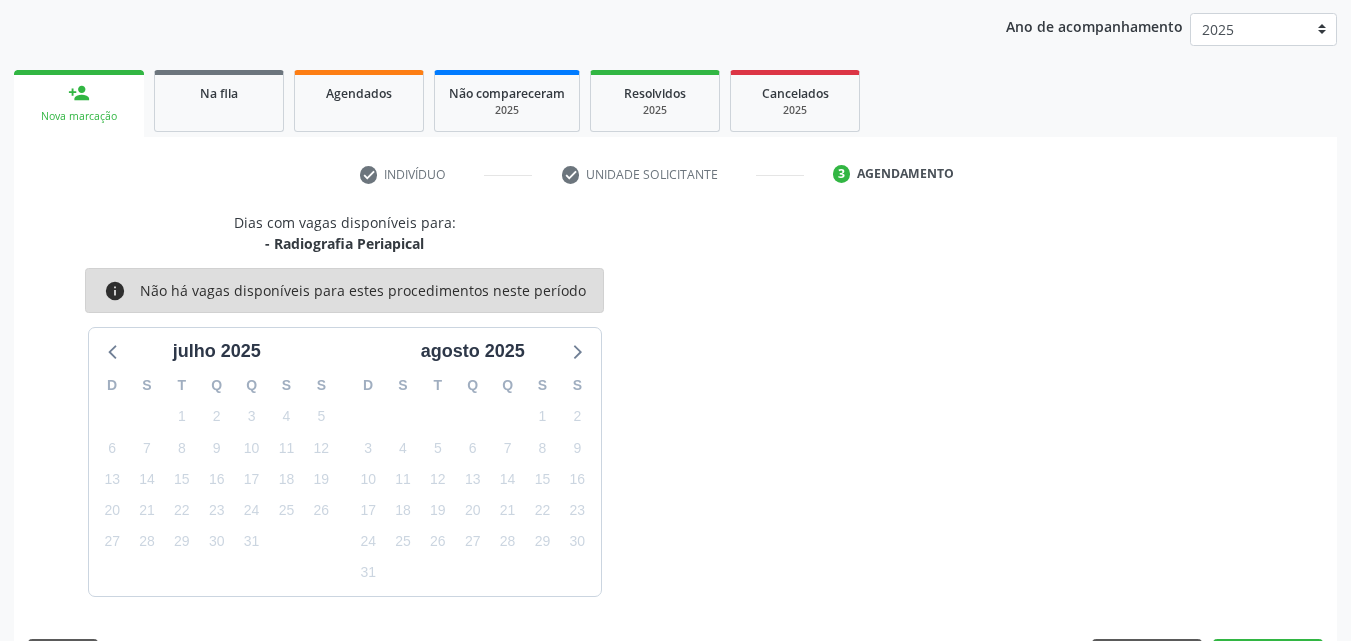 scroll, scrollTop: 316, scrollLeft: 0, axis: vertical 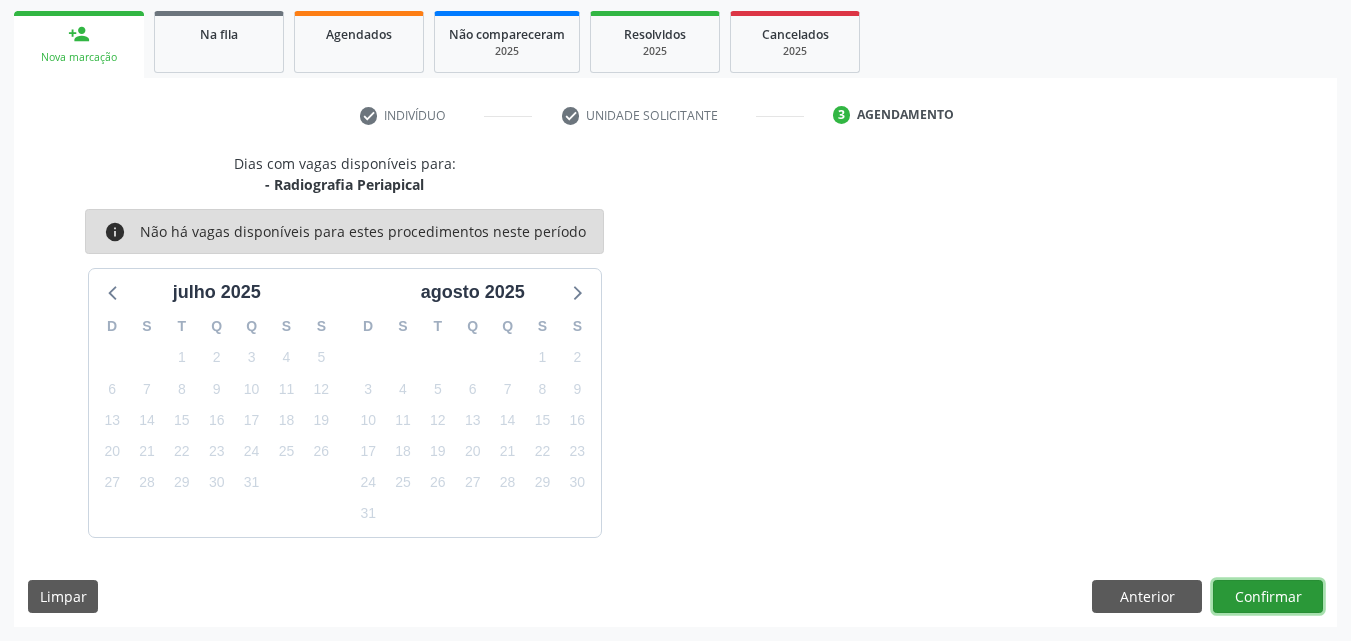 click on "Confirmar" at bounding box center (1268, 597) 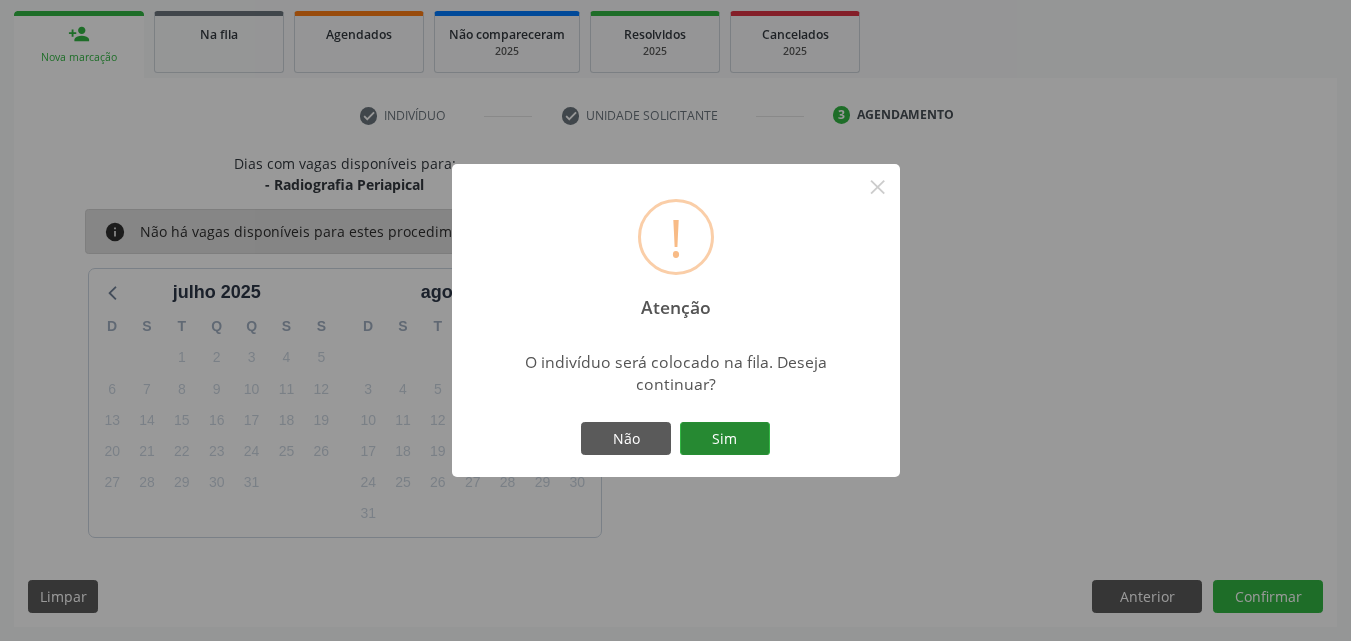 click on "Sim" at bounding box center [725, 439] 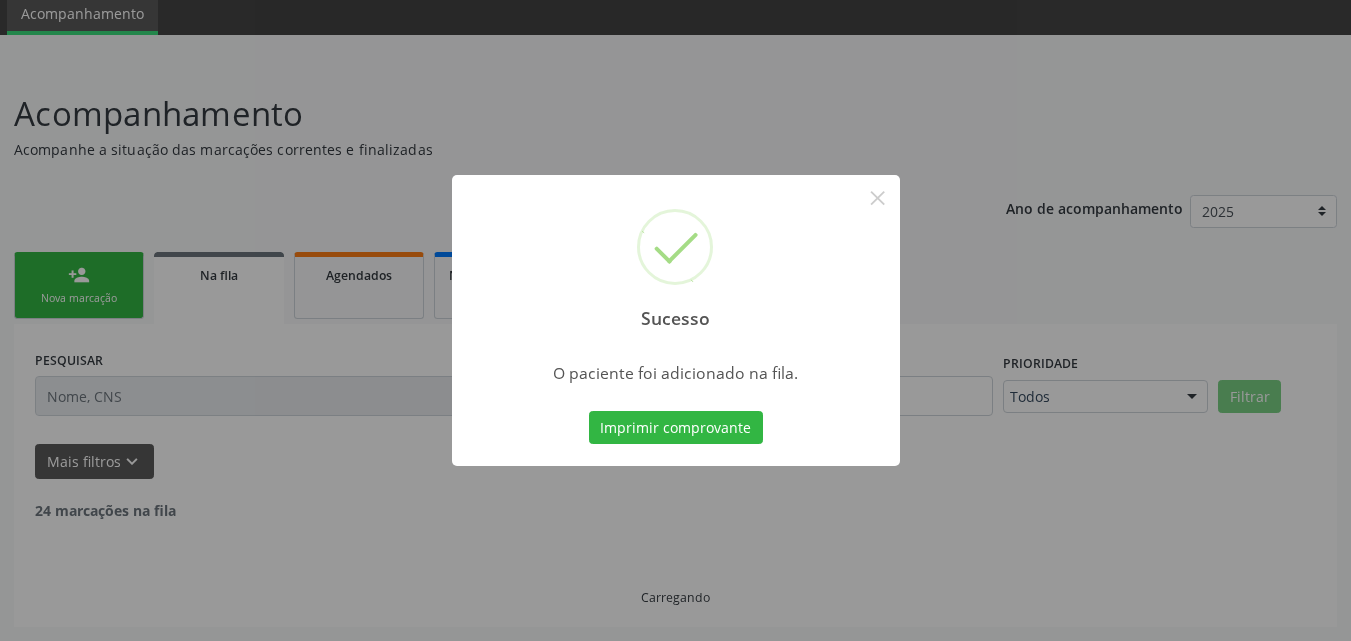 scroll, scrollTop: 54, scrollLeft: 0, axis: vertical 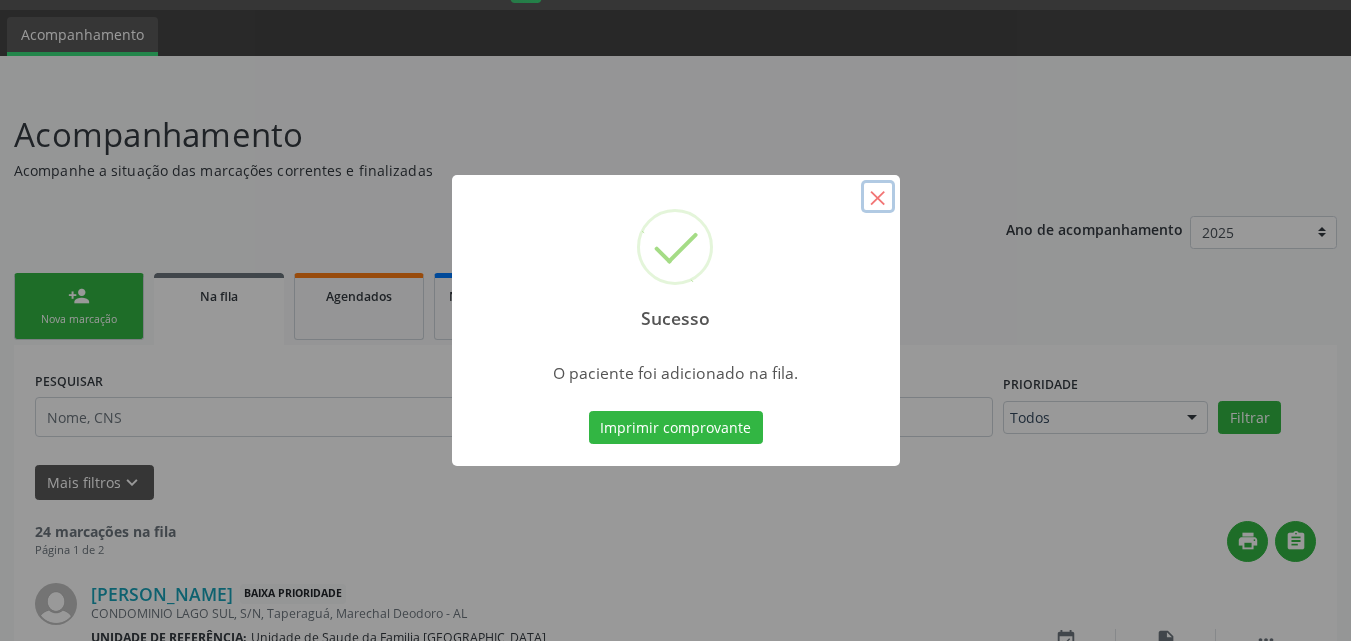 click on "×" at bounding box center (878, 197) 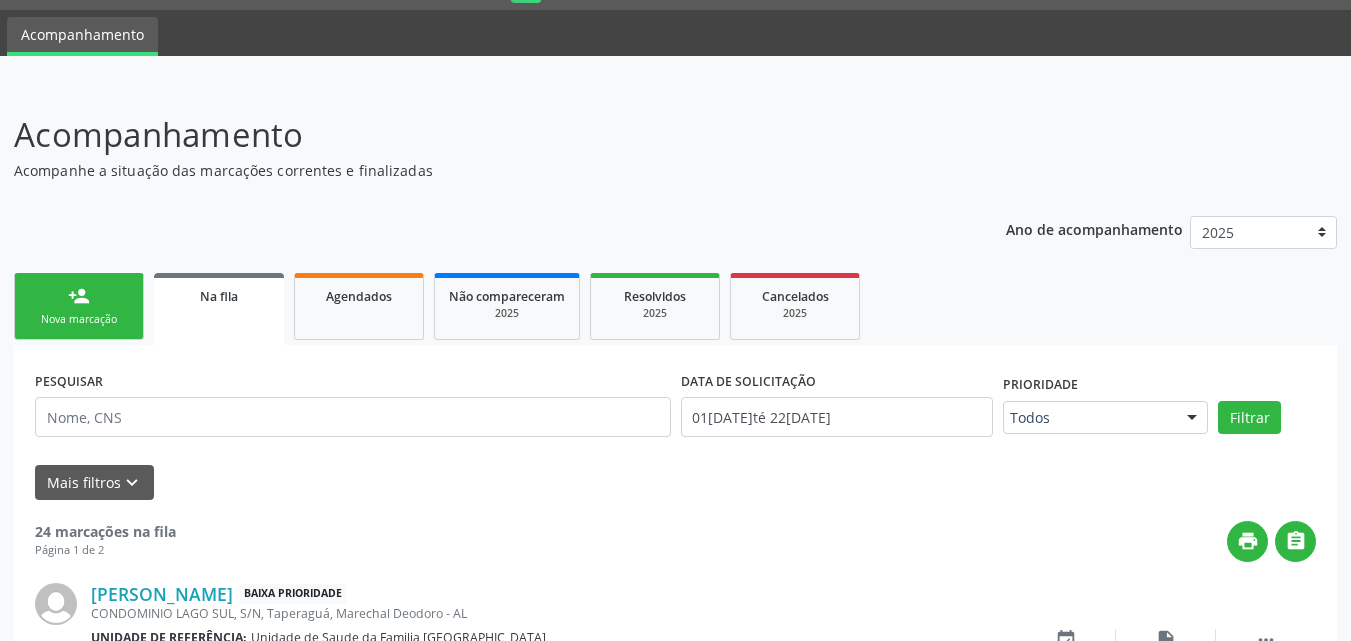 click on "person_add
Nova marcação" at bounding box center (79, 306) 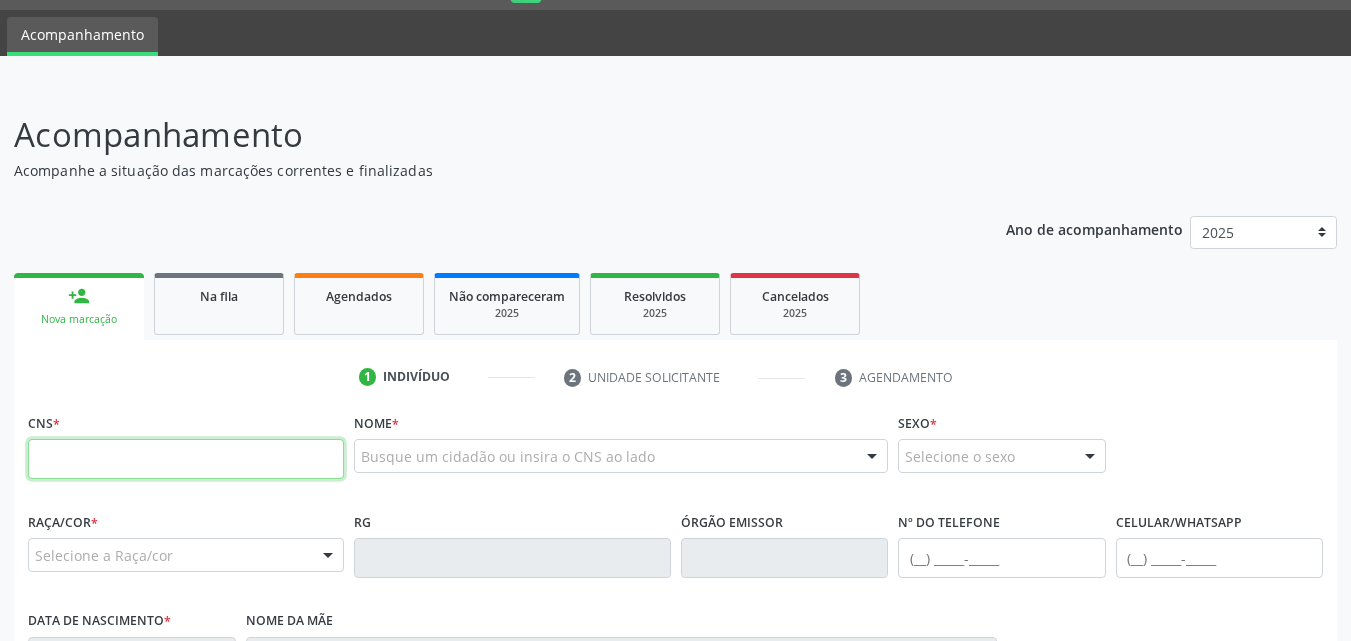 click at bounding box center [186, 459] 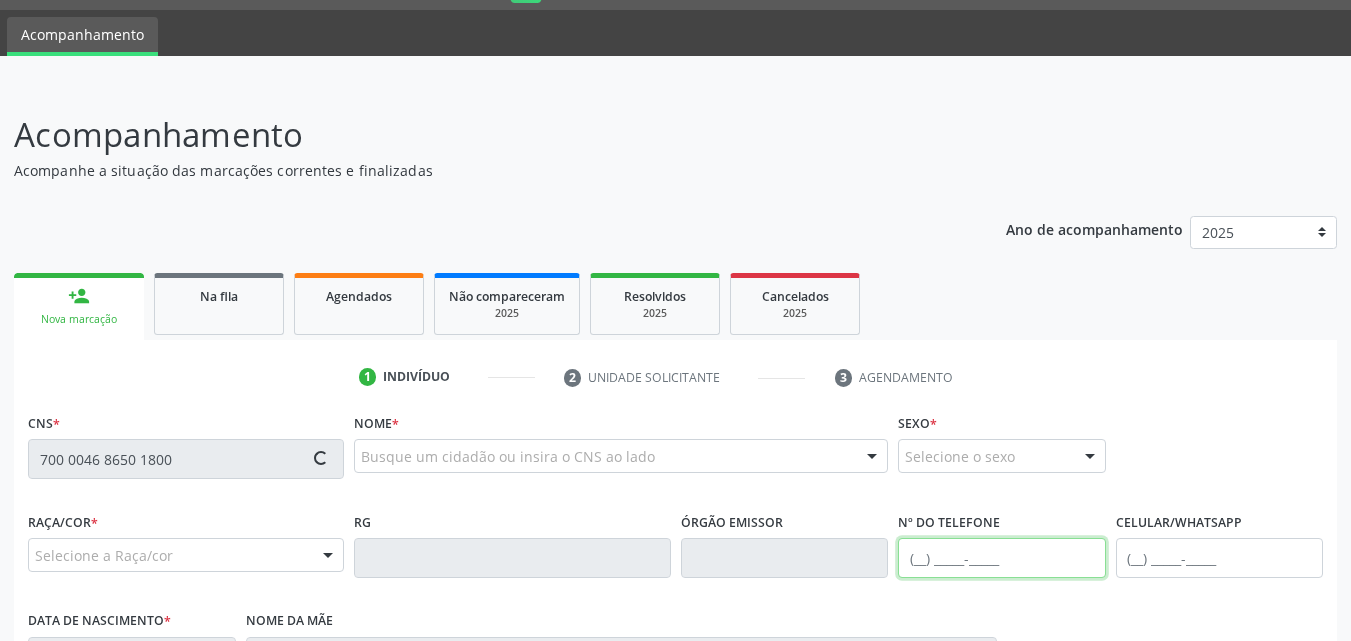 type on "700 0046 8650 1800" 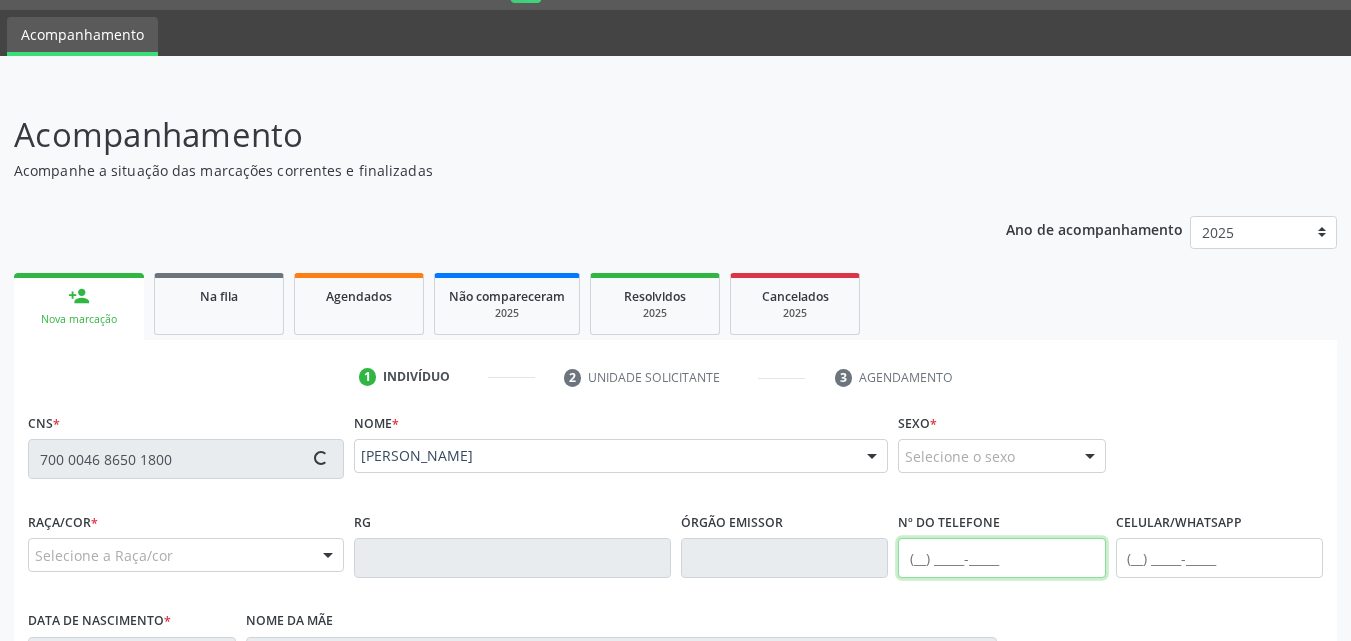scroll, scrollTop: 471, scrollLeft: 0, axis: vertical 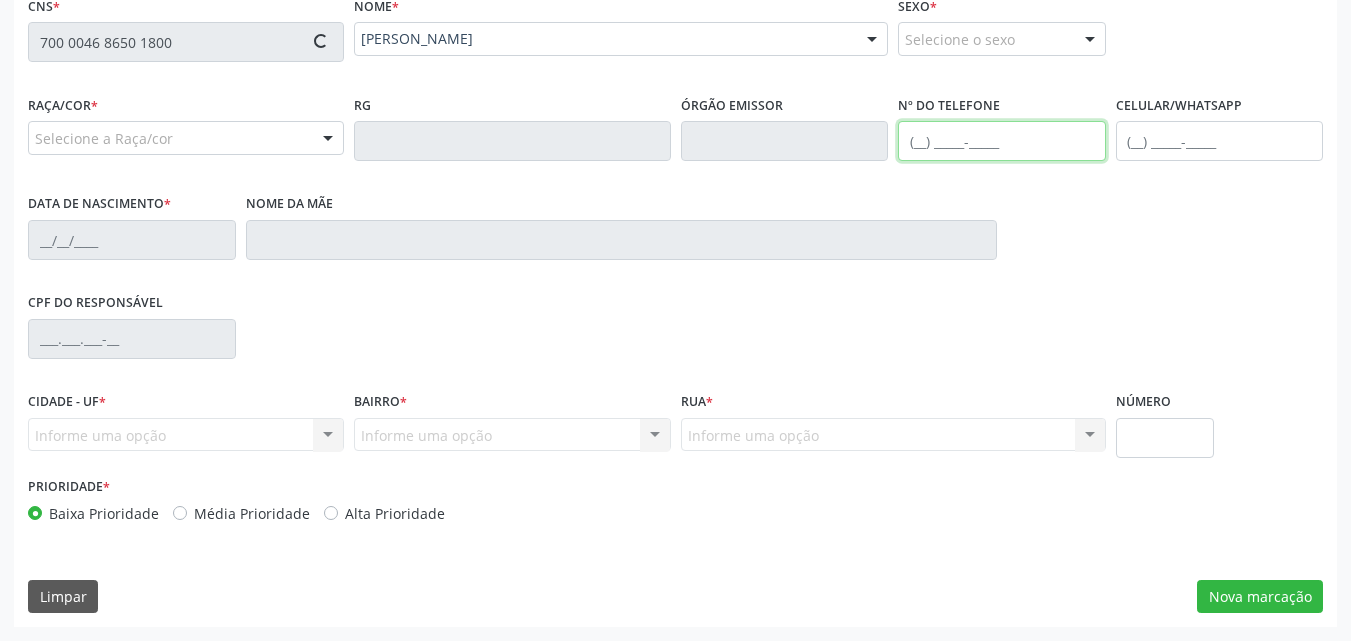 type on "[PHONE_NUMBER]" 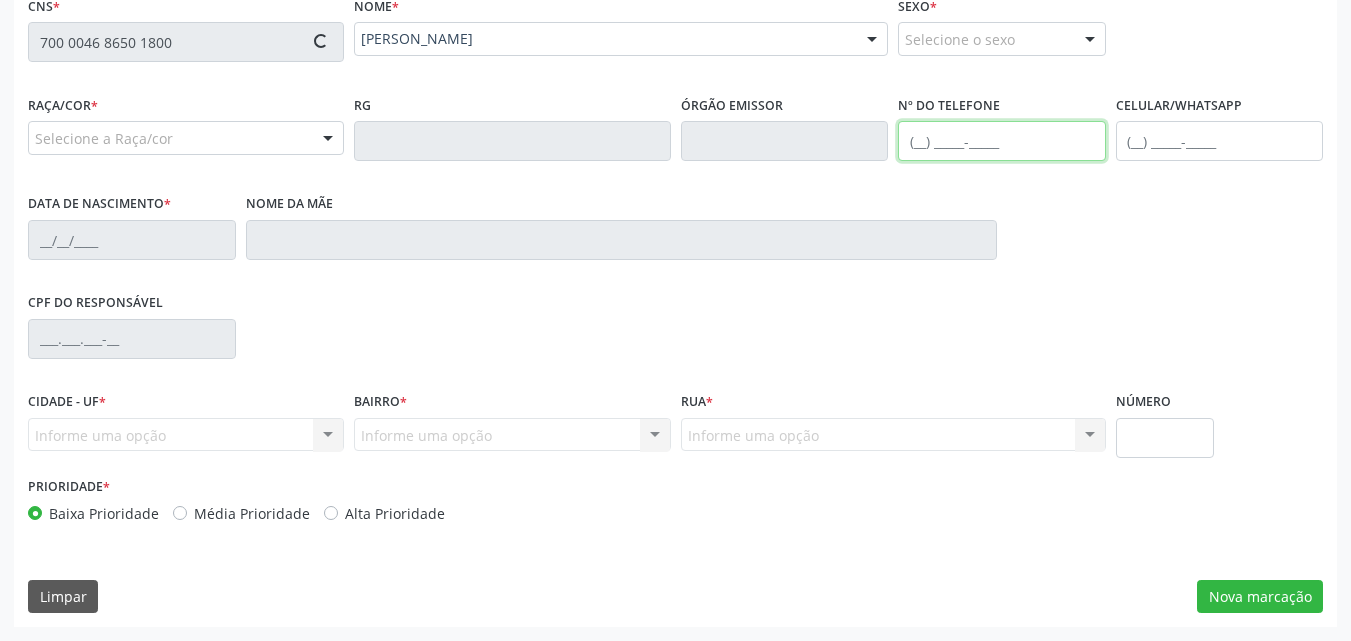 type on "16[DATE]" 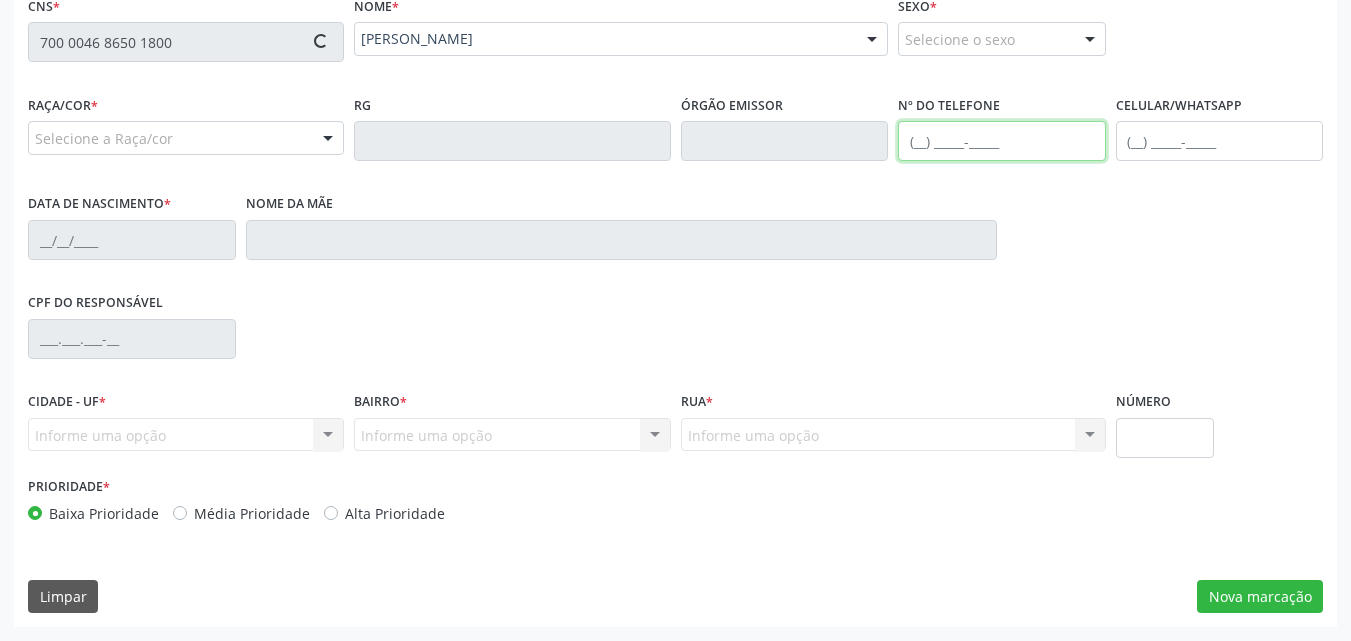 type on "35" 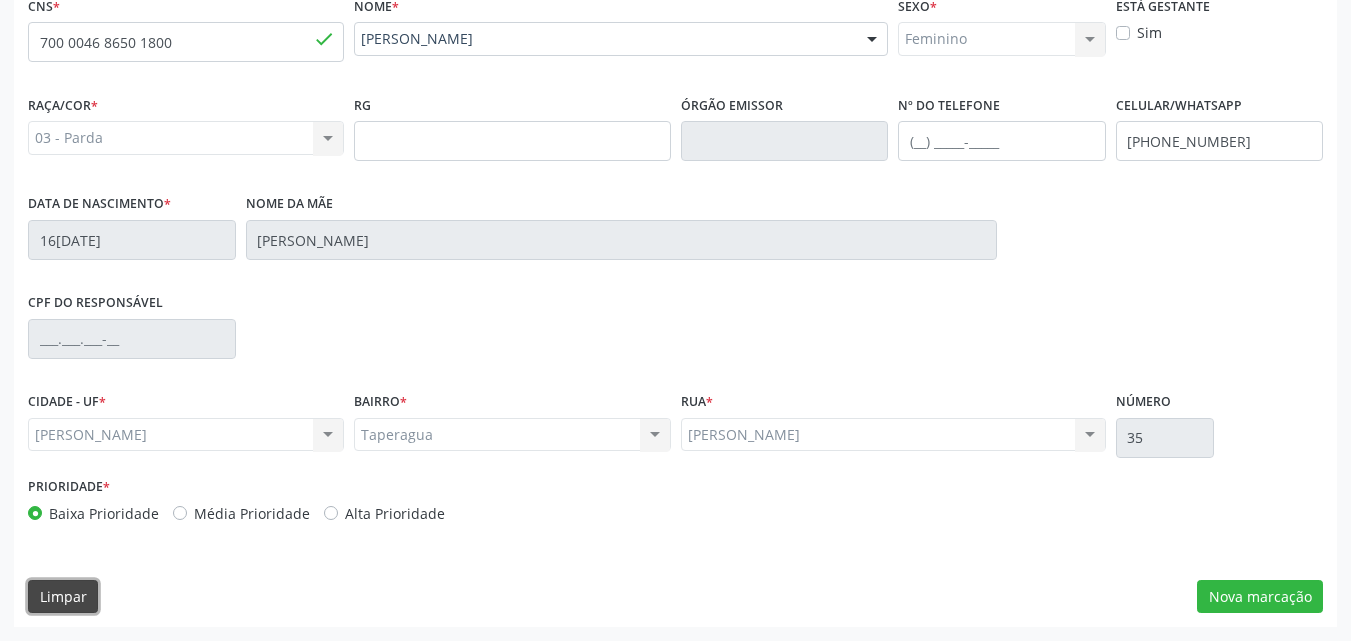 type 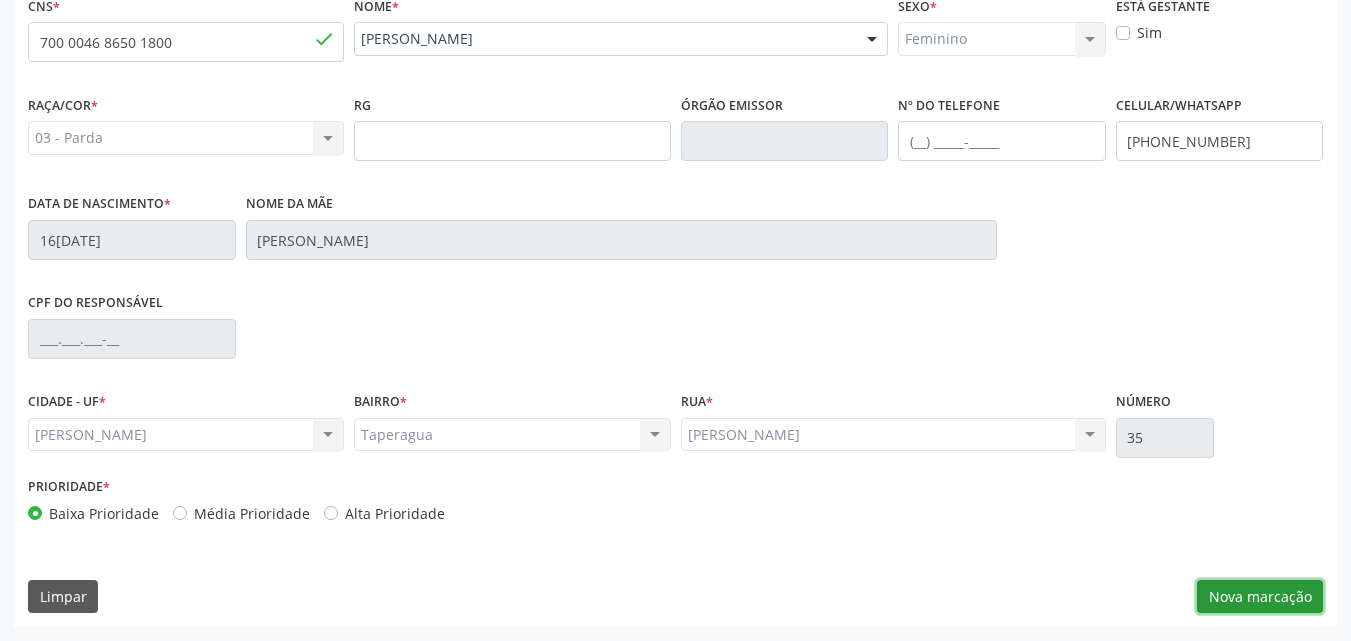 type 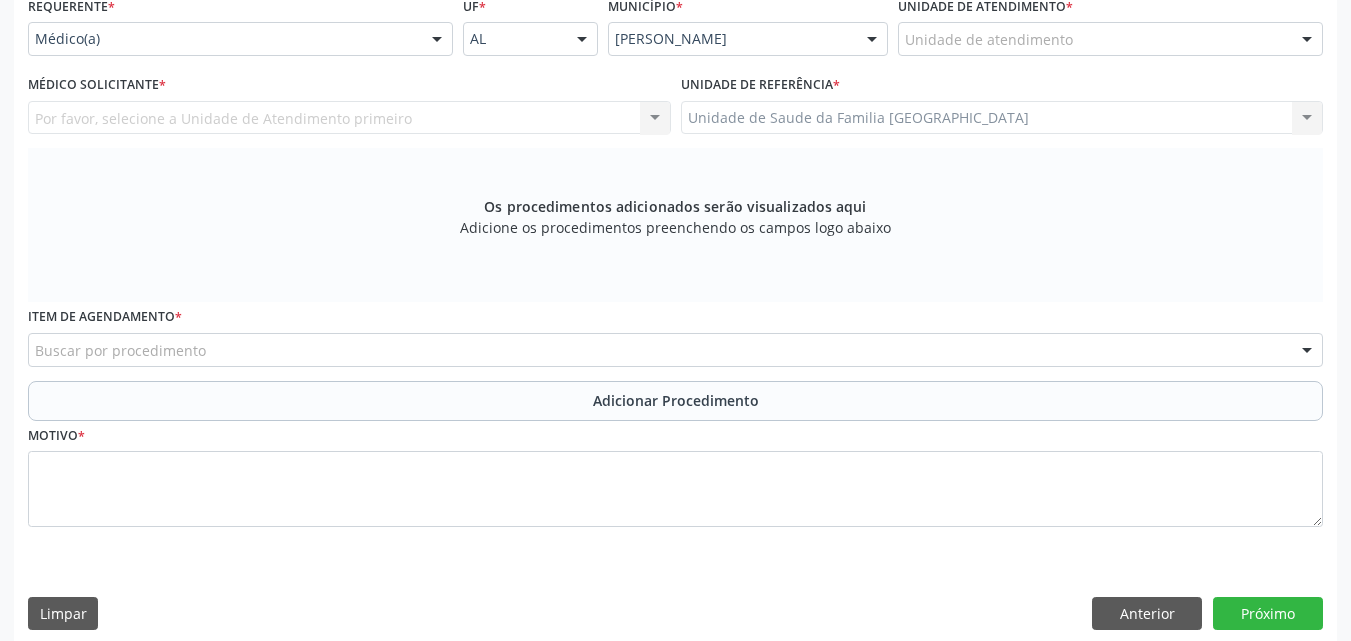 scroll, scrollTop: 4, scrollLeft: 0, axis: vertical 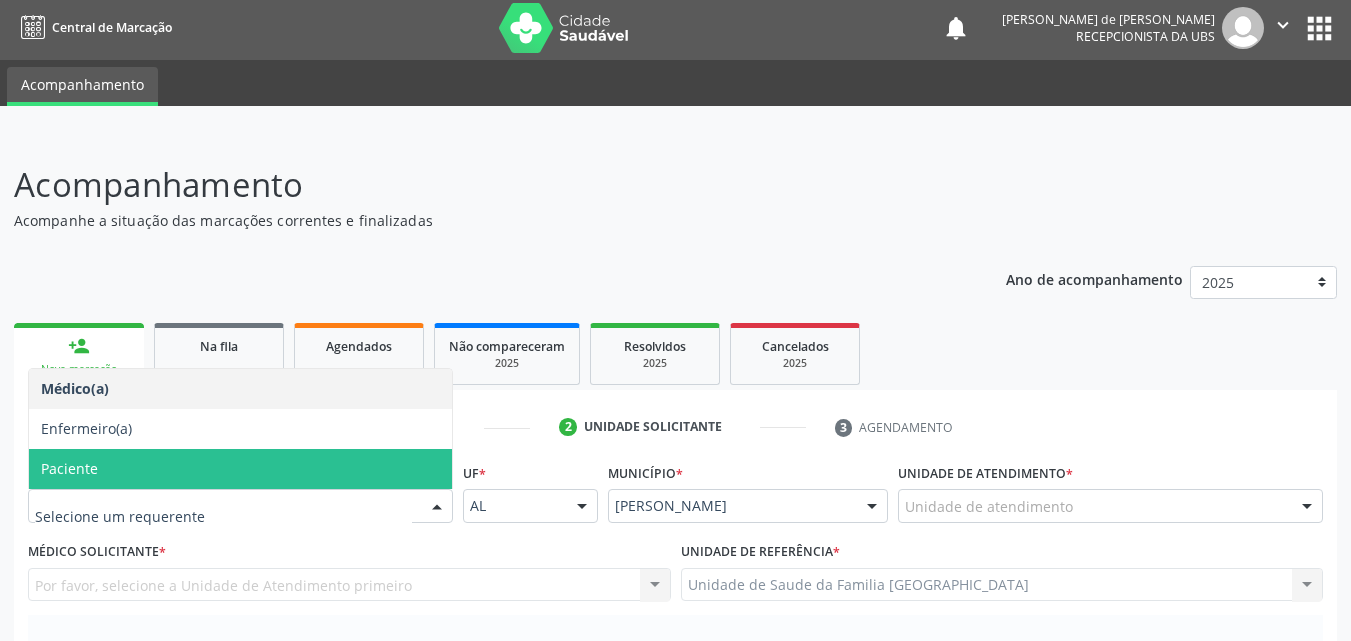 click on "Paciente" at bounding box center [240, 469] 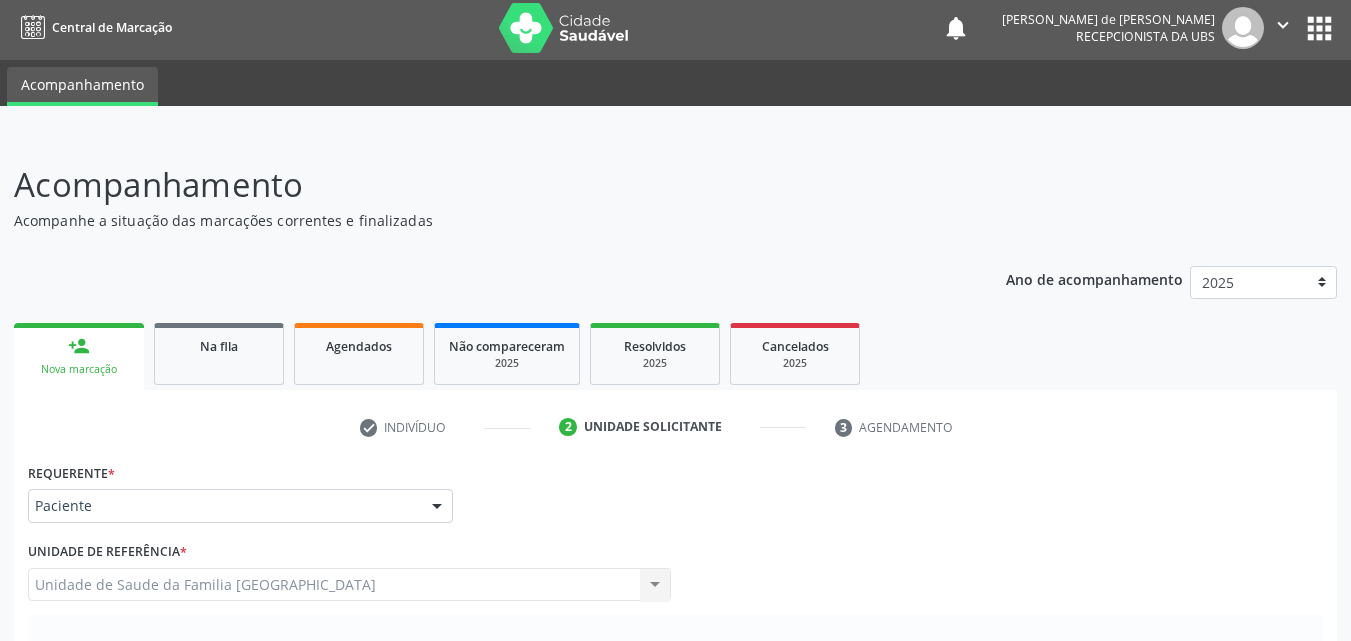 scroll, scrollTop: 471, scrollLeft: 0, axis: vertical 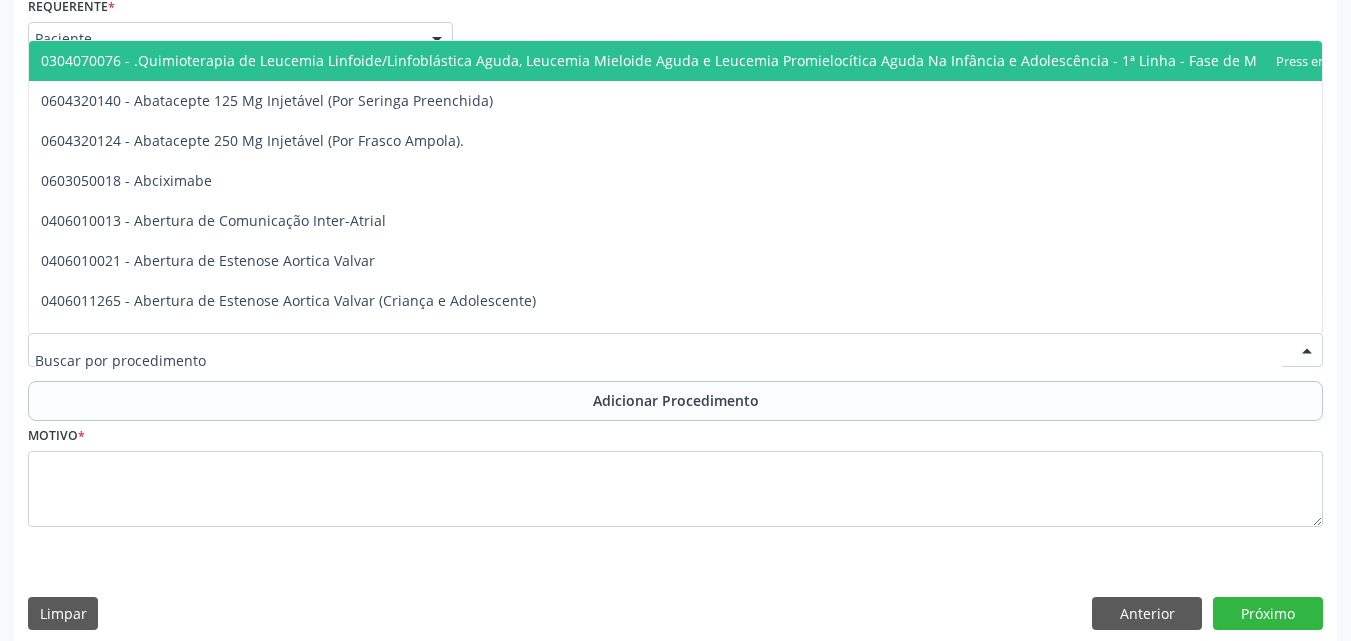 click at bounding box center (675, 350) 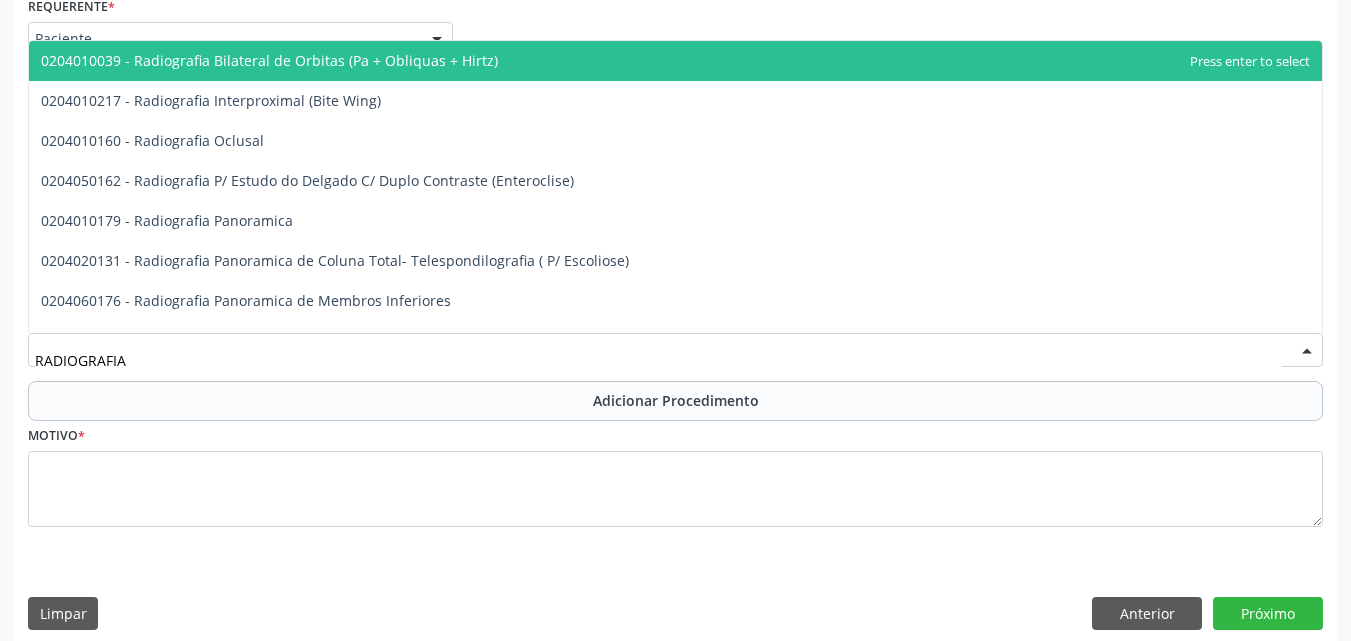 type on "RADIOGRAFIA P" 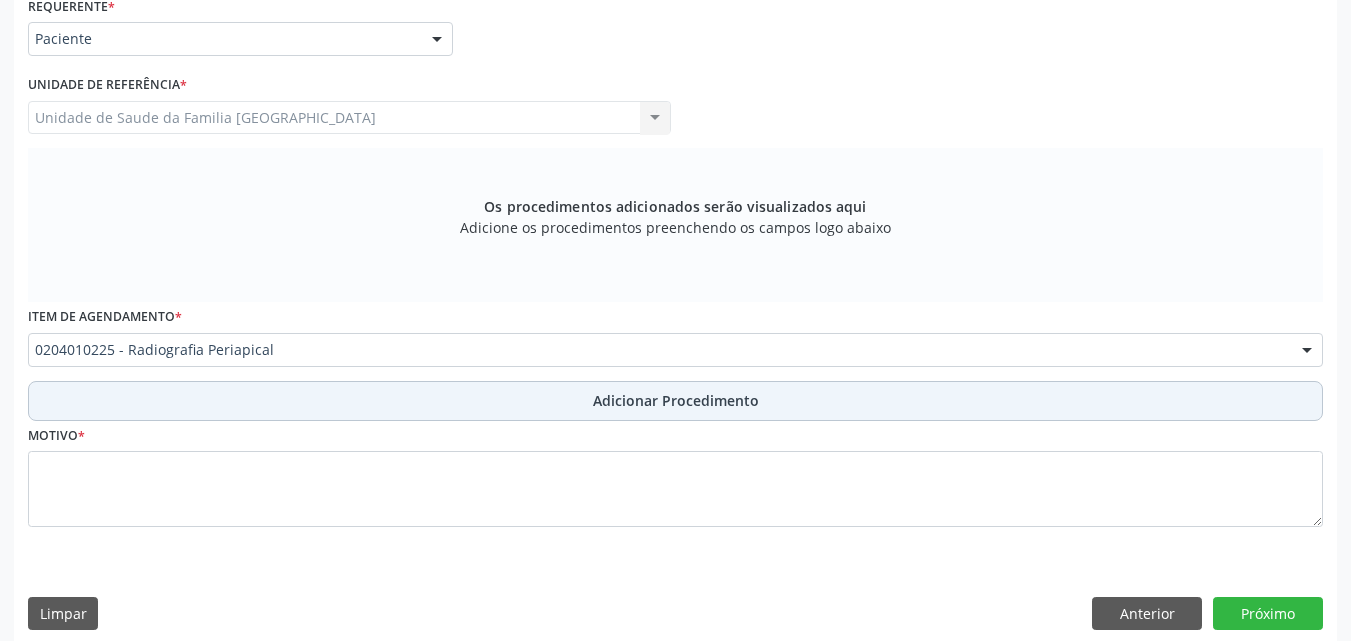 click on "Adicionar Procedimento" at bounding box center [675, 401] 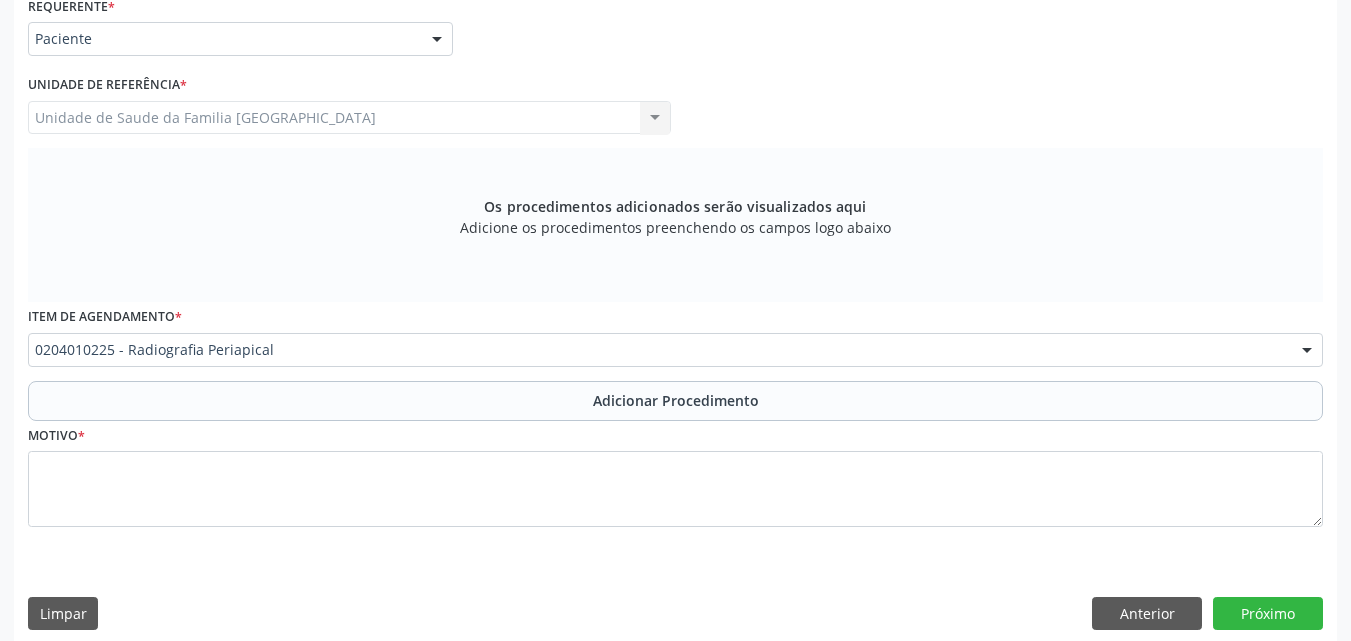 scroll, scrollTop: 412, scrollLeft: 0, axis: vertical 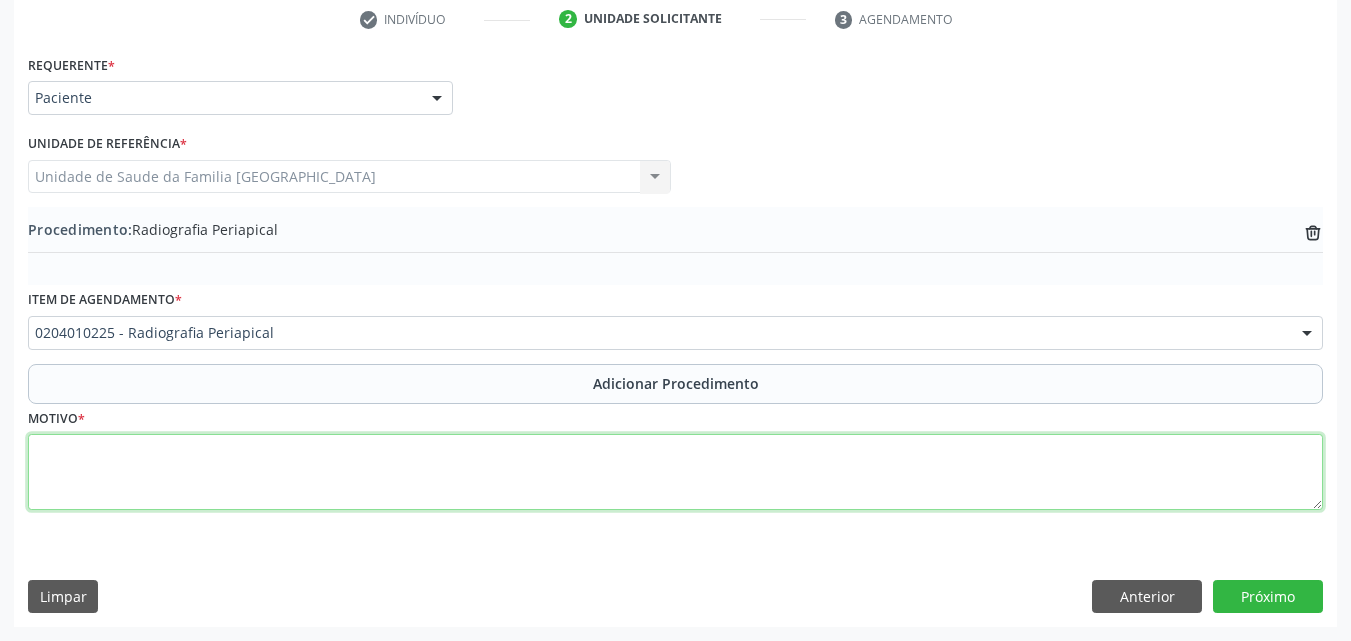 click at bounding box center (675, 472) 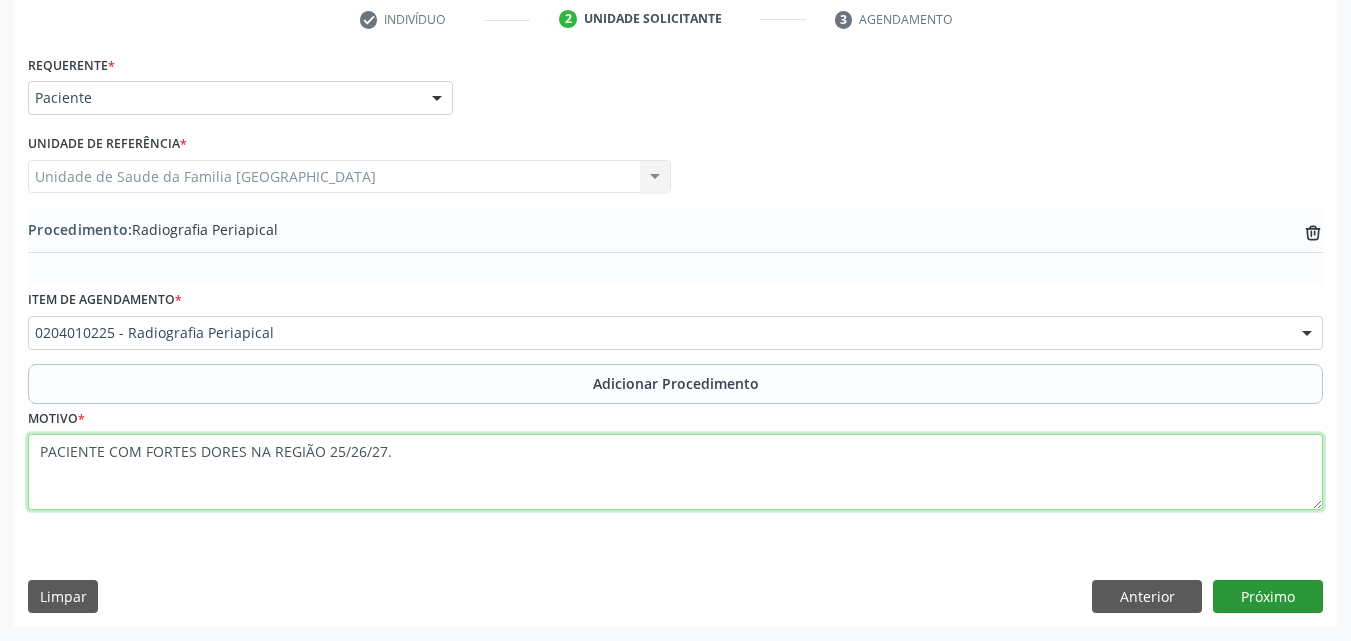 type on "PACIENTE COM FORTES DORES NA REGIÃO 25/26/27." 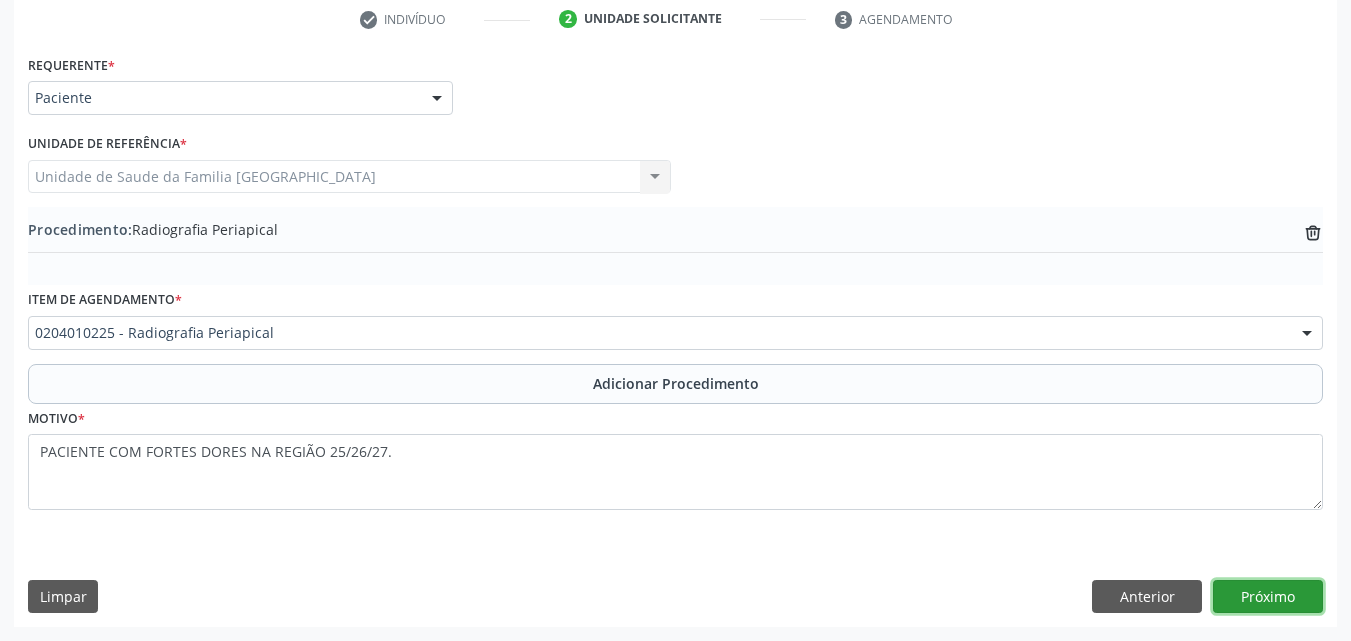 click on "Próximo" at bounding box center [1268, 597] 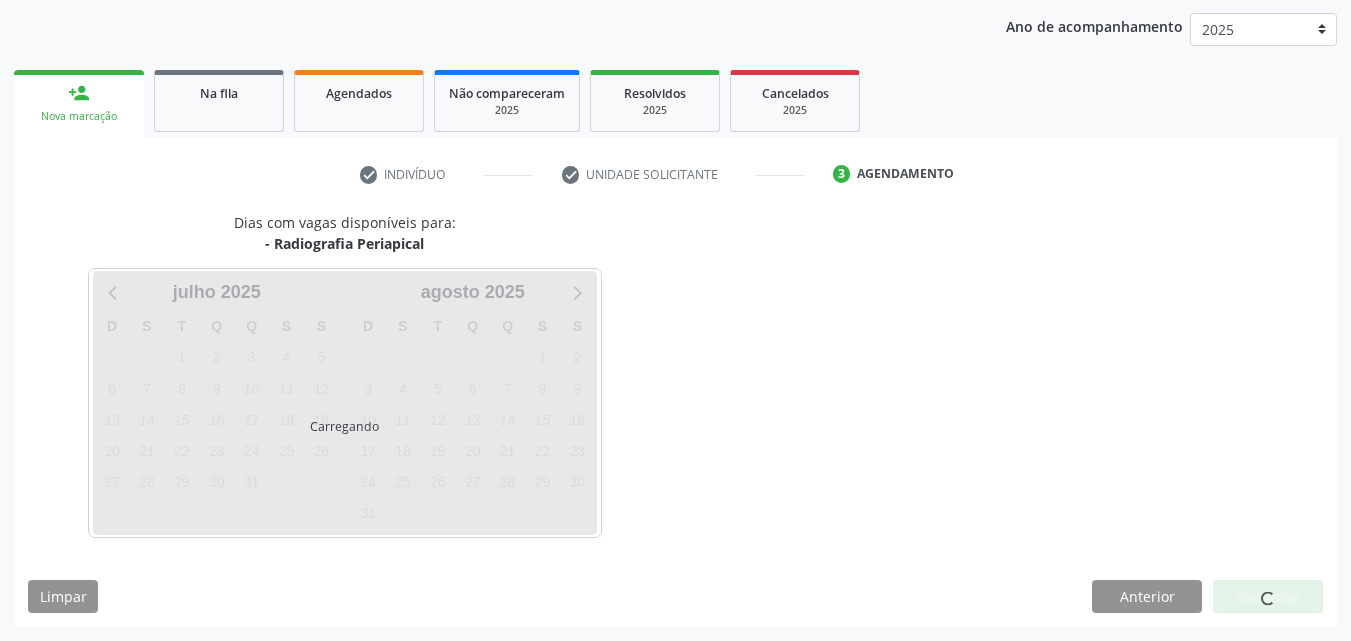 scroll, scrollTop: 316, scrollLeft: 0, axis: vertical 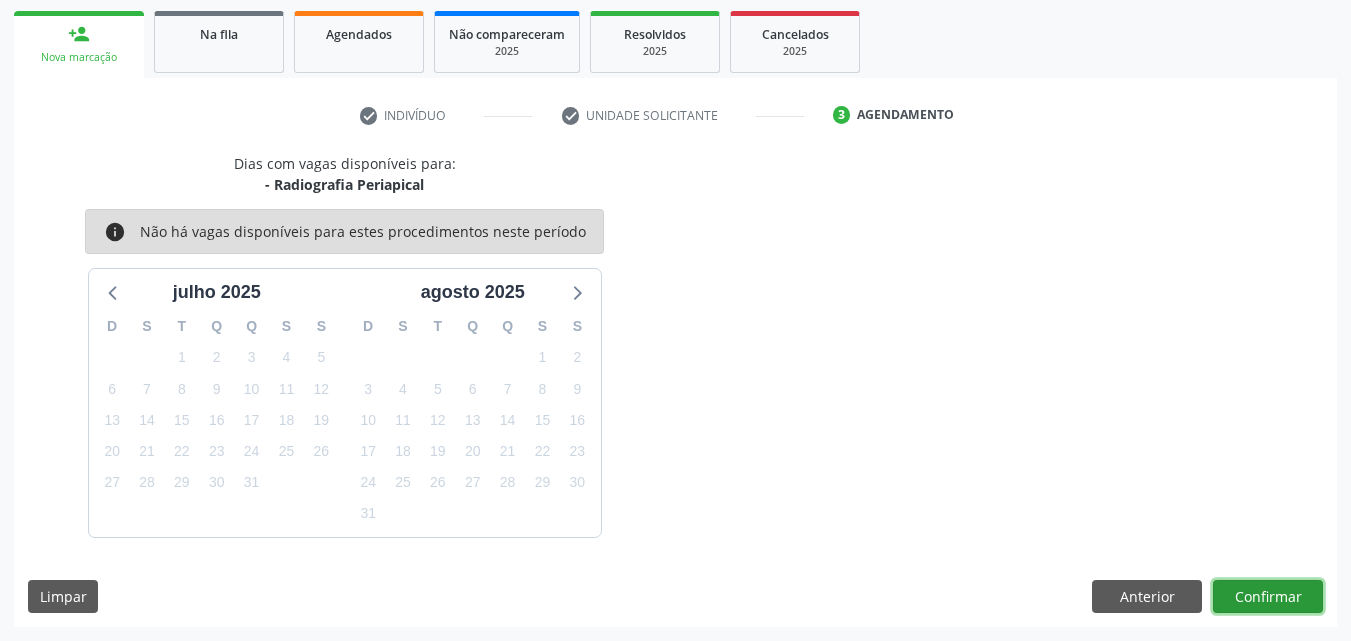 click on "Confirmar" at bounding box center (1268, 597) 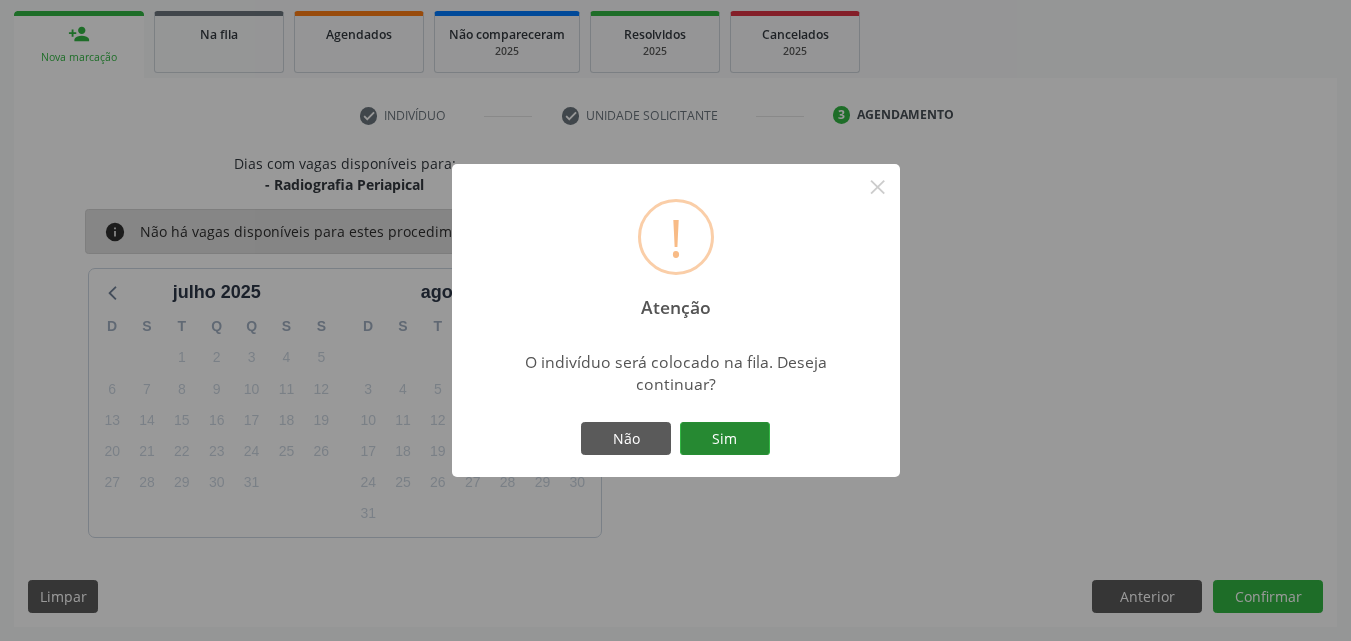 click on "Sim" at bounding box center [725, 439] 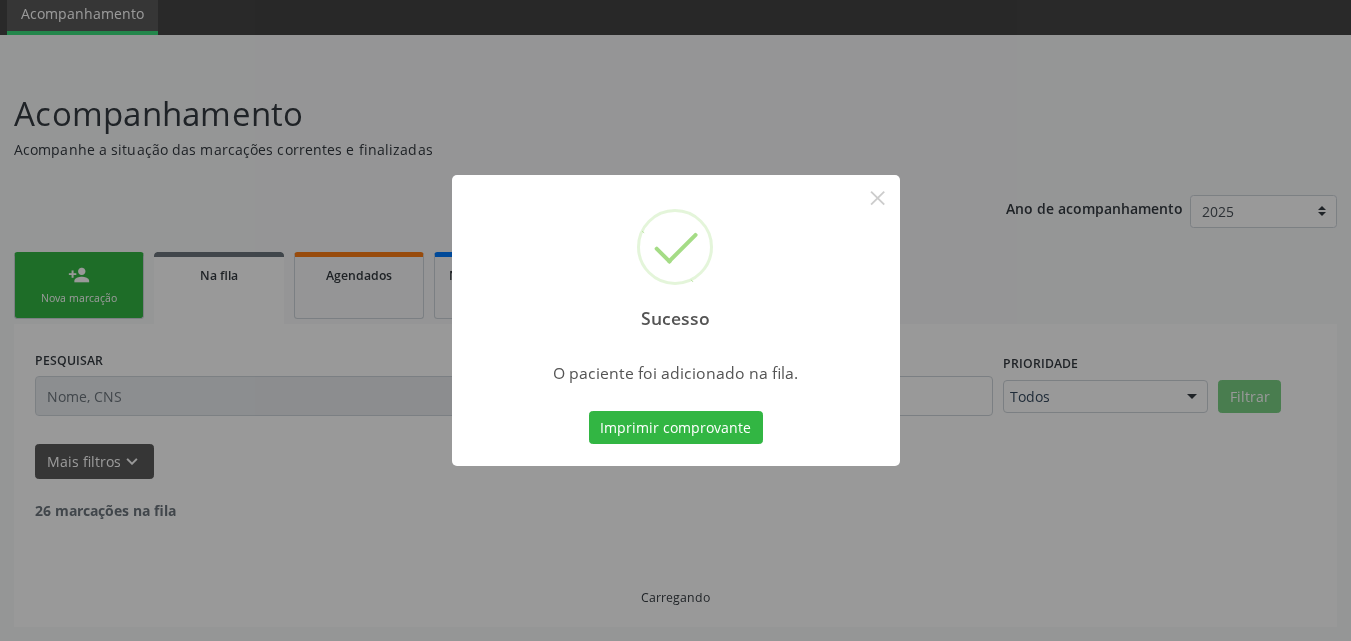 scroll, scrollTop: 54, scrollLeft: 0, axis: vertical 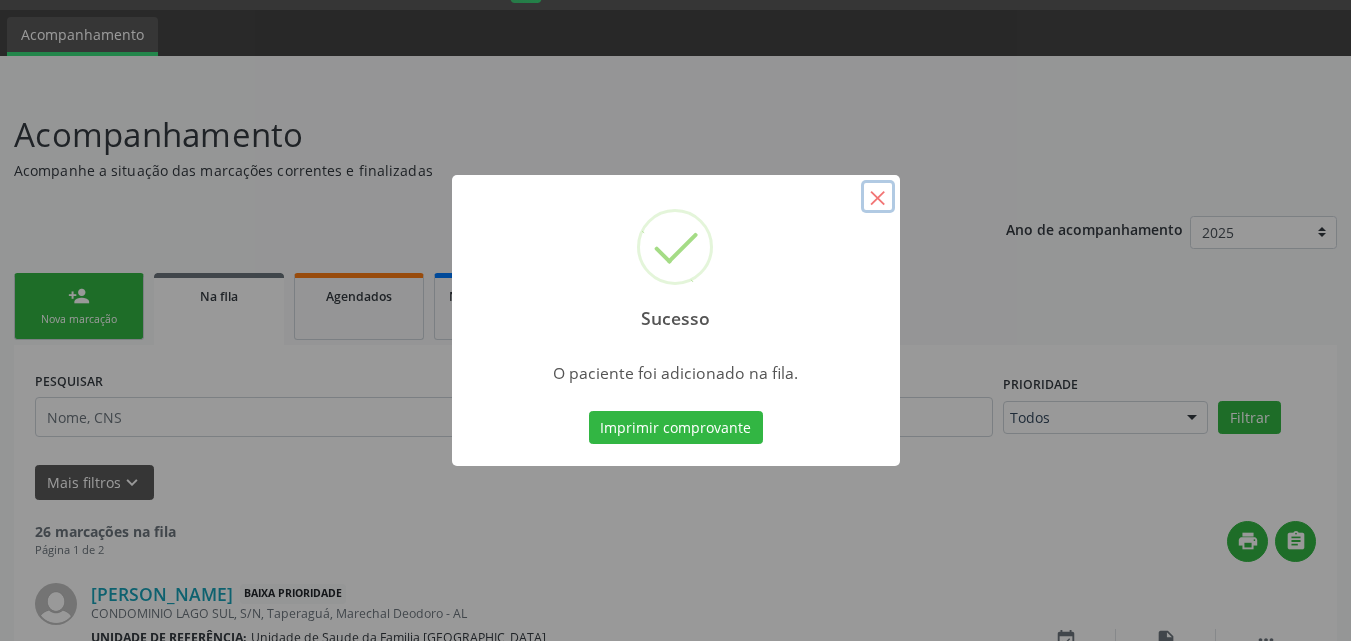 click on "×" at bounding box center [878, 197] 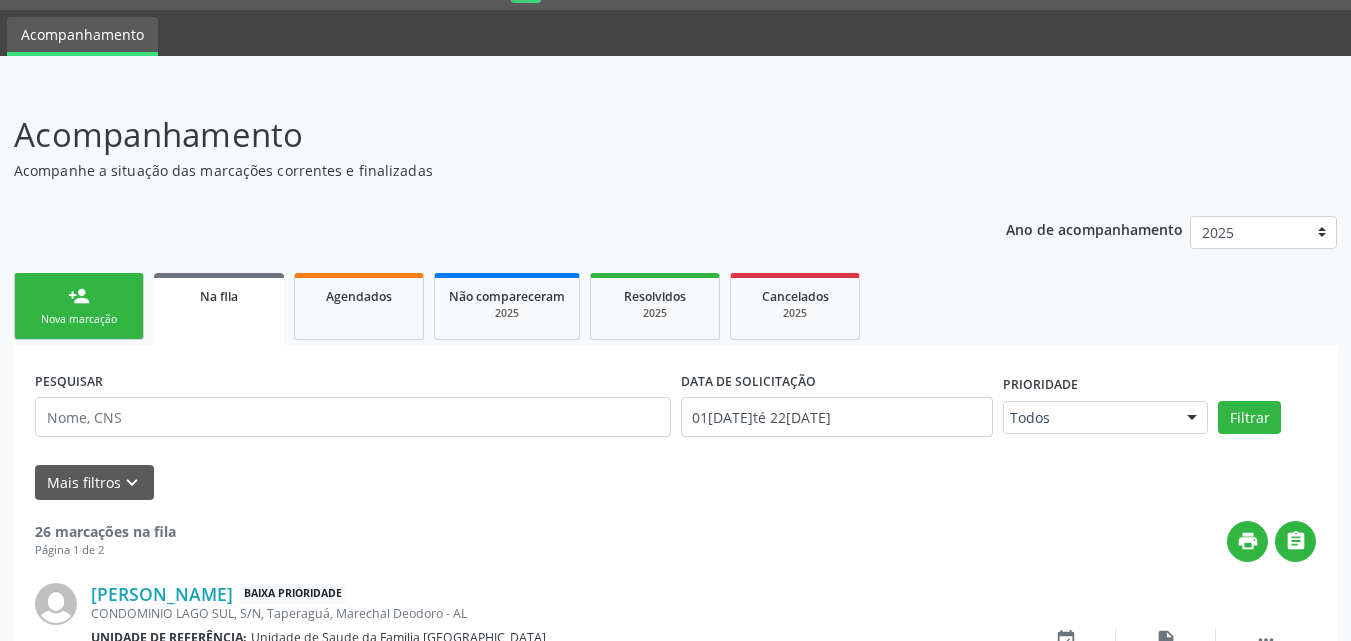 click on "person_add
Nova marcação" at bounding box center [79, 306] 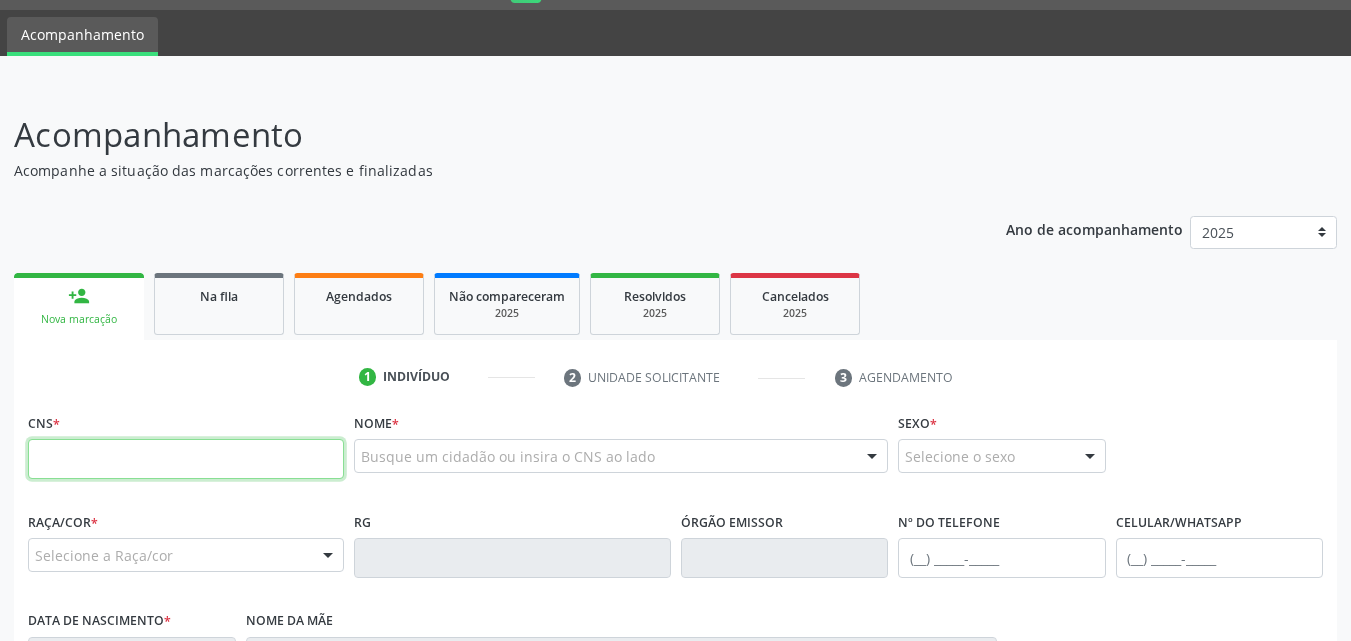 click at bounding box center [186, 459] 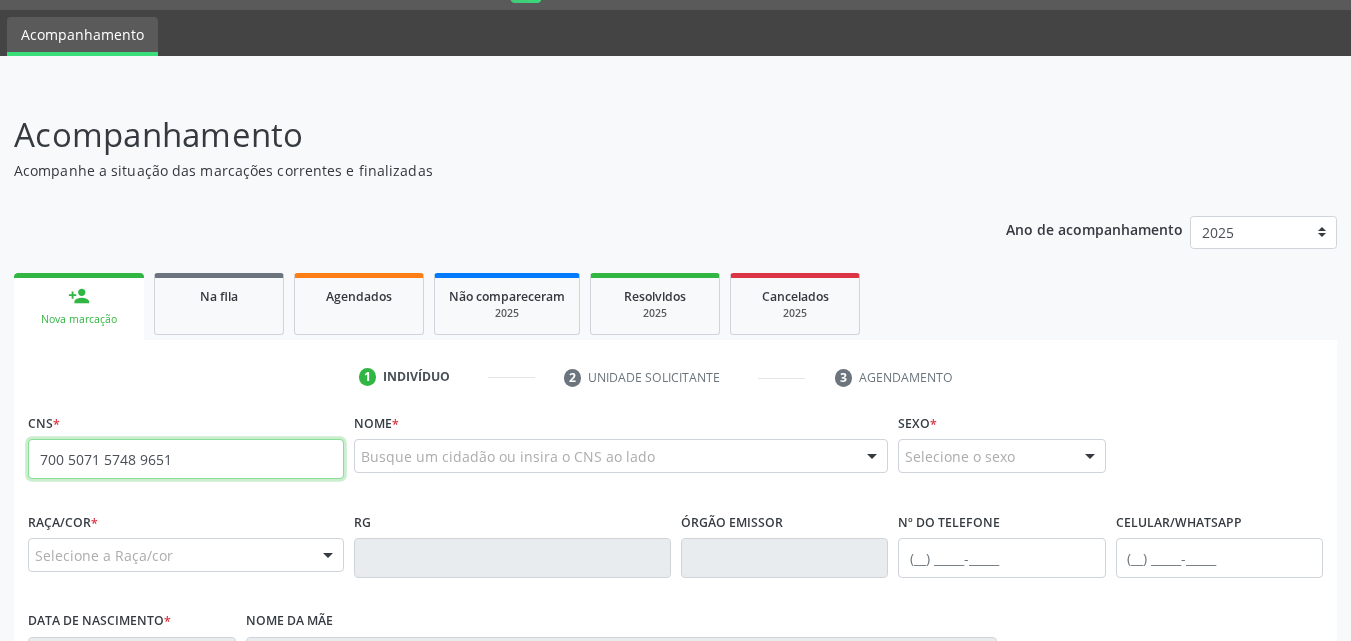 type on "700 5071 5748 9651" 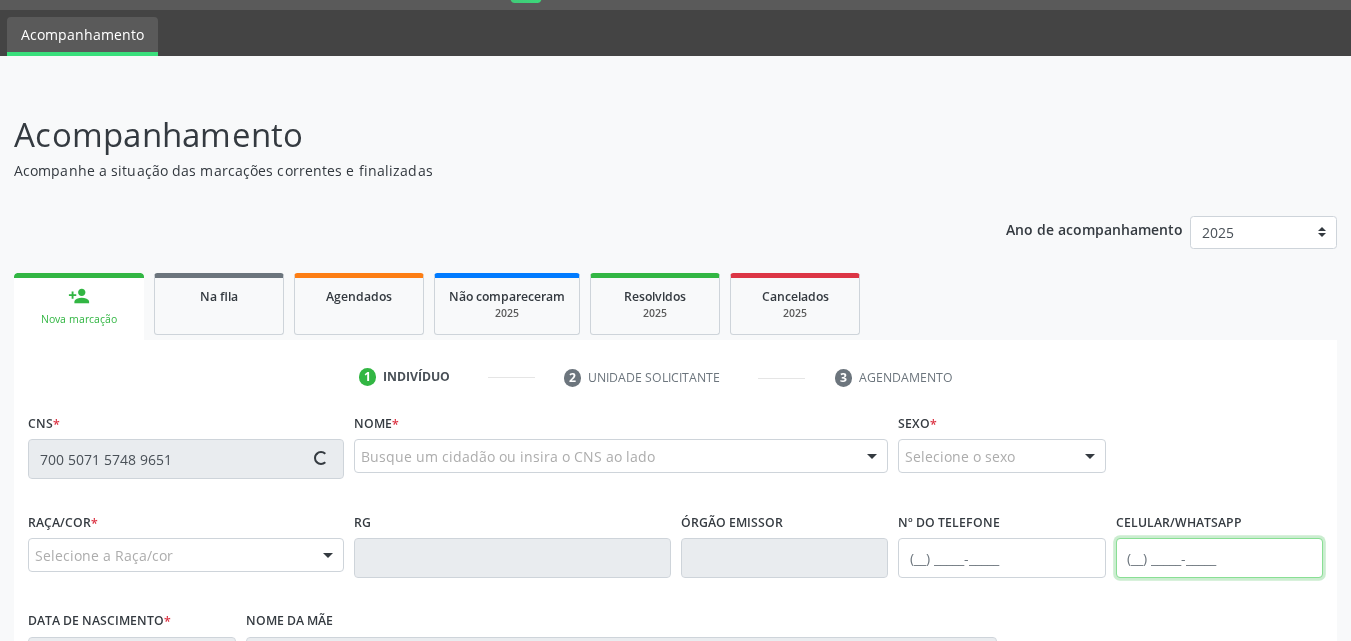 scroll, scrollTop: 471, scrollLeft: 0, axis: vertical 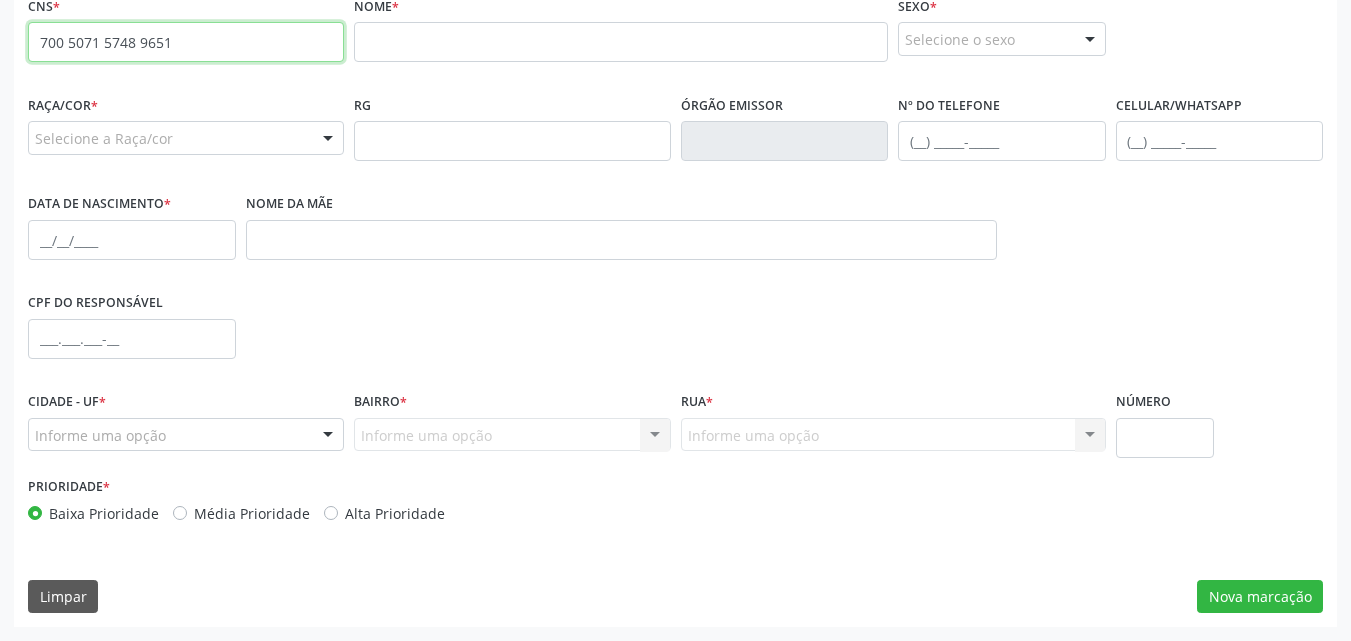 drag, startPoint x: 176, startPoint y: 39, endPoint x: 71, endPoint y: 41, distance: 105.01904 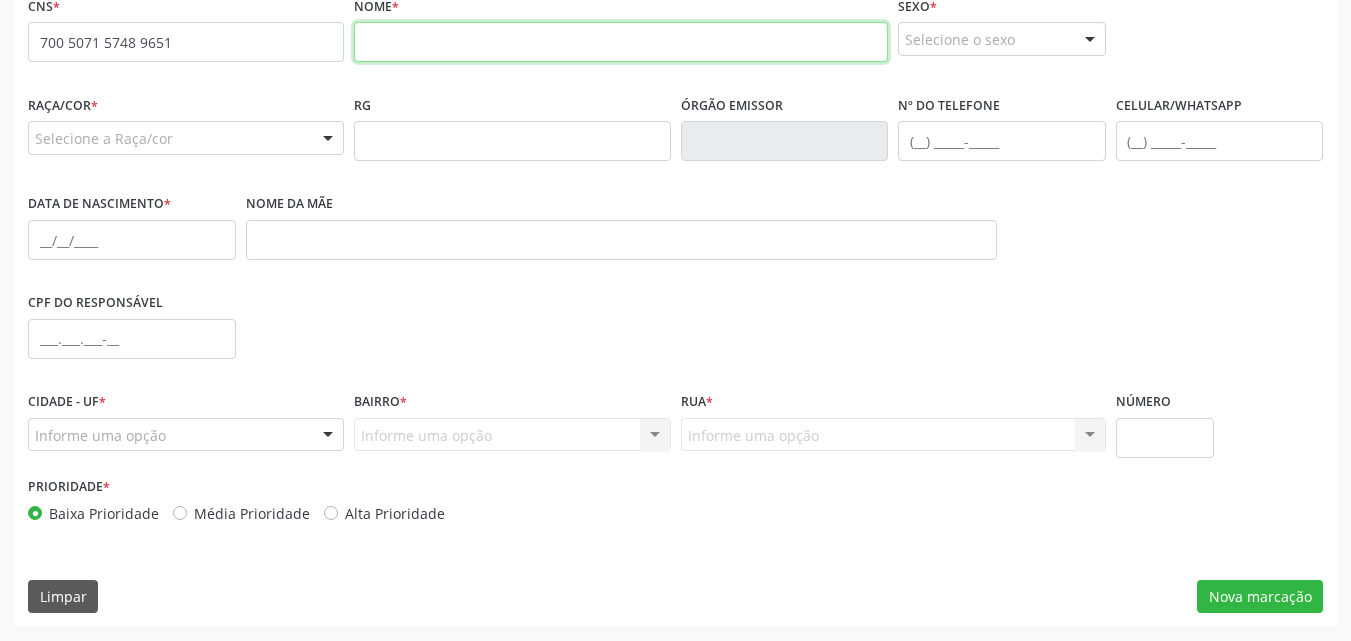 click at bounding box center (621, 42) 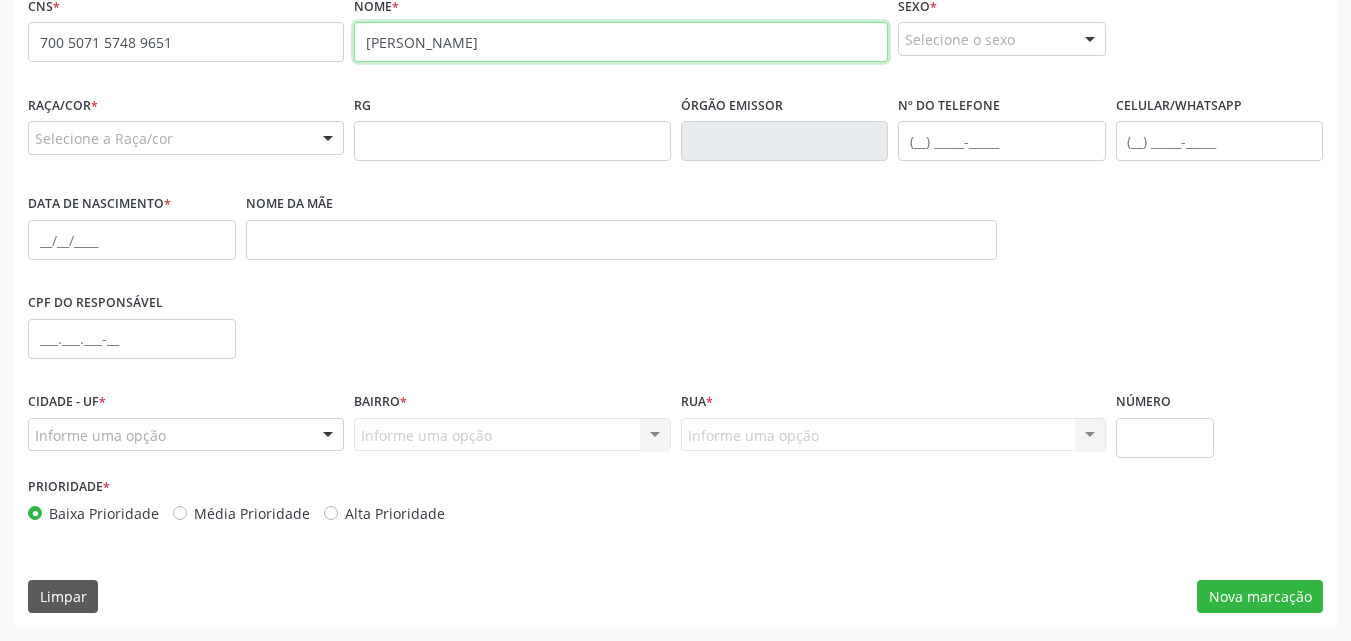 type on "[PERSON_NAME]" 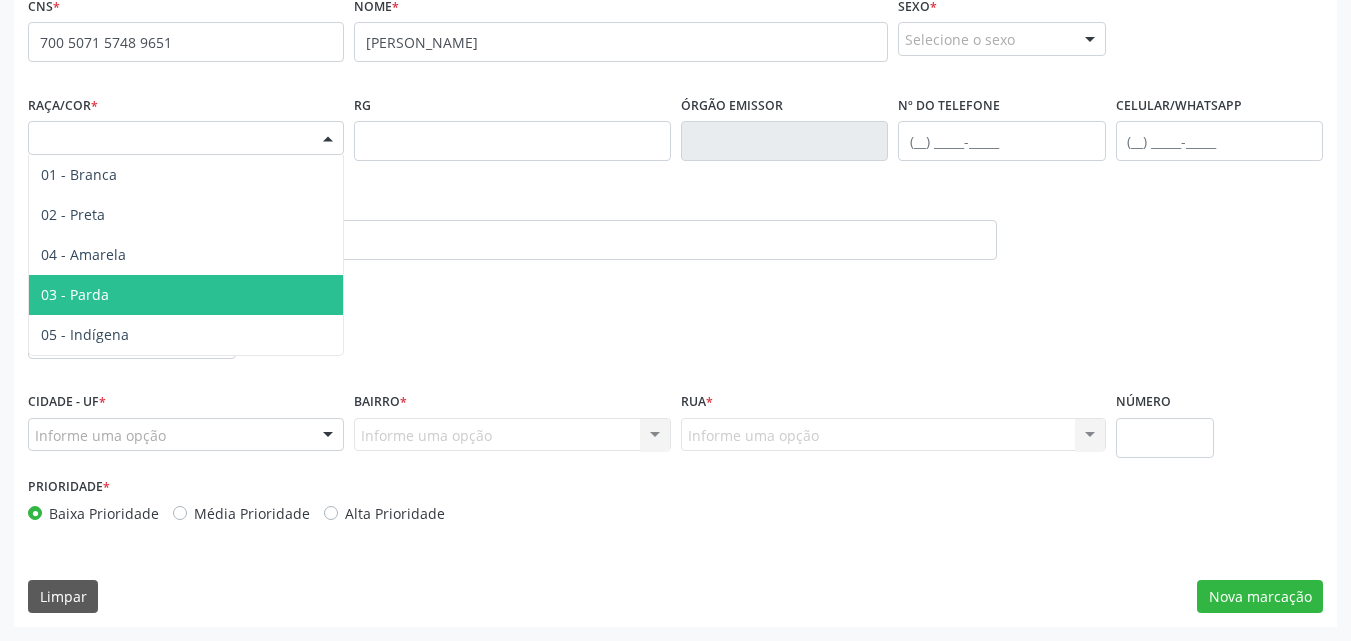 click on "03 - Parda" at bounding box center (186, 295) 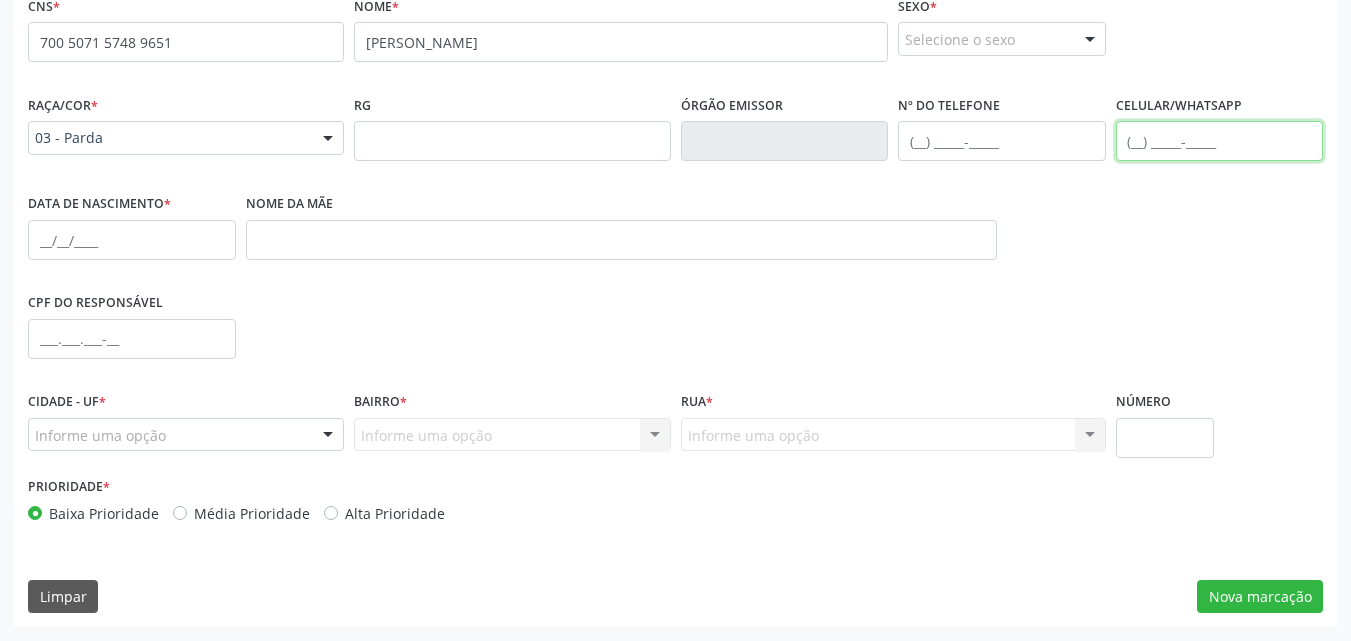 click at bounding box center [1220, 141] 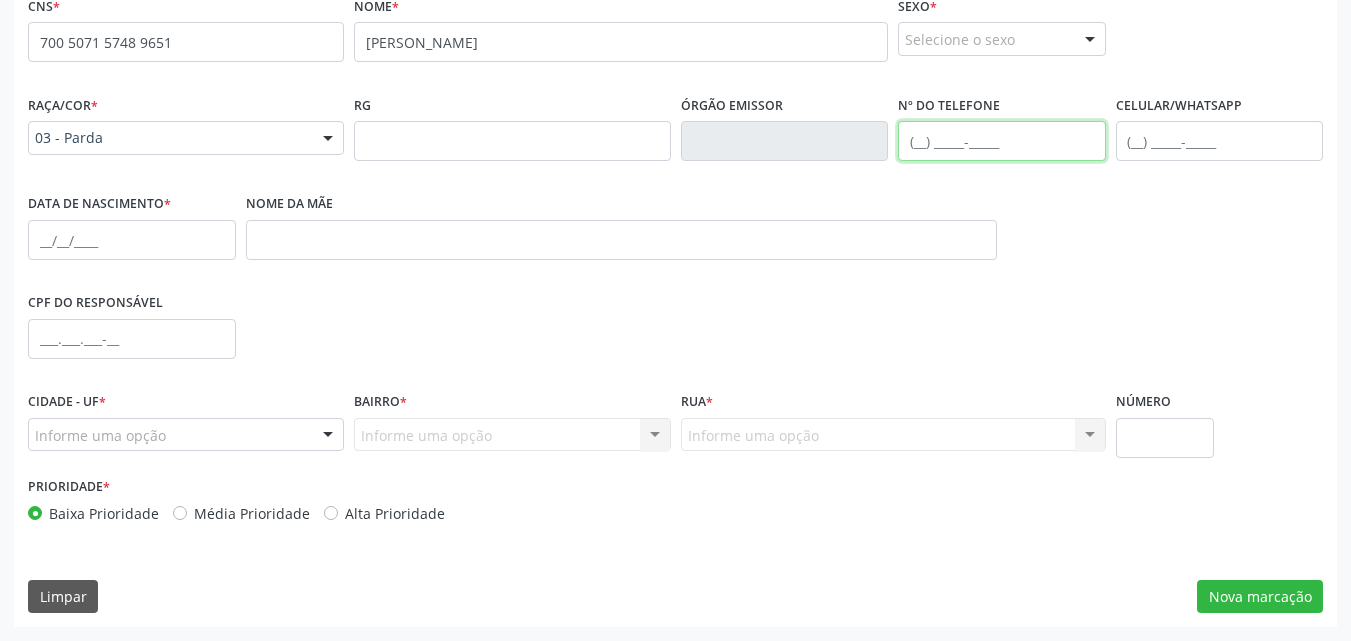 click at bounding box center (1002, 141) 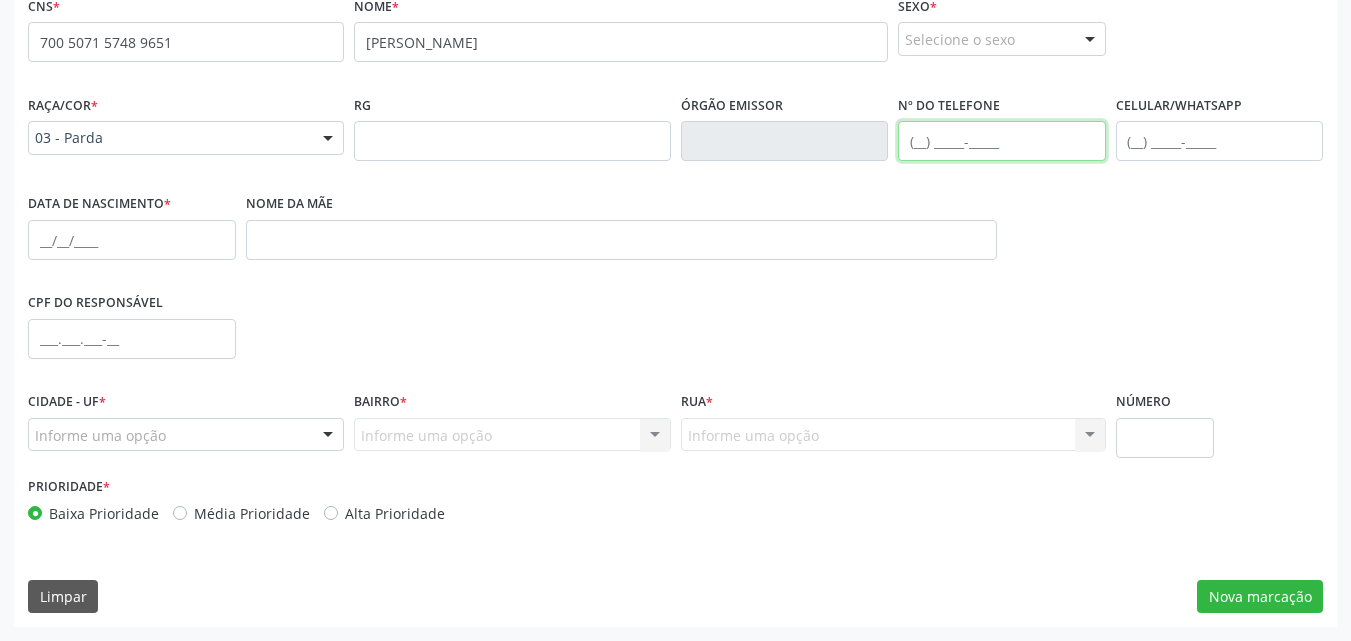 paste on "[PHONE_NUMBER]" 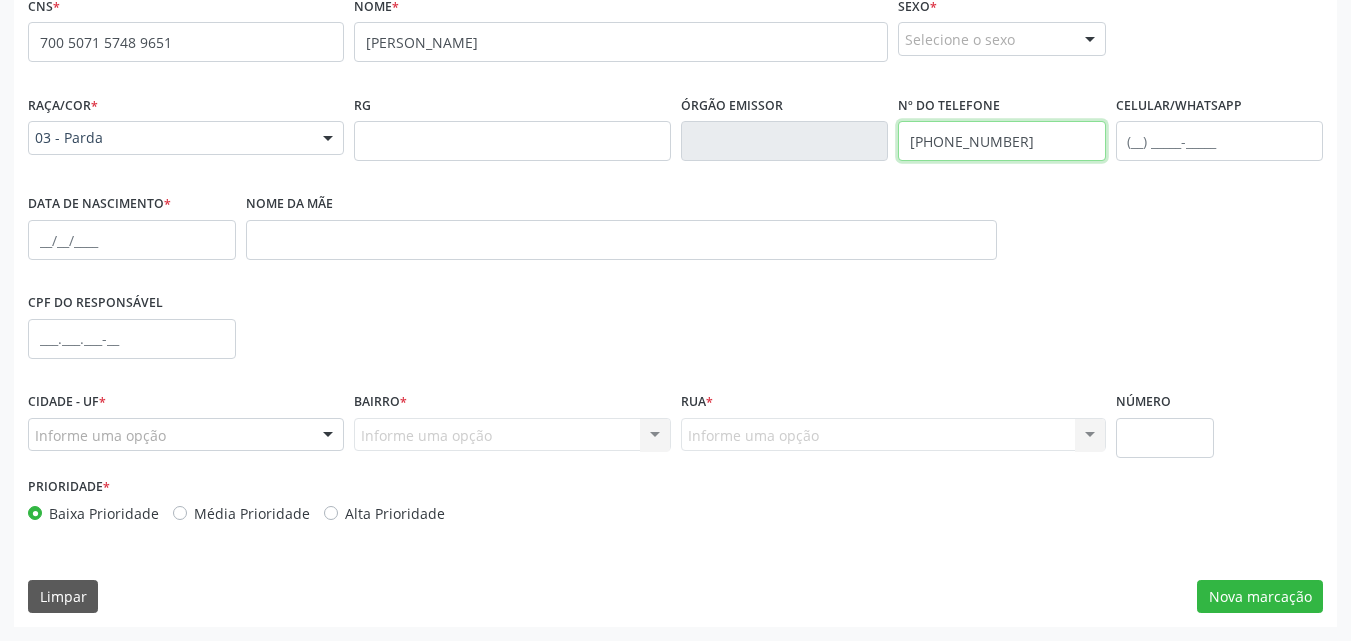 type on "[PHONE_NUMBER]" 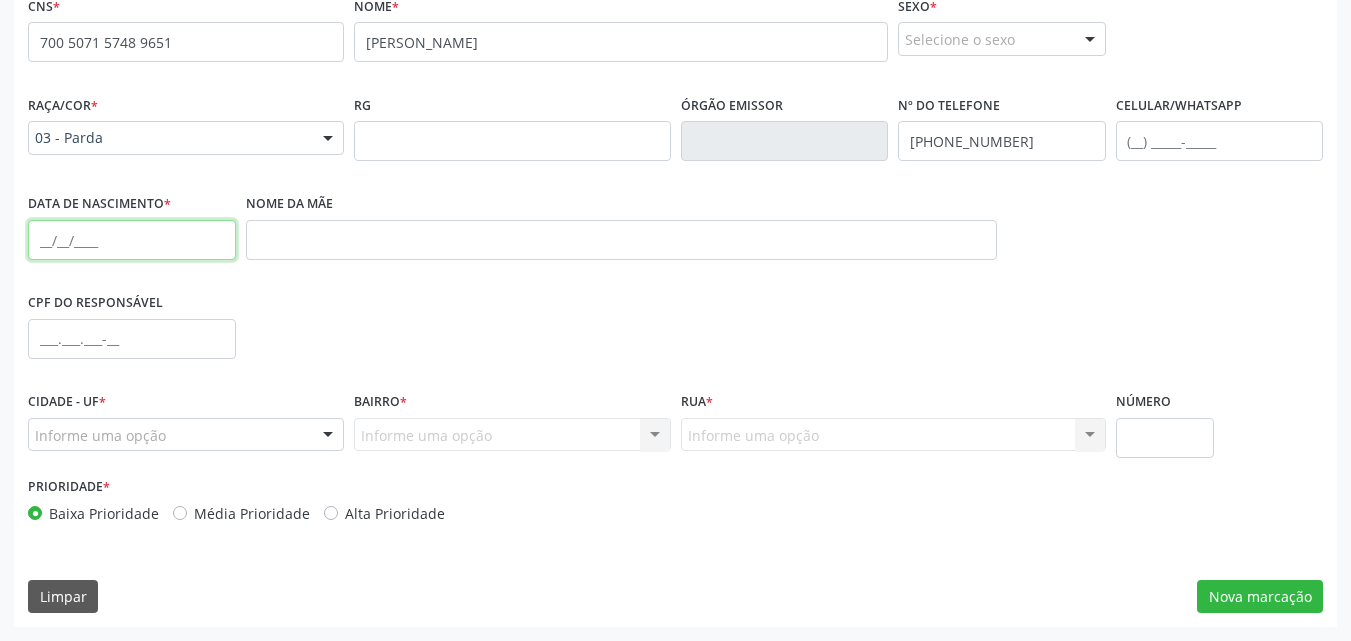 paste on "05/[DATE]" 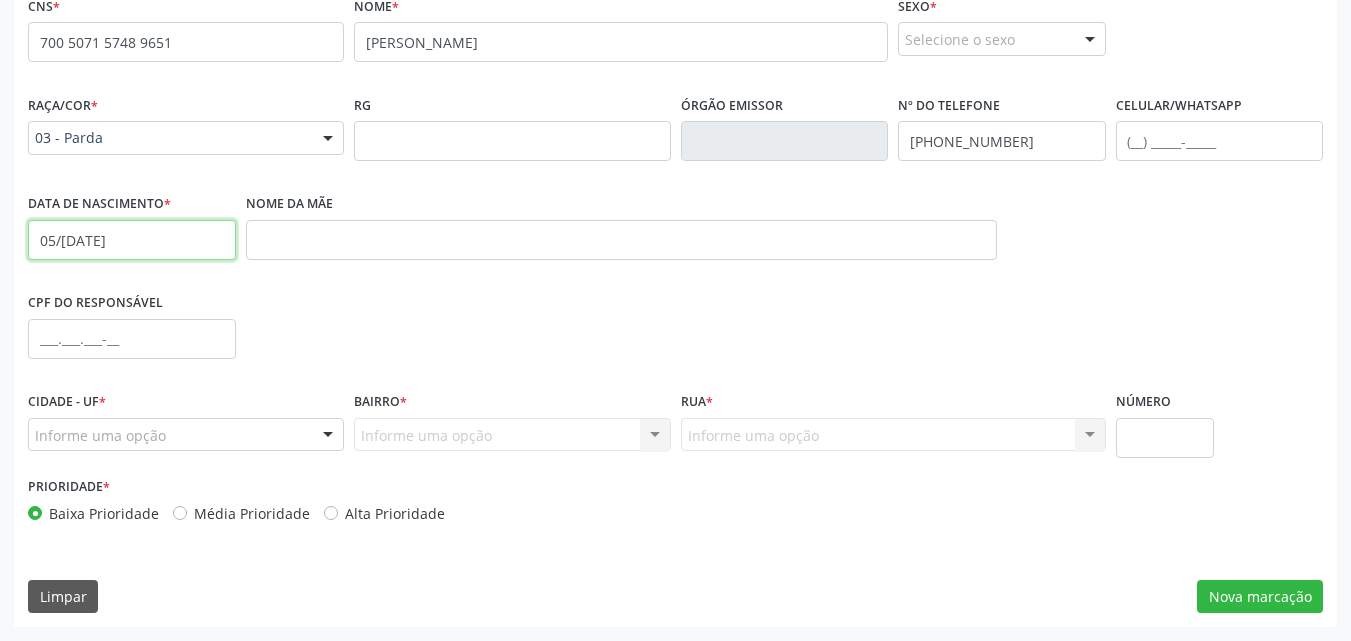 type on "05/[DATE]" 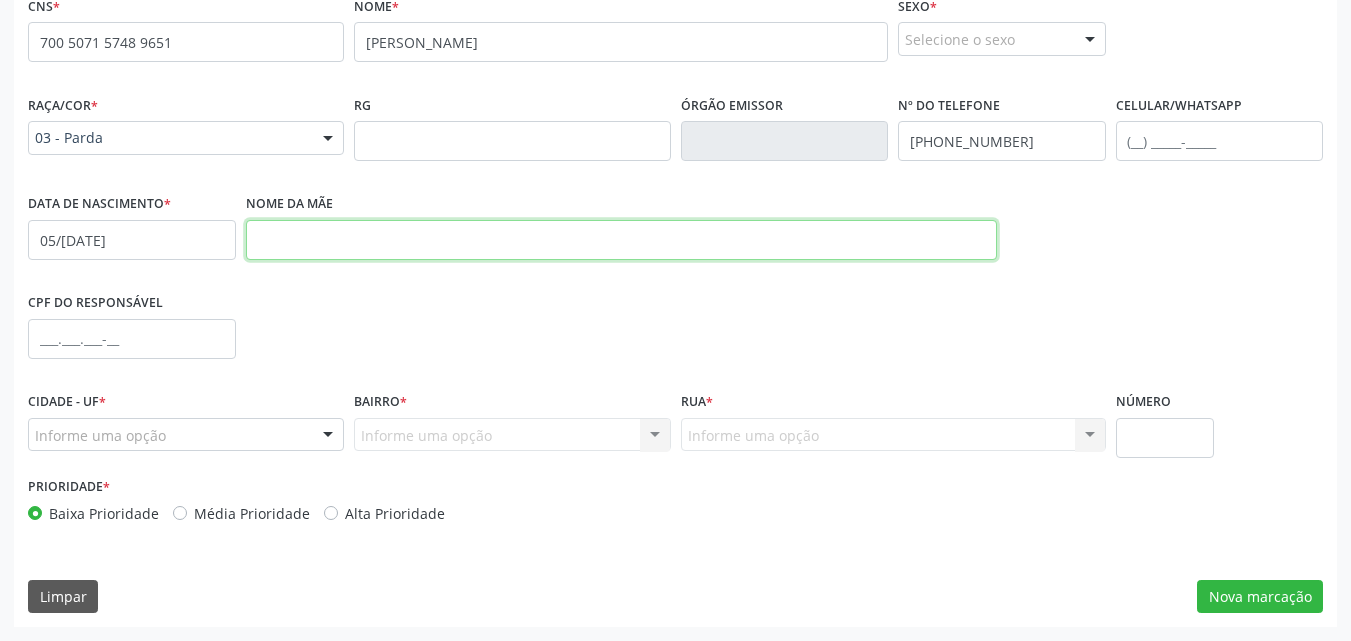 drag, startPoint x: 288, startPoint y: 247, endPoint x: 290, endPoint y: 232, distance: 15.132746 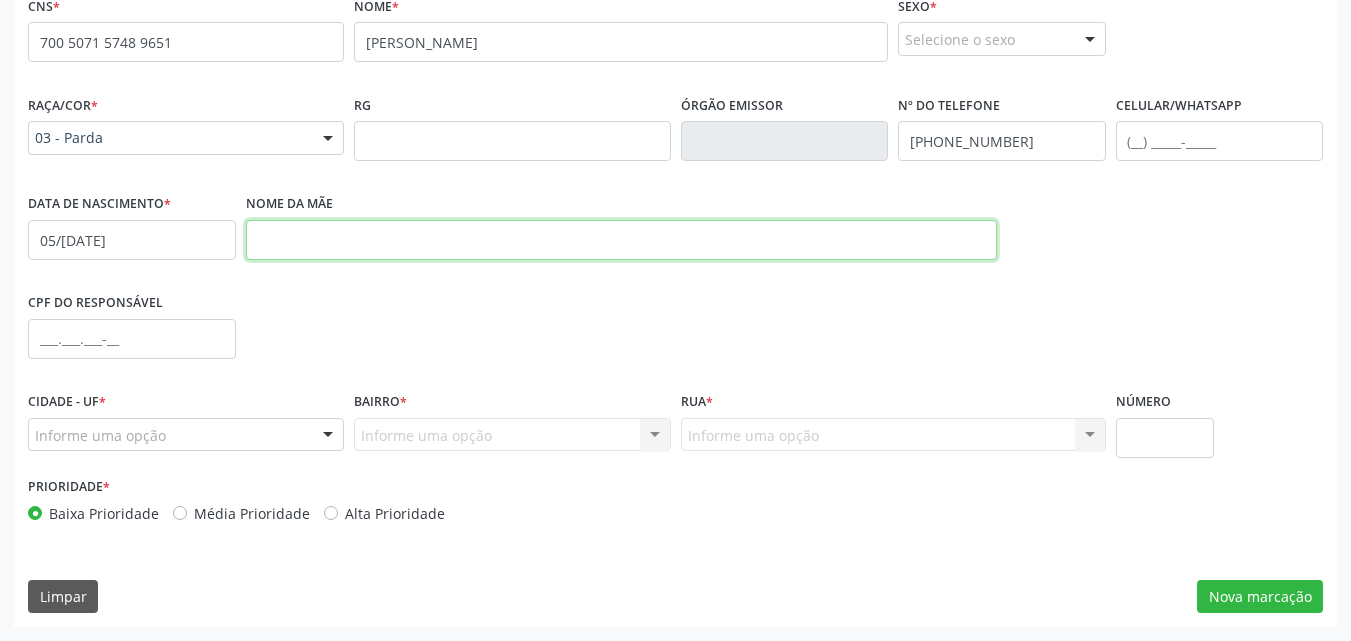 paste on "[PERSON_NAME]" 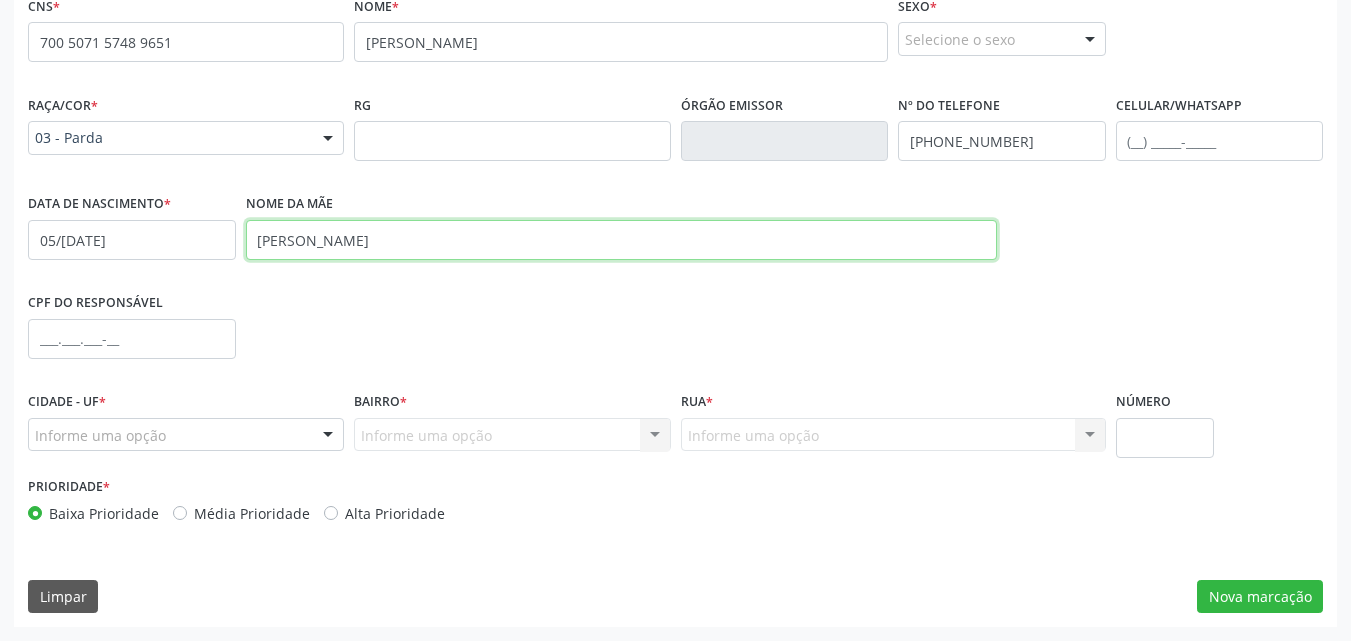 type on "[PERSON_NAME]" 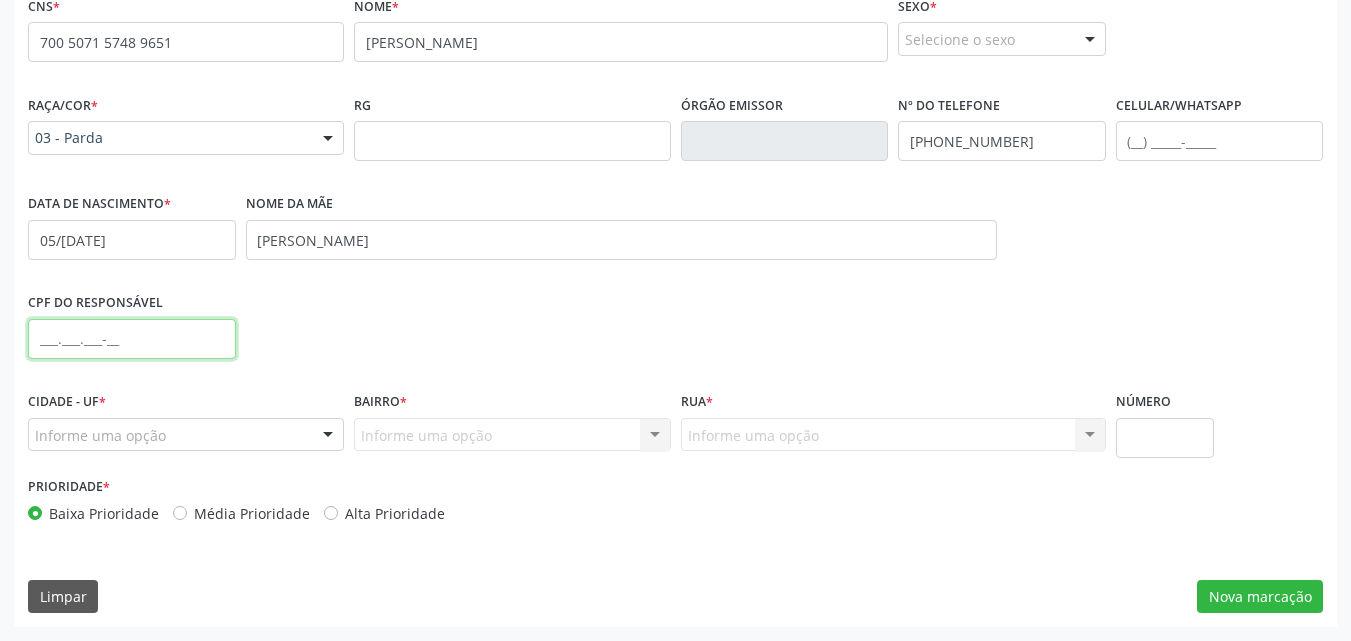 click at bounding box center (132, 339) 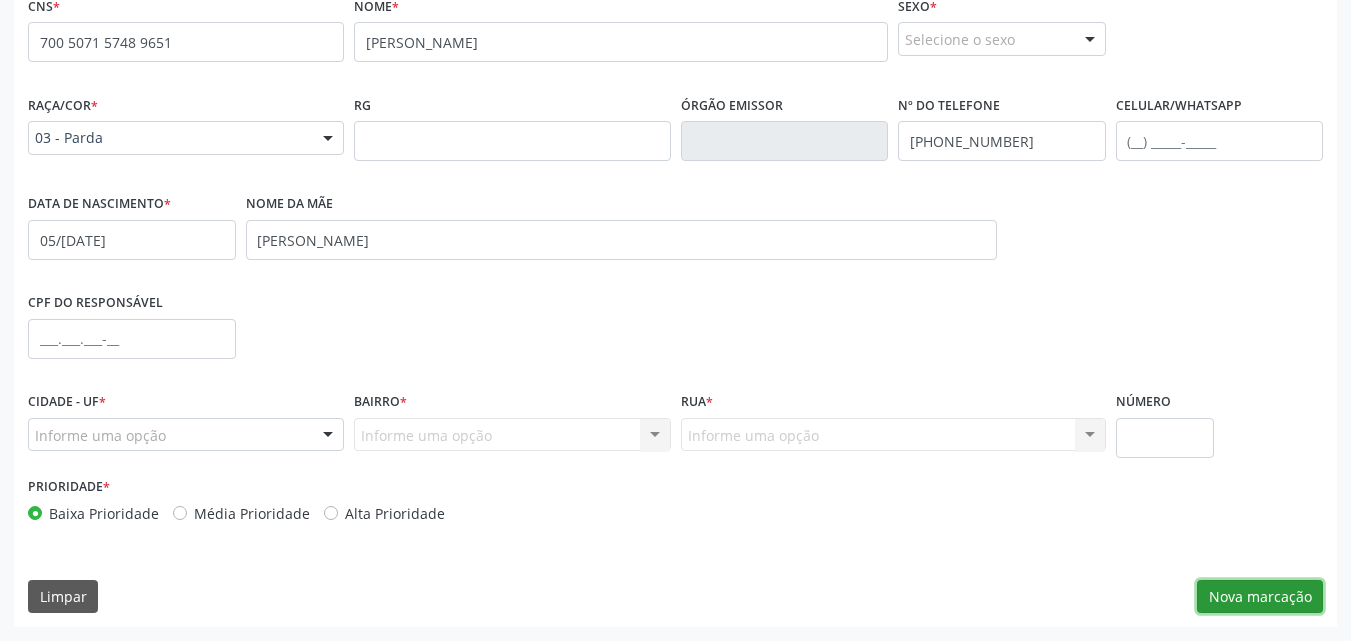 click on "Nova marcação" at bounding box center [1260, 597] 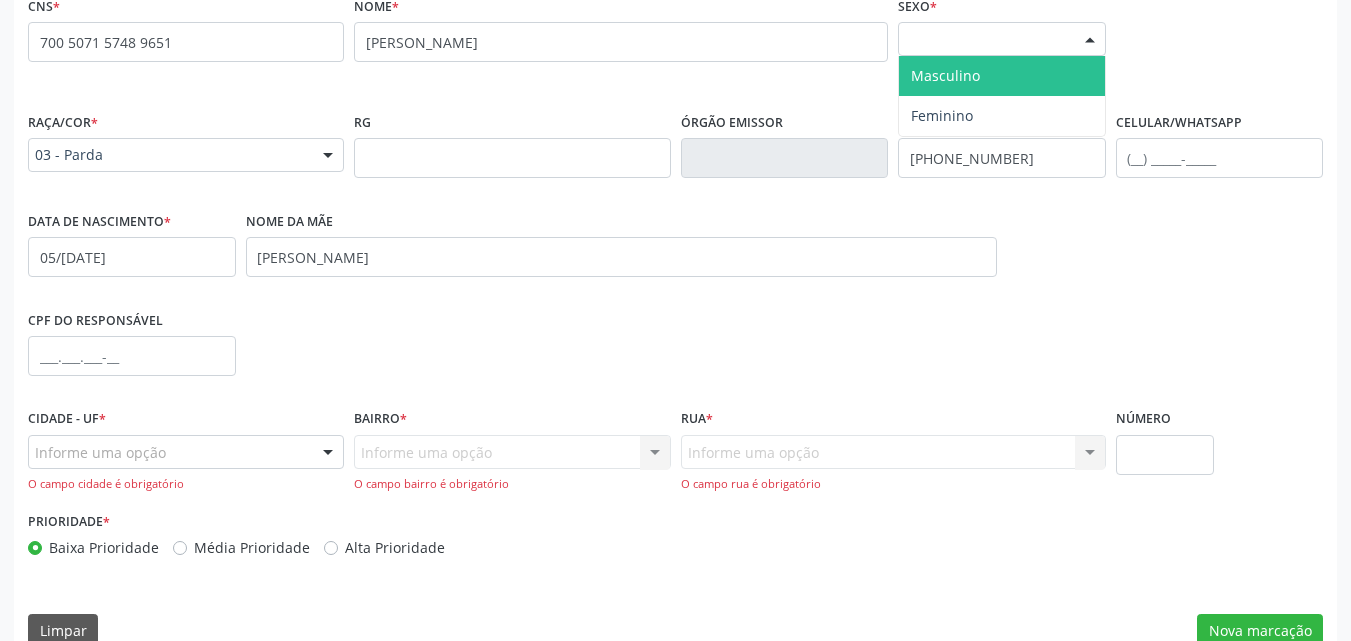 click on "Selecione o sexo" at bounding box center (1002, 39) 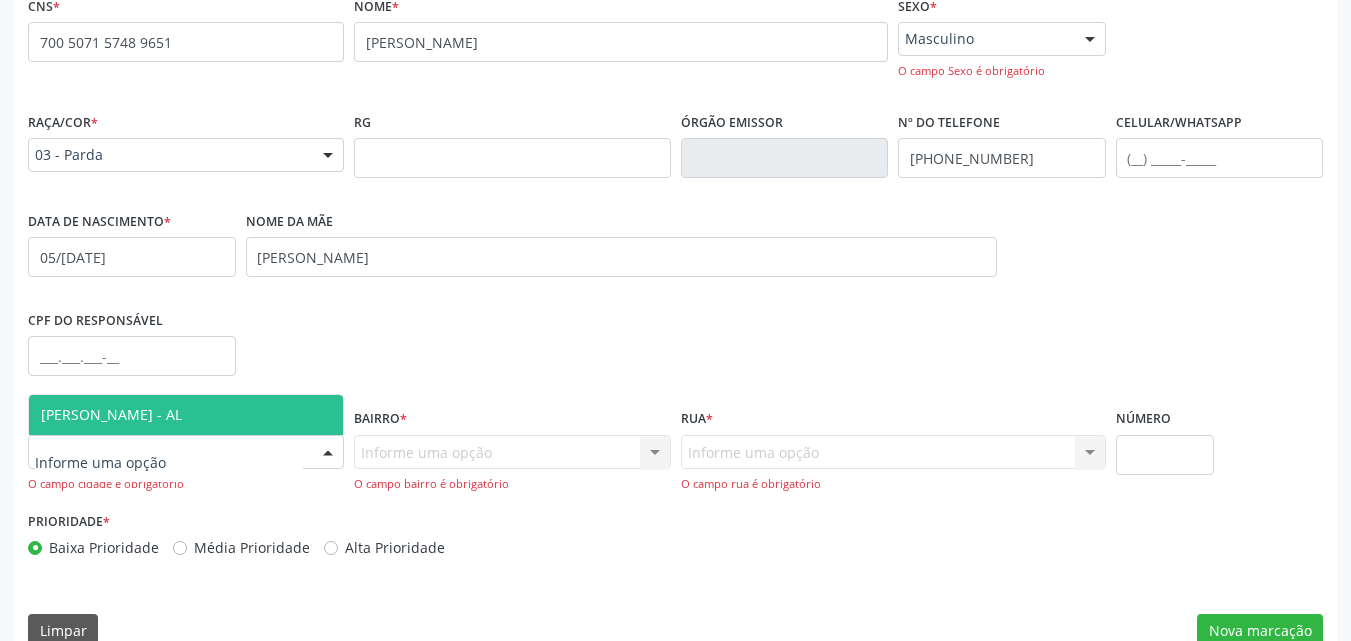 click at bounding box center (186, 452) 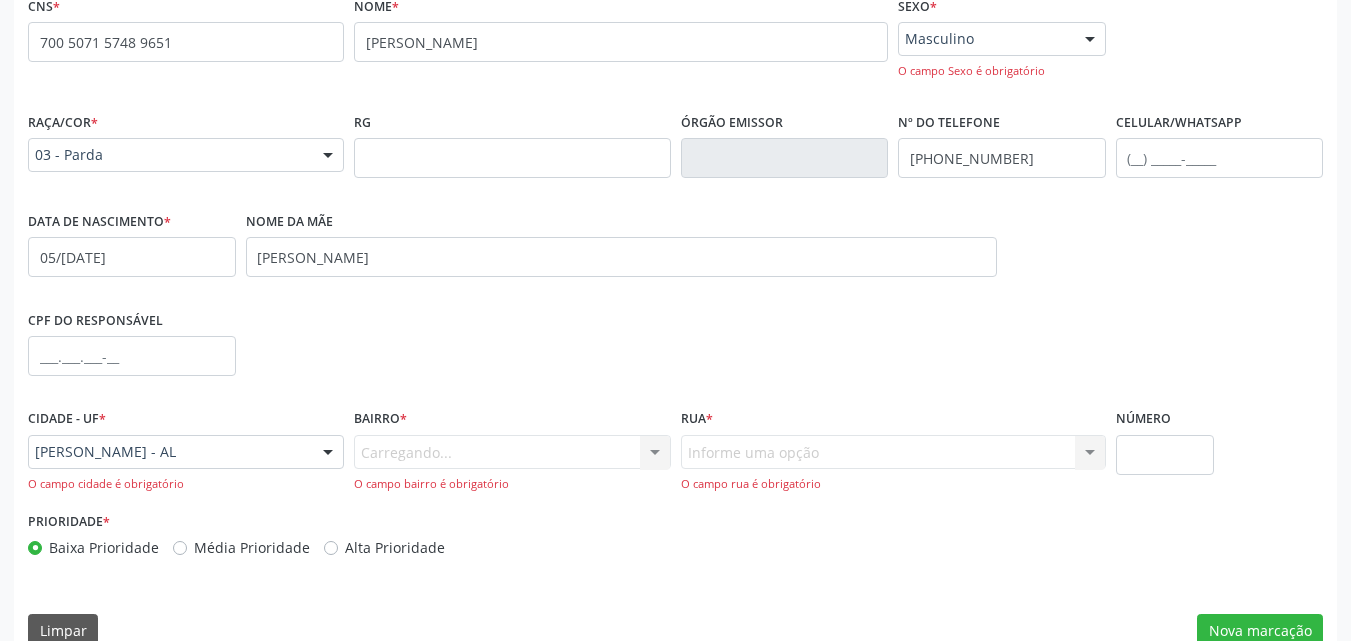 click on "Carregando...
Nenhum resultado encontrado para: "   "
Nenhuma opção encontrada. Digite para adicionar.
O campo bairro é obrigatório" at bounding box center (512, 463) 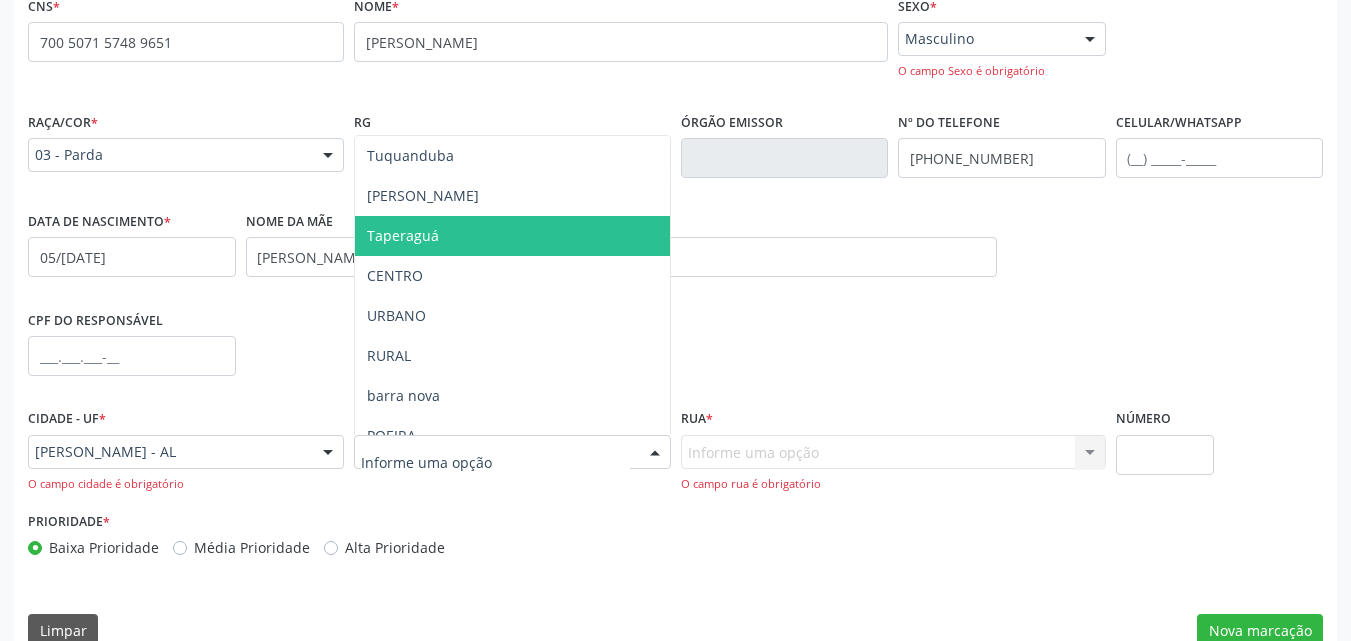 click on "Taperaguá" at bounding box center [403, 235] 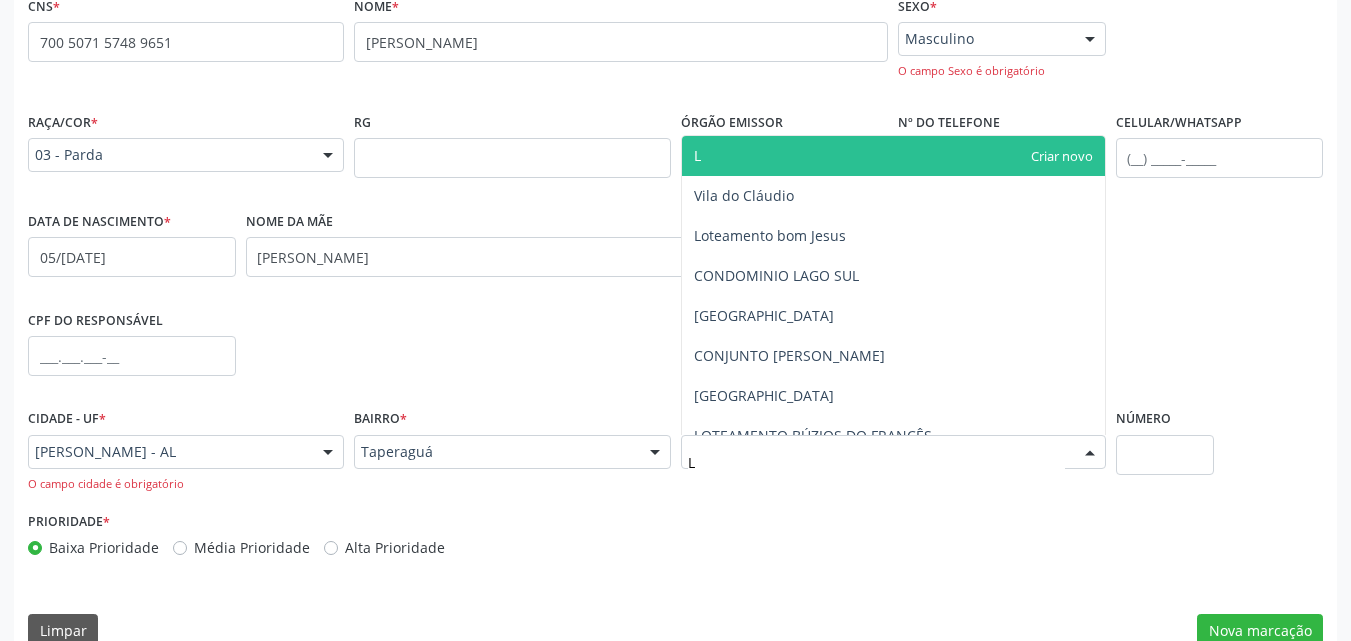 type on "LO" 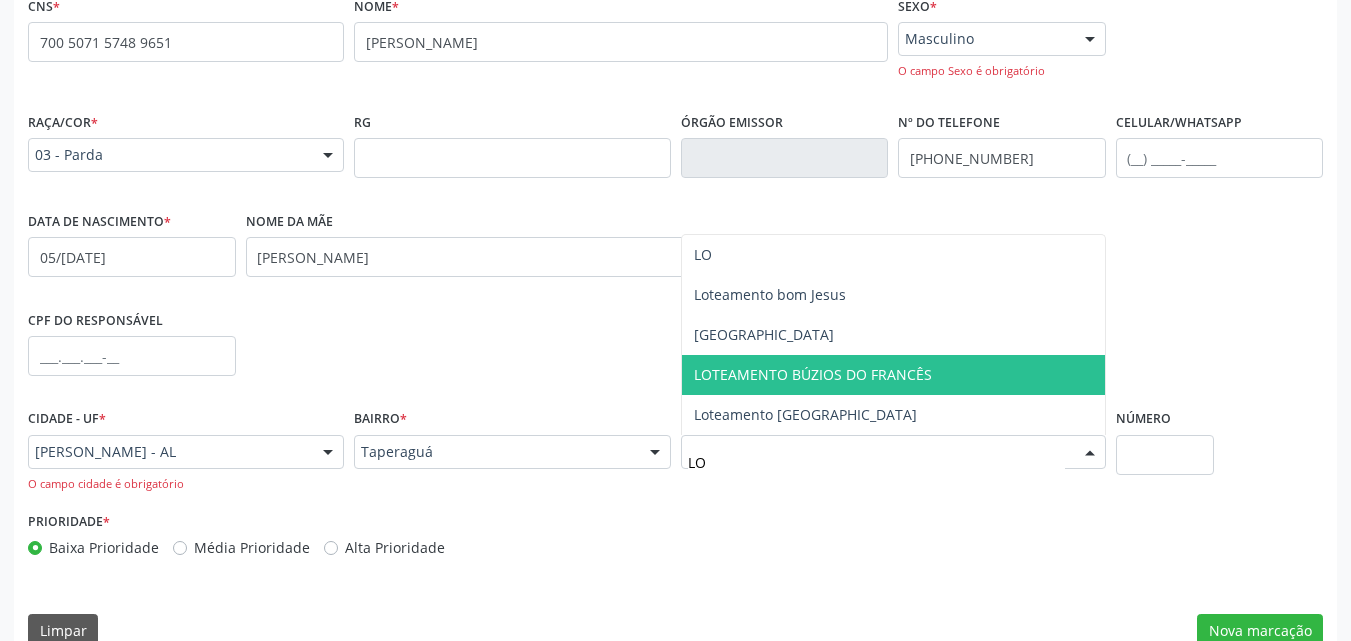 click on "LOTEAMENTO BÚZIOS DO FRANCÊS" at bounding box center (893, 375) 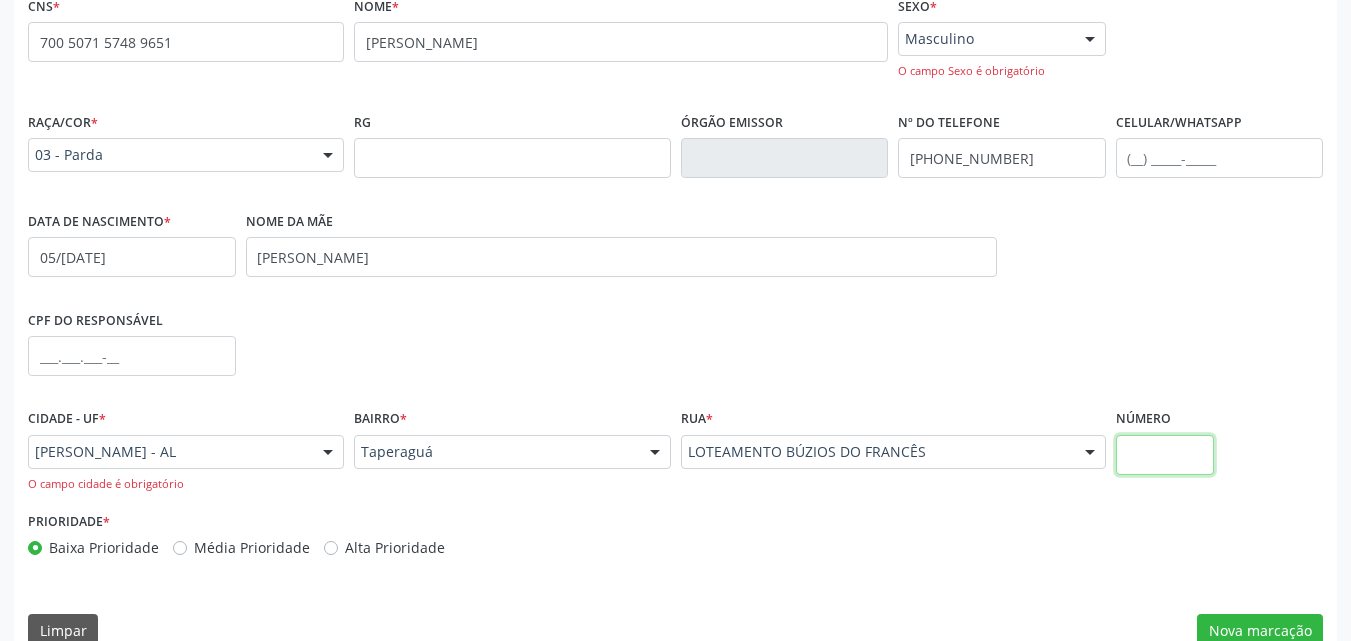 click at bounding box center (1165, 455) 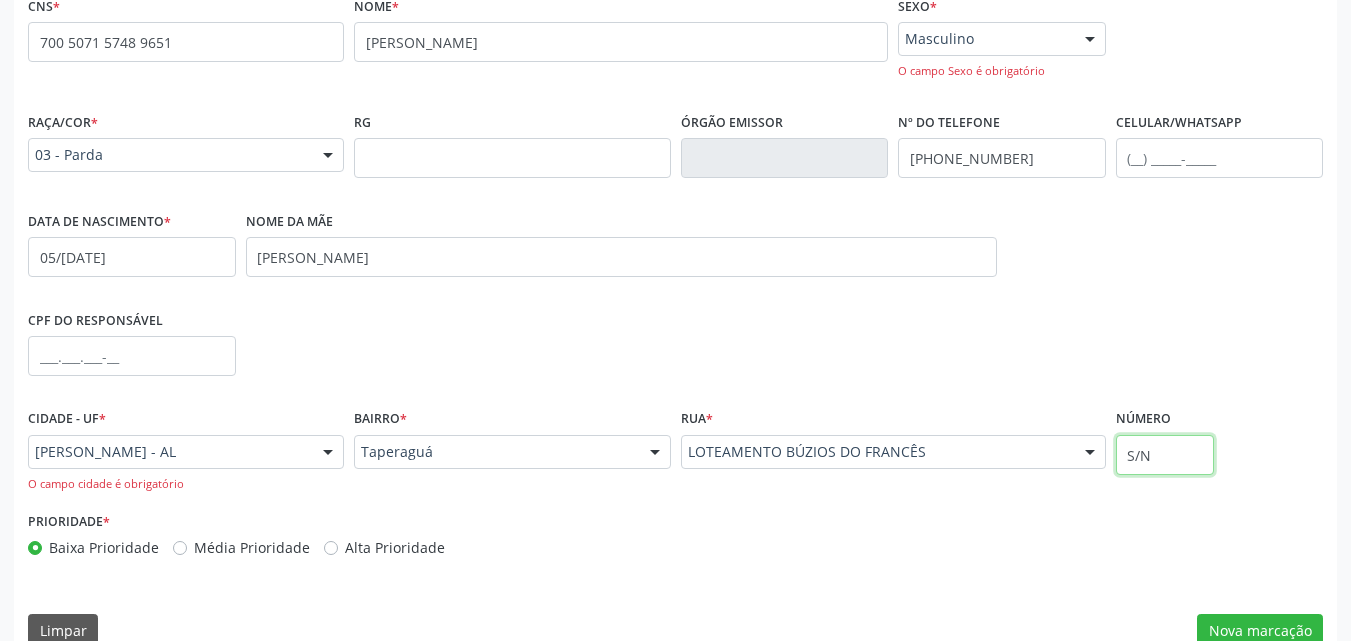 type on "S/N" 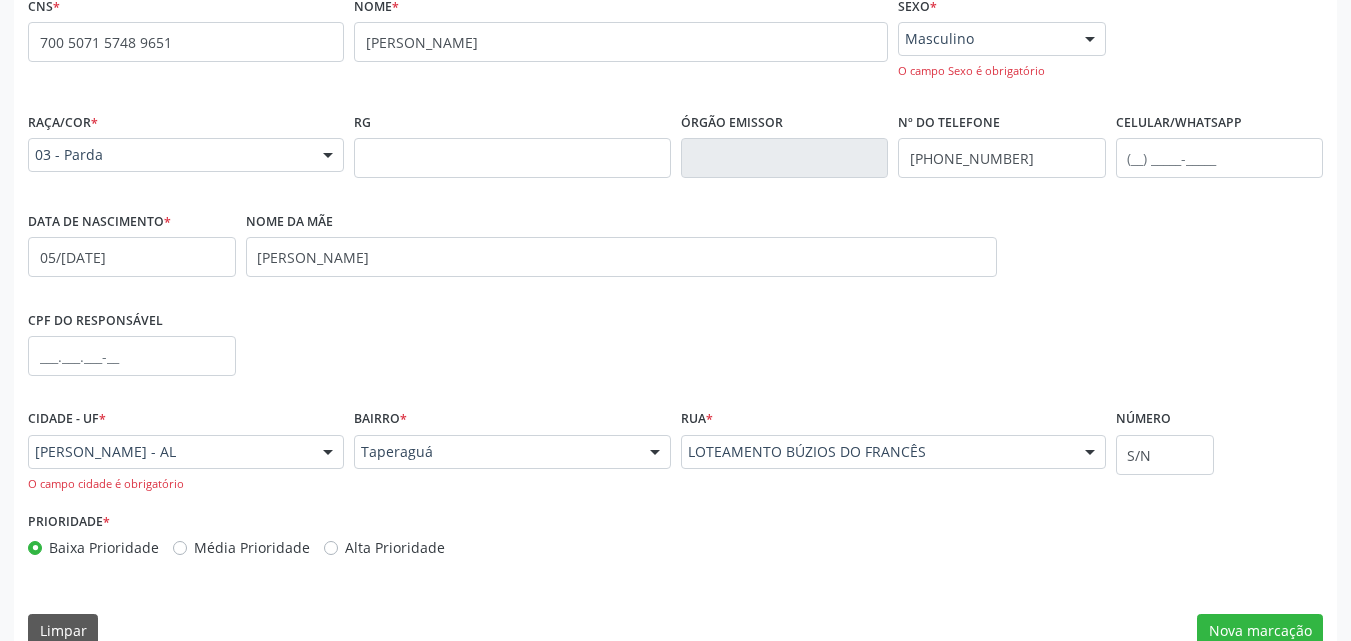 click on "Prioridade
*
Baixa Prioridade
Média Prioridade
Alta Prioridade" at bounding box center [675, 539] 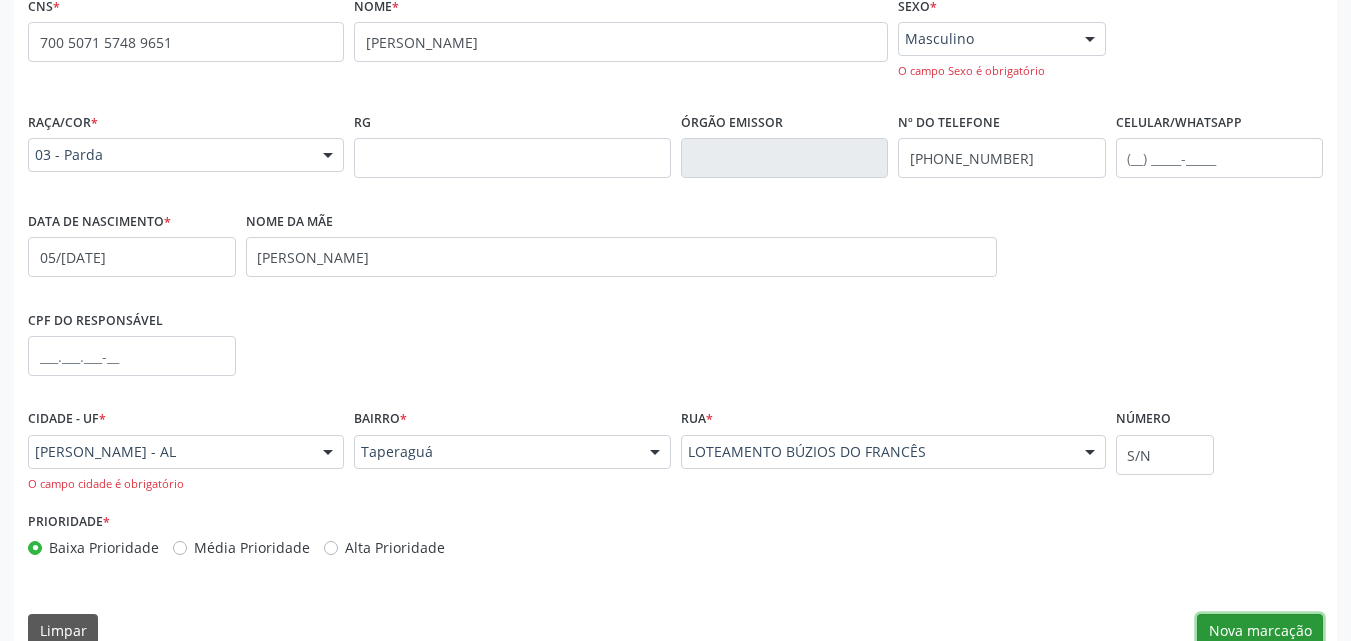 click on "Nova marcação" at bounding box center (1260, 631) 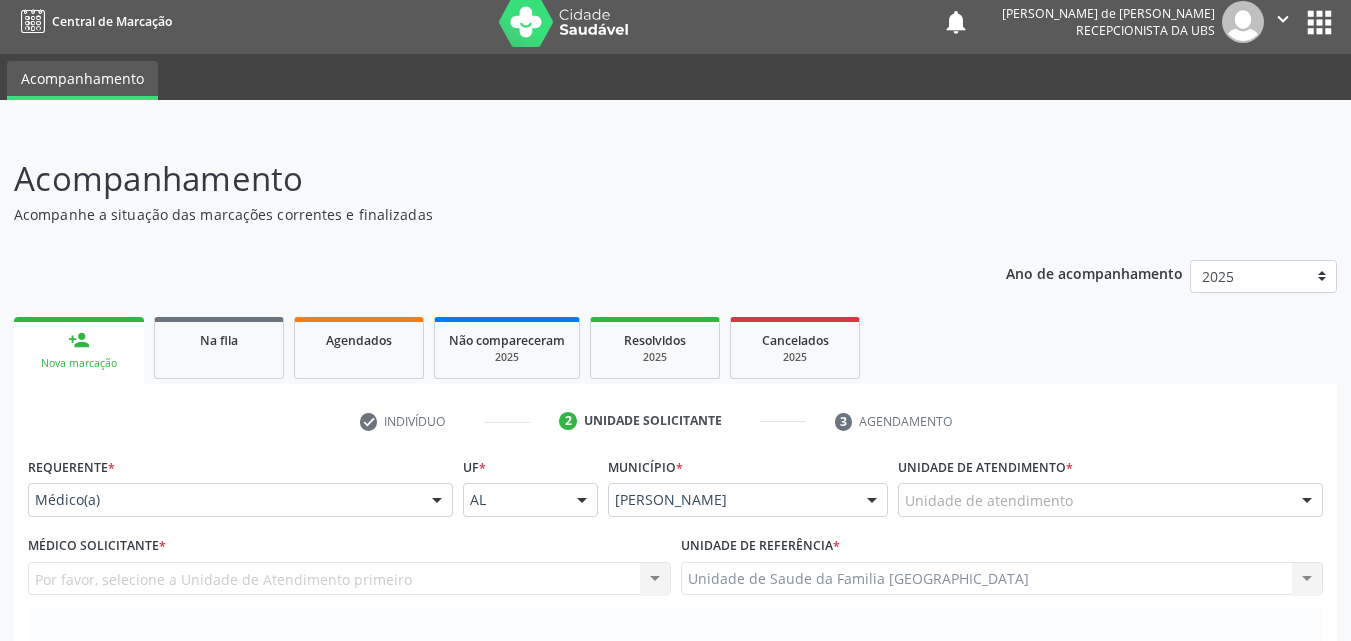 scroll, scrollTop: 0, scrollLeft: 0, axis: both 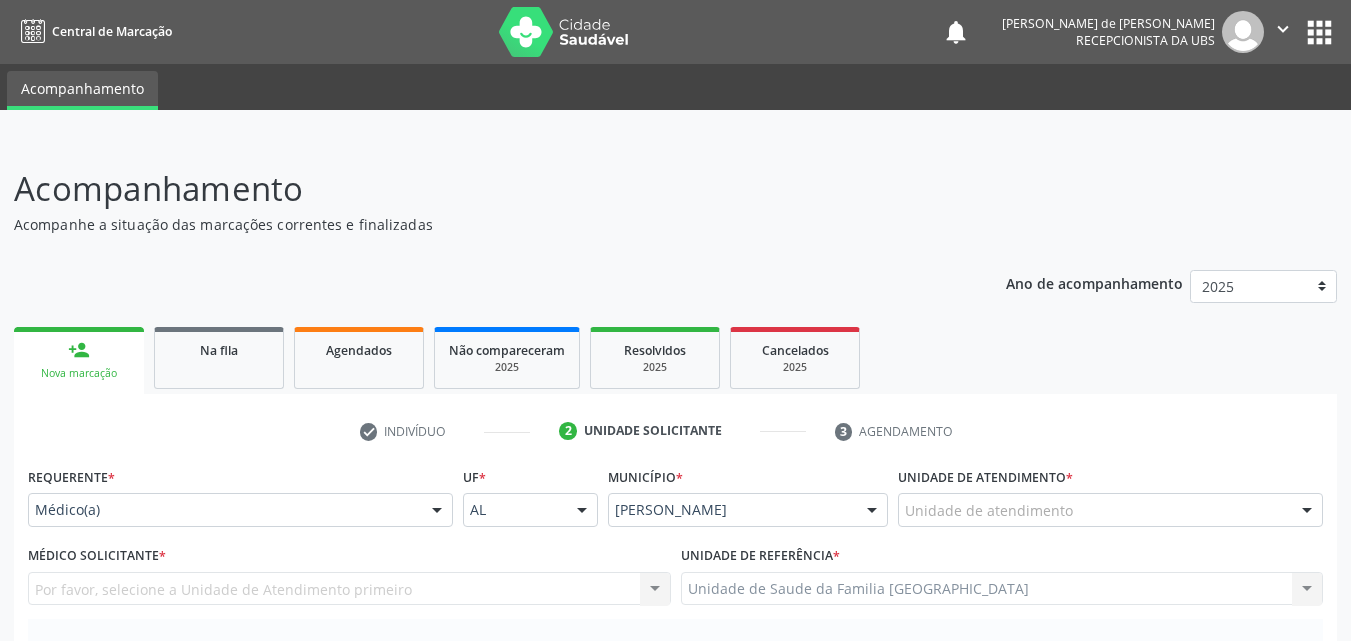 click on "Médico(a)" at bounding box center [240, 510] 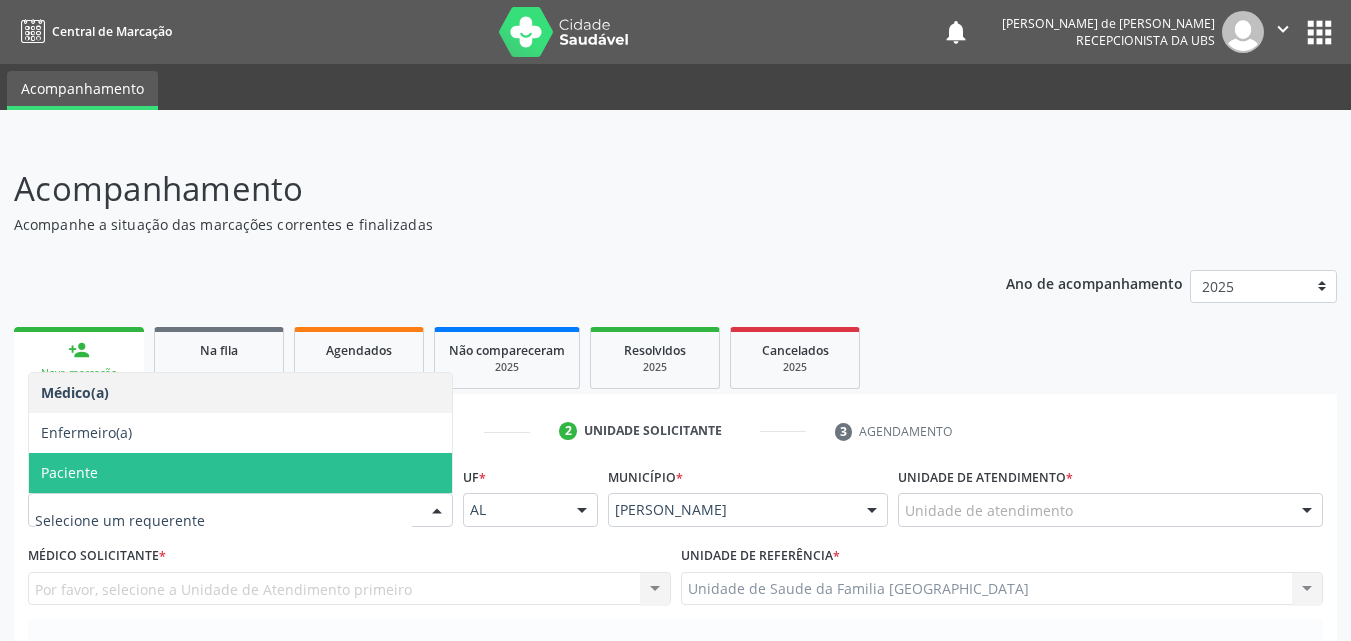 click on "Paciente" at bounding box center [69, 472] 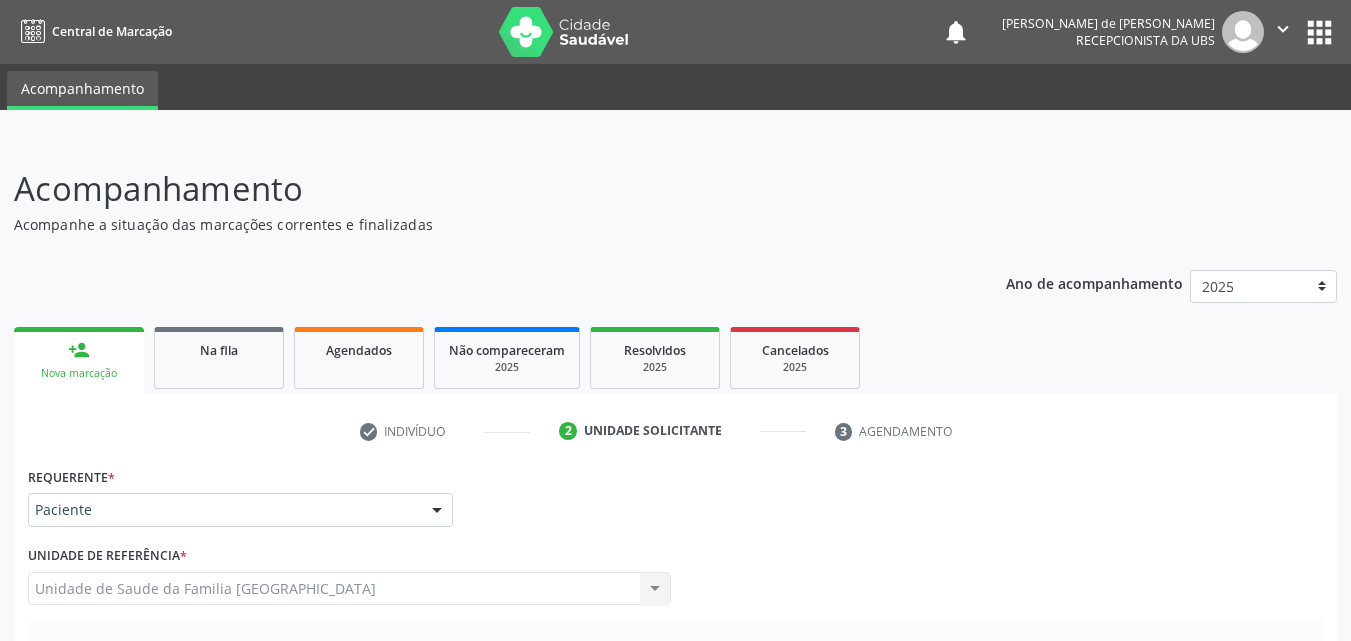 scroll, scrollTop: 467, scrollLeft: 0, axis: vertical 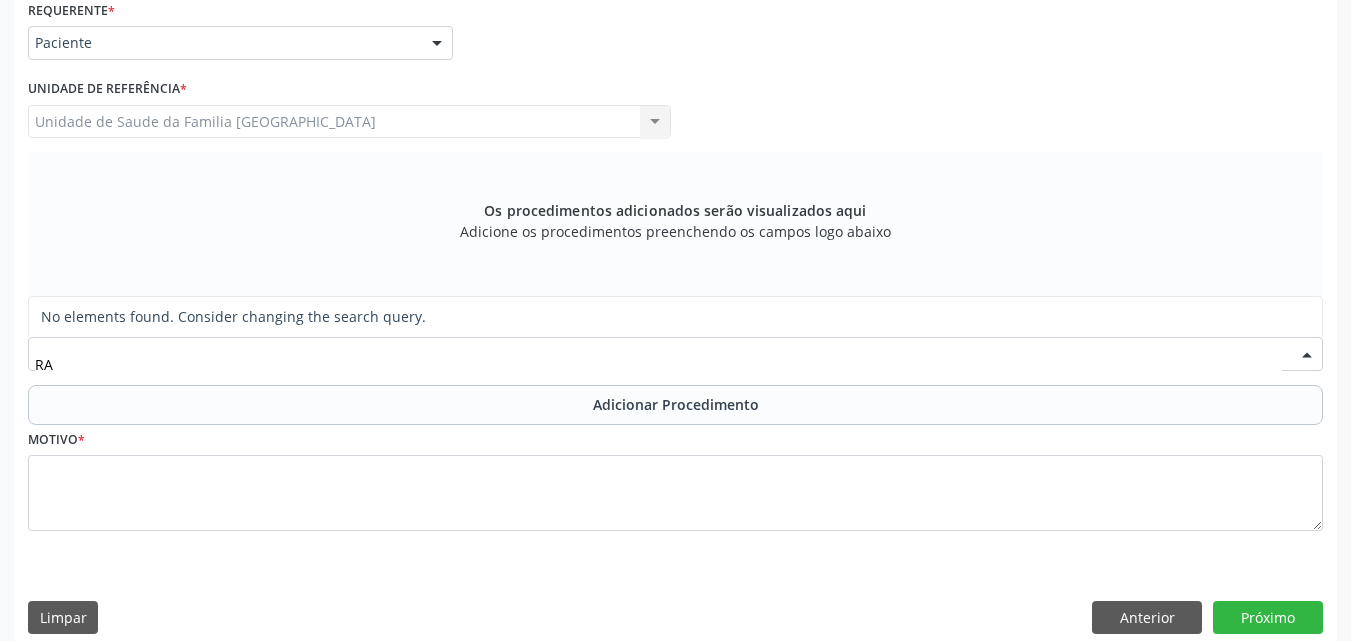 type on "R" 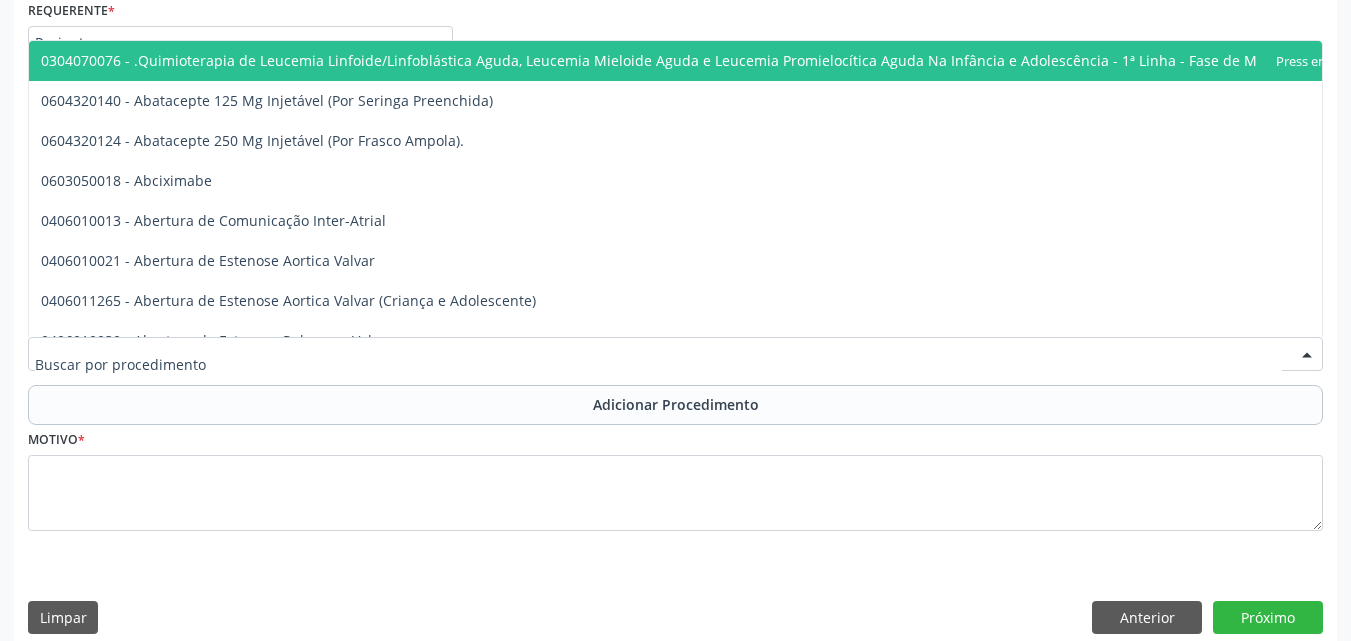 click at bounding box center [658, 364] 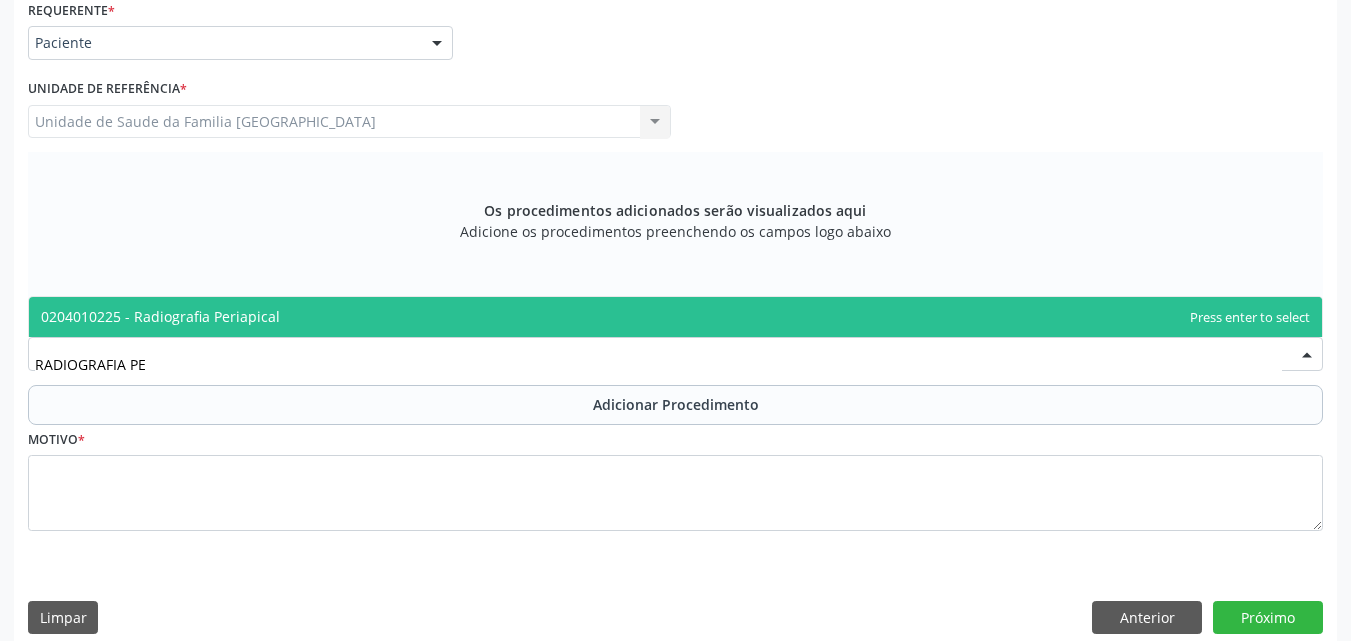 type on "RADIOGRAFIA PER" 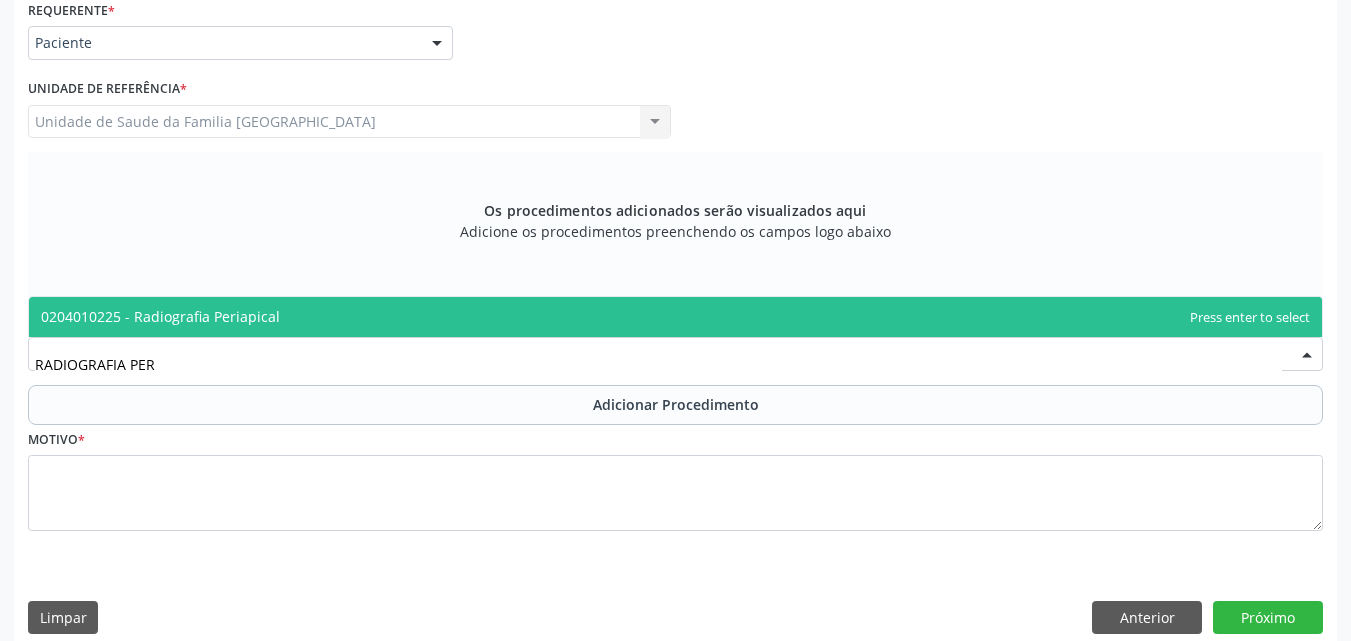 click on "0204010225 - Radiografia Periapical" at bounding box center [160, 316] 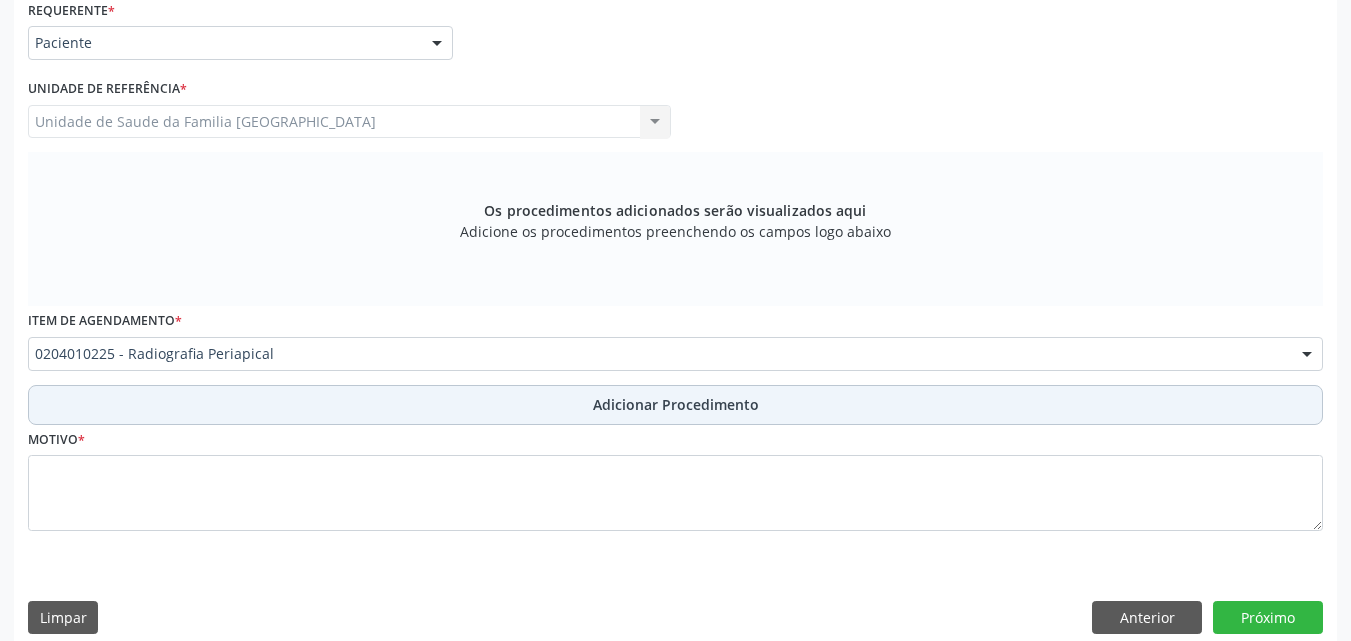 click on "Adicionar Procedimento" at bounding box center [676, 404] 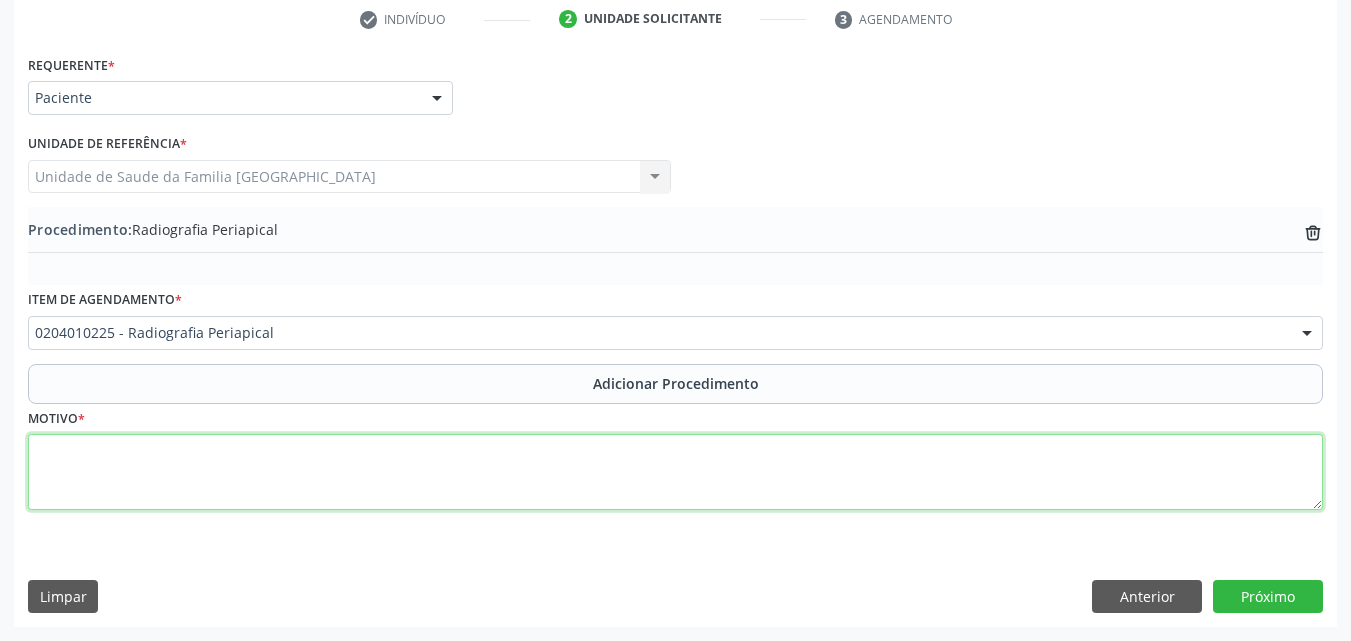 click at bounding box center (675, 472) 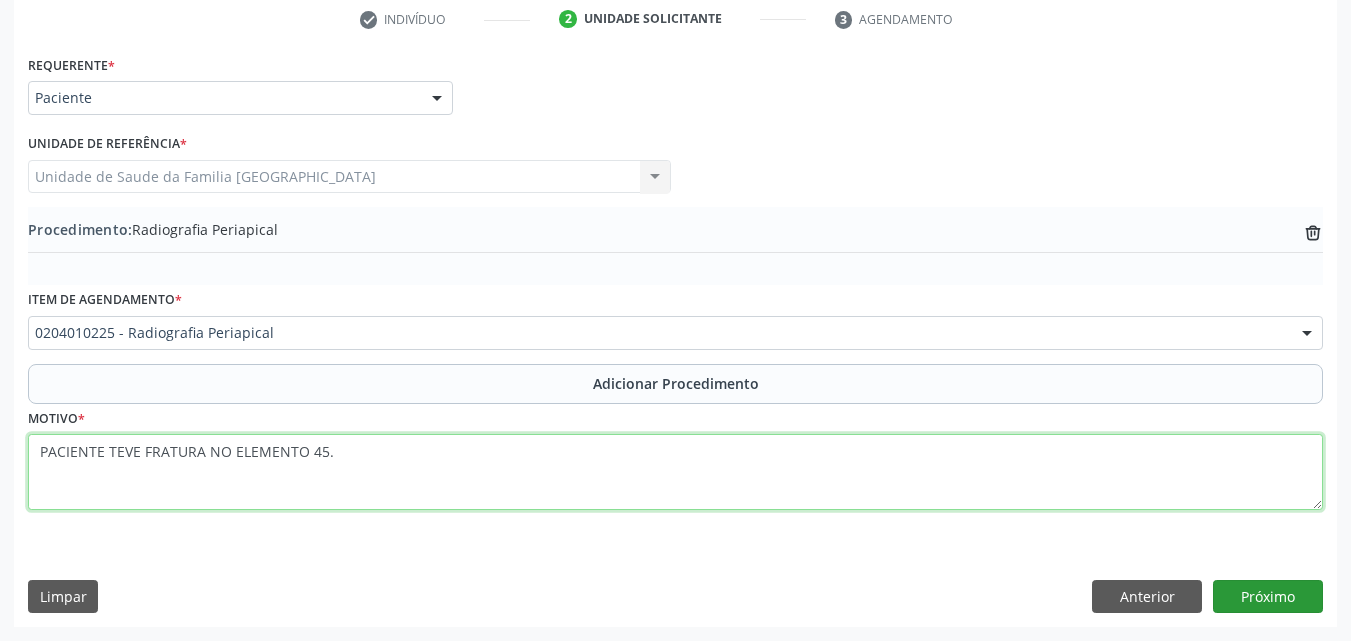type on "PACIENTE TEVE FRATURA NO ELEMENTO 45." 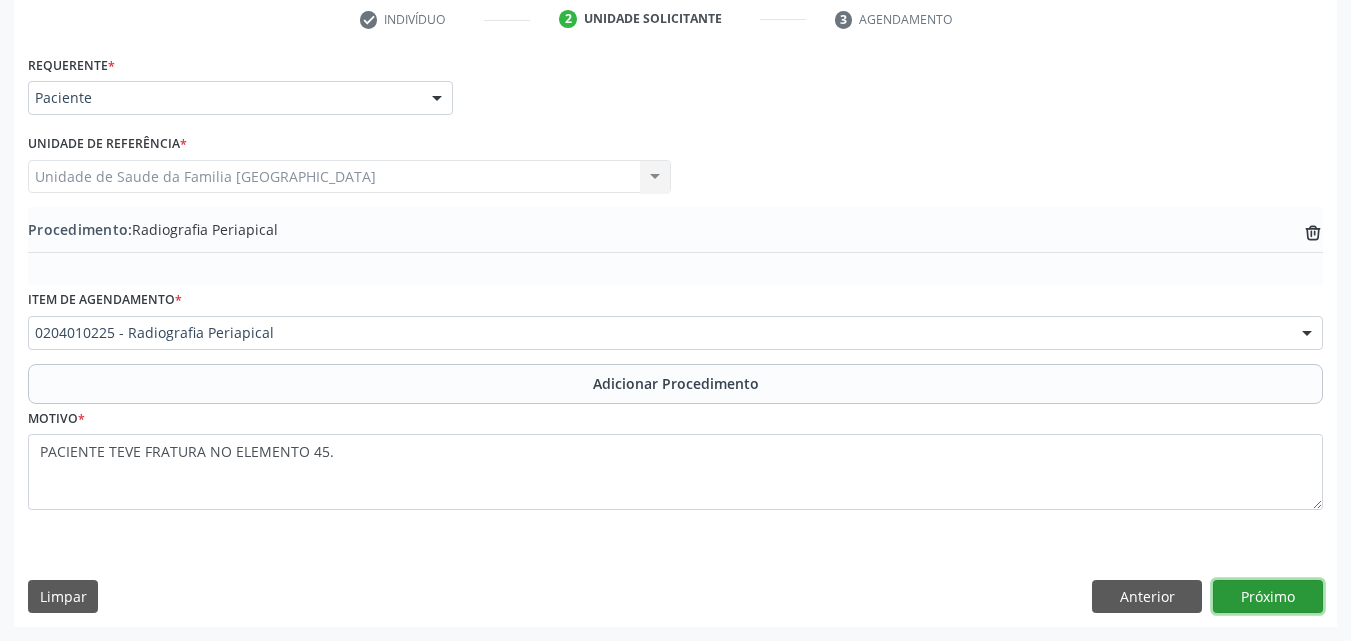 click on "Próximo" at bounding box center [1268, 597] 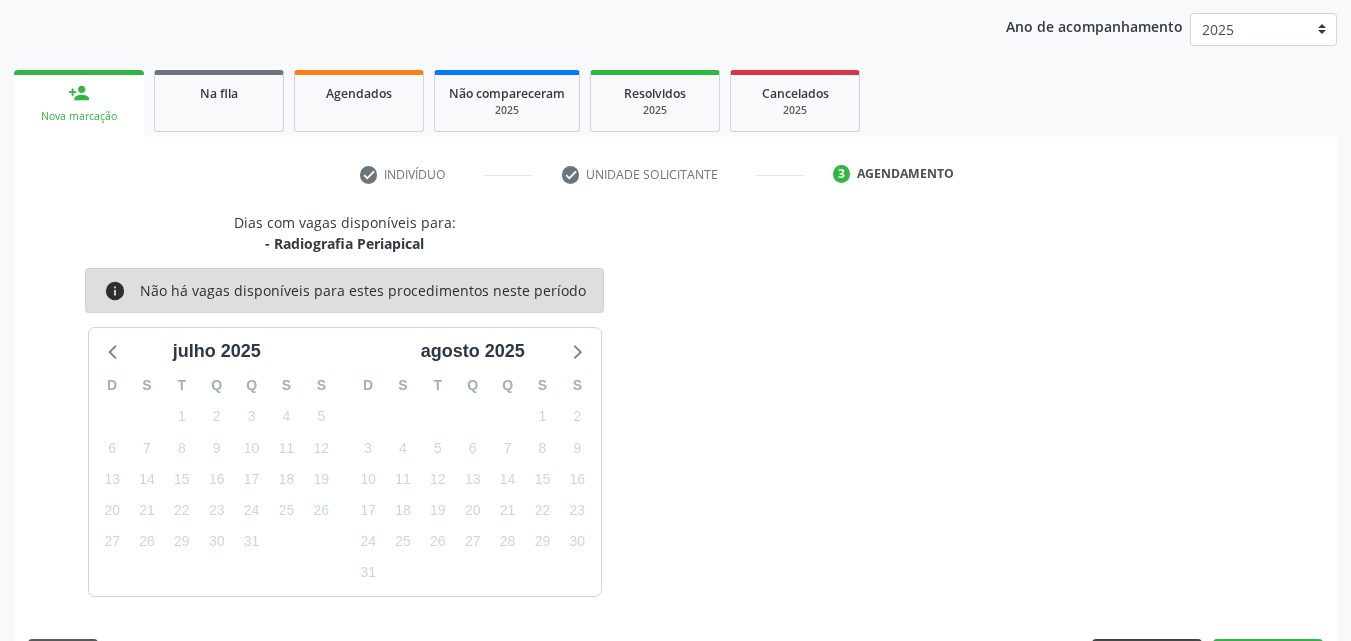 scroll, scrollTop: 316, scrollLeft: 0, axis: vertical 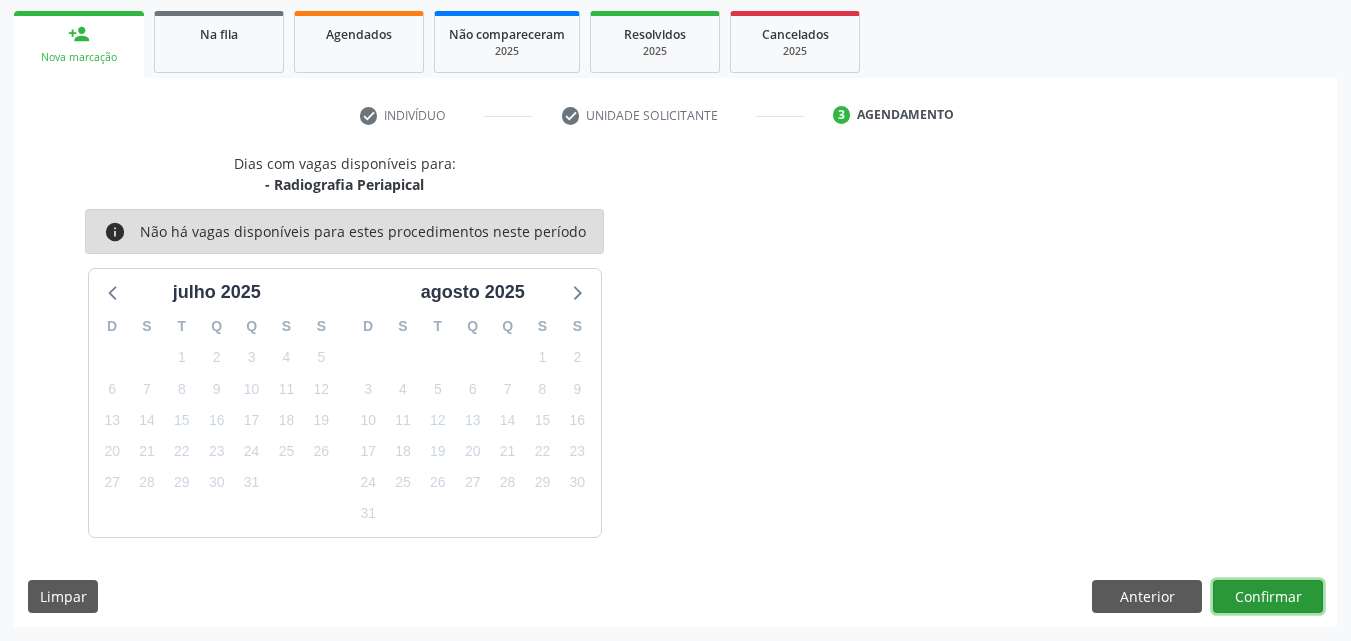 click on "Confirmar" at bounding box center [1268, 597] 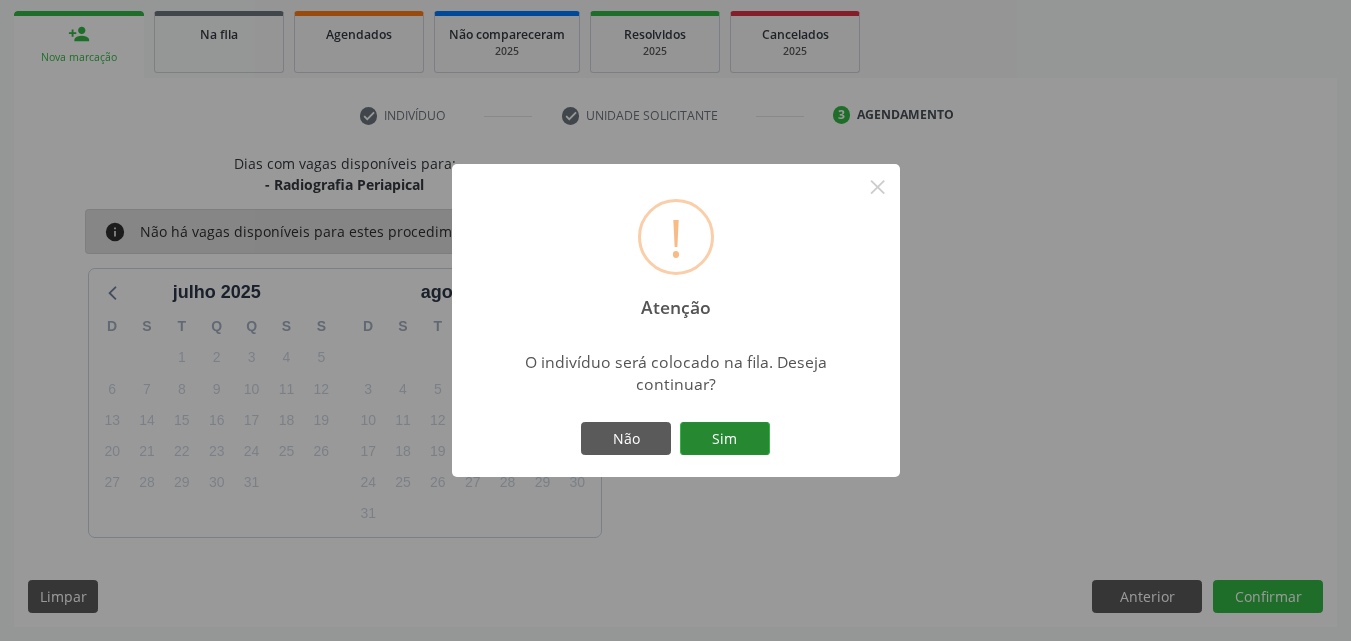 click on "Sim" at bounding box center [725, 439] 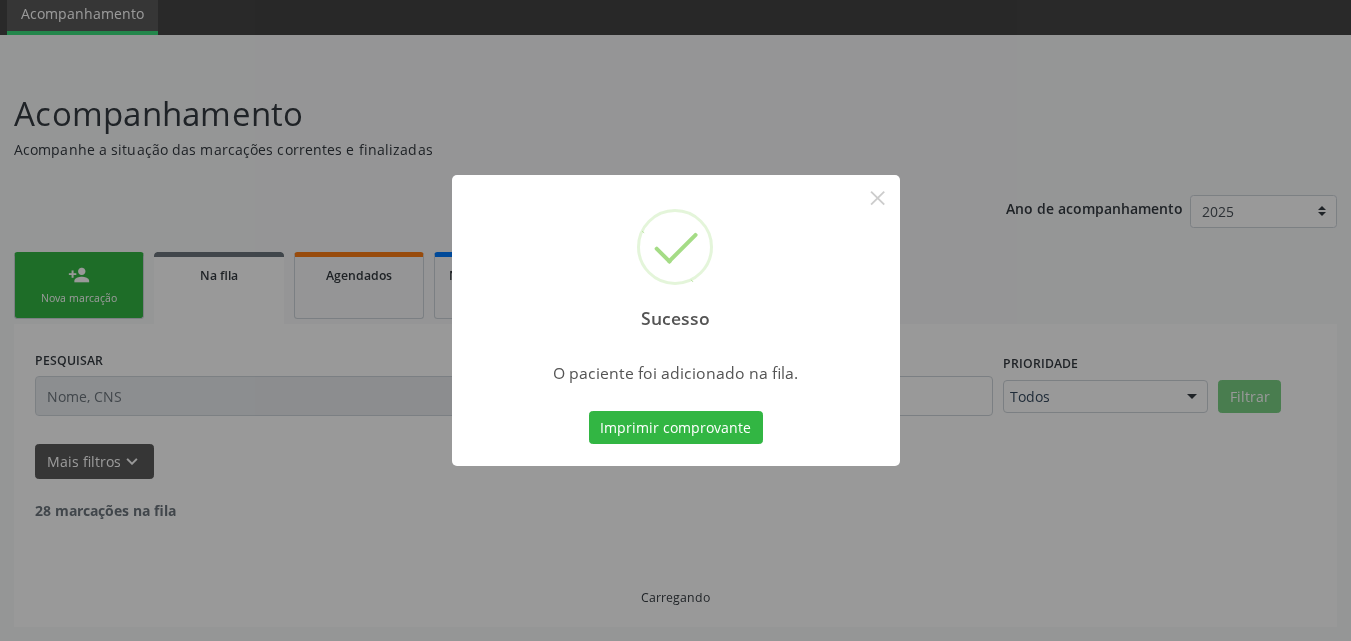 scroll, scrollTop: 54, scrollLeft: 0, axis: vertical 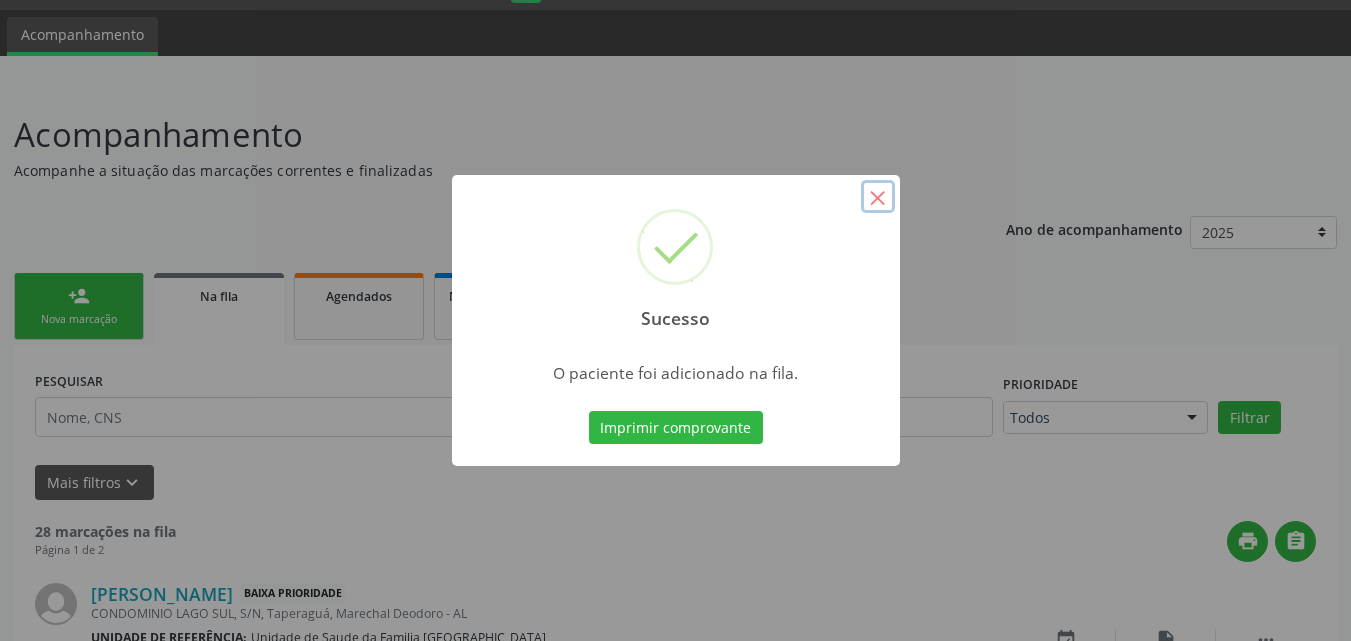 click on "×" at bounding box center [878, 197] 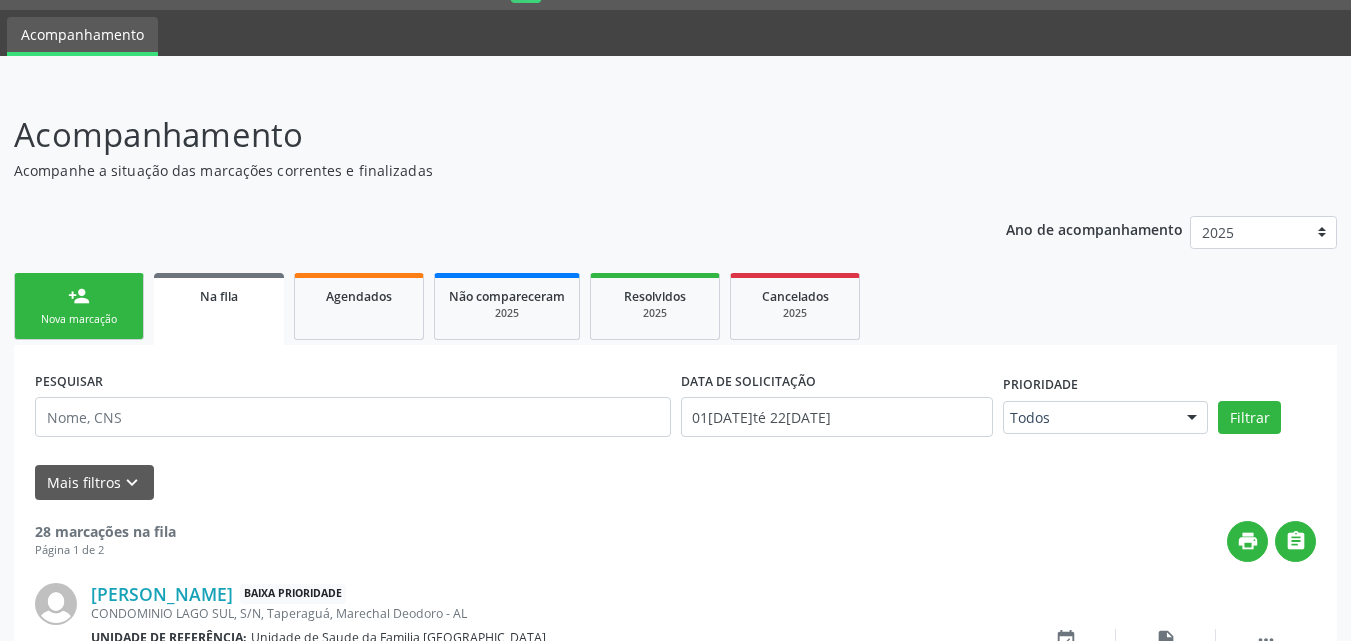 click on "Nova marcação" at bounding box center [79, 319] 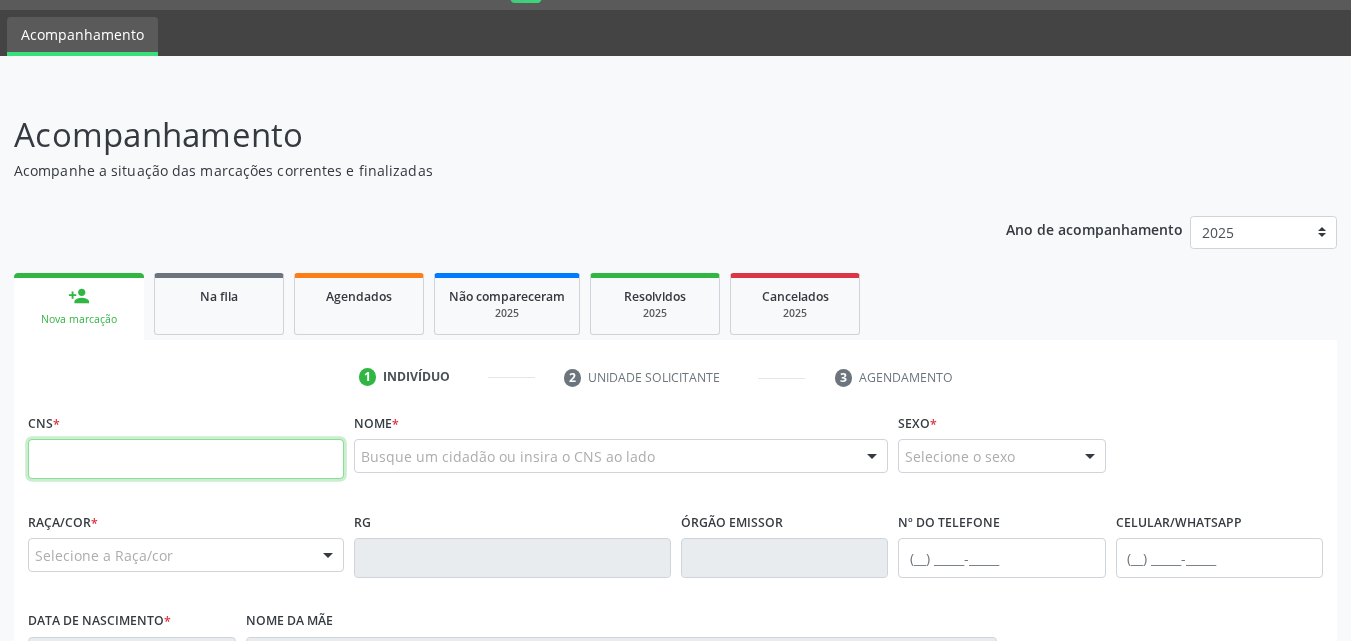 click at bounding box center [186, 459] 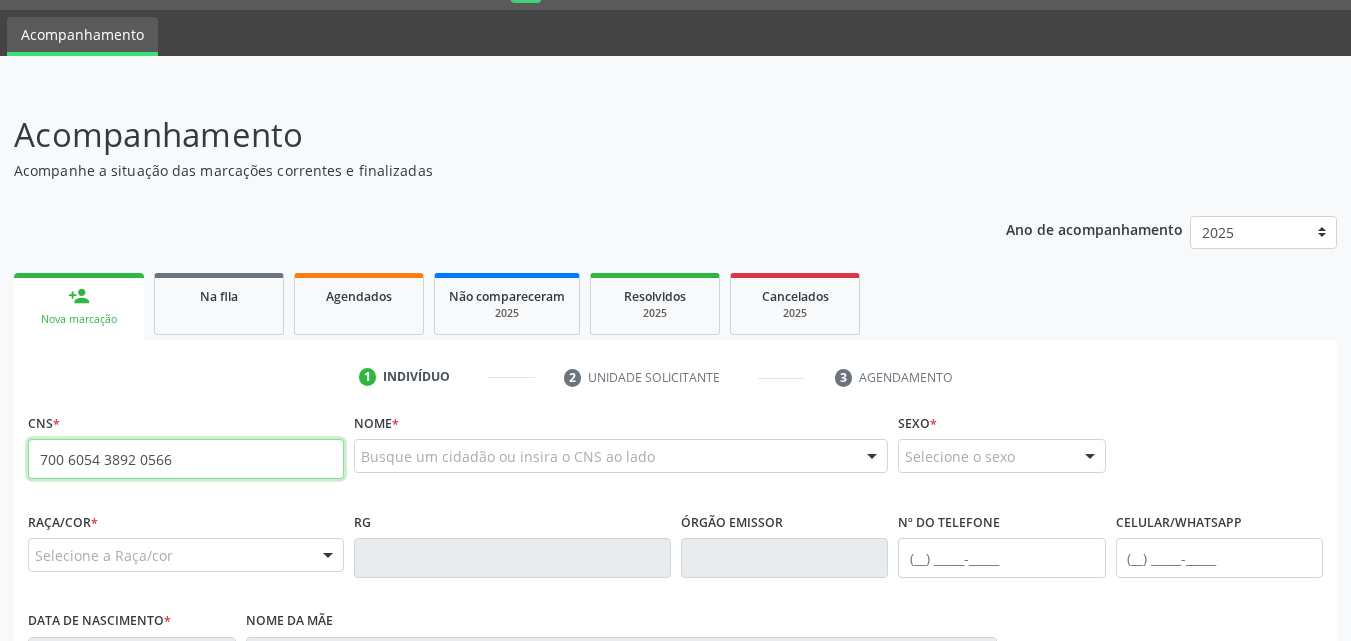 type on "700 6054 3892 0566" 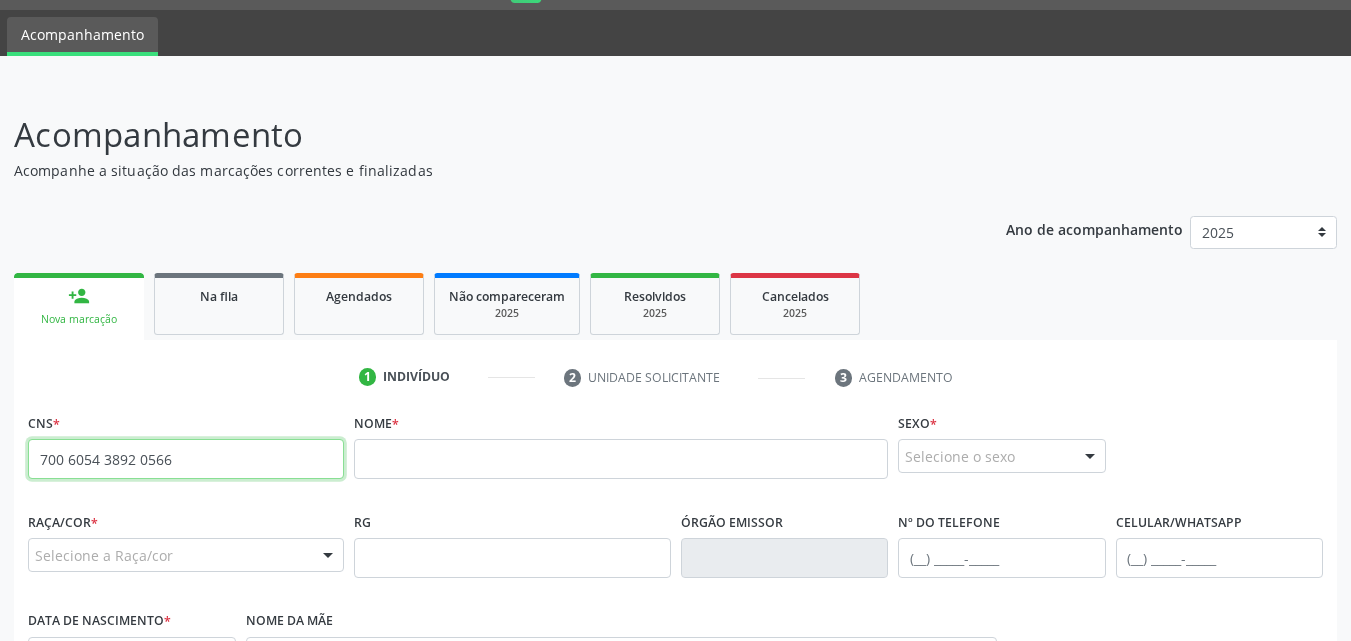 drag, startPoint x: 181, startPoint y: 462, endPoint x: 33, endPoint y: 451, distance: 148.40822 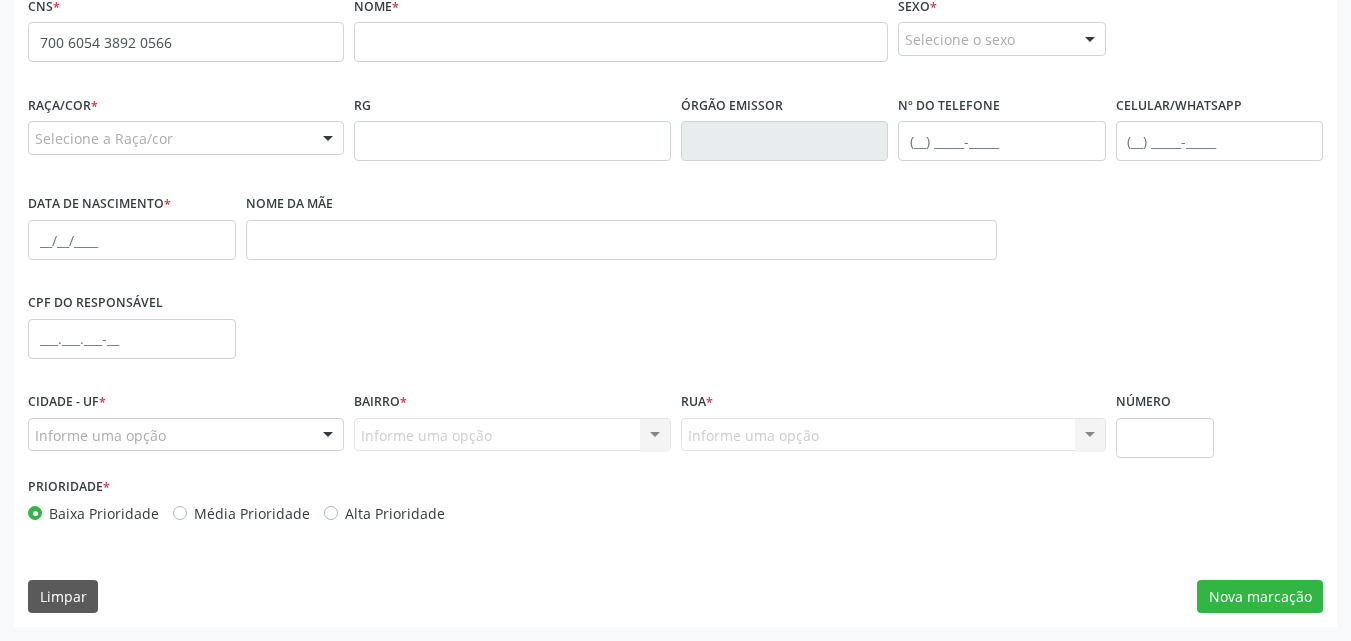click on "Selecione o sexo" at bounding box center (1002, 39) 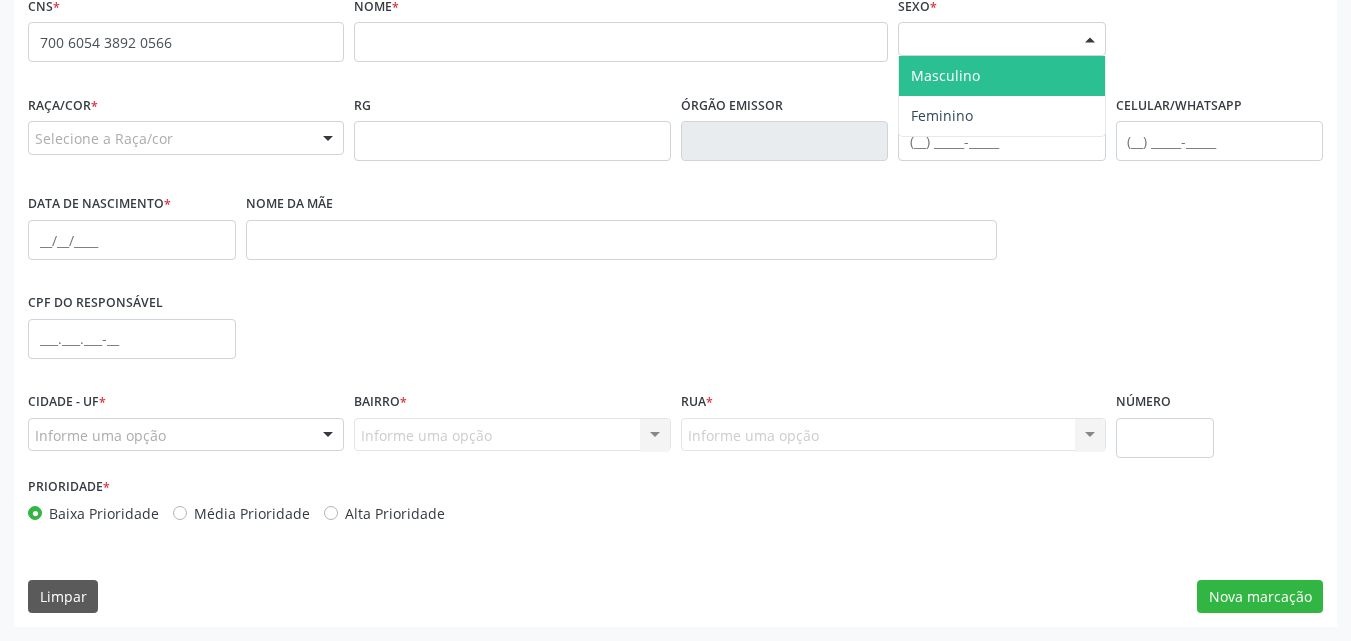click on "Masculino" at bounding box center (945, 75) 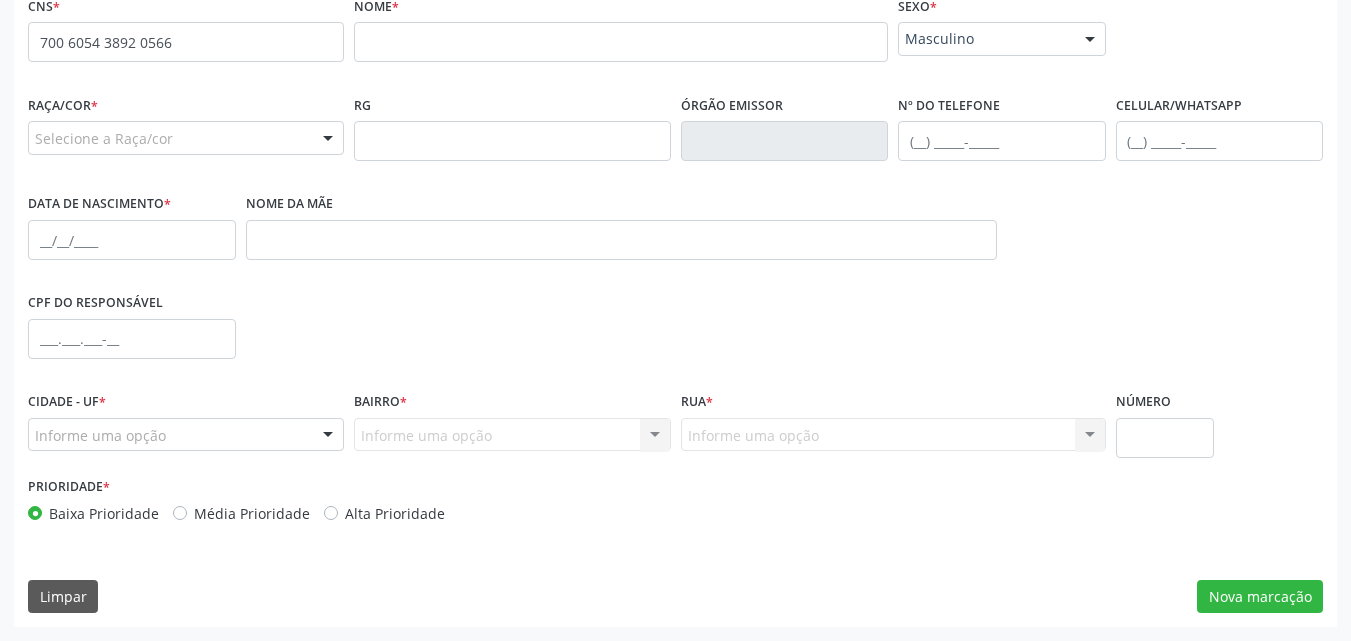 click on "Selecione a Raça/cor" at bounding box center (186, 138) 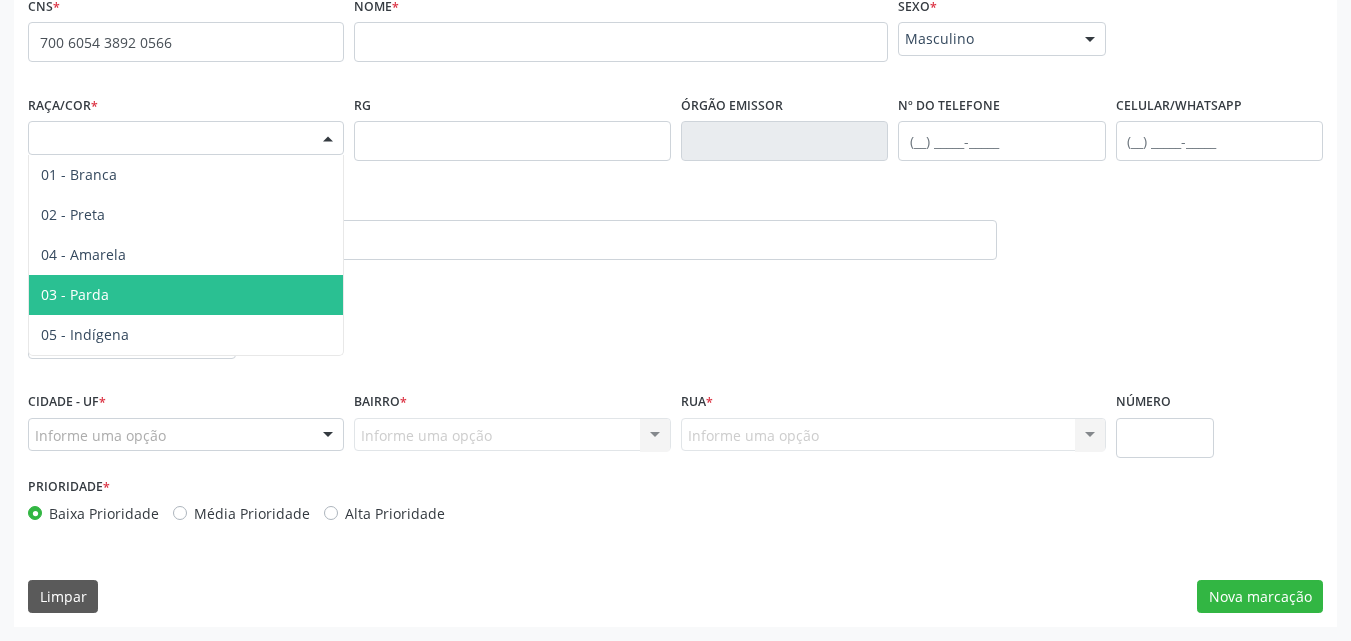 click on "03 - Parda" at bounding box center (75, 294) 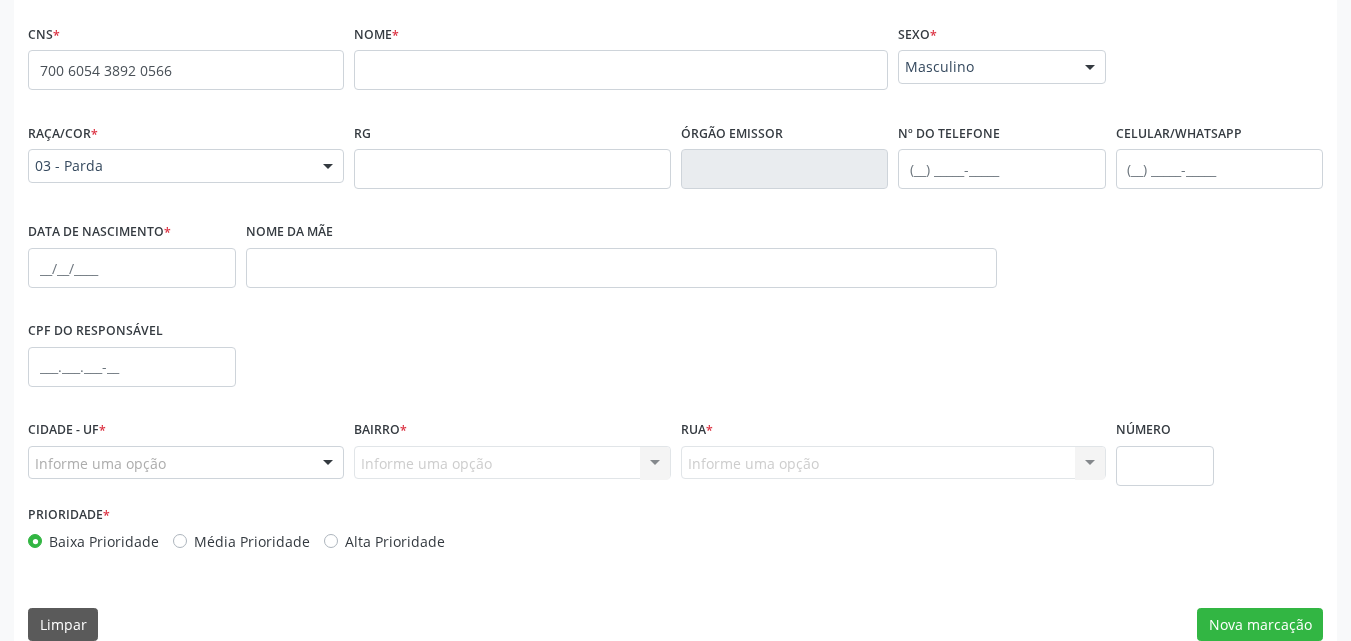 scroll, scrollTop: 4, scrollLeft: 0, axis: vertical 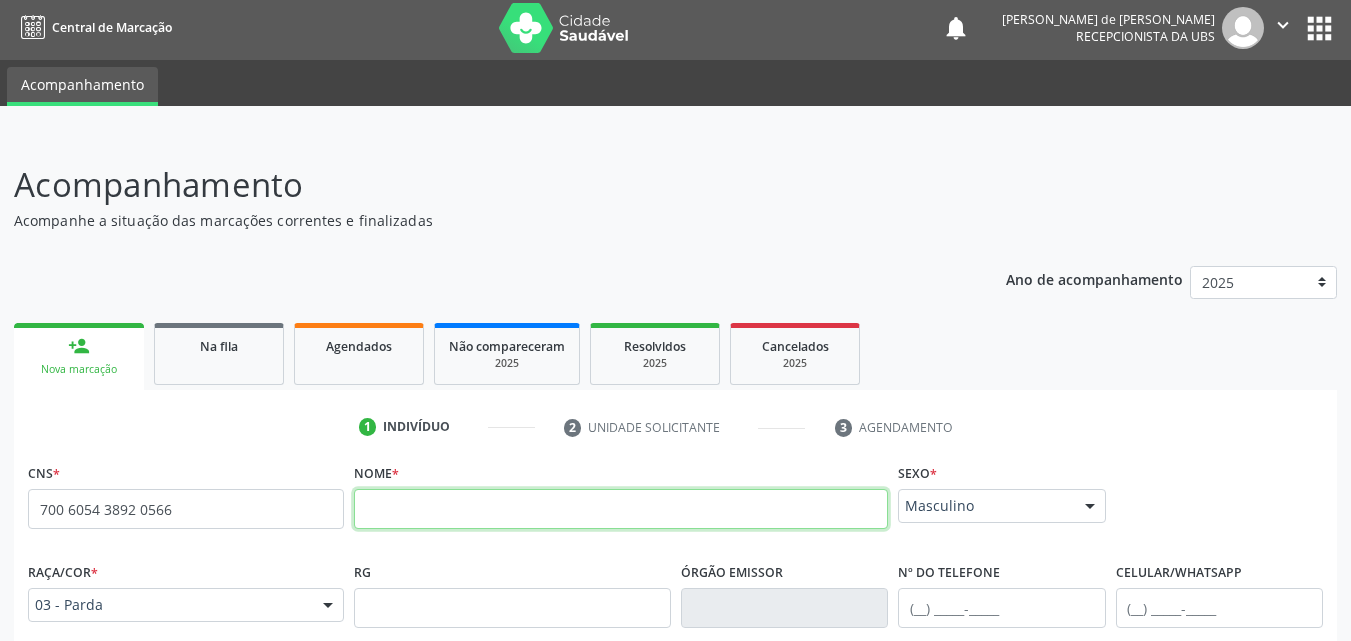 click at bounding box center [621, 509] 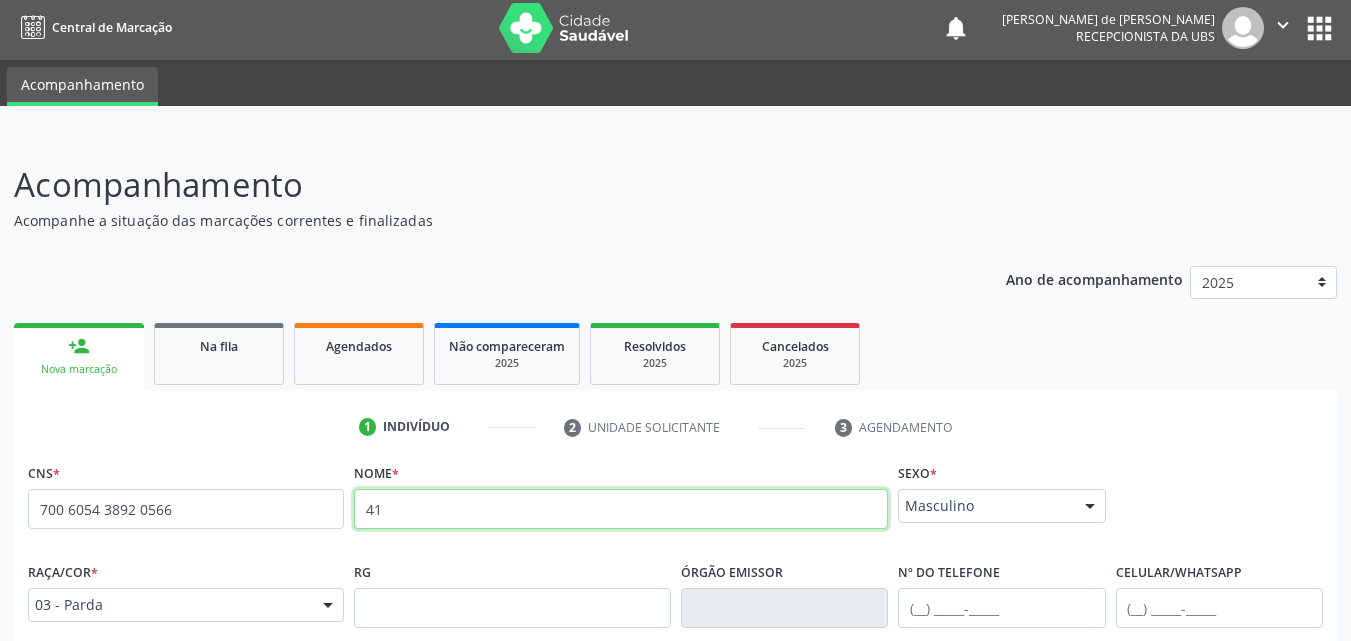 type on "4" 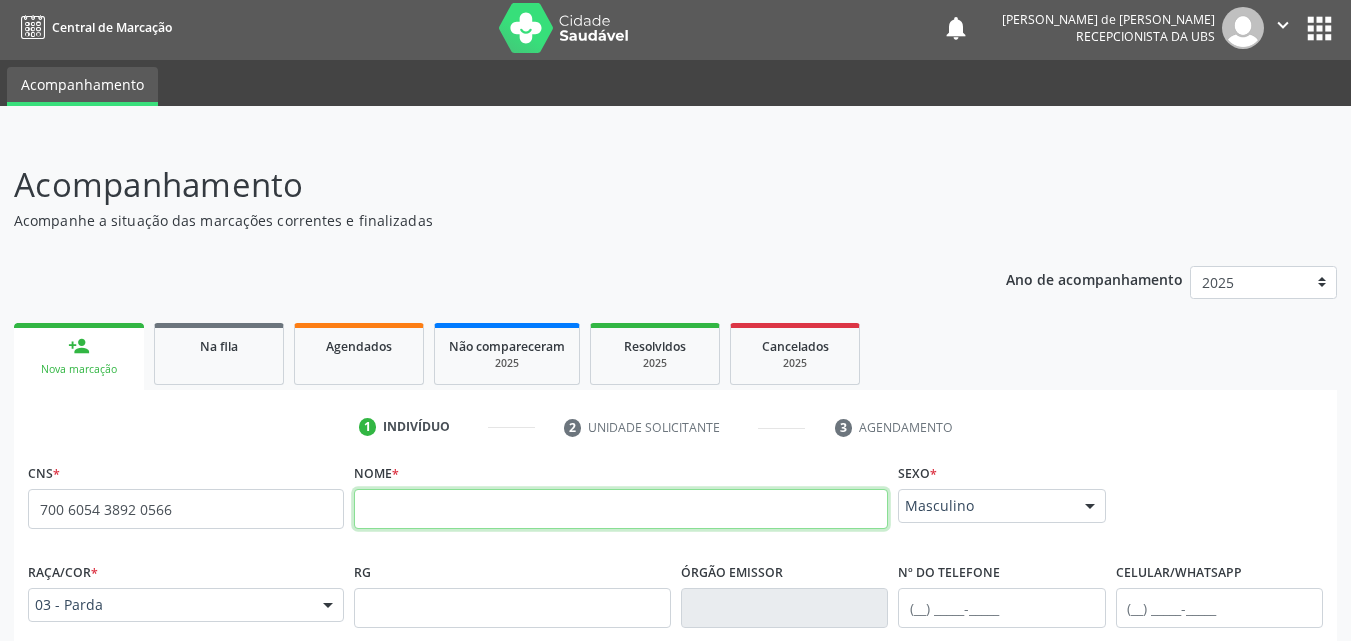 click at bounding box center (621, 509) 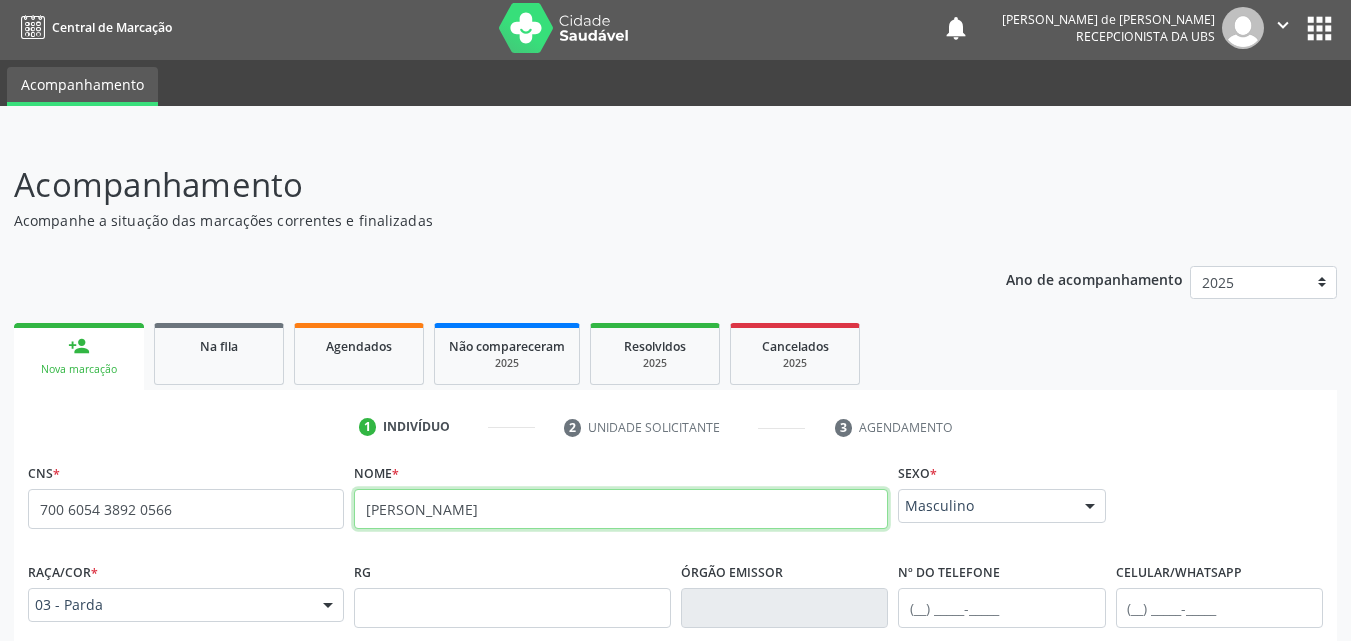 type on "[PERSON_NAME]" 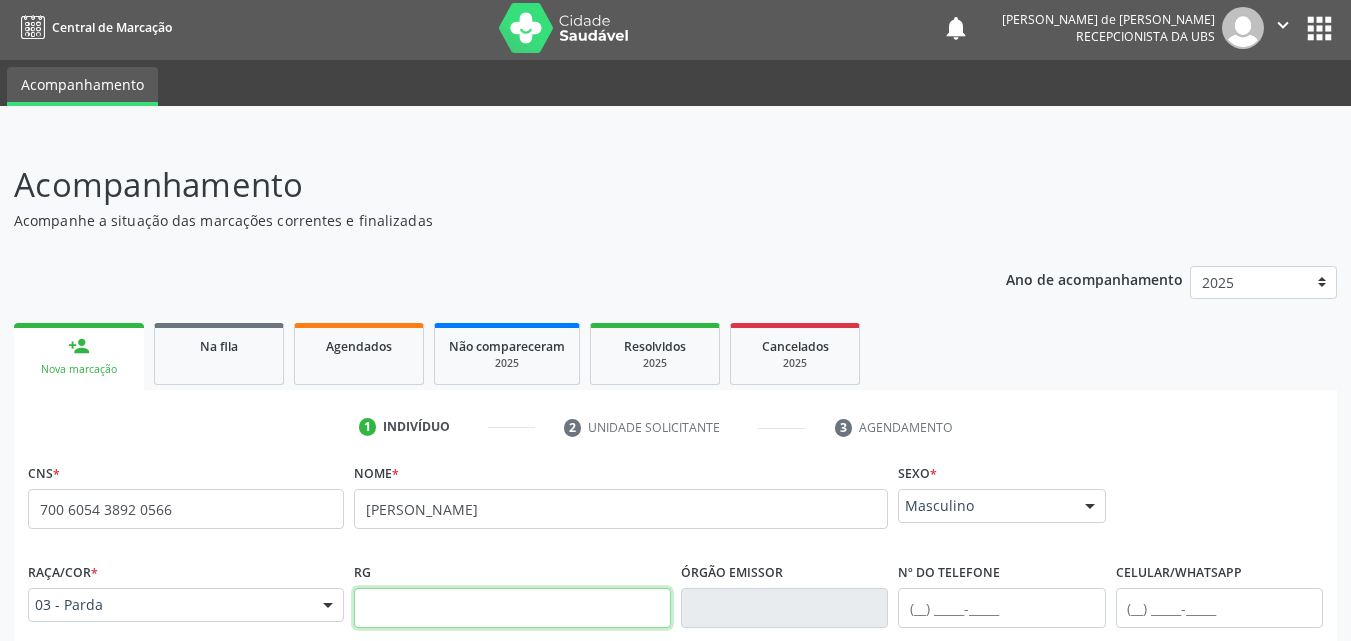 scroll, scrollTop: 471, scrollLeft: 0, axis: vertical 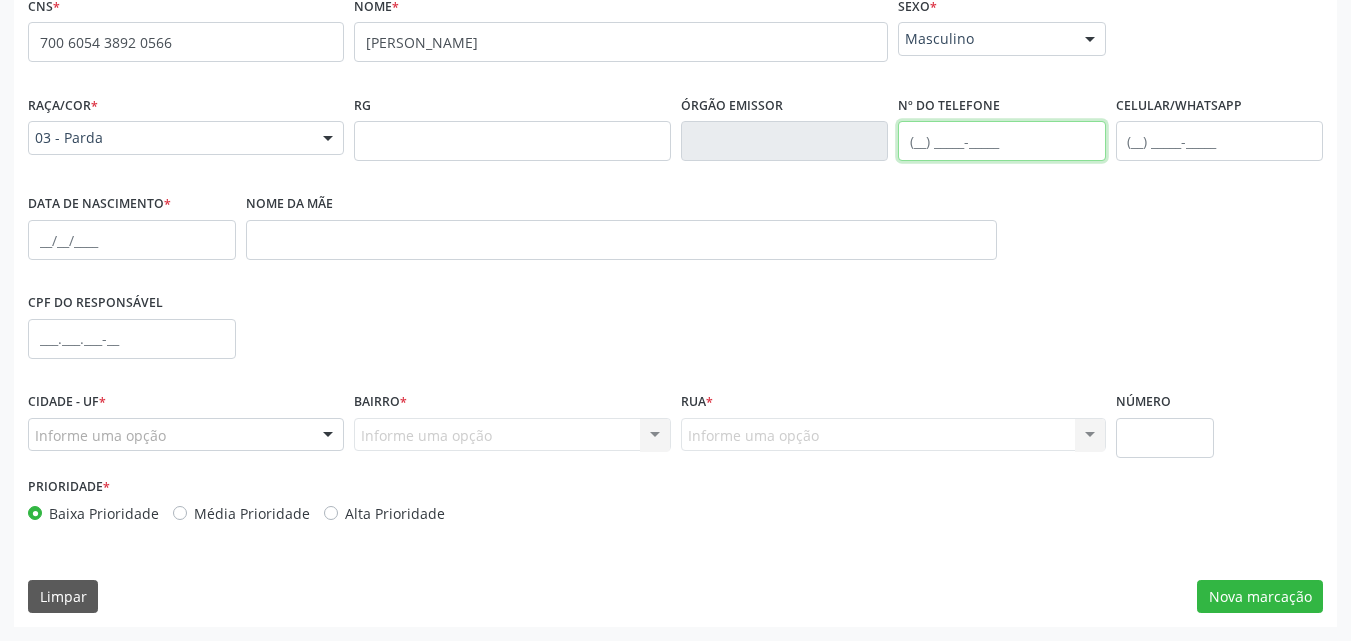 click at bounding box center [1002, 141] 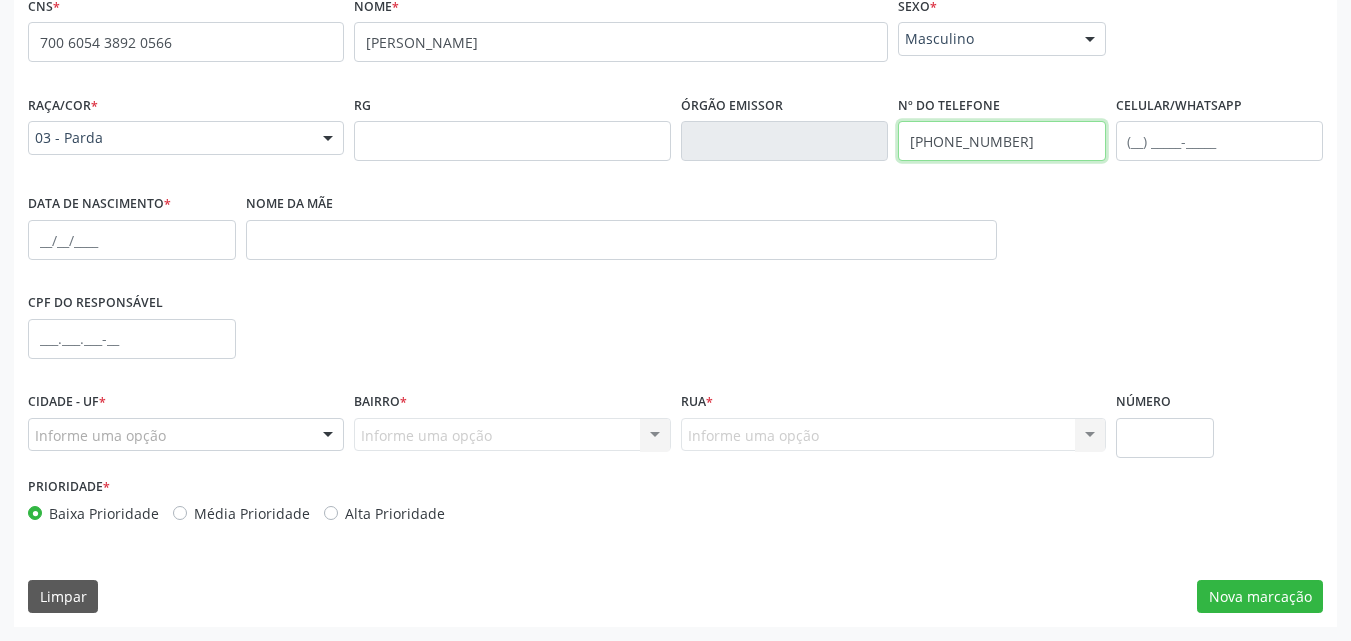 type on "[PHONE_NUMBER]" 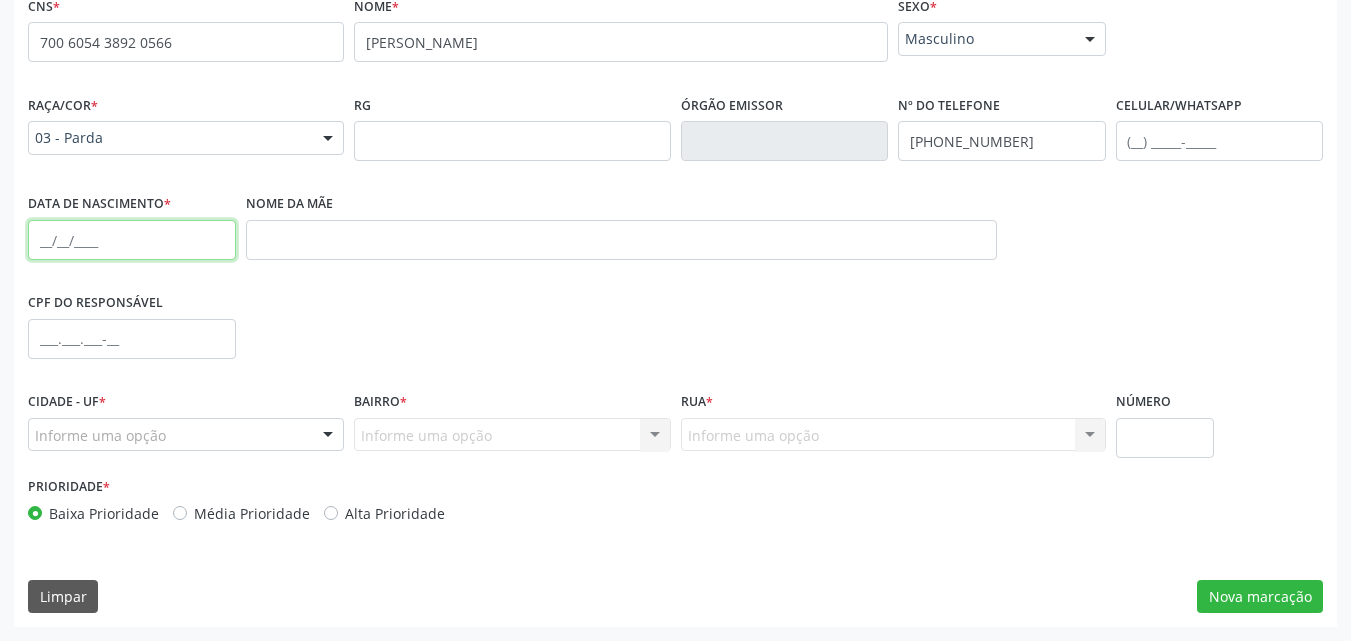 paste on "[DATE]" 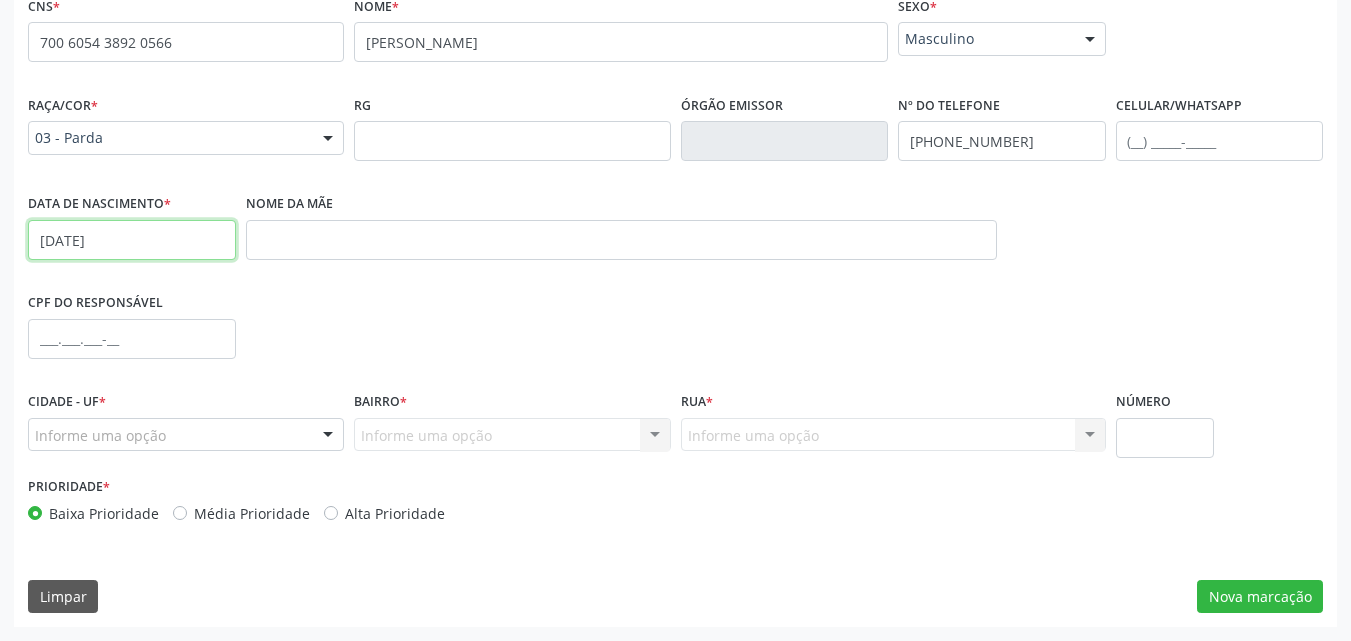 type on "[DATE]" 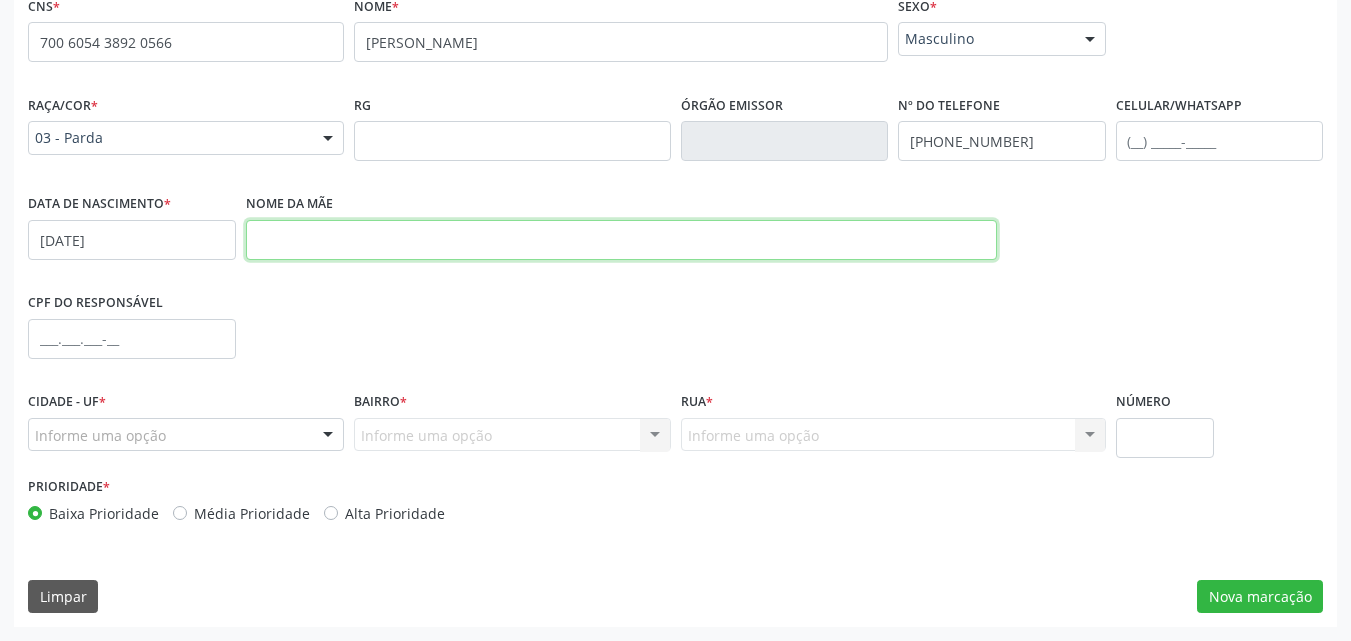 paste on "[PERSON_NAME]" 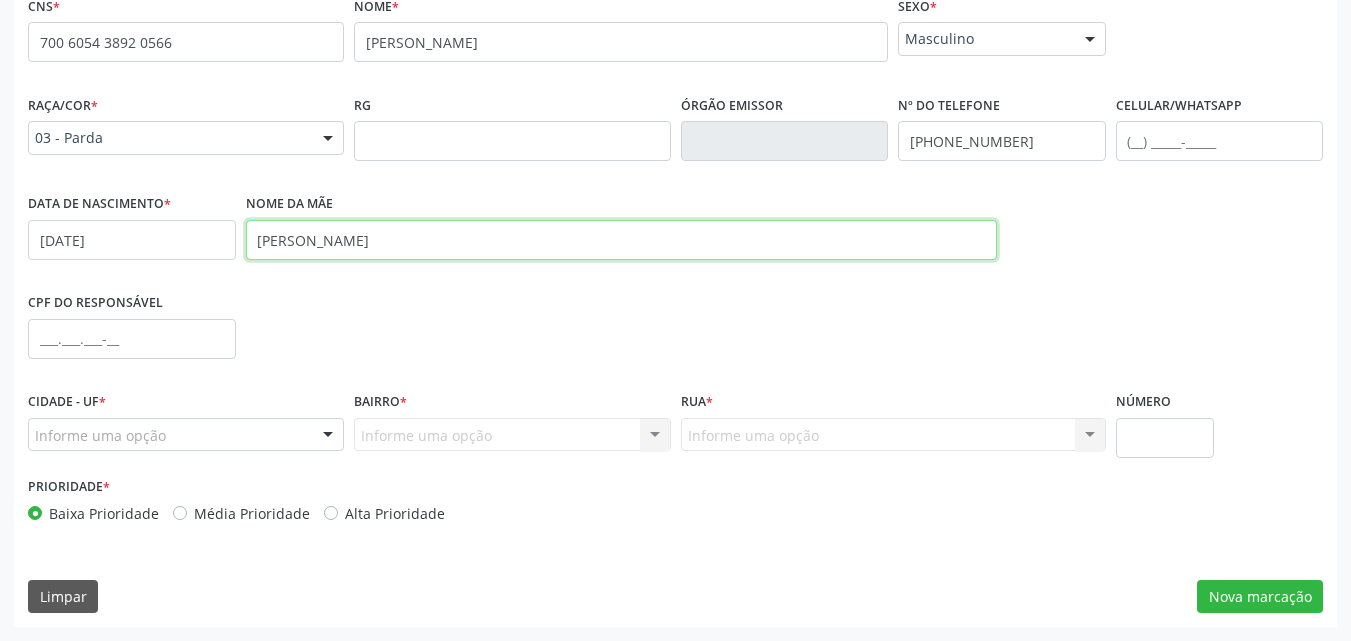 type on "[PERSON_NAME]" 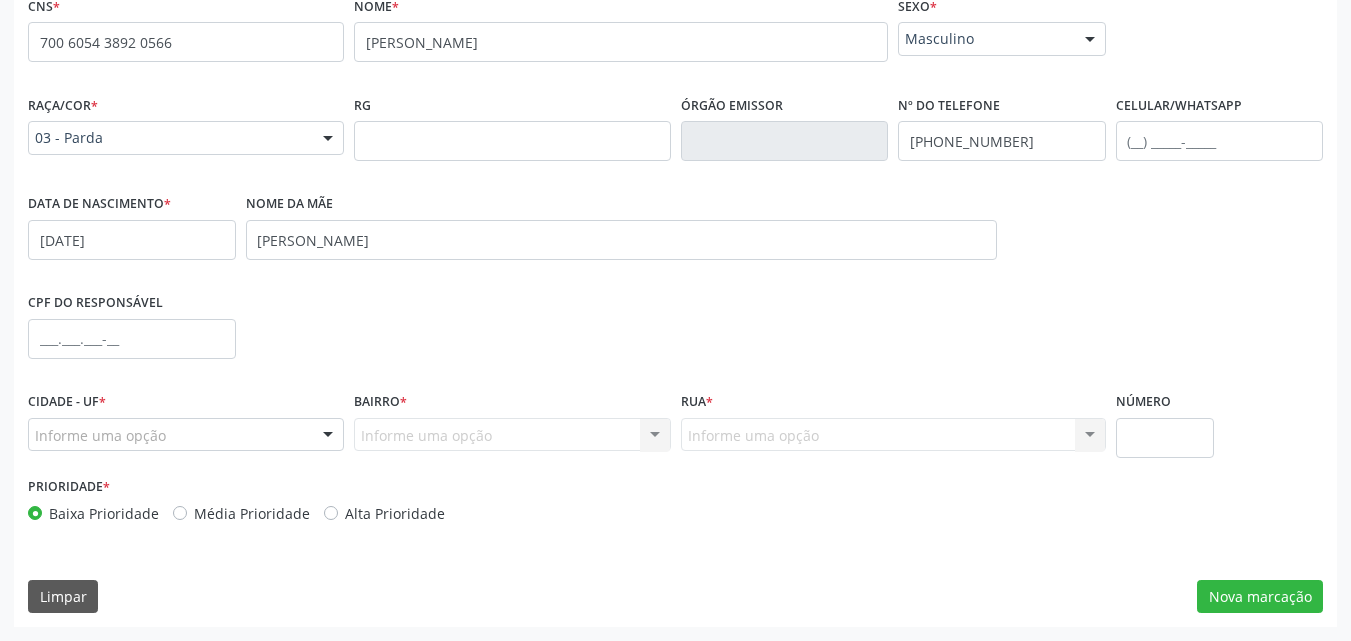 click on "Informe uma opção" at bounding box center [186, 435] 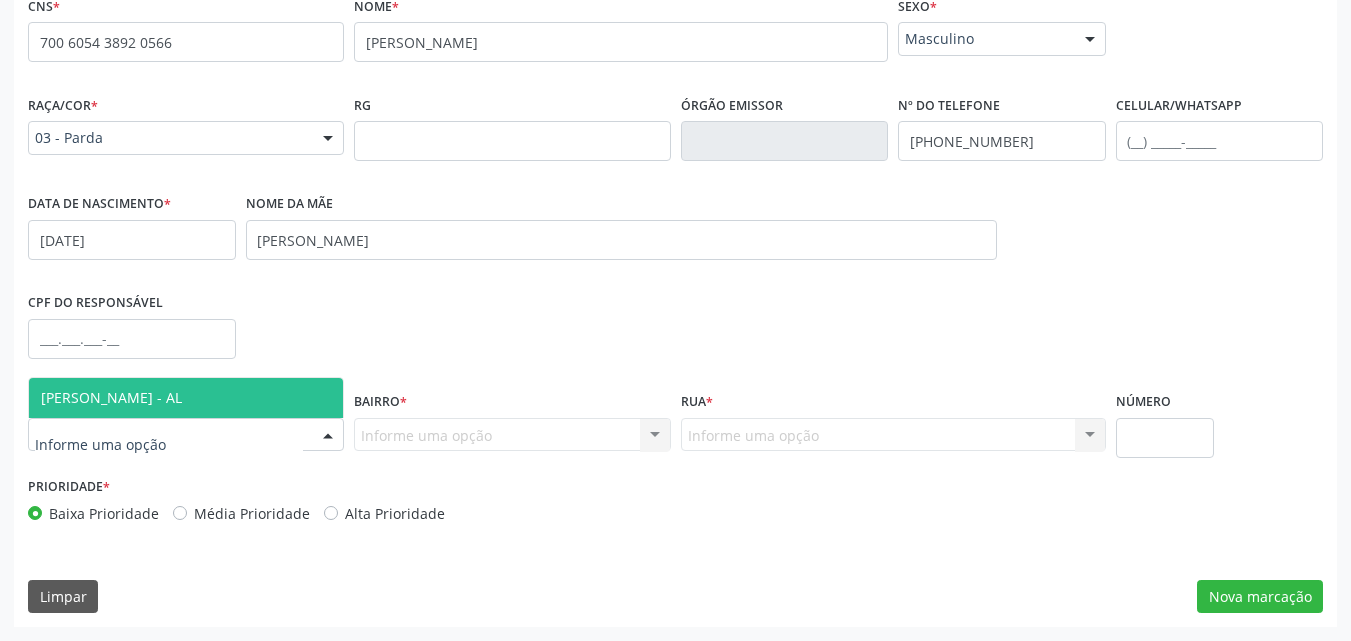 click on "[PERSON_NAME] - AL" at bounding box center [111, 397] 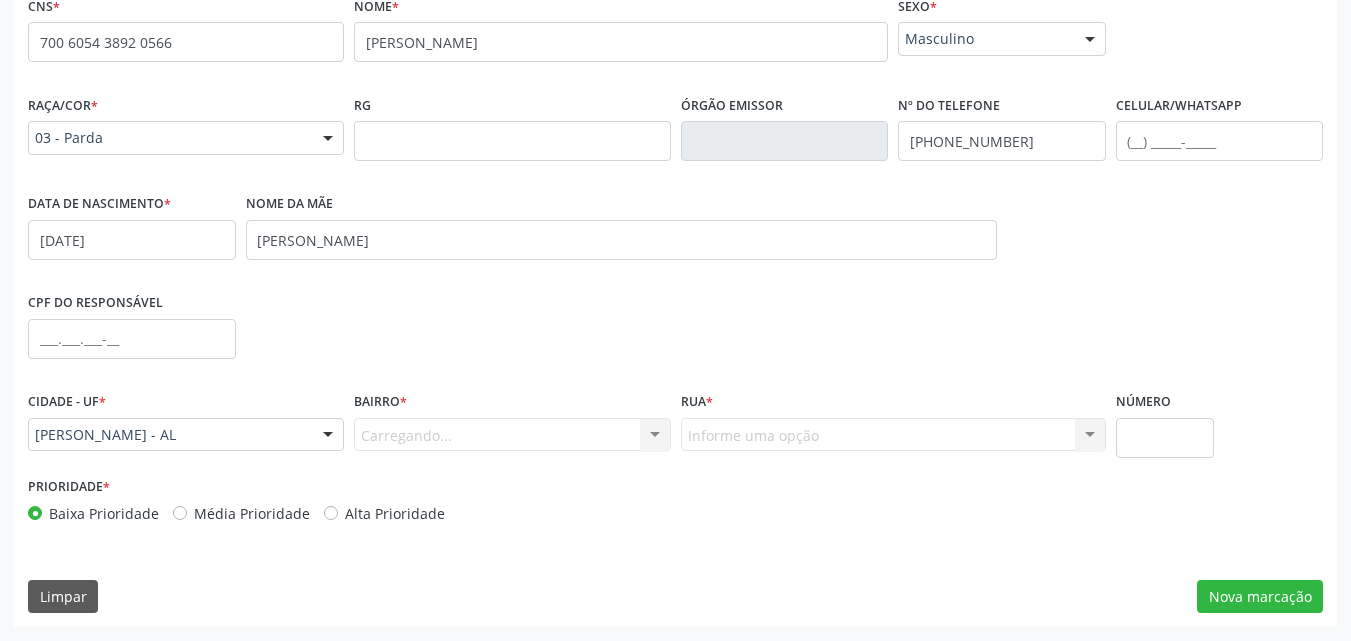 click on "Carregando...
Nenhum resultado encontrado para: "   "
Nenhuma opção encontrada. Digite para adicionar." at bounding box center (512, 435) 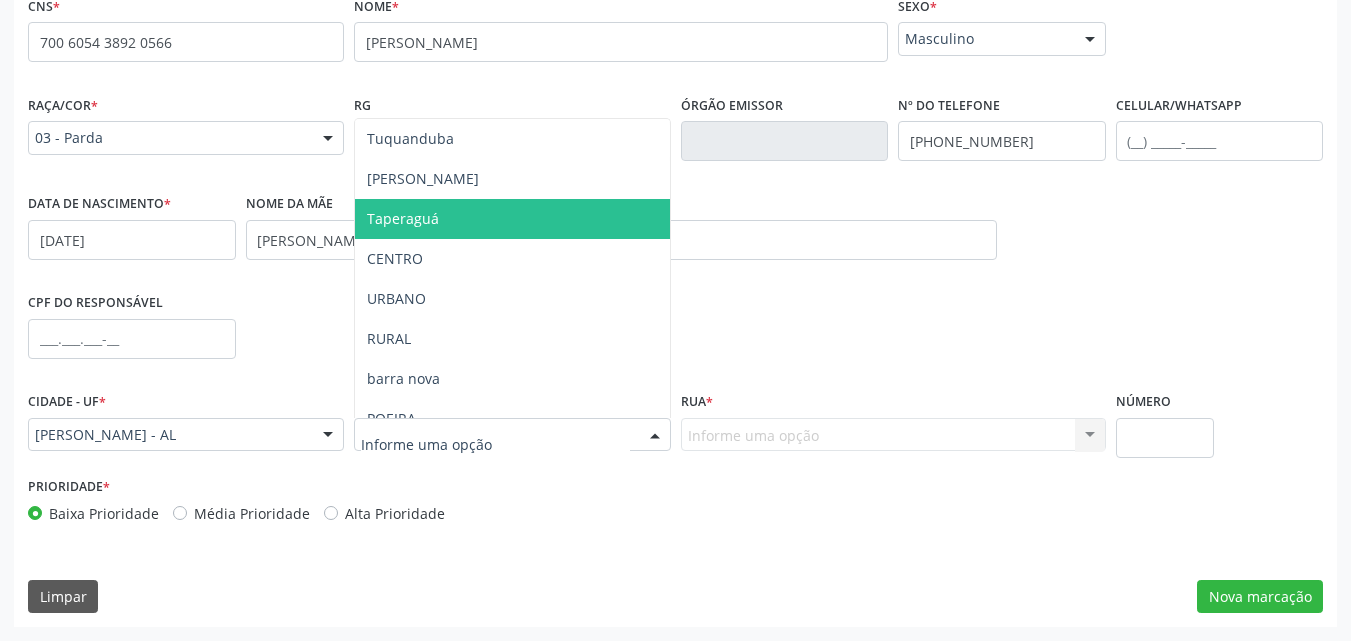 click on "Taperaguá" at bounding box center (403, 218) 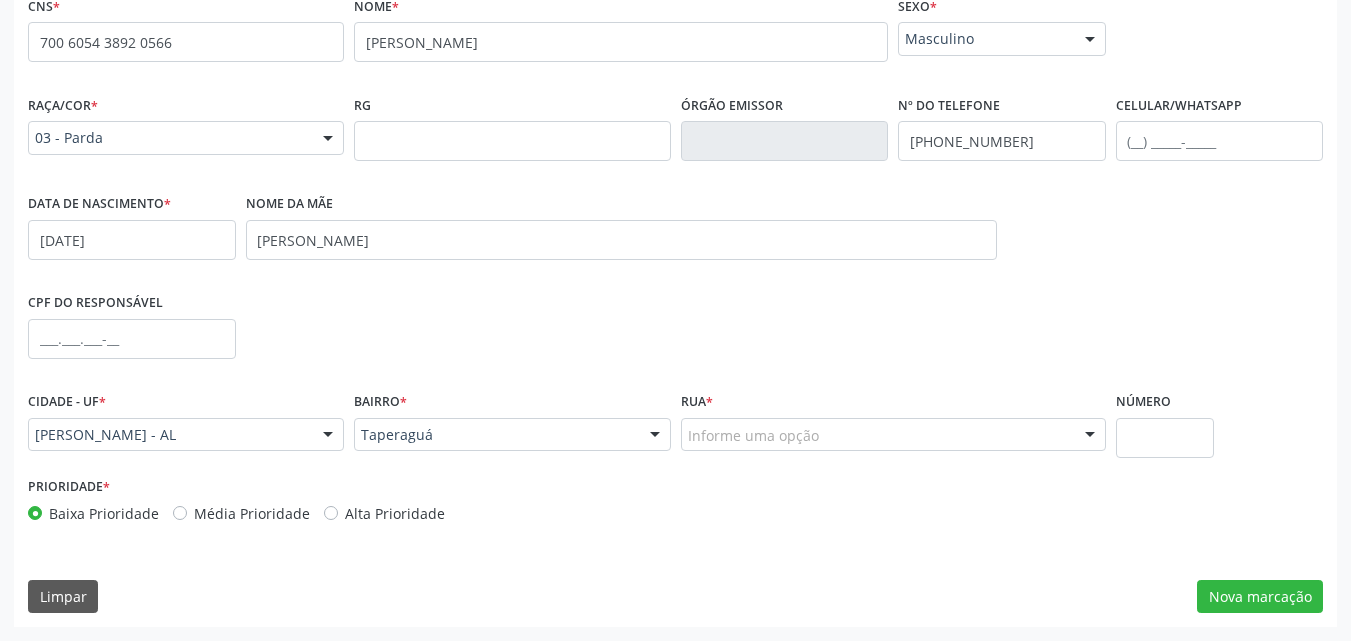 click on "Informe uma opção" at bounding box center (893, 435) 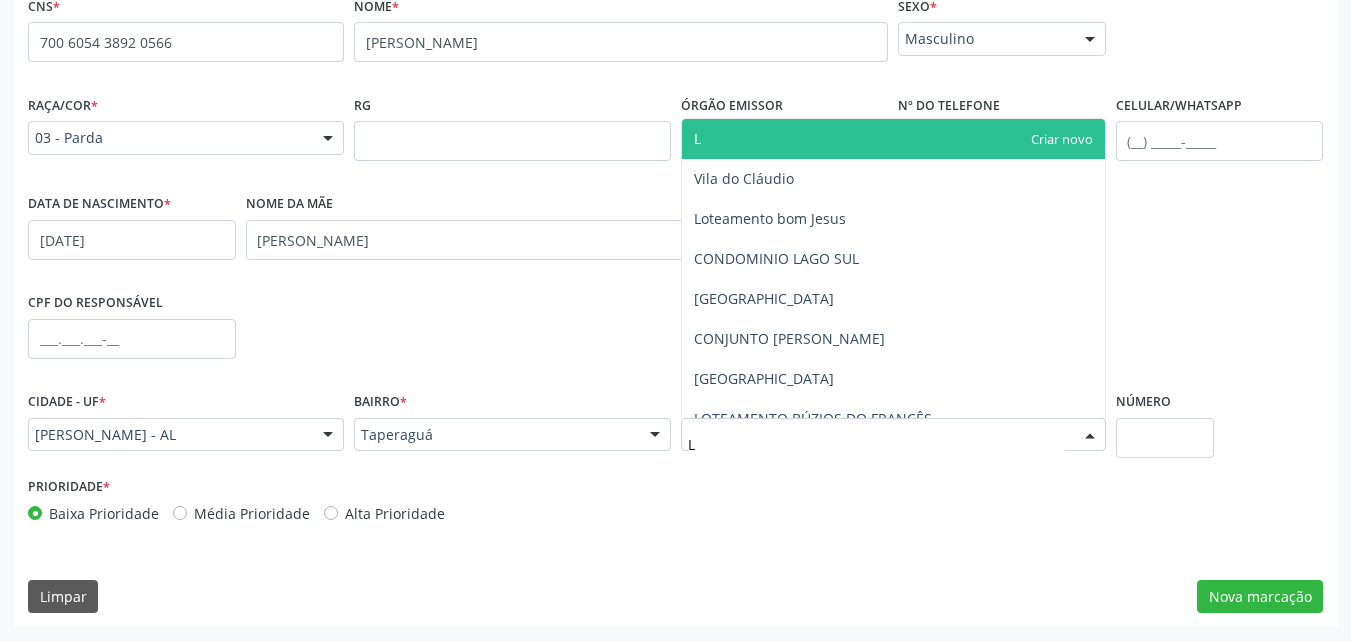 type on "LO" 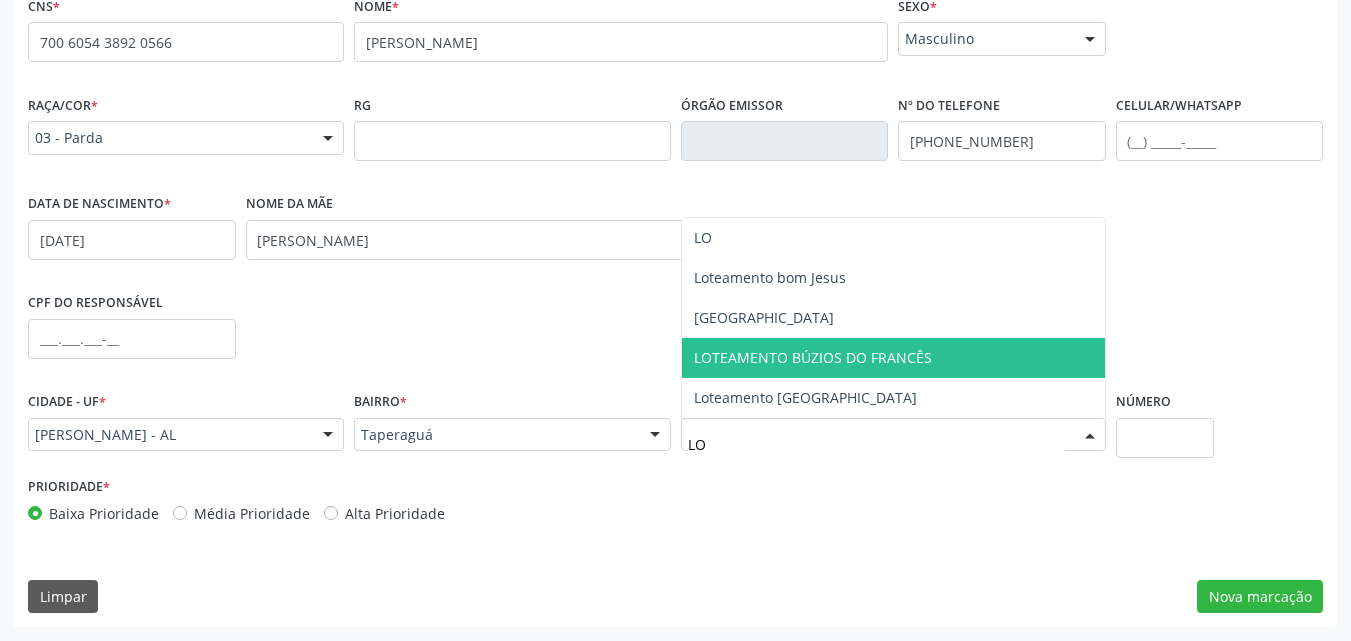 click on "LOTEAMENTO BÚZIOS DO FRANCÊS" at bounding box center (813, 357) 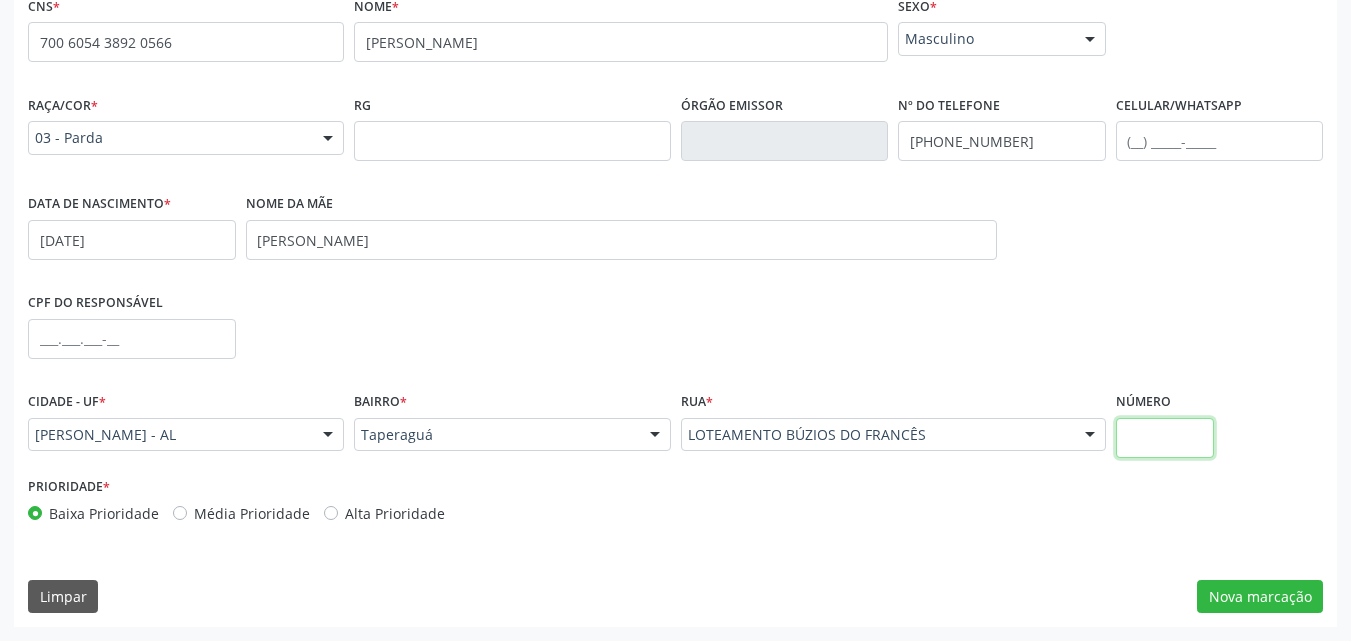 click at bounding box center [1165, 438] 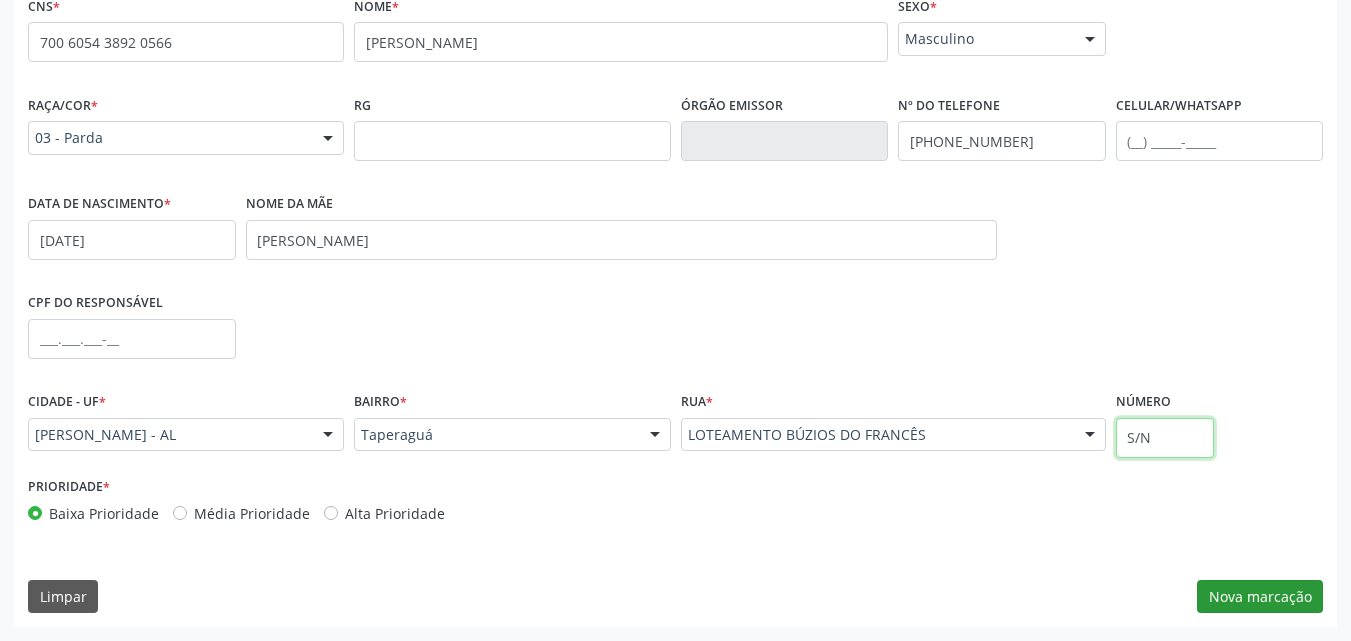 type on "S/N" 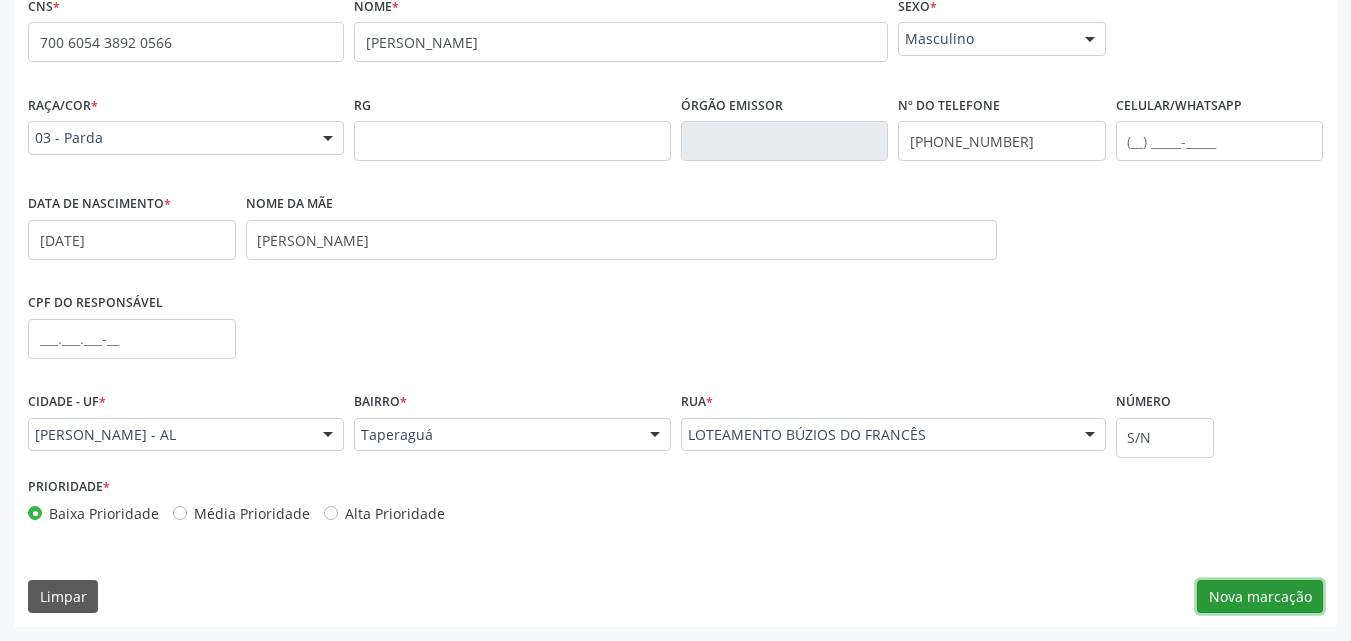 click on "Nova marcação" at bounding box center [1260, 597] 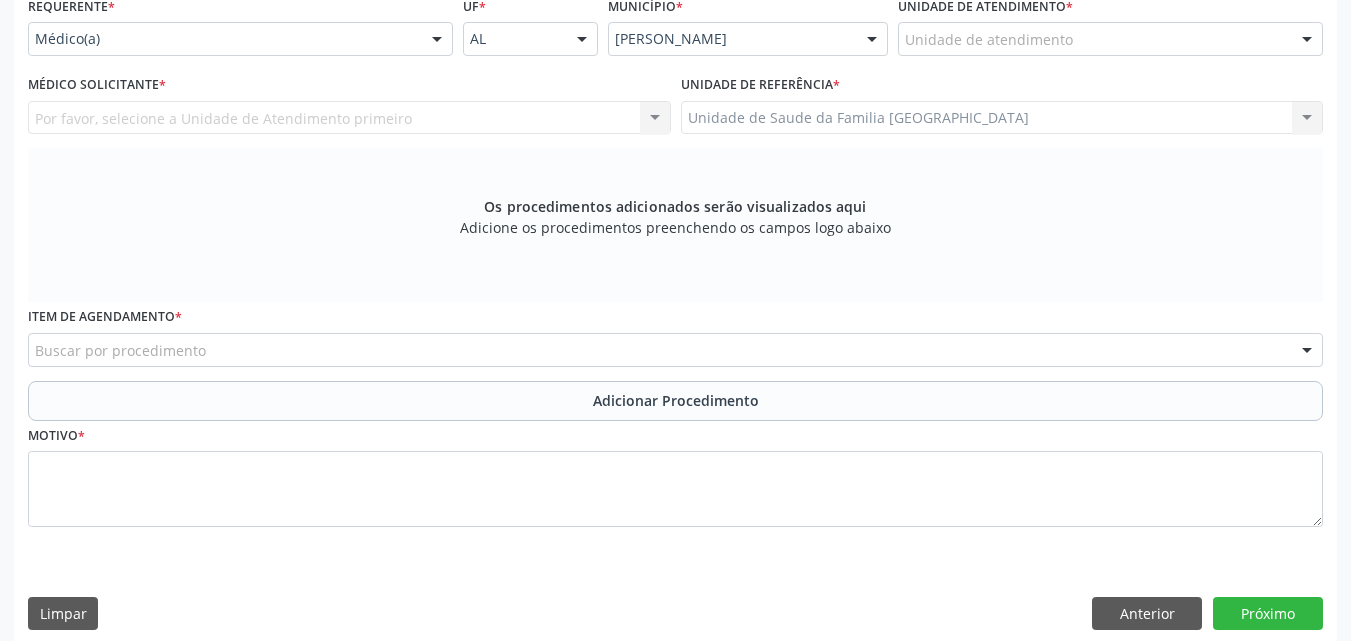 click on "Por favor, selecione a Unidade de Atendimento primeiro
Nenhum resultado encontrado para: "   "
Não há nenhuma opção para ser exibida." at bounding box center [349, 118] 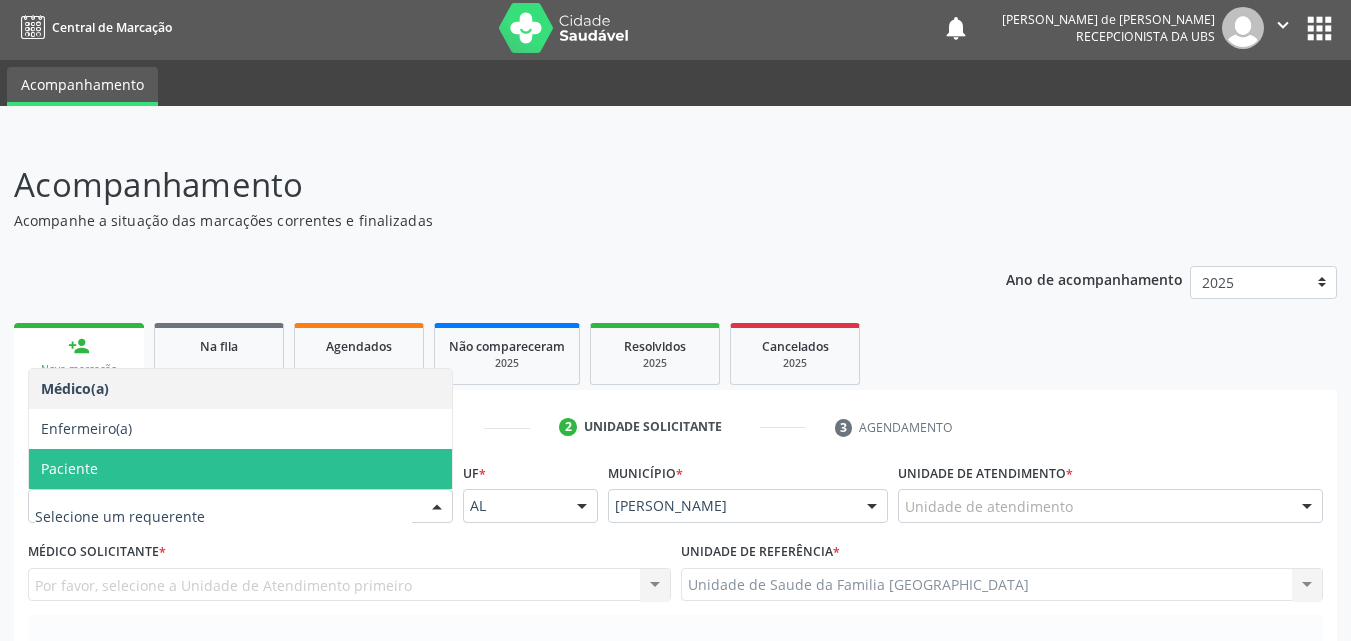 click on "Paciente" at bounding box center (69, 468) 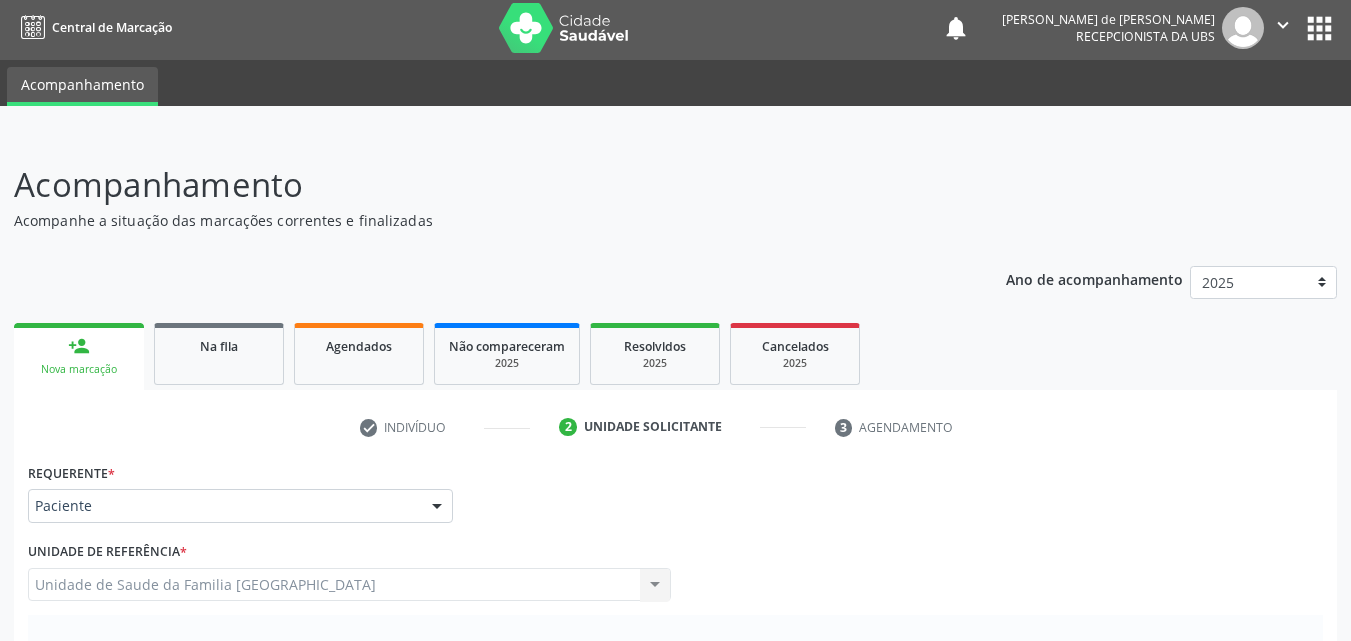scroll, scrollTop: 471, scrollLeft: 0, axis: vertical 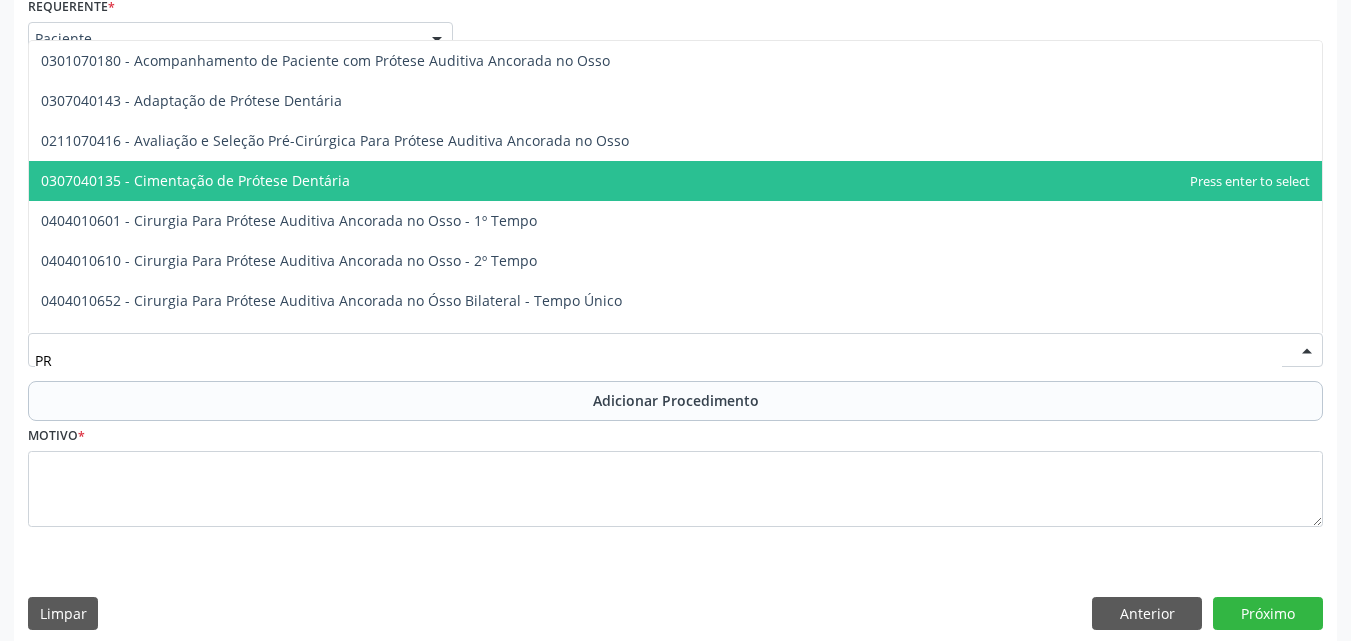 type on "P" 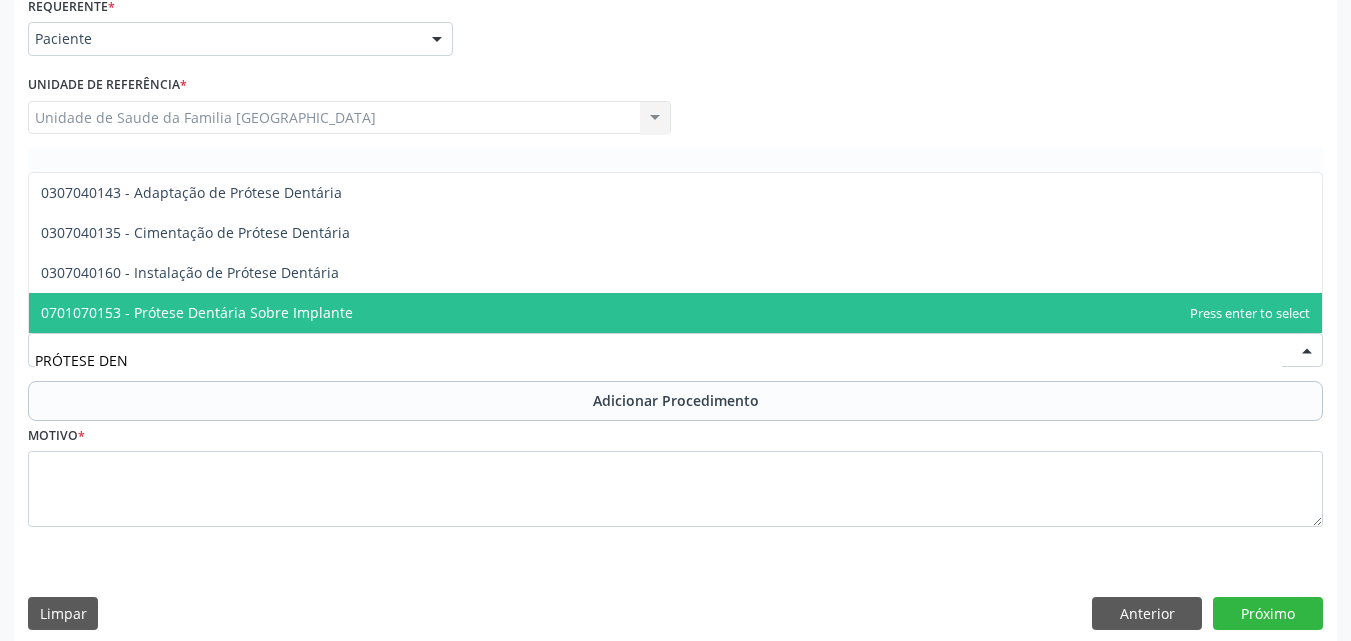 scroll, scrollTop: 0, scrollLeft: 0, axis: both 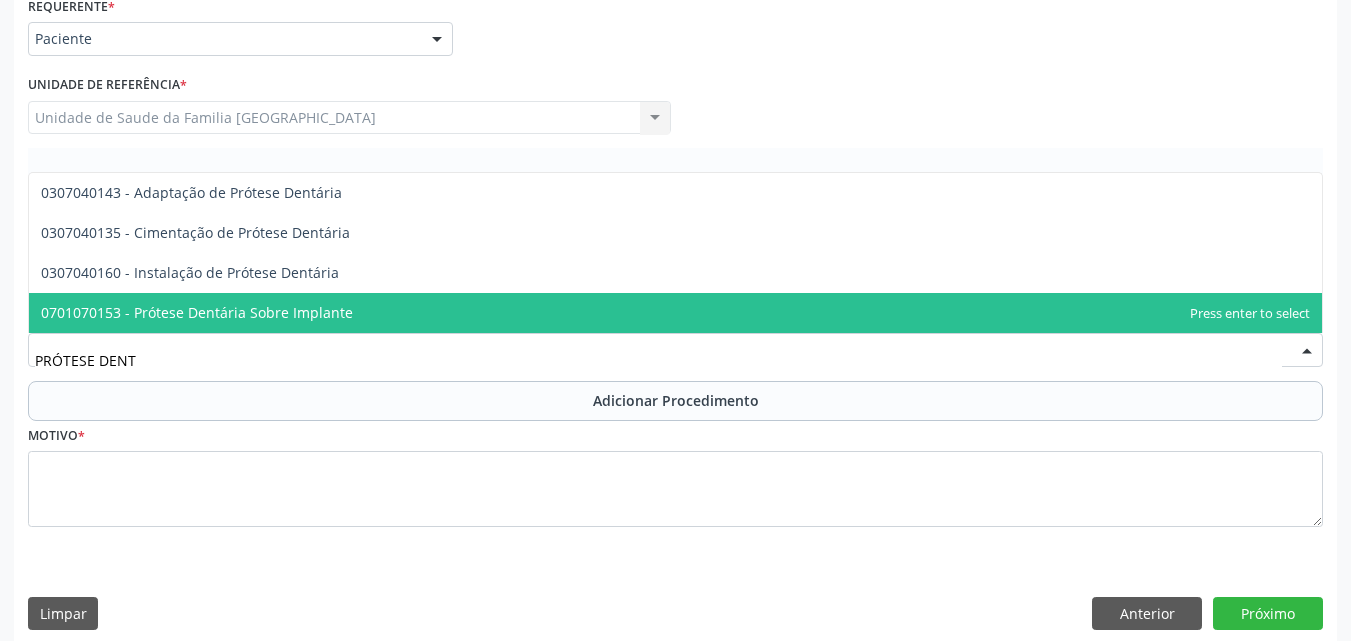 click on "PRÓTESE DENT" at bounding box center (658, 360) 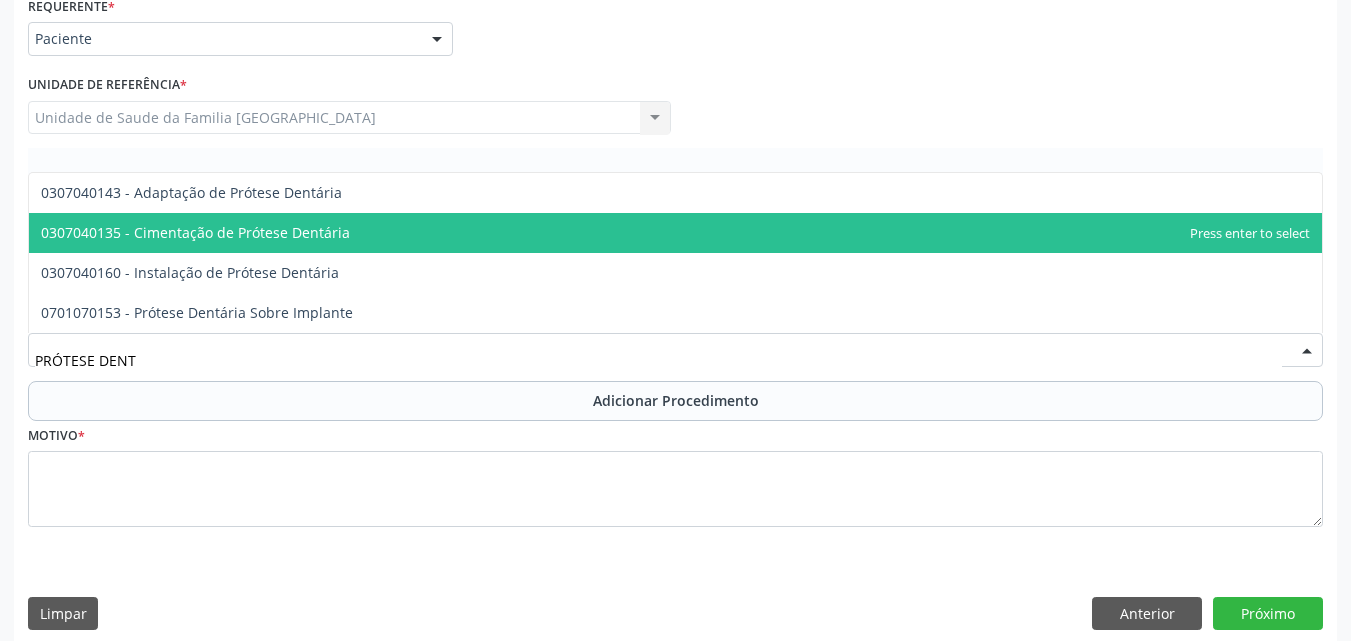 click on "0307040135 - Cimentação de Prótese Dentária" at bounding box center (195, 232) 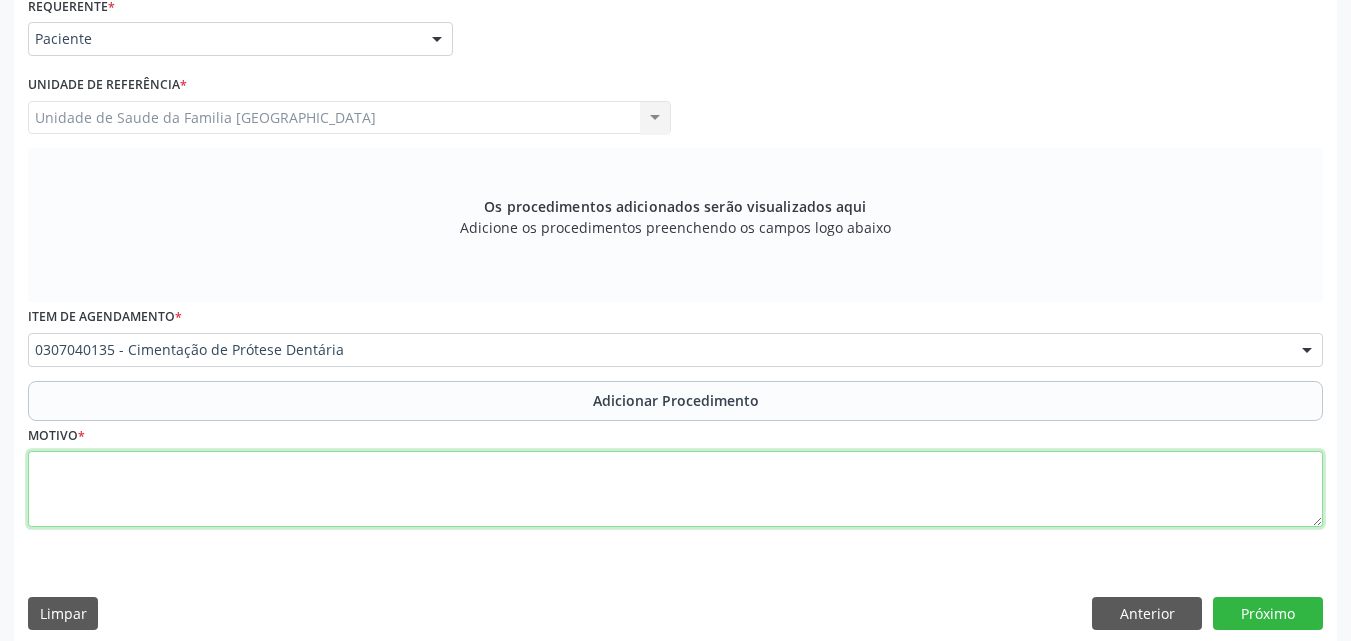 click at bounding box center (675, 489) 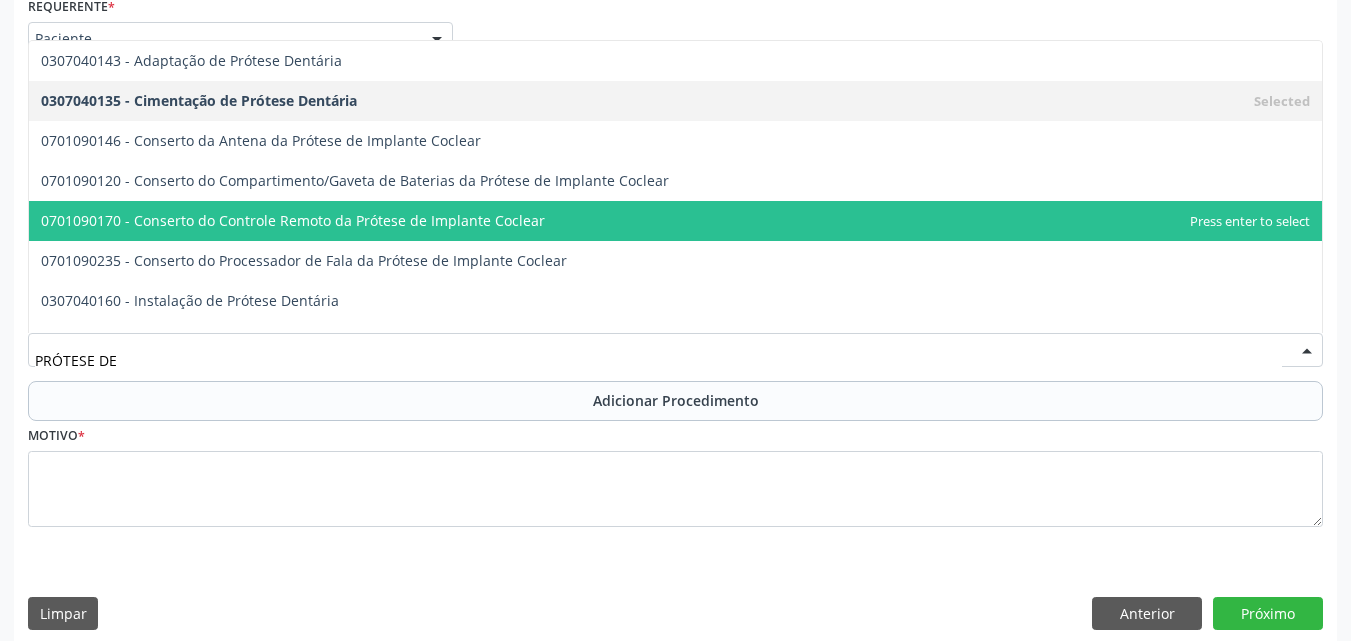 type on "PRÓTESE DEN" 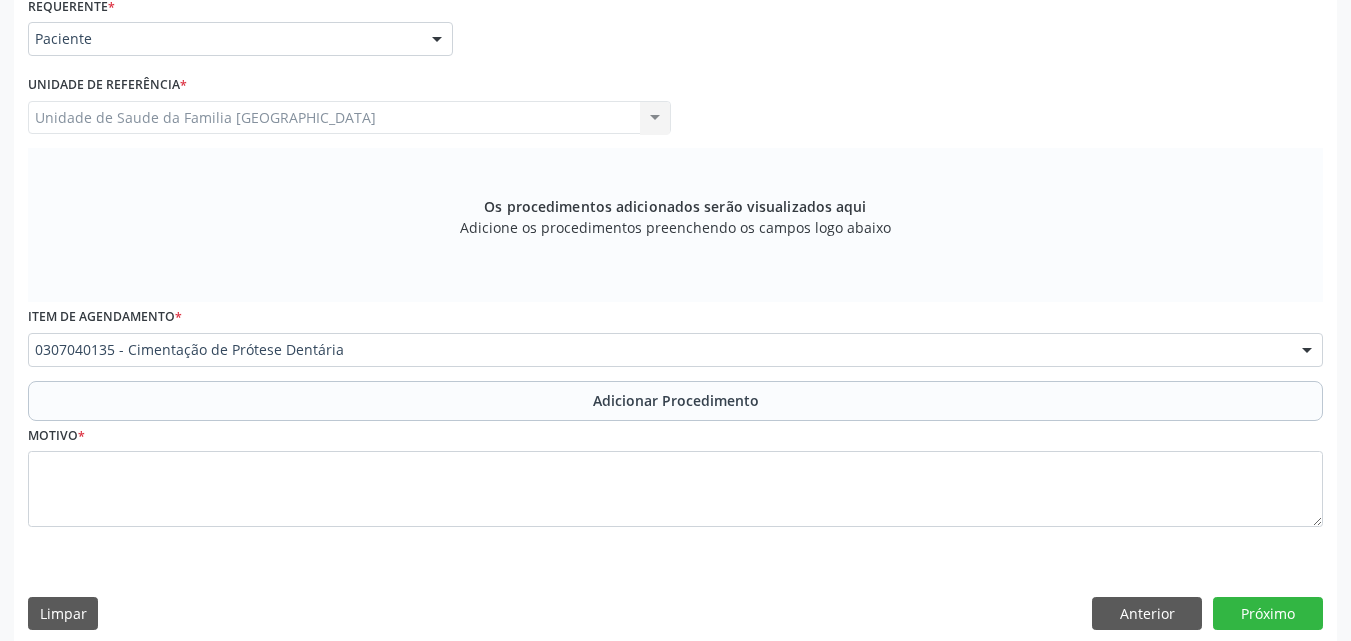 click on "Limpar
Anterior
Próximo" at bounding box center (675, 614) 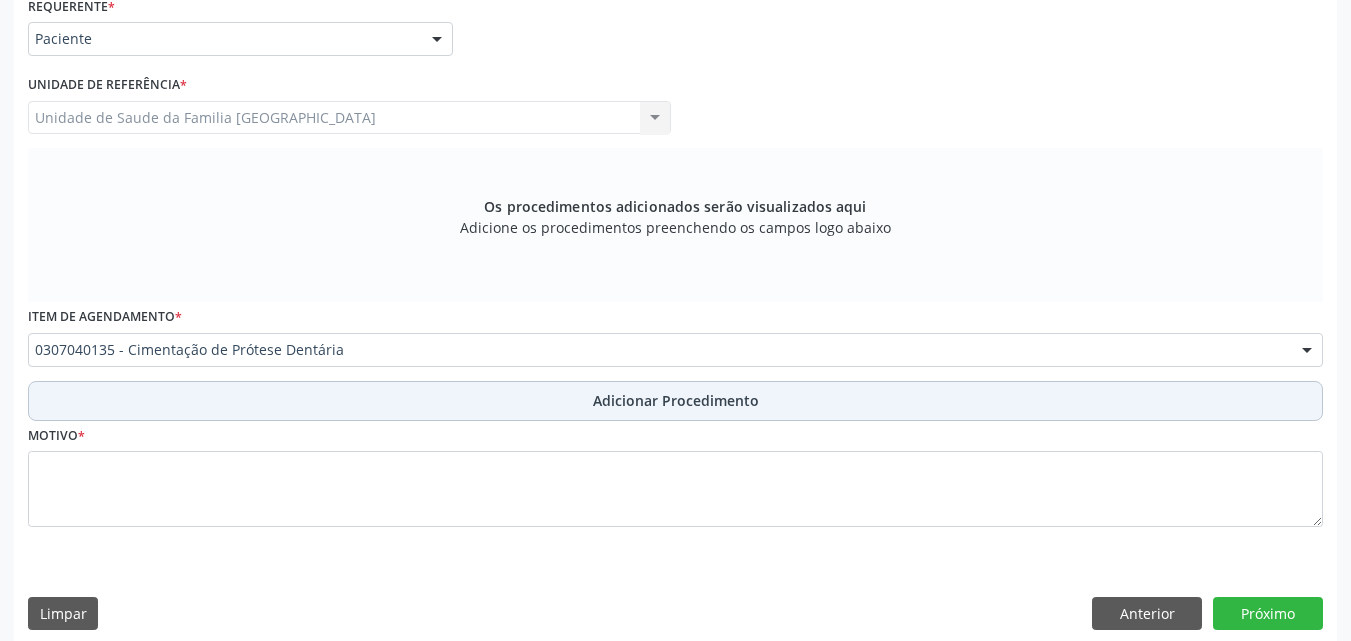 click on "Adicionar Procedimento" at bounding box center [675, 401] 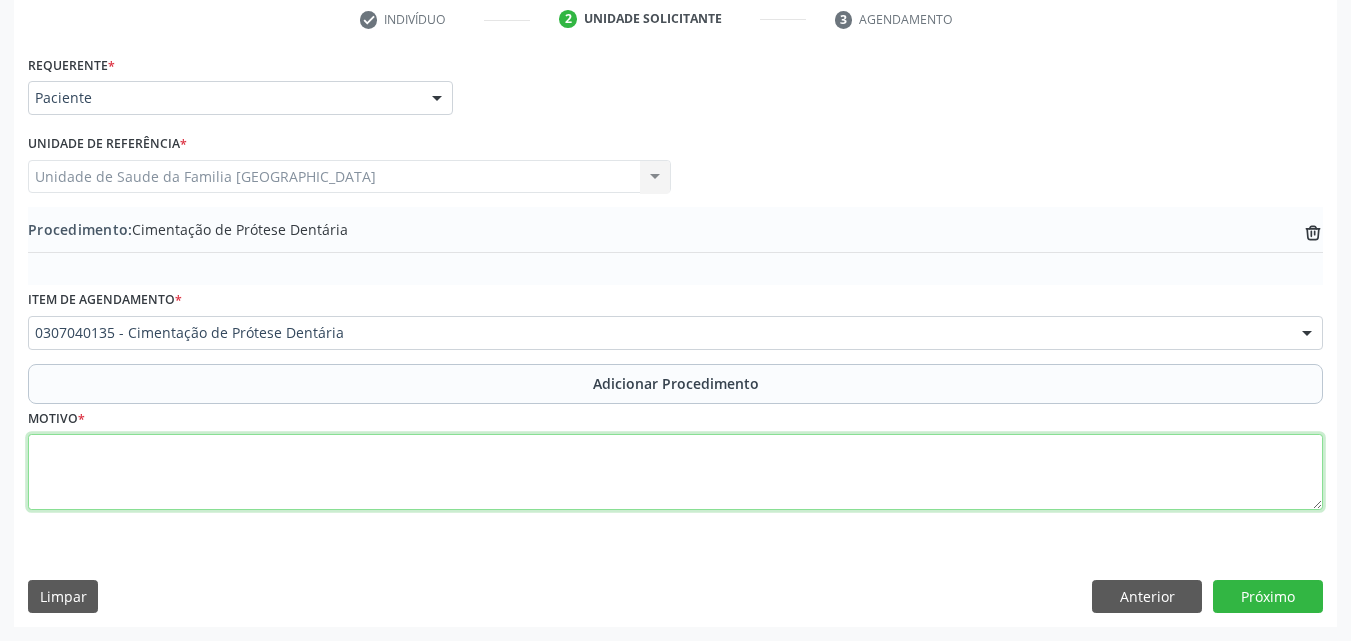 click at bounding box center [675, 472] 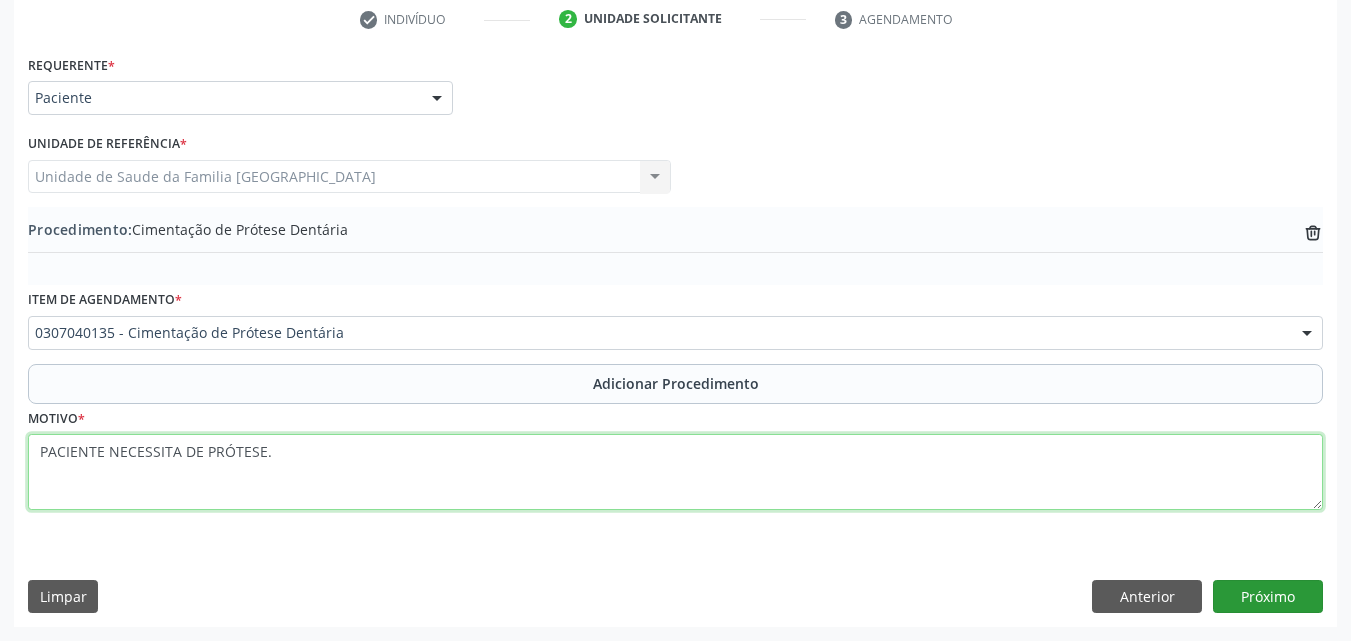 type on "PACIENTE NECESSITA DE PRÓTESE." 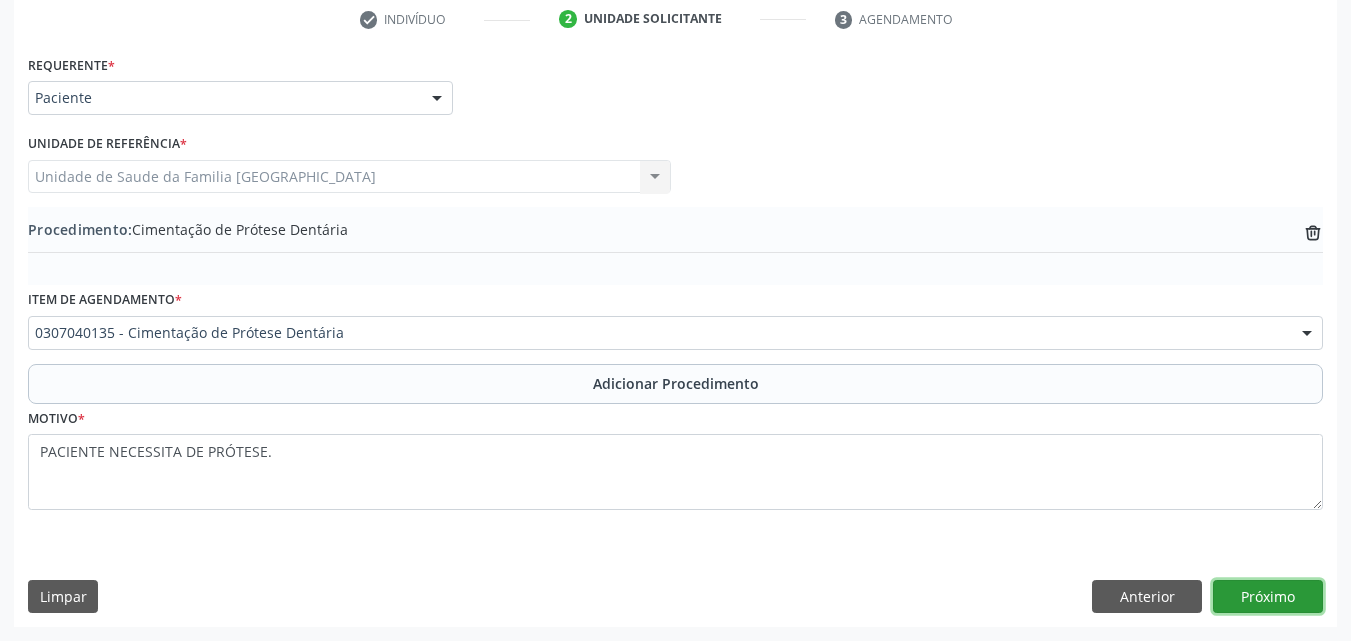 click on "Próximo" at bounding box center (1268, 597) 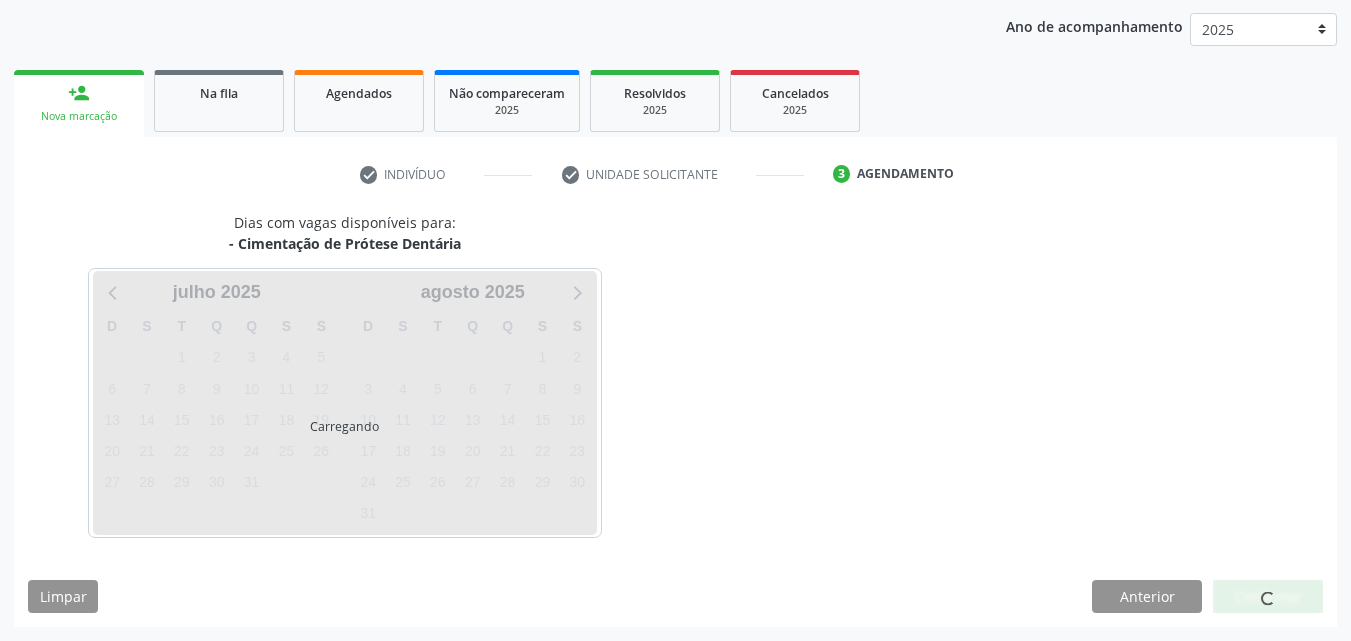 scroll, scrollTop: 316, scrollLeft: 0, axis: vertical 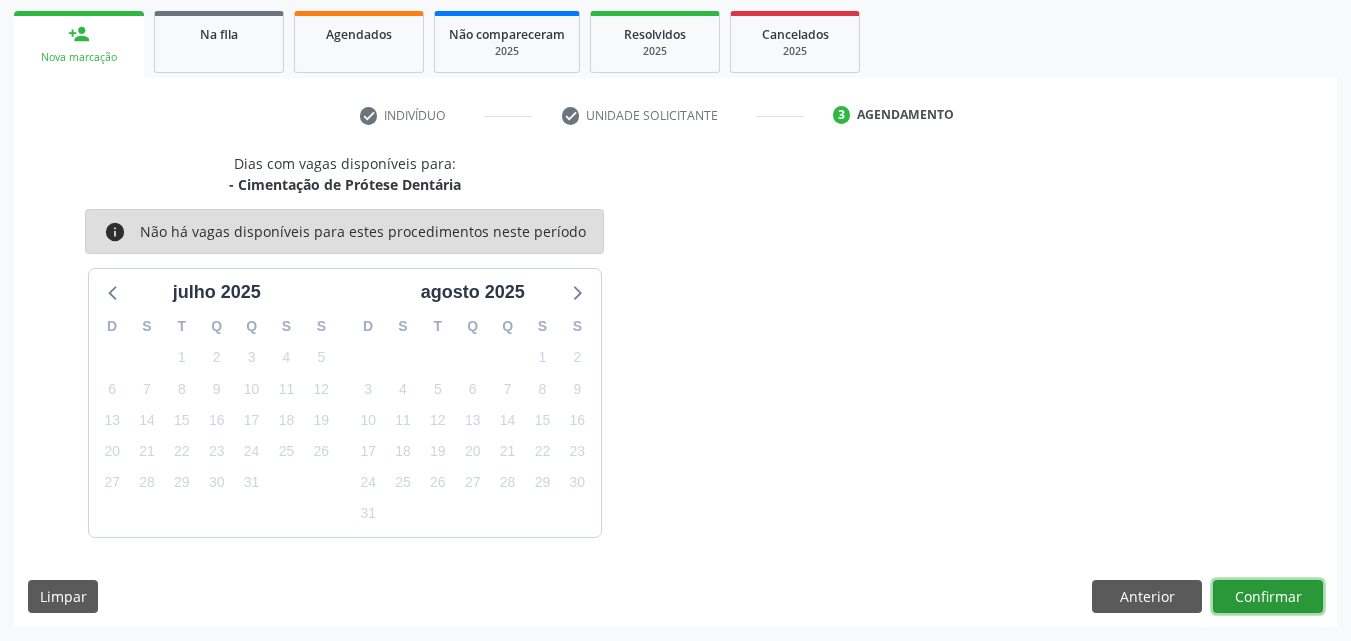 click on "Confirmar" at bounding box center [1268, 597] 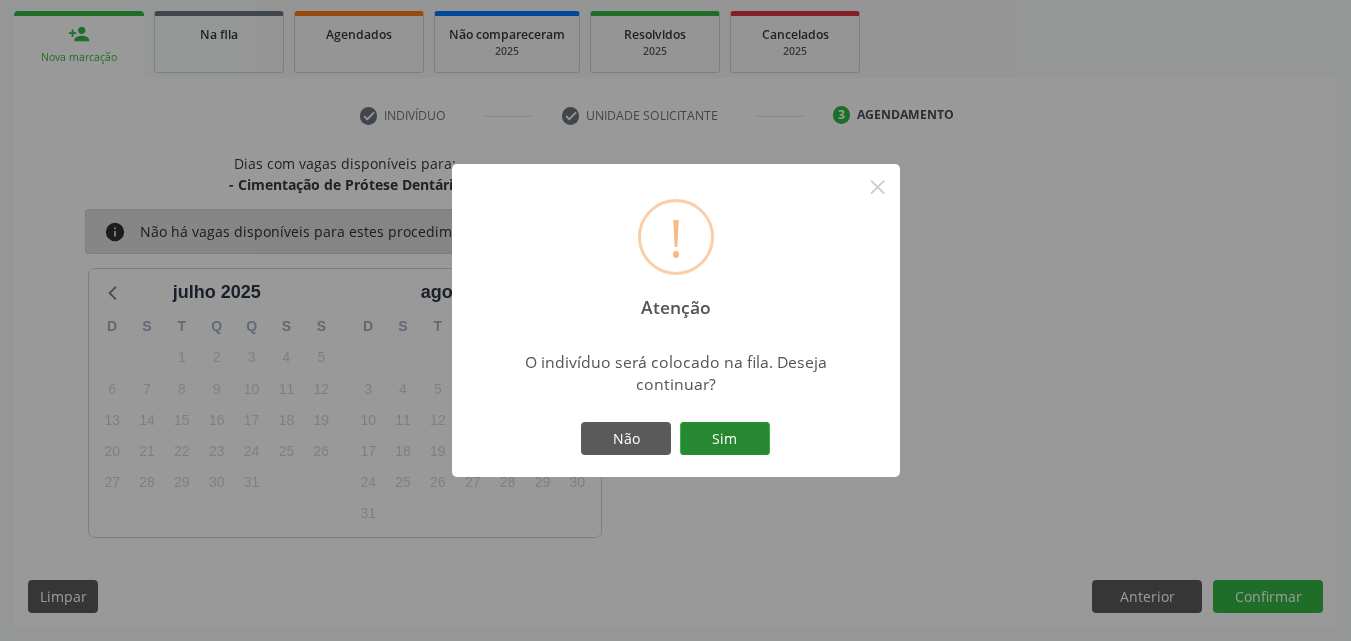 click on "Sim" at bounding box center [725, 439] 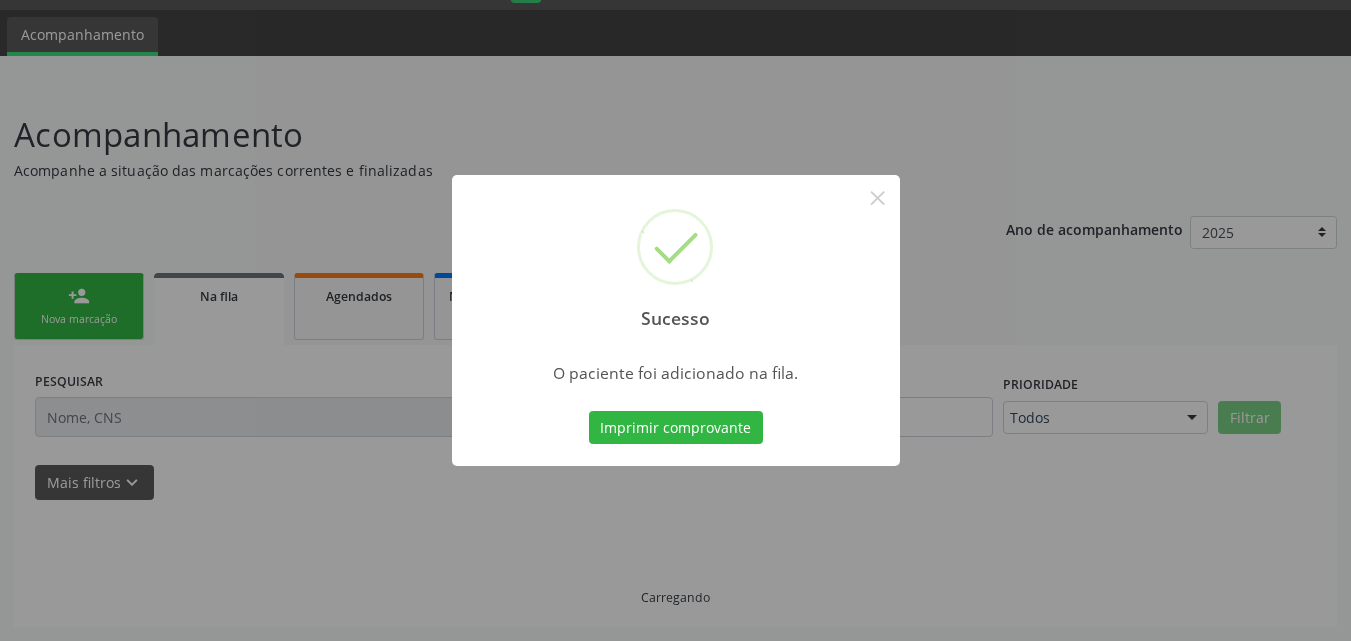 scroll, scrollTop: 54, scrollLeft: 0, axis: vertical 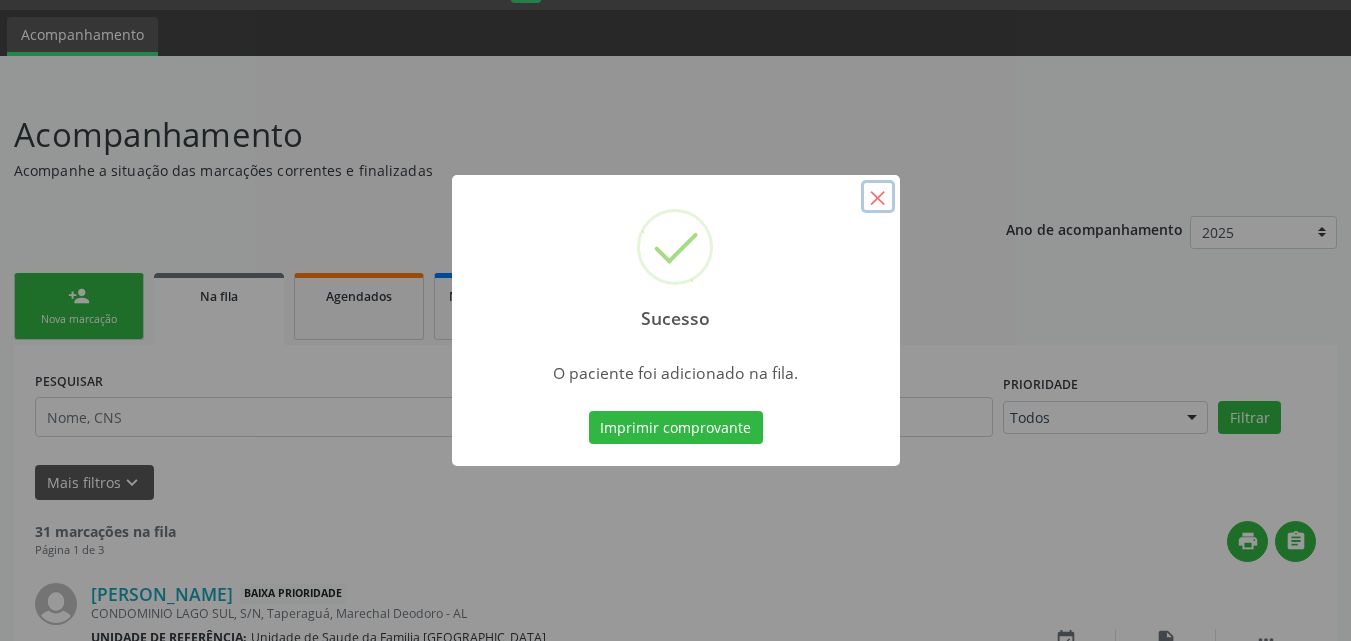 click on "×" at bounding box center [878, 197] 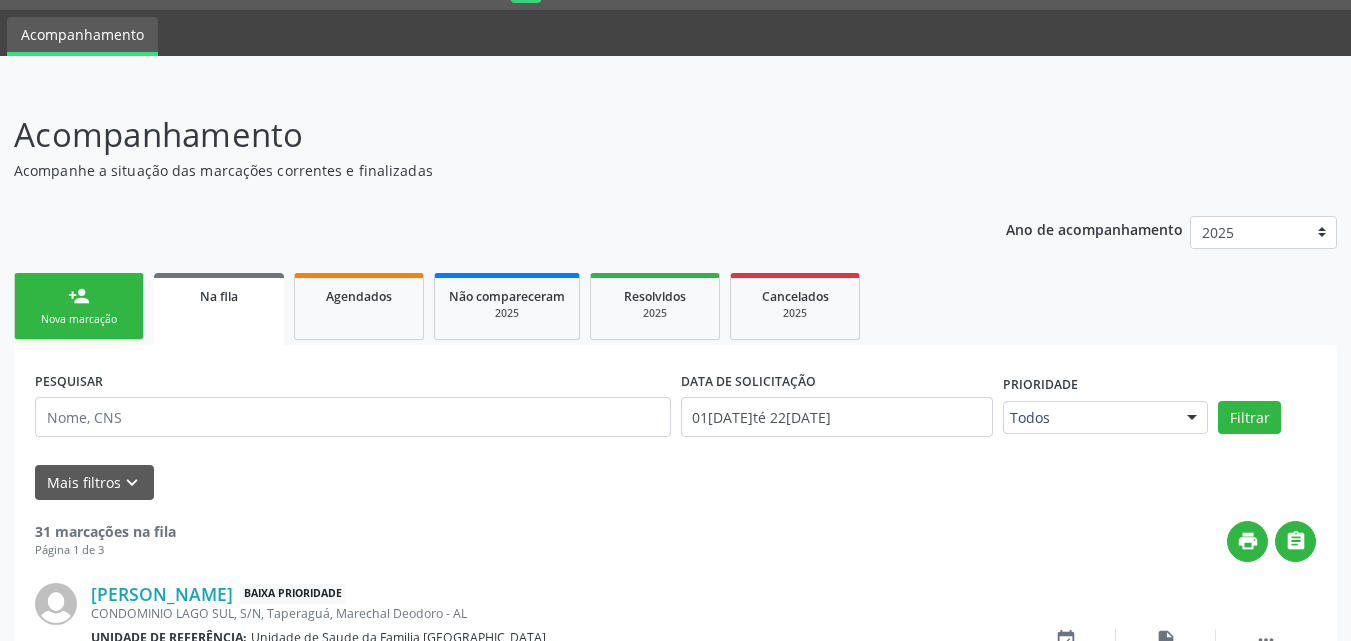 click on "person_add" at bounding box center [79, 296] 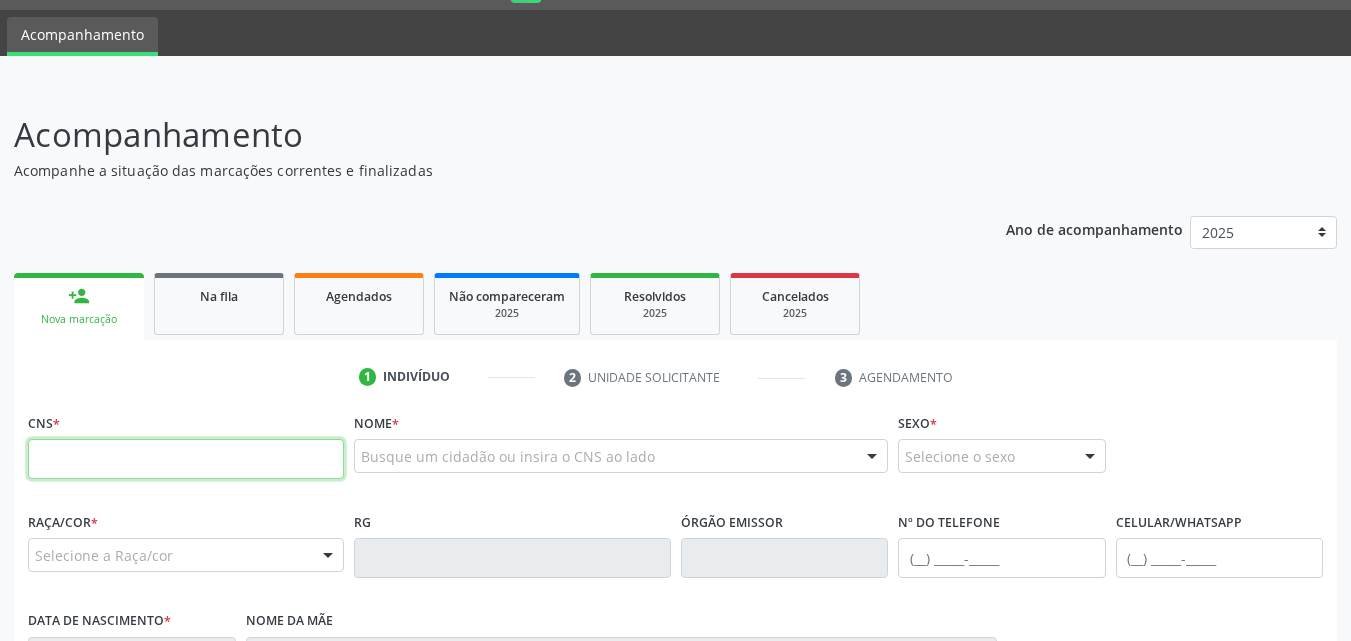 click at bounding box center [186, 459] 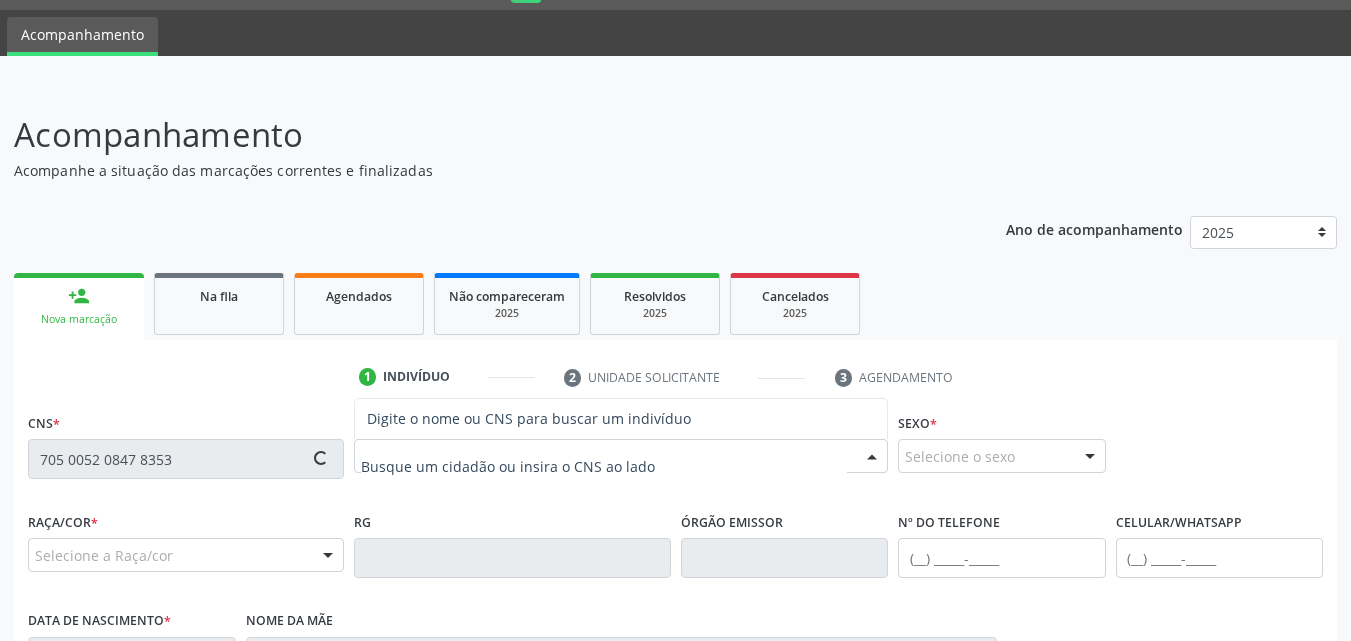 type on "705 0052 0847 8353" 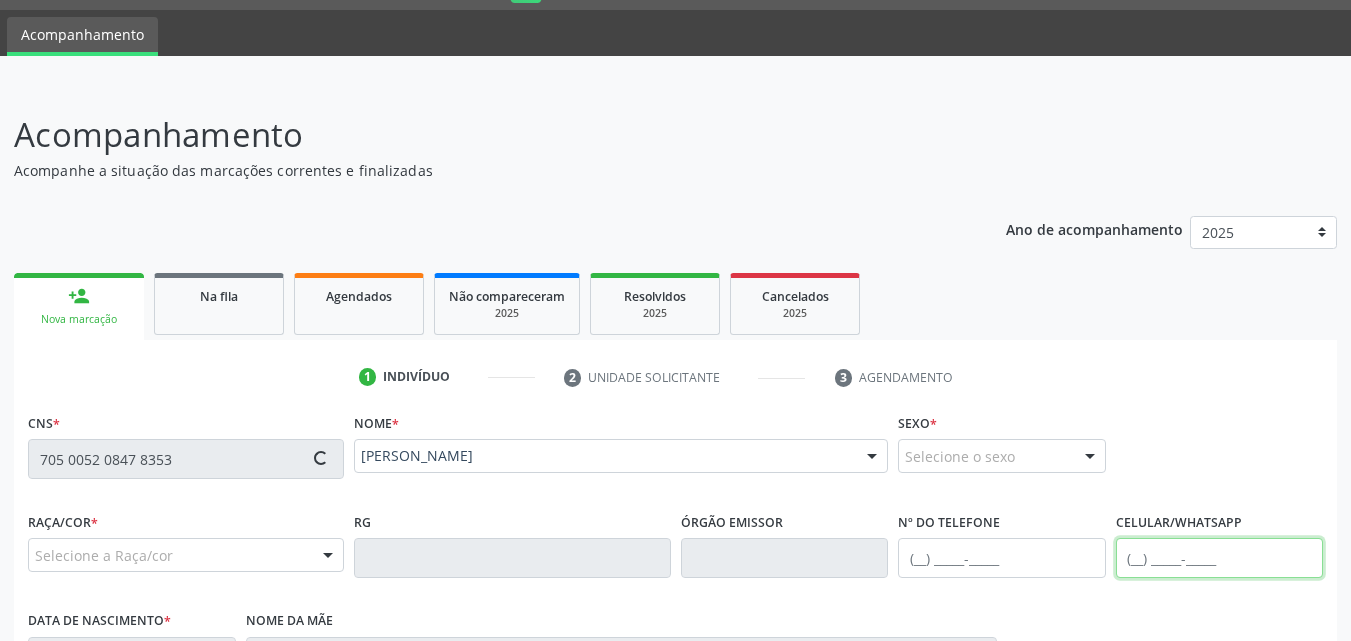type on "[PHONE_NUMBER]" 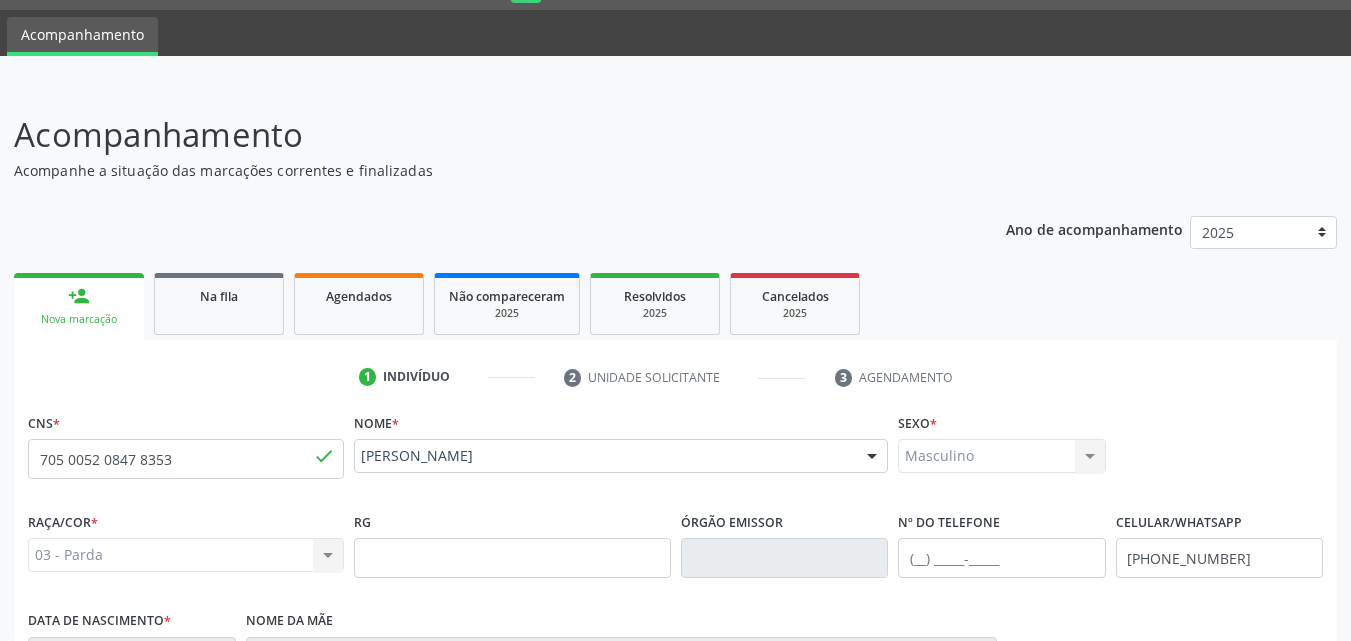 scroll, scrollTop: 471, scrollLeft: 0, axis: vertical 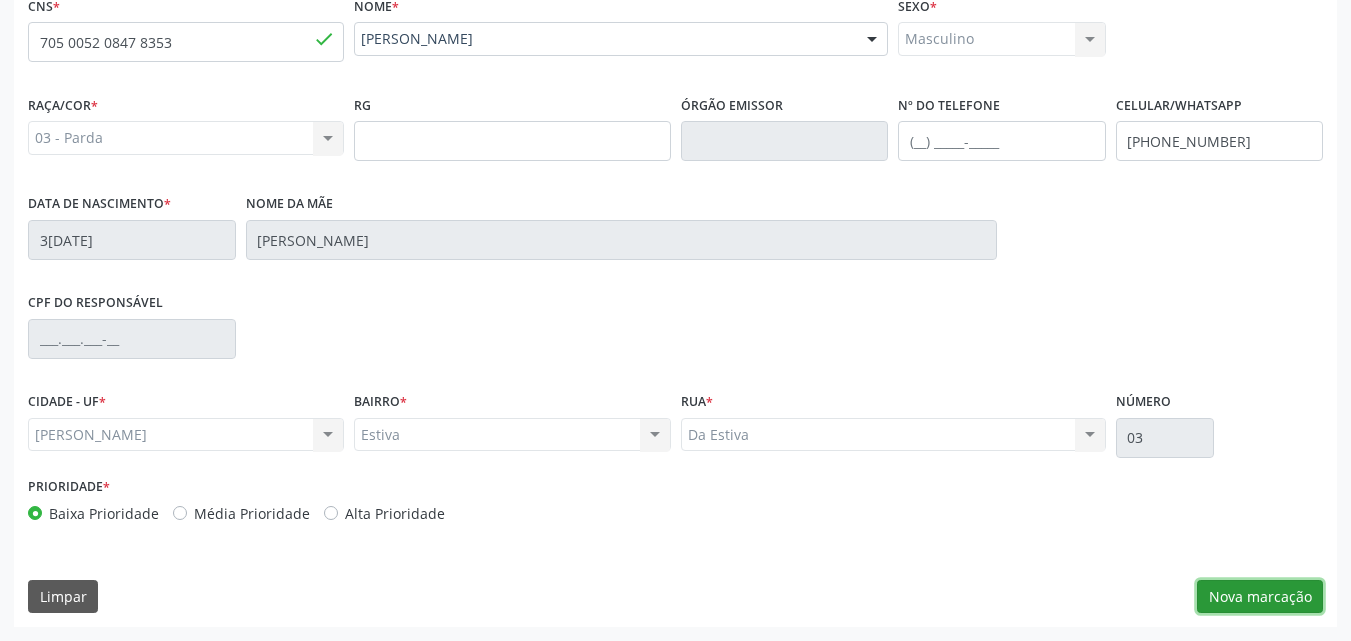 click on "Nova marcação" at bounding box center (1260, 597) 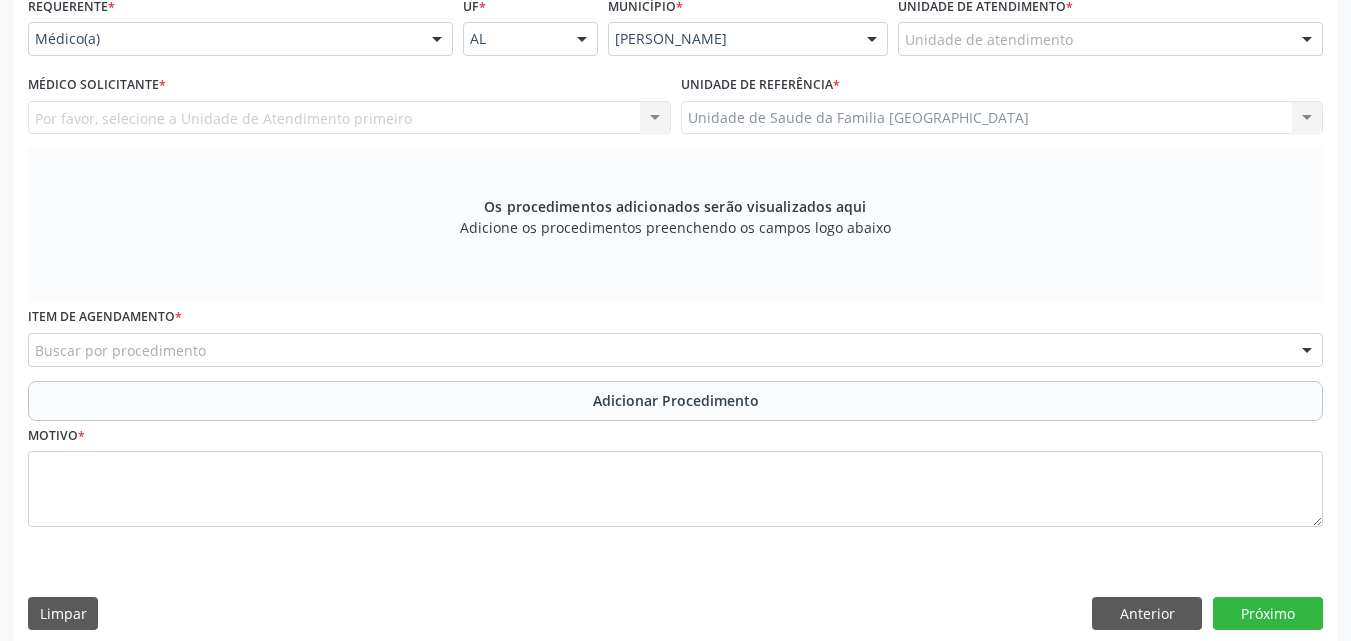 click on "Médico(a)" at bounding box center (240, 39) 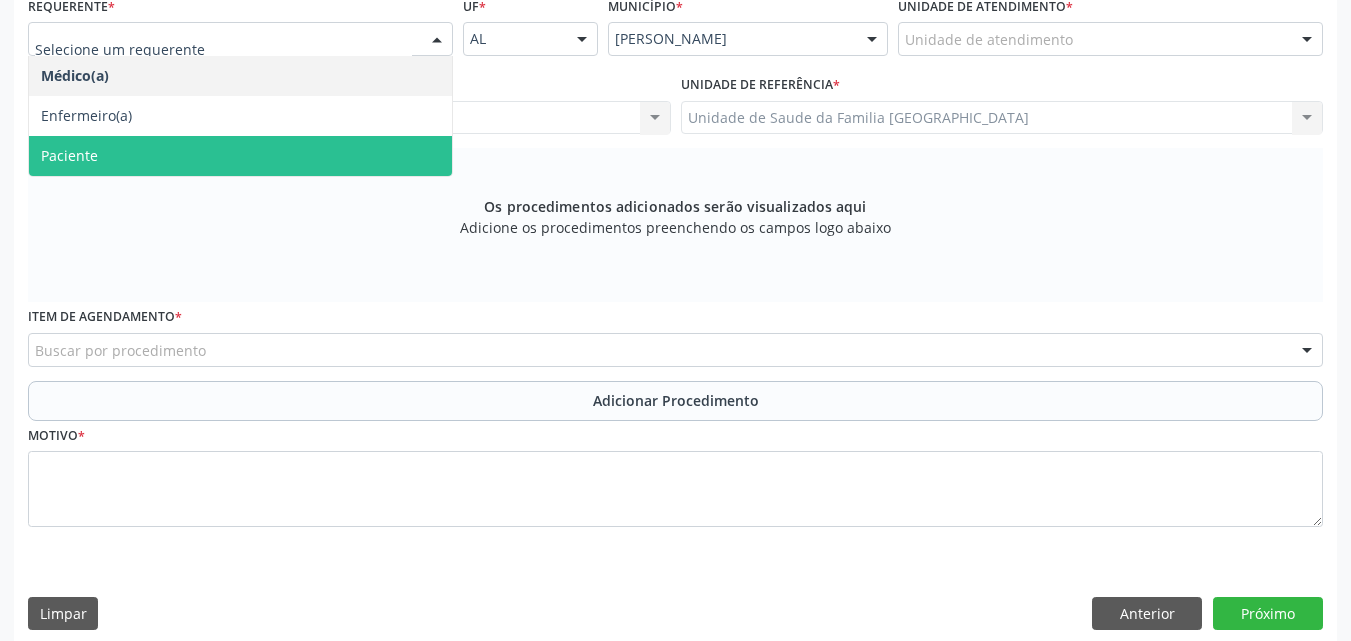 click on "Paciente" at bounding box center (240, 156) 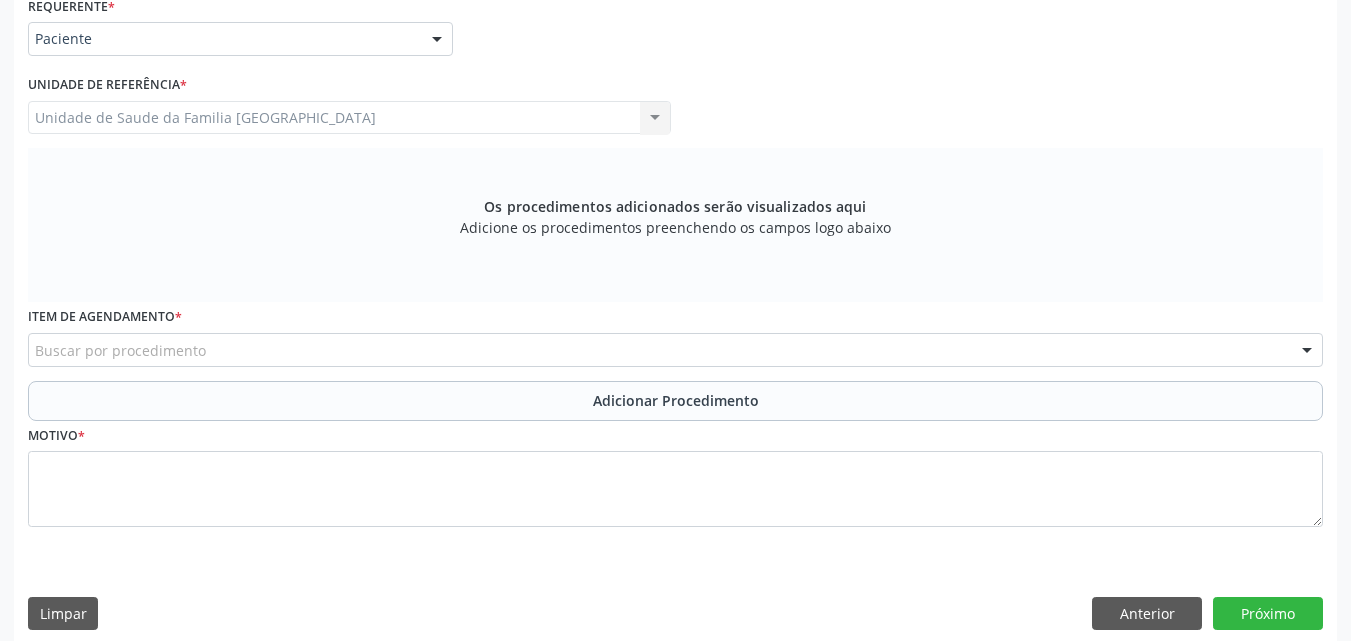 click on "Unidade de Saude da Familia [GEOGRAPHIC_DATA]         Unidade de Saude da Familia [GEOGRAPHIC_DATA] resultado encontrado para: "   "
Não há nenhuma opção para ser exibida." at bounding box center [349, 118] 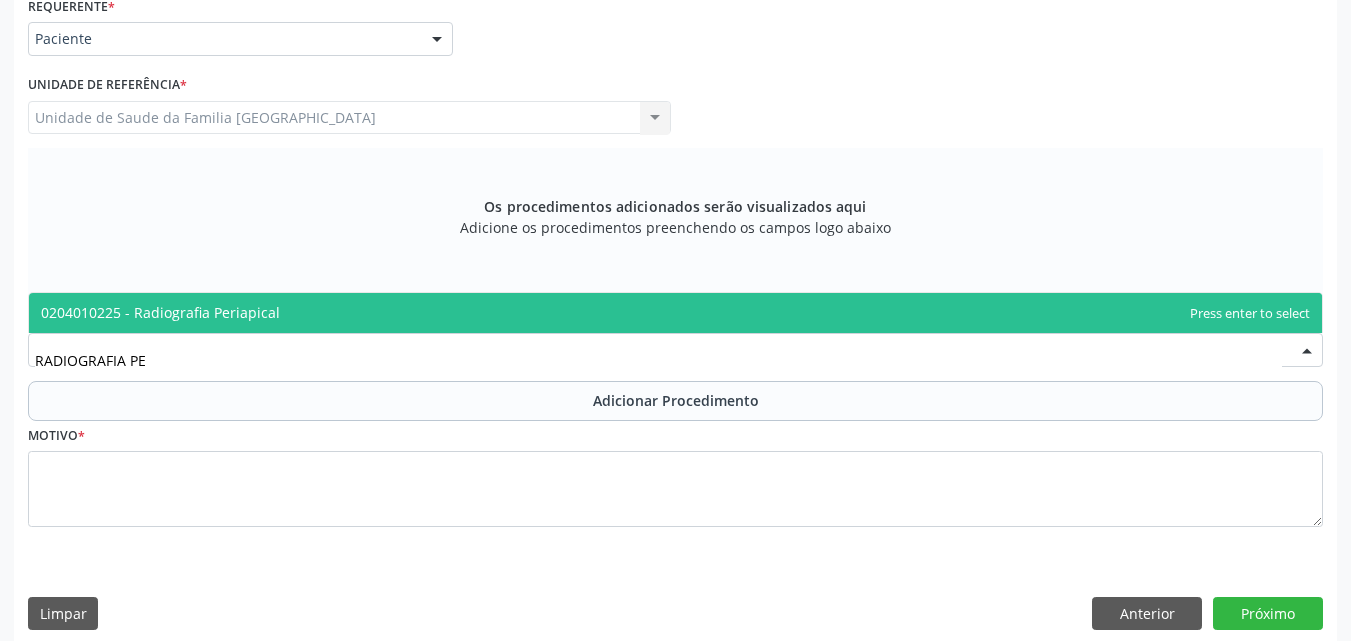 type on "RADIOGRAFIA PER" 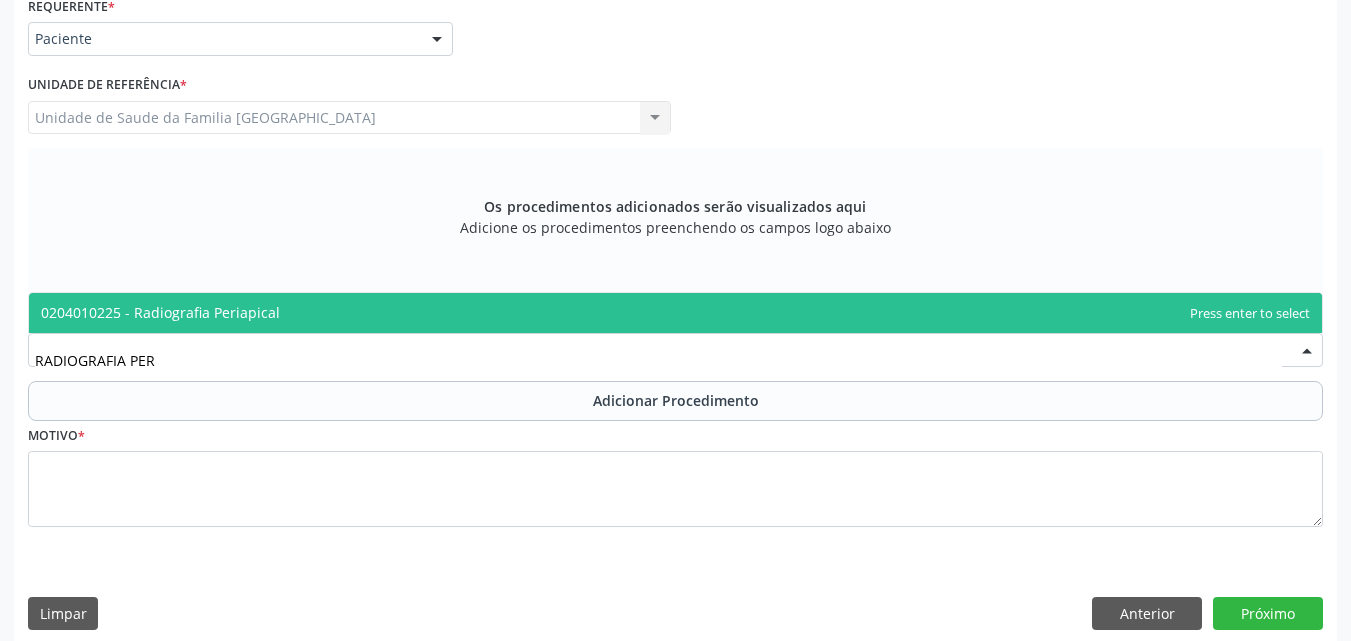 click on "0204010225 - Radiografia Periapical" at bounding box center [160, 312] 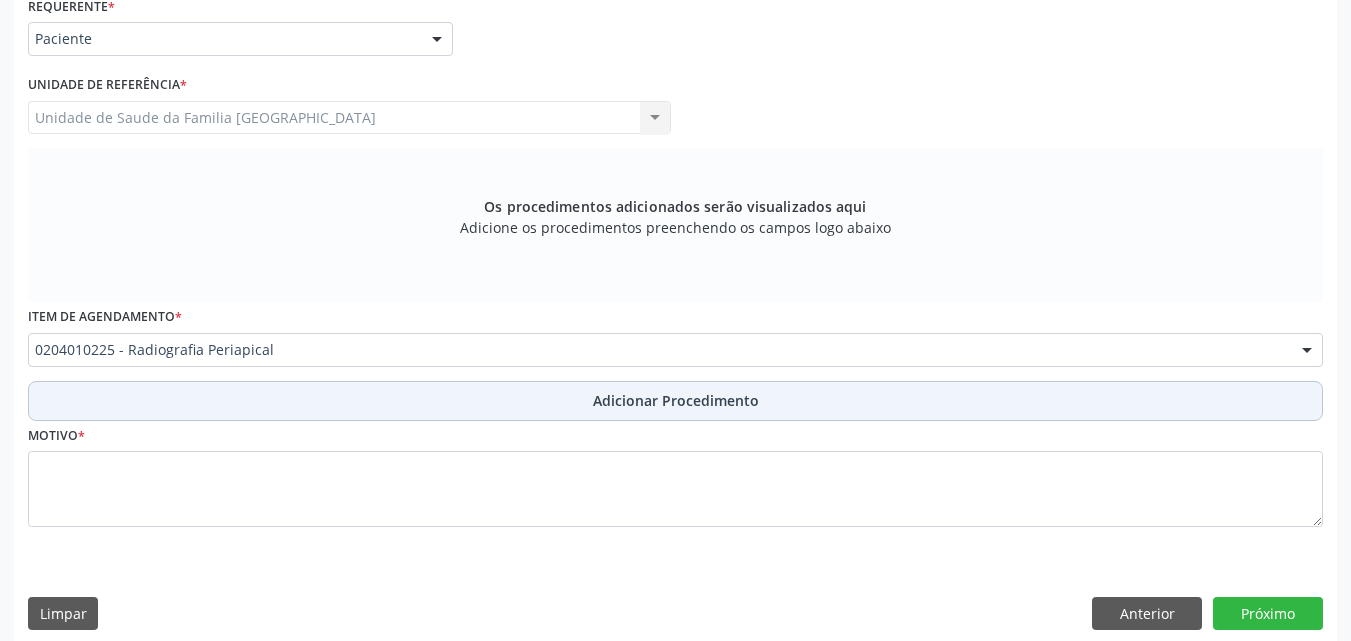 click on "Adicionar Procedimento" at bounding box center [675, 401] 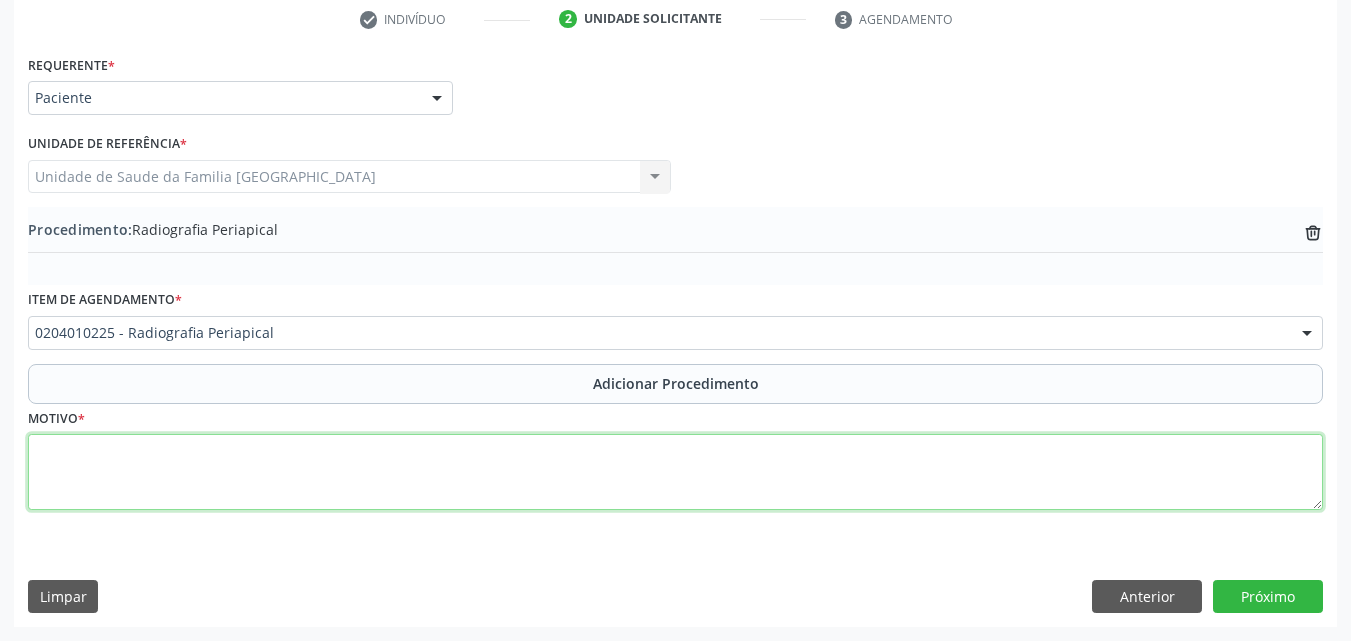 click at bounding box center (675, 472) 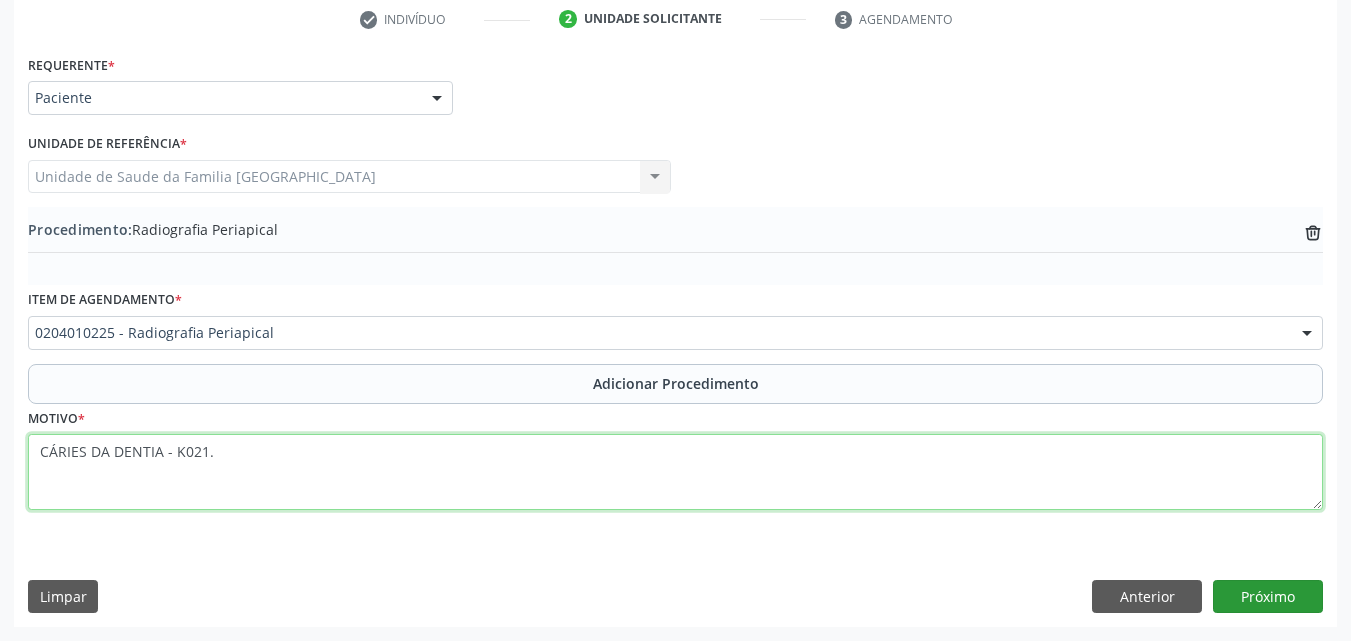 type on "CÁRIES DA DENTIA - K021." 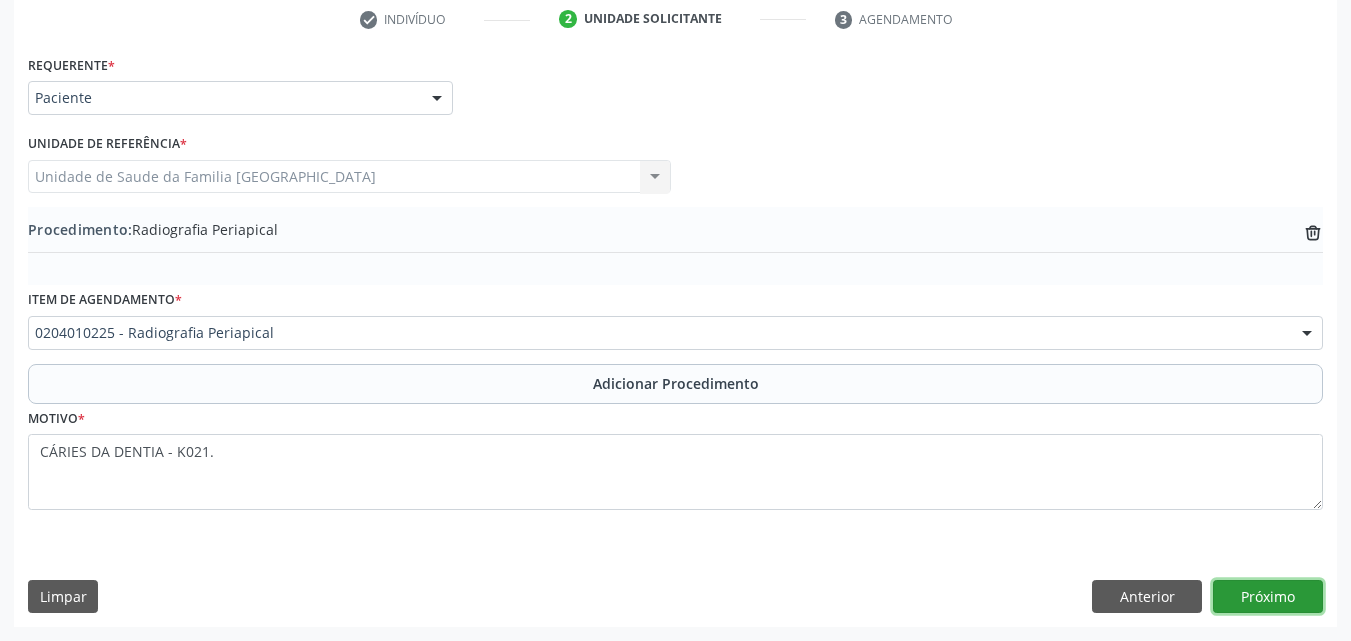 click on "Próximo" at bounding box center (1268, 597) 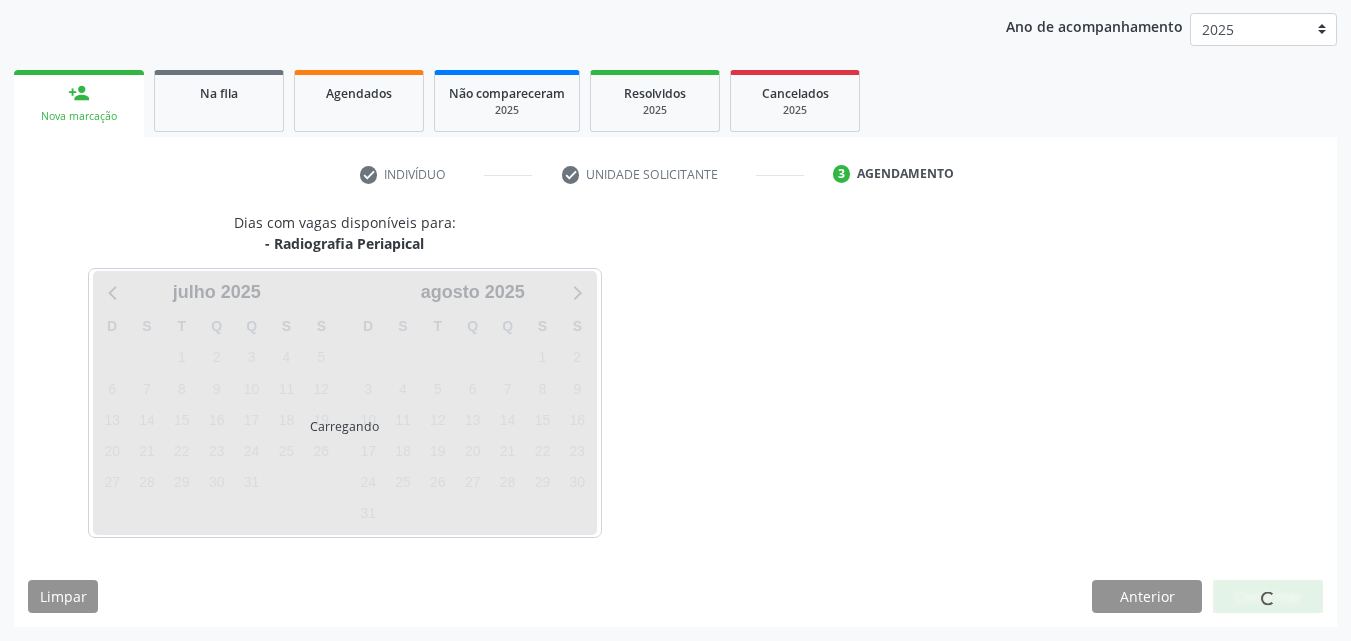 scroll, scrollTop: 316, scrollLeft: 0, axis: vertical 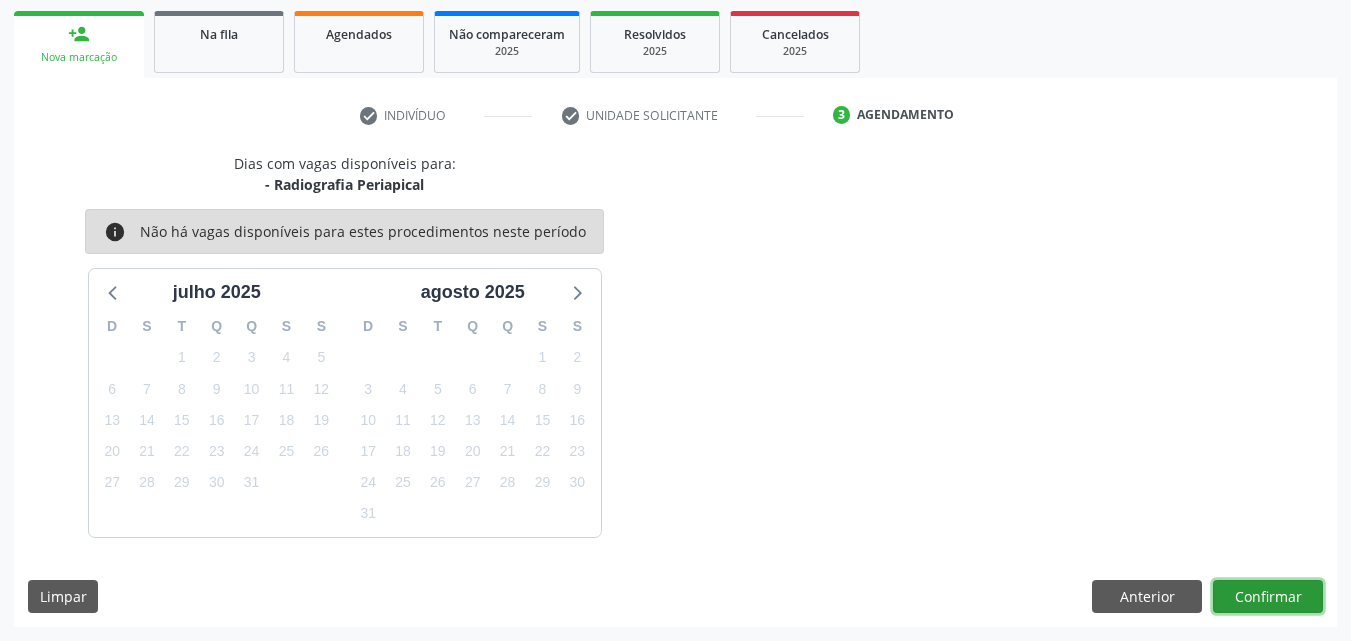 click on "Confirmar" at bounding box center (1268, 597) 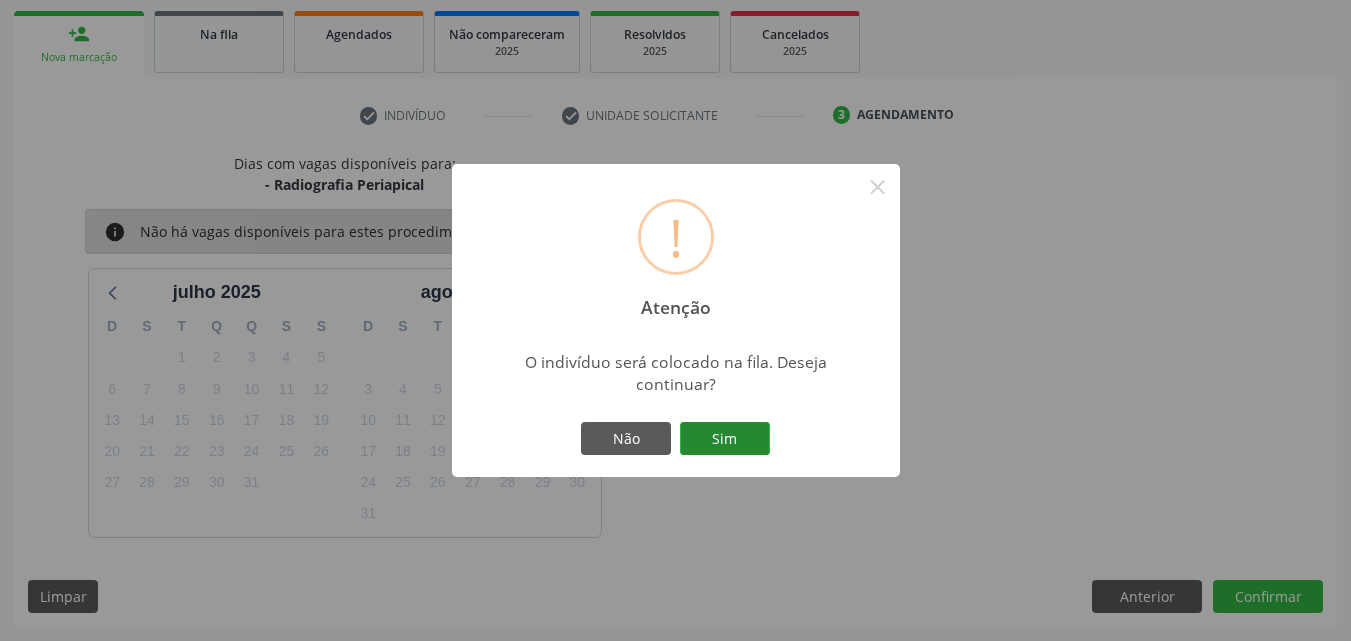 click on "Sim" at bounding box center [725, 439] 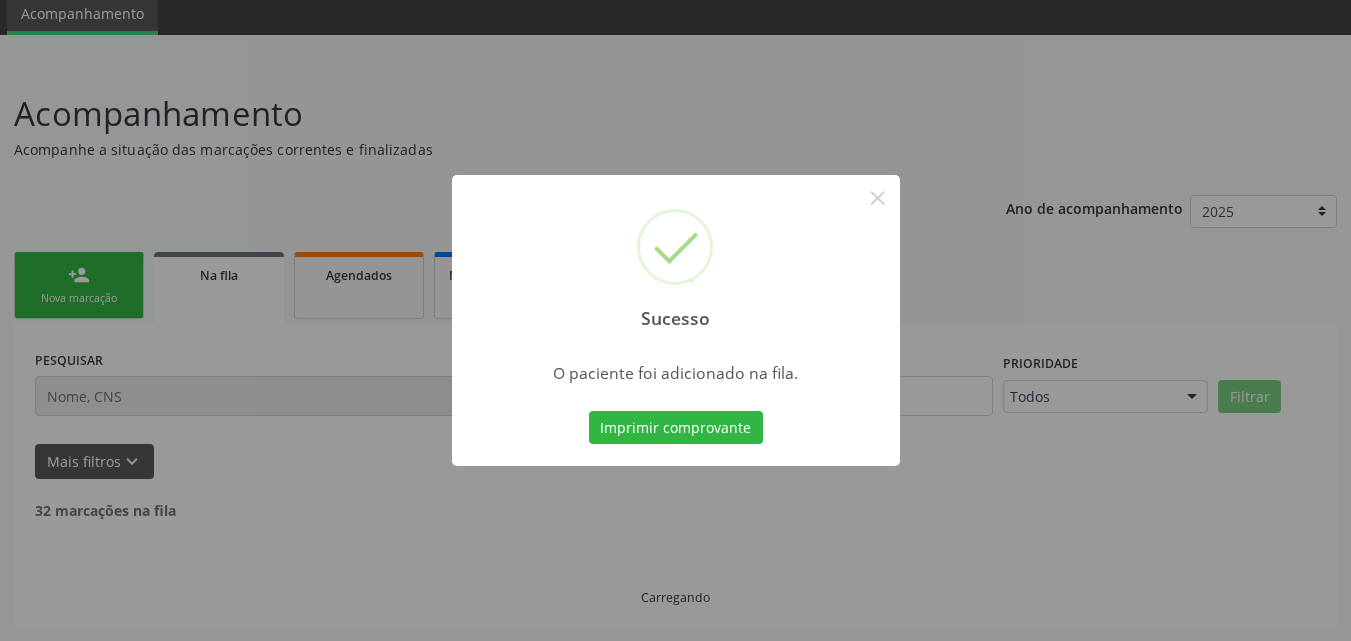 scroll, scrollTop: 54, scrollLeft: 0, axis: vertical 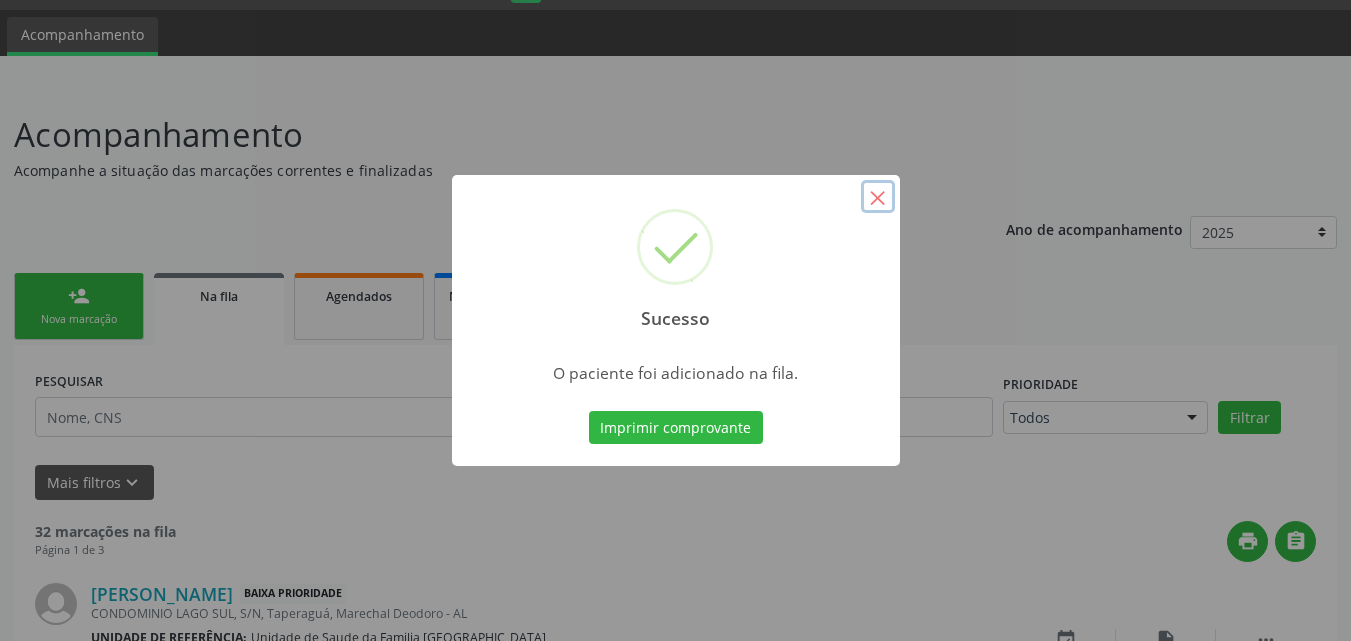 click on "×" at bounding box center [878, 197] 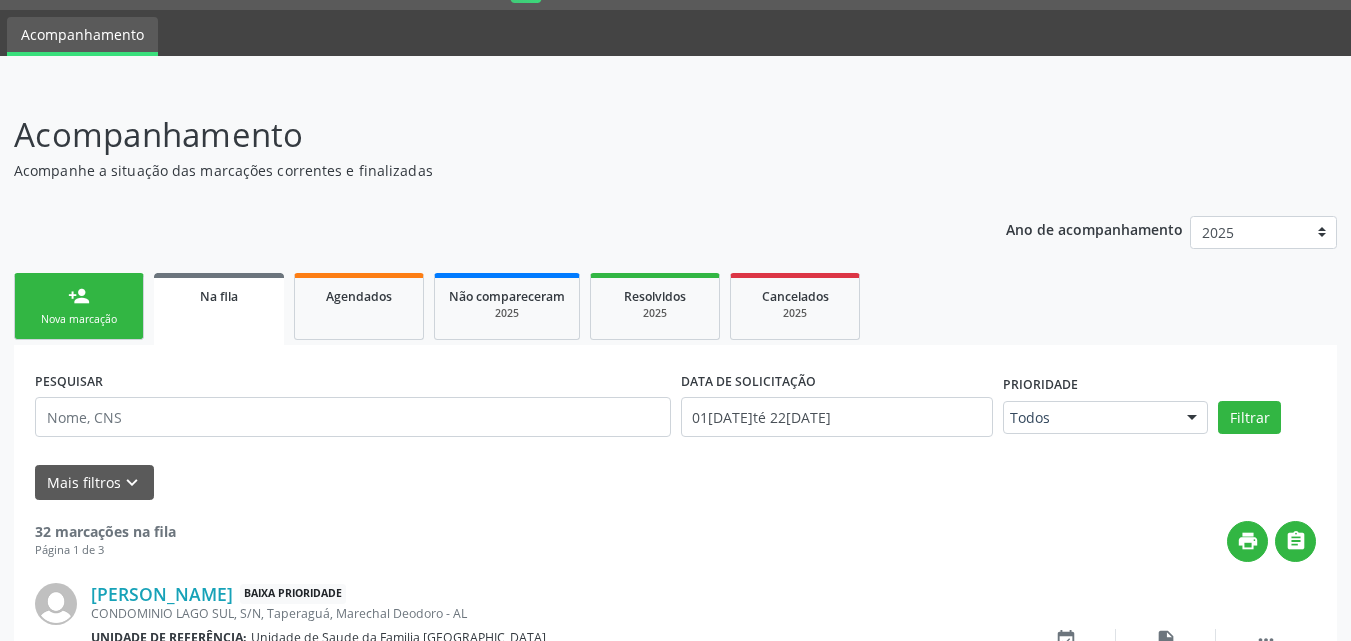 click on "Nova marcação" at bounding box center [79, 319] 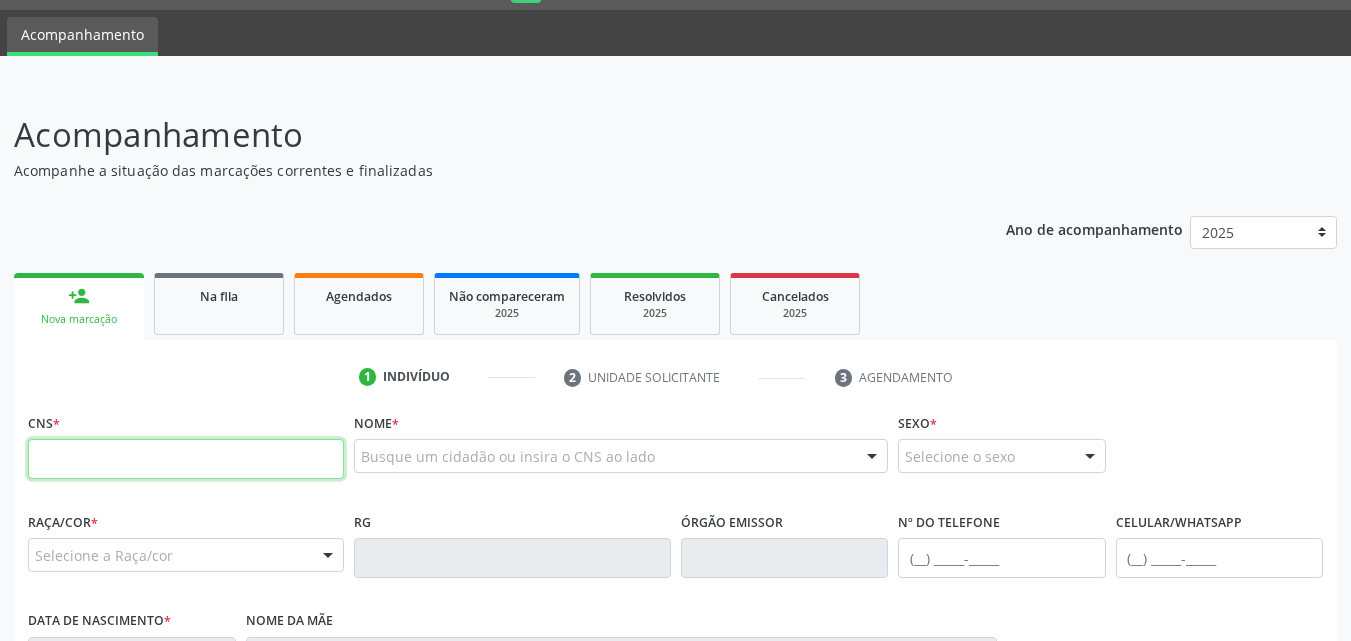 click at bounding box center (186, 459) 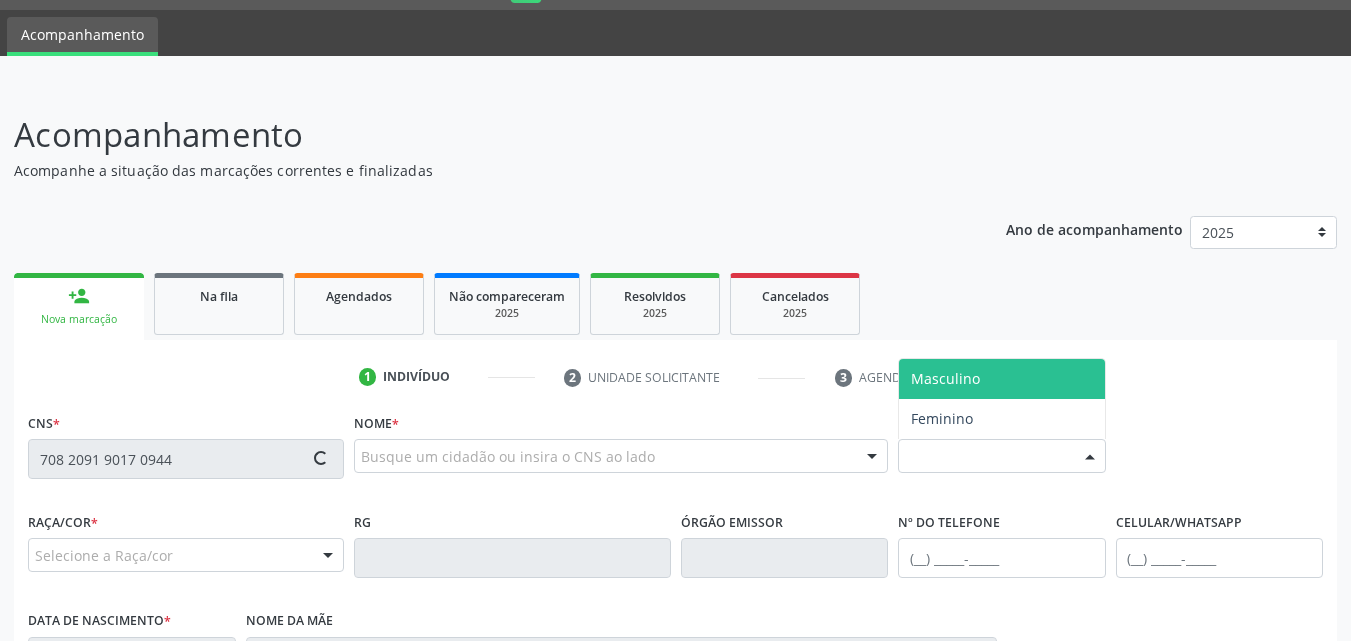 type on "708 2091 9017 0944" 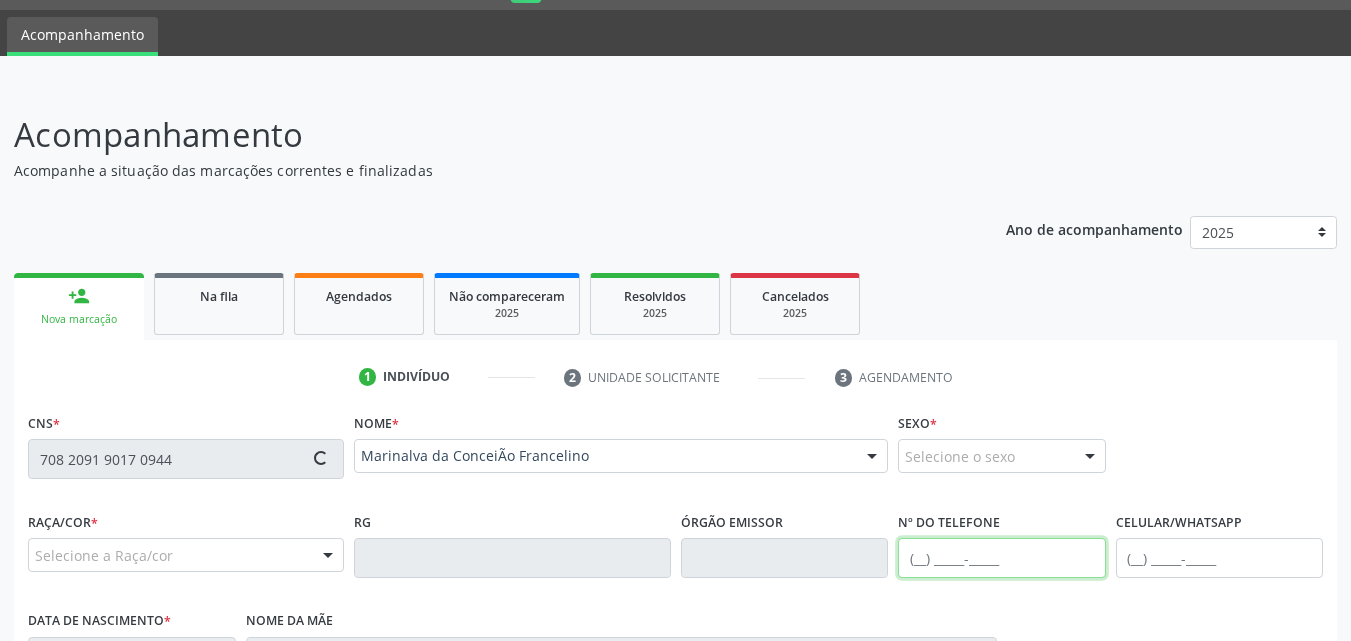 type on "[PHONE_NUMBER]" 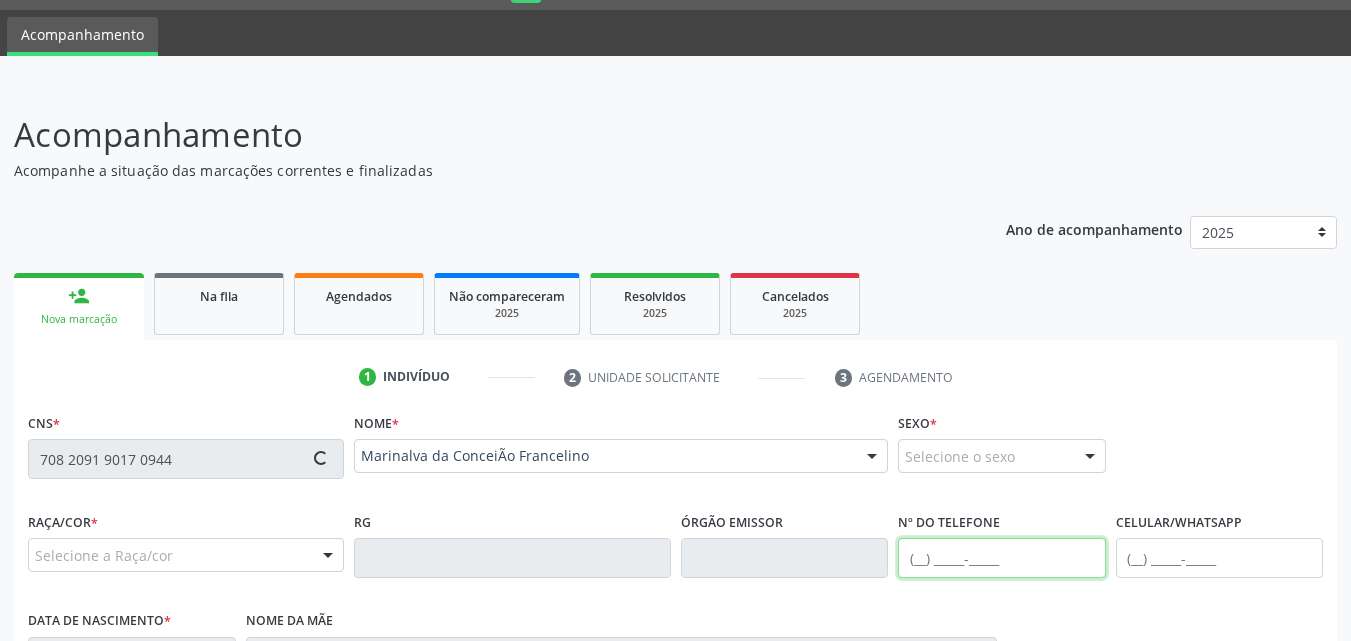 type on "[DATE]" 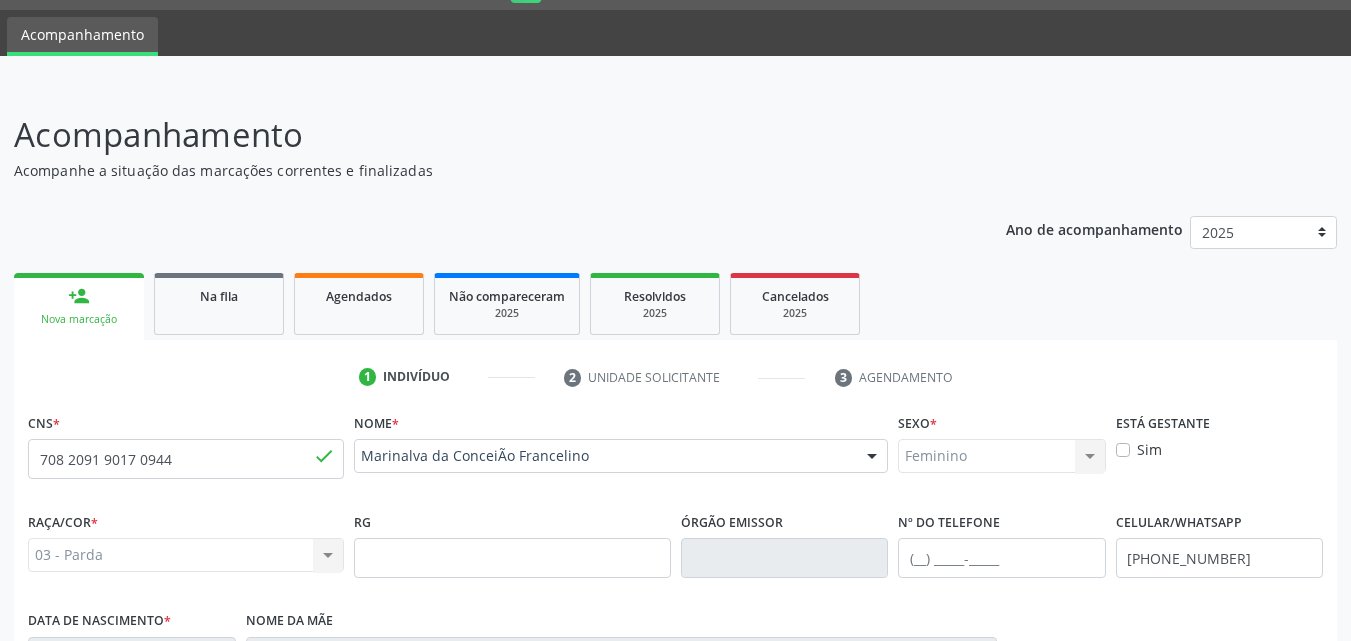 scroll, scrollTop: 471, scrollLeft: 0, axis: vertical 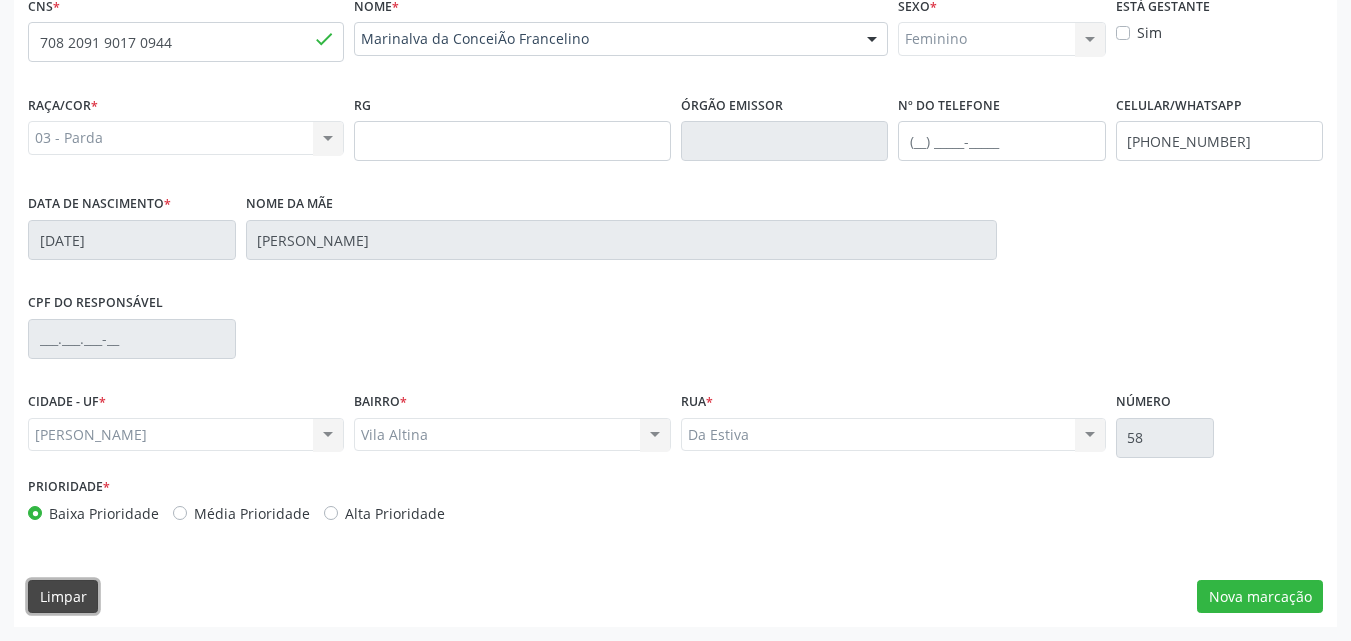 type 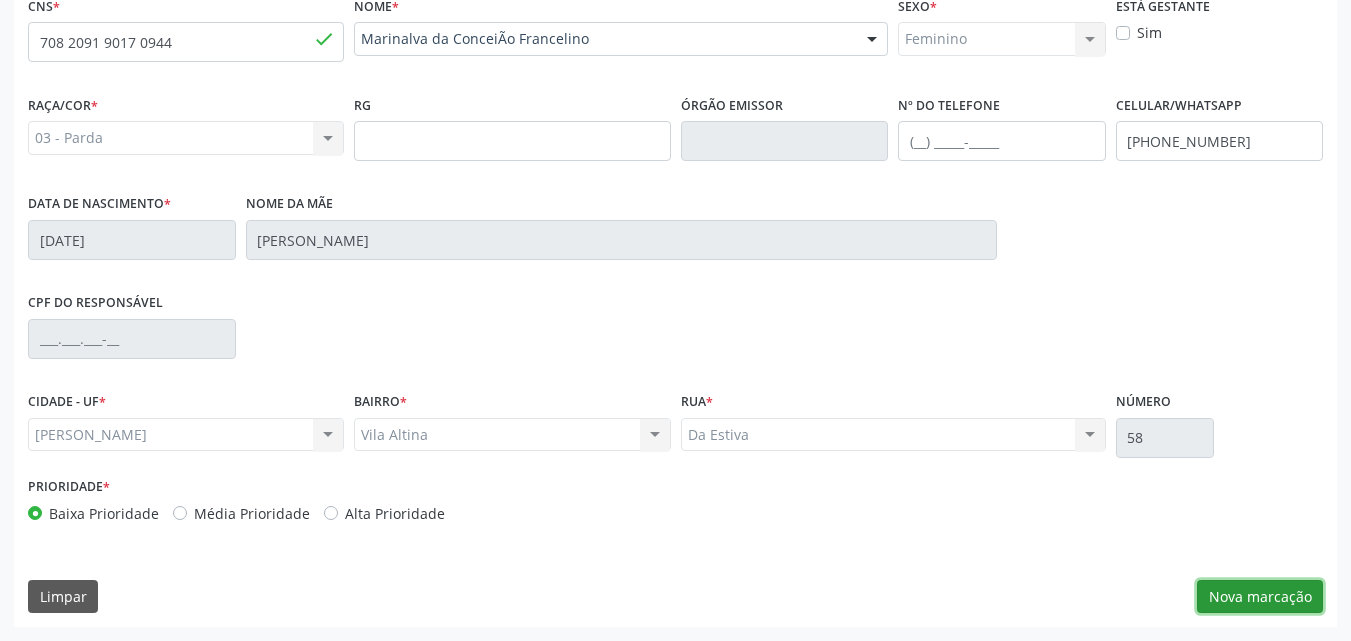 click on "Nova marcação" at bounding box center (1260, 597) 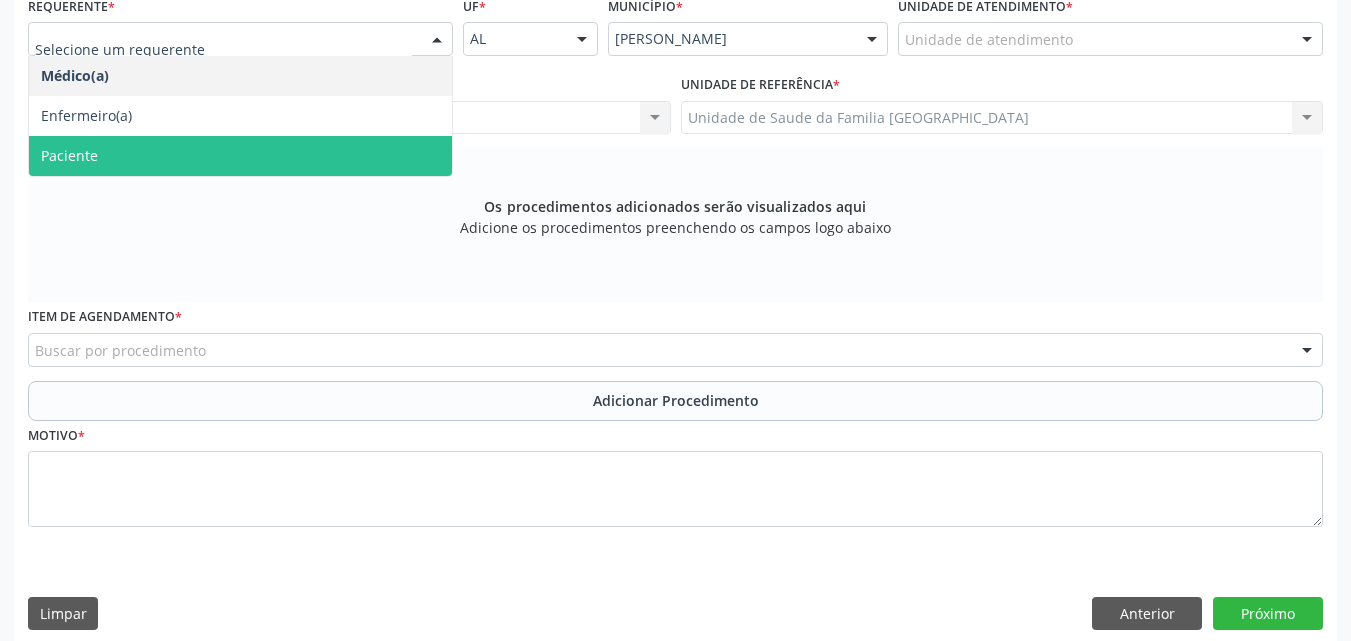 click on "Paciente" at bounding box center [240, 156] 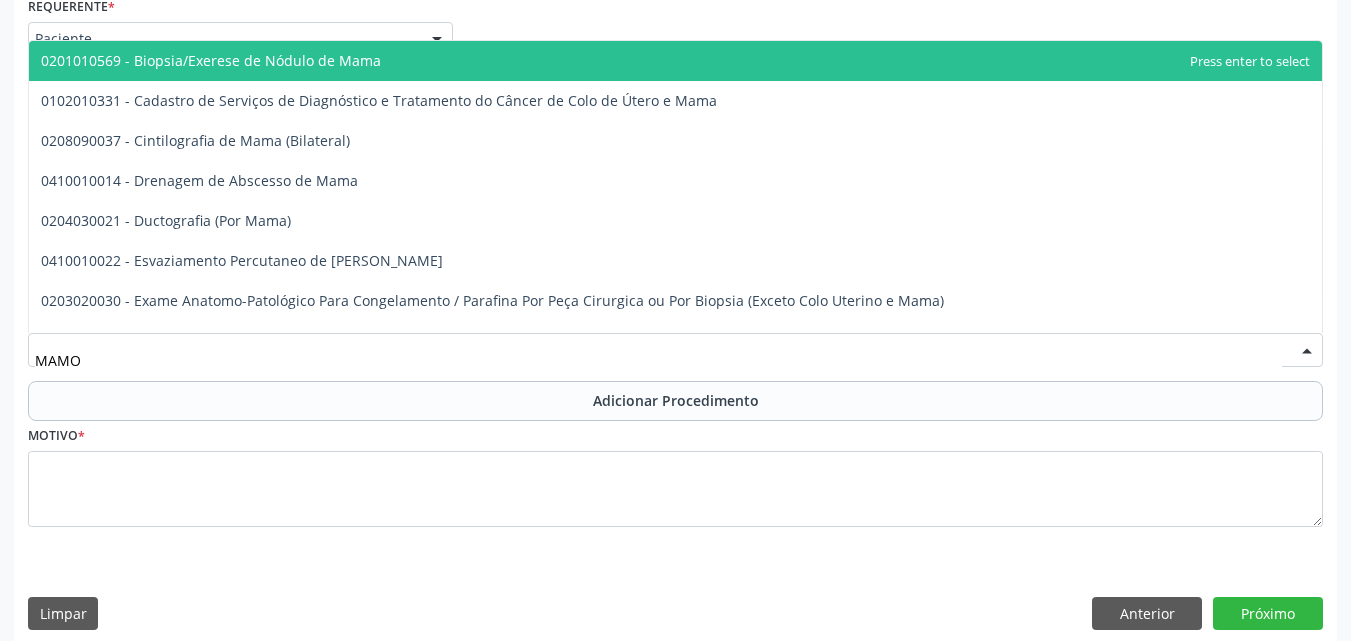 type on "MAMOG" 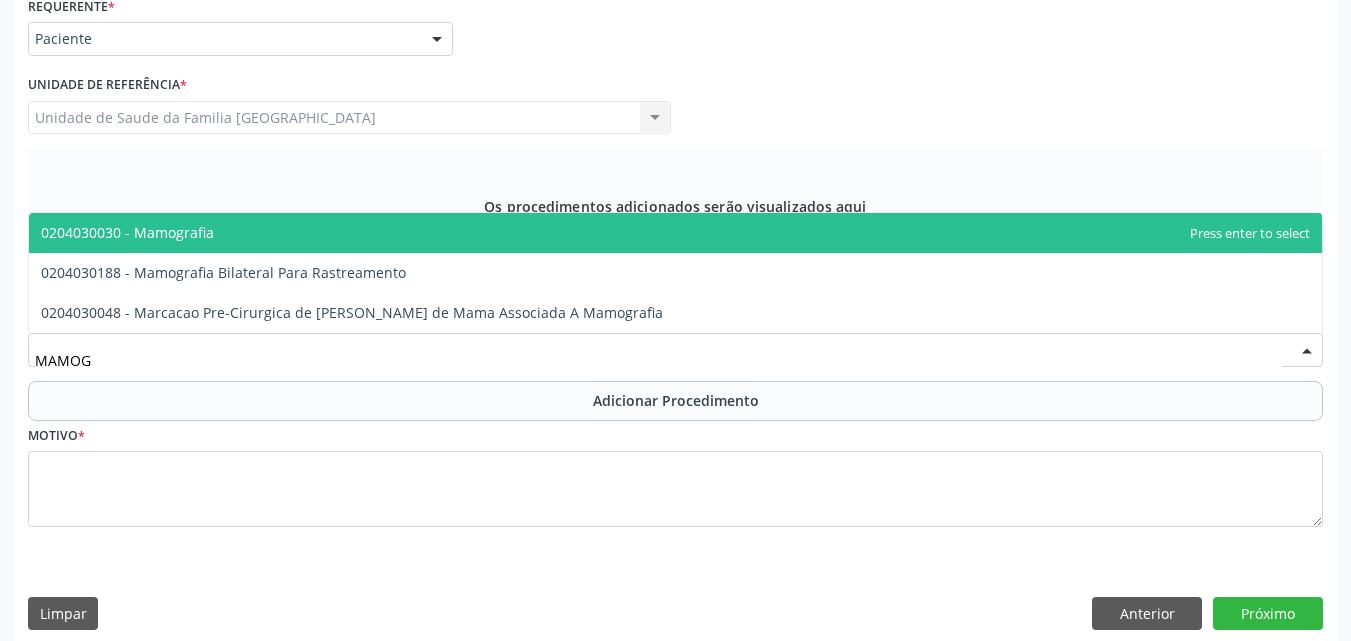 click on "0204030030 - Mamografia" at bounding box center [127, 232] 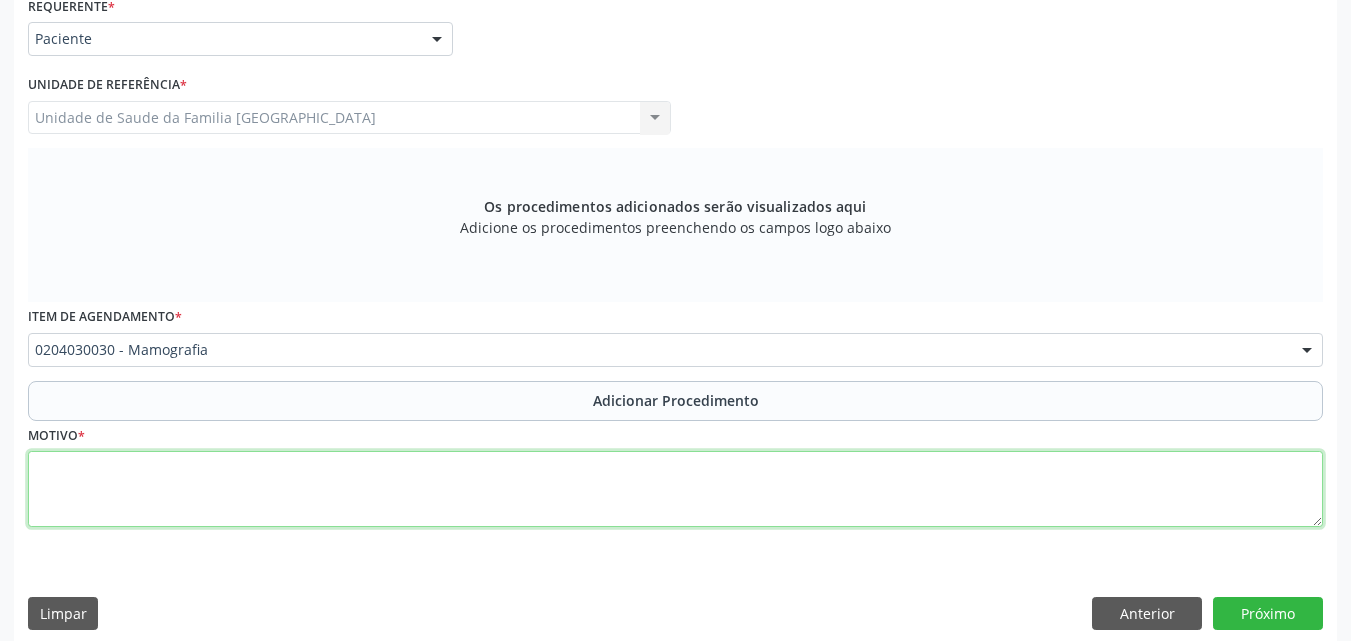 click at bounding box center [675, 489] 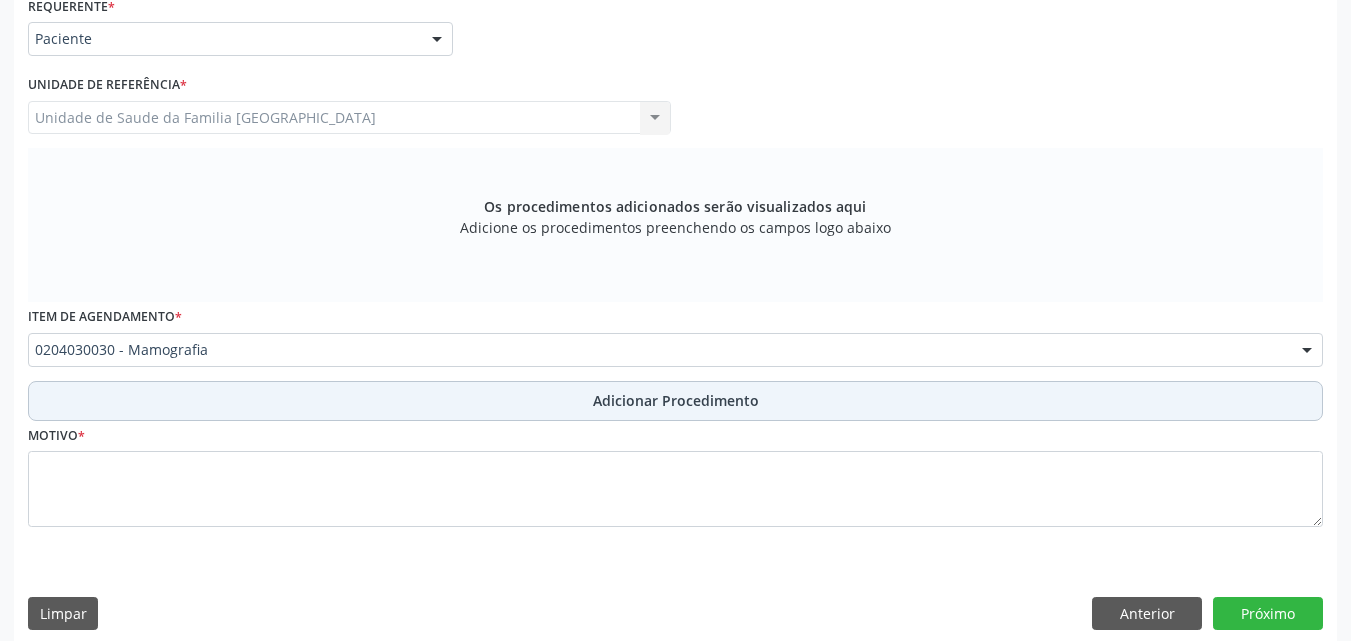 click on "Adicionar Procedimento" at bounding box center (675, 401) 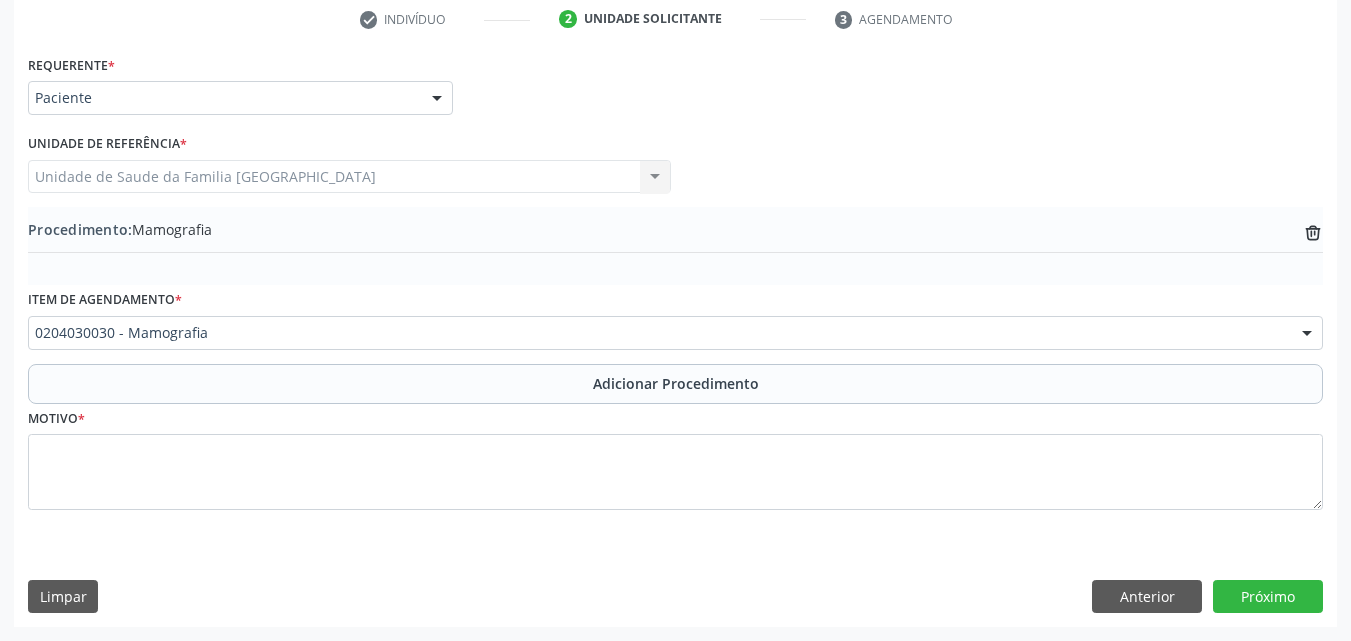 scroll, scrollTop: 412, scrollLeft: 0, axis: vertical 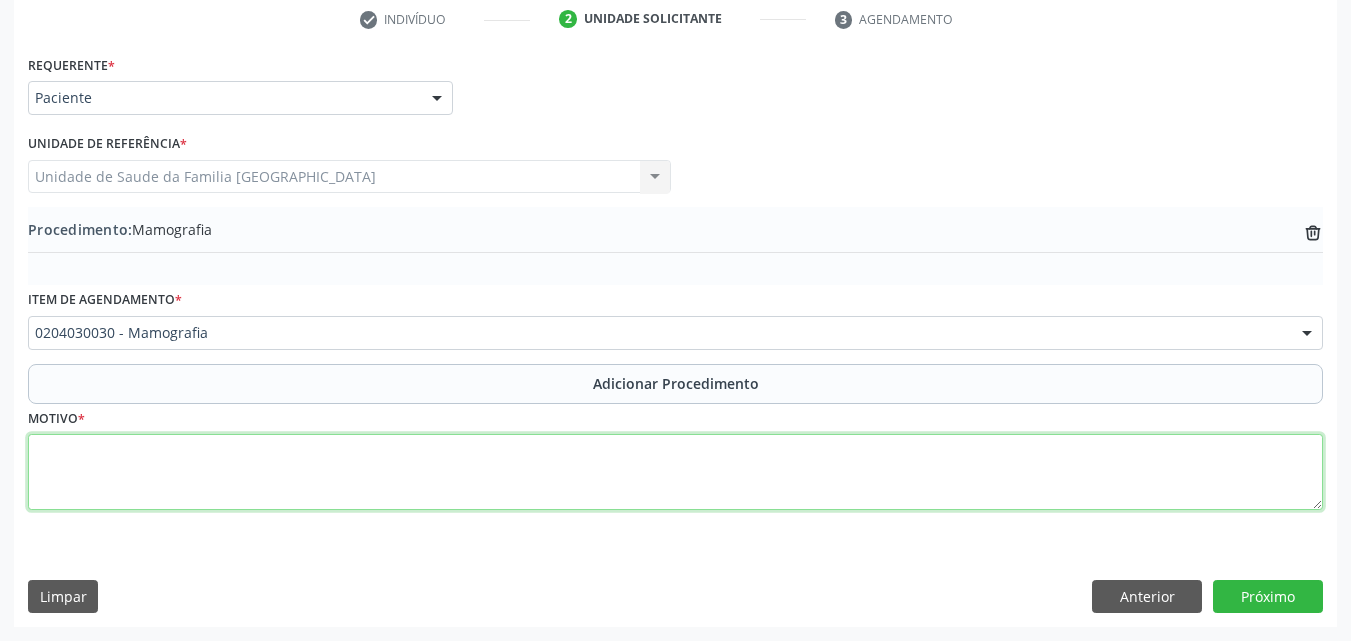 click at bounding box center [675, 472] 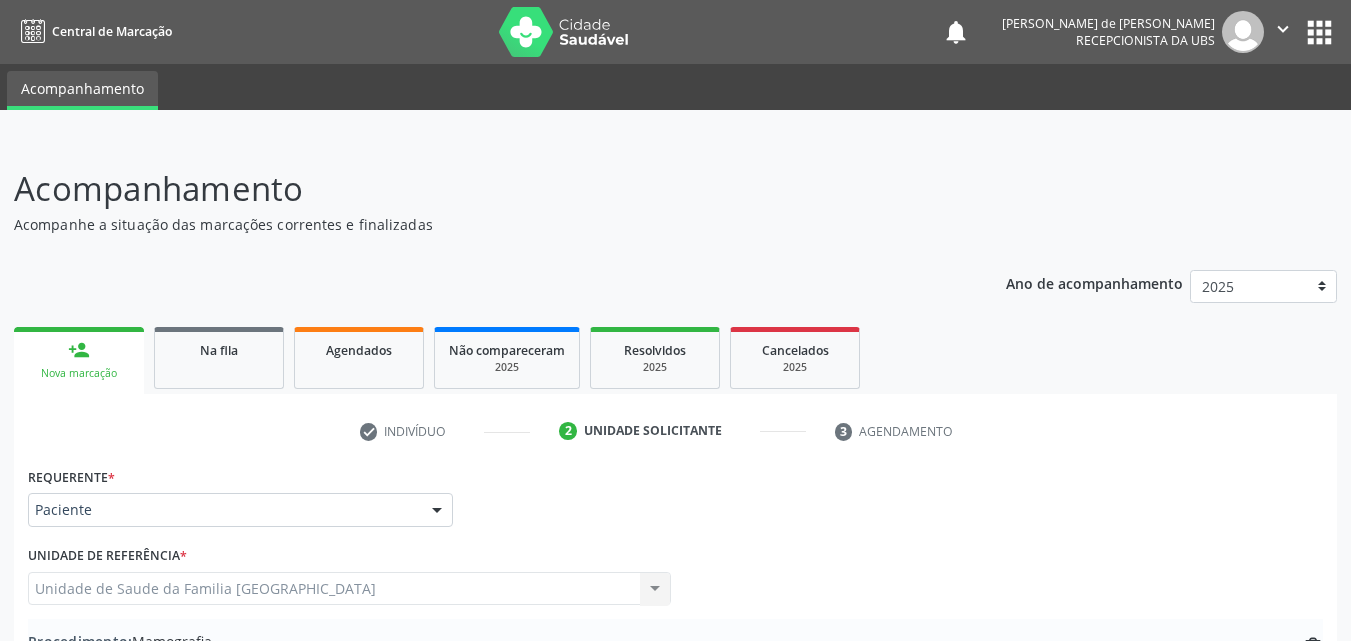 scroll, scrollTop: 412, scrollLeft: 0, axis: vertical 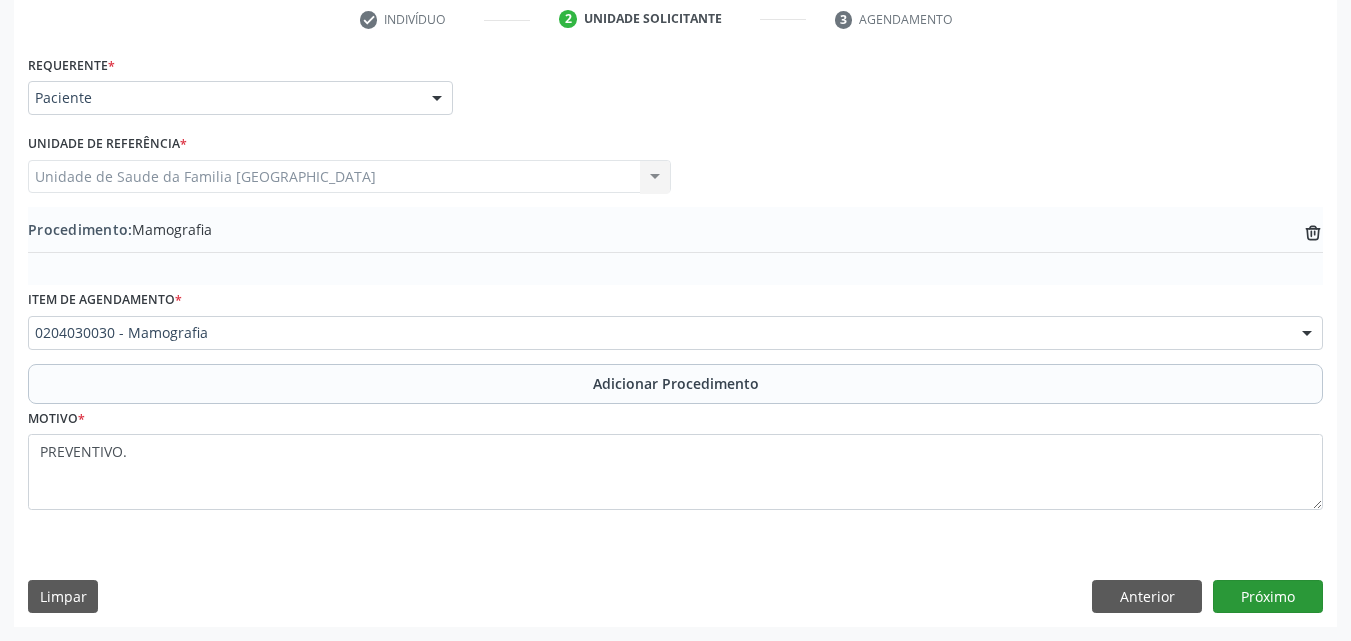 type on "PREVENTIVO." 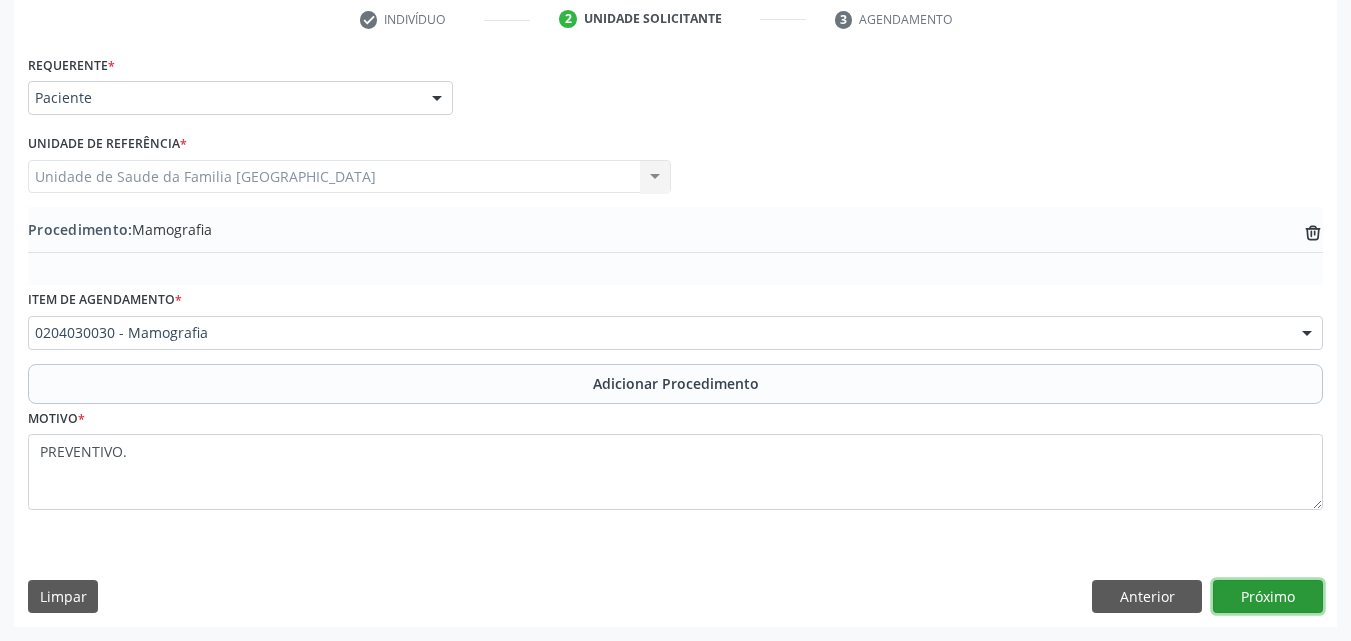click on "Próximo" at bounding box center (1268, 597) 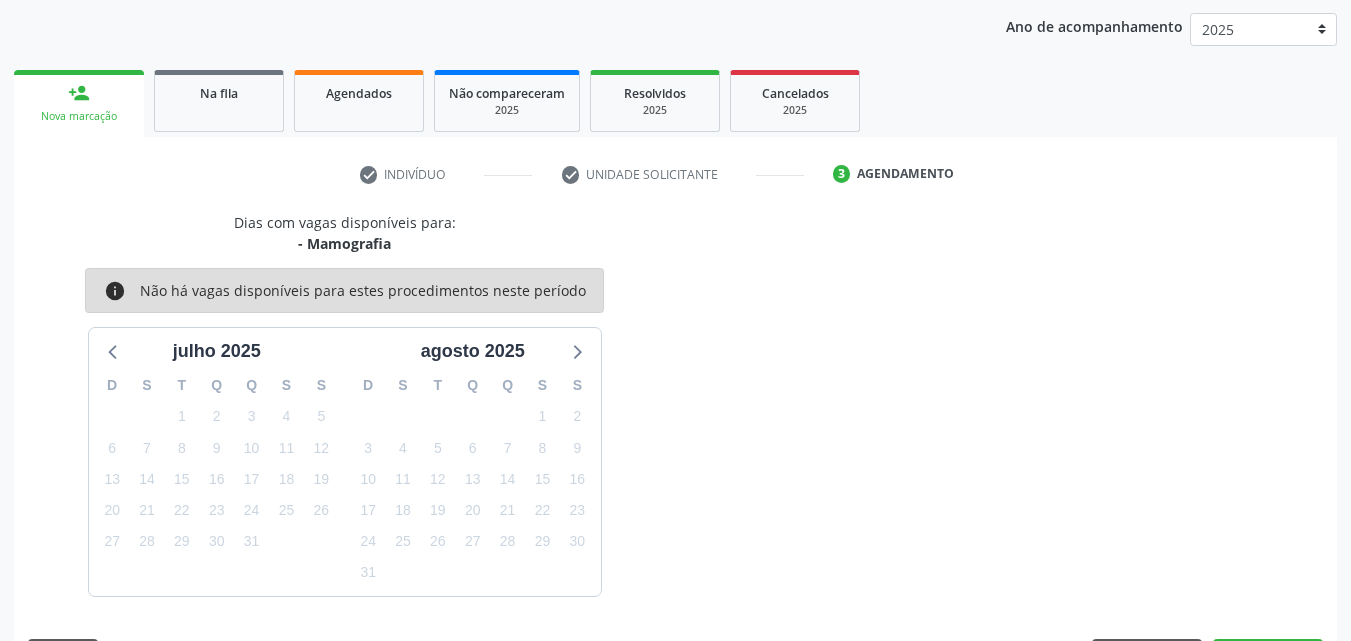 scroll, scrollTop: 316, scrollLeft: 0, axis: vertical 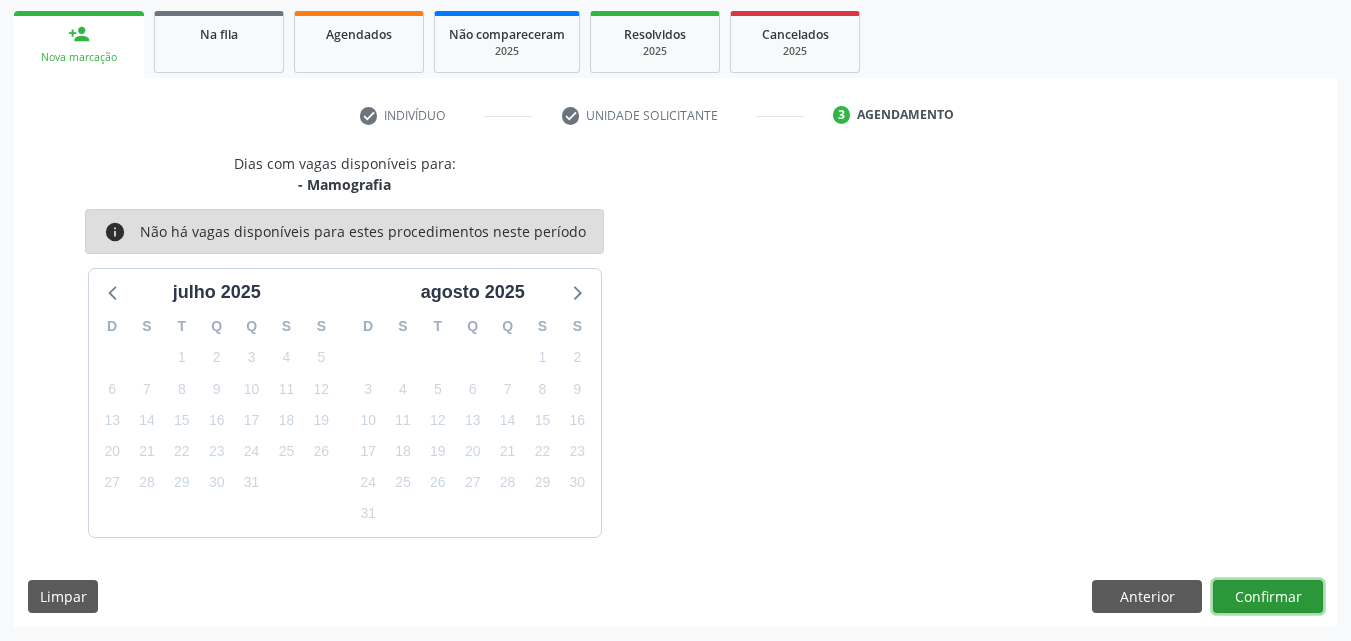 click on "Confirmar" at bounding box center [1268, 597] 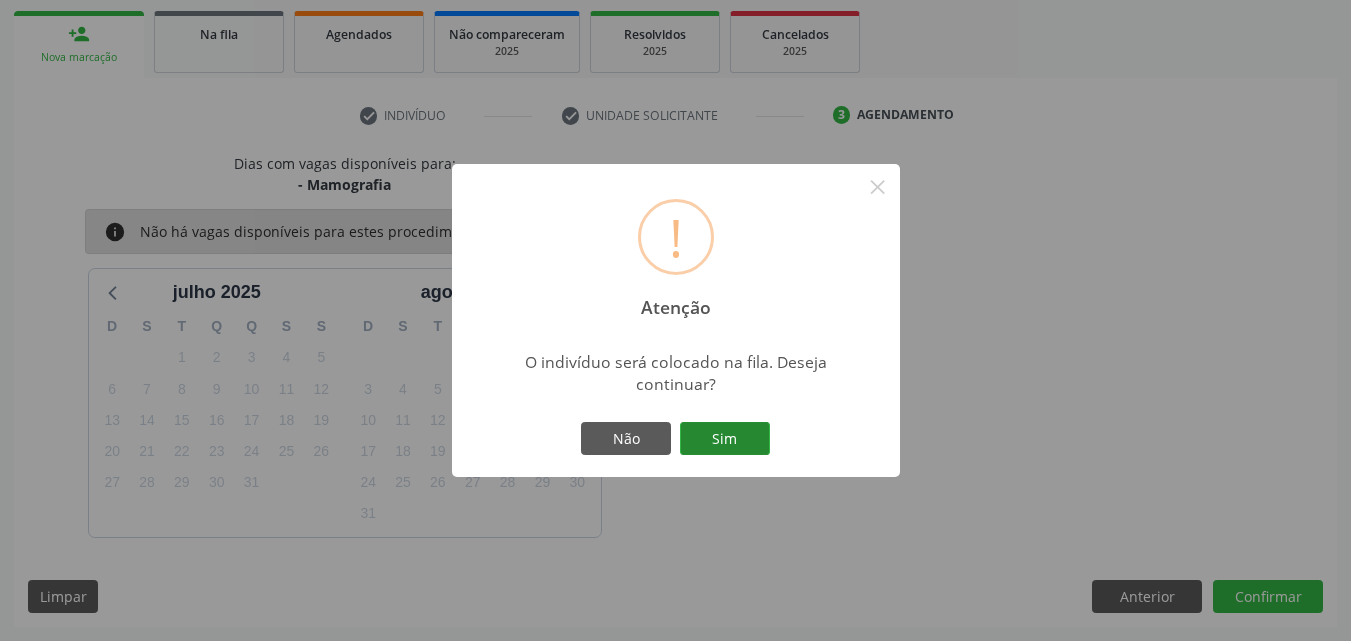 click on "Sim" at bounding box center [725, 439] 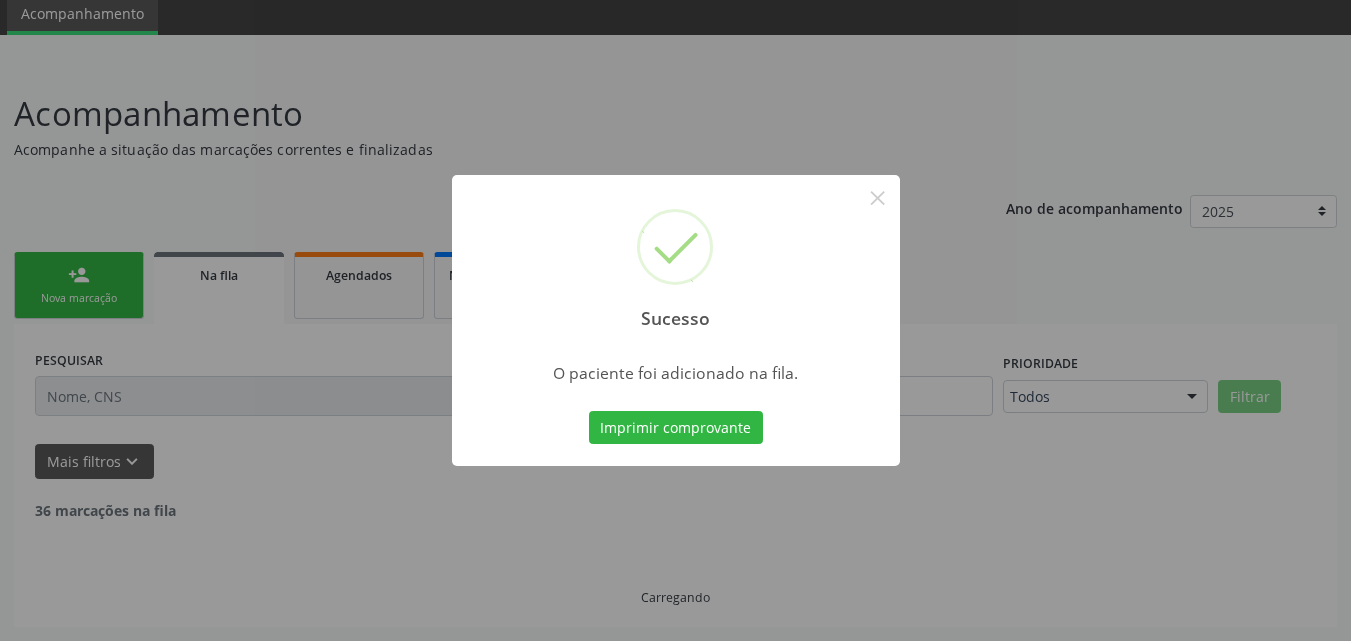 scroll, scrollTop: 54, scrollLeft: 0, axis: vertical 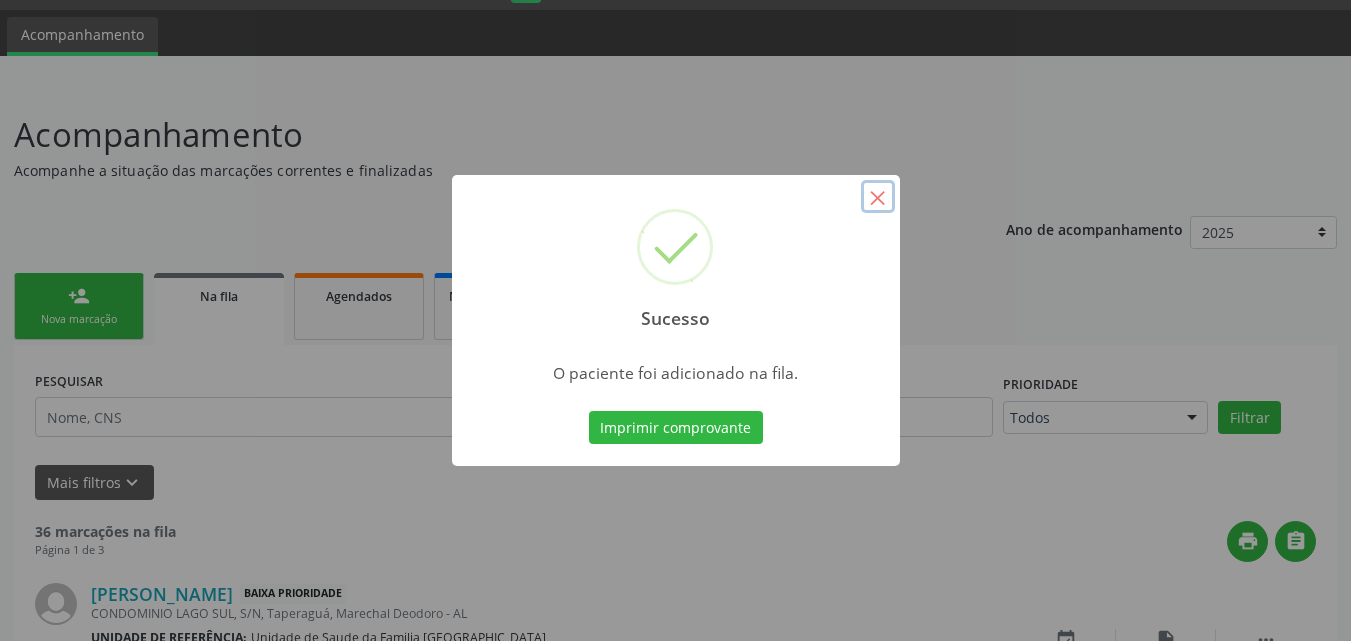 click on "×" at bounding box center (878, 197) 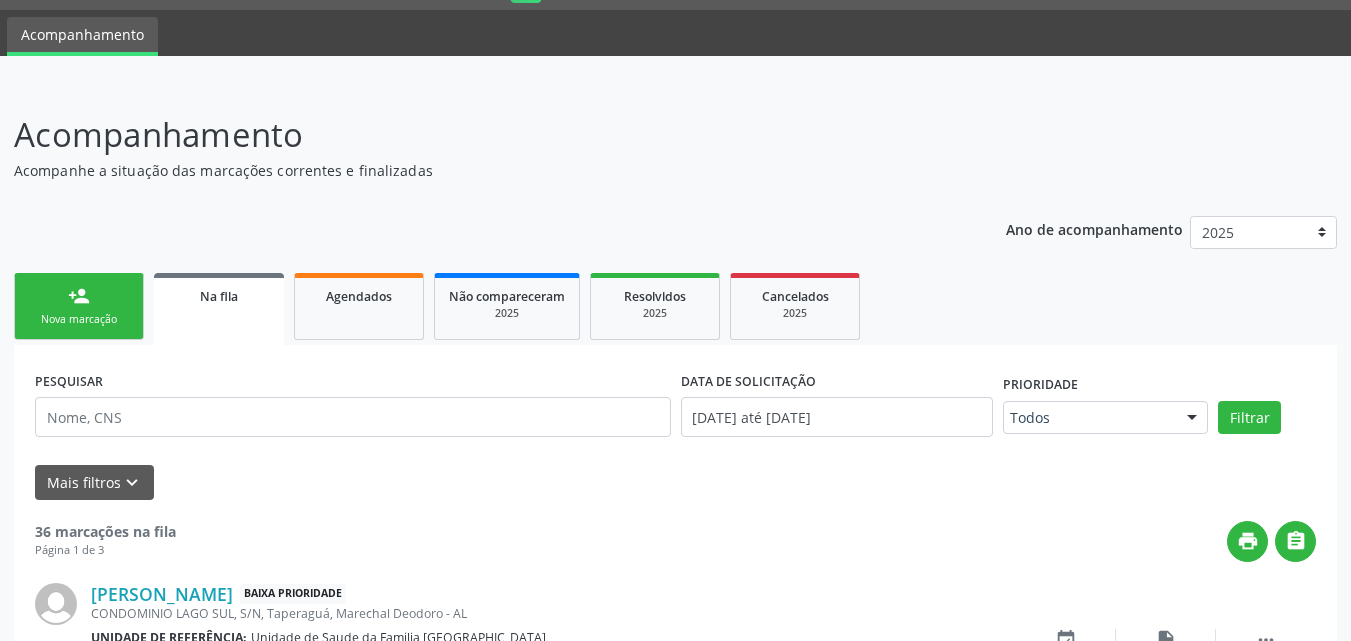 click on "Nova marcação" at bounding box center (79, 319) 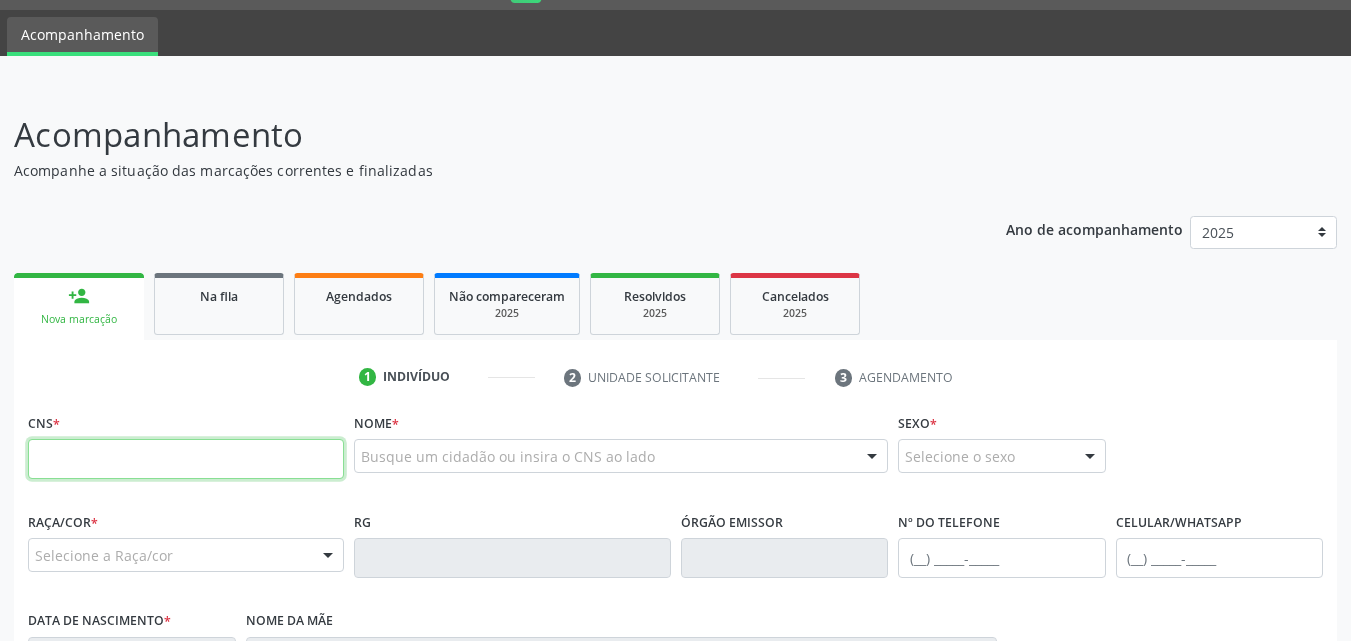 click at bounding box center (186, 459) 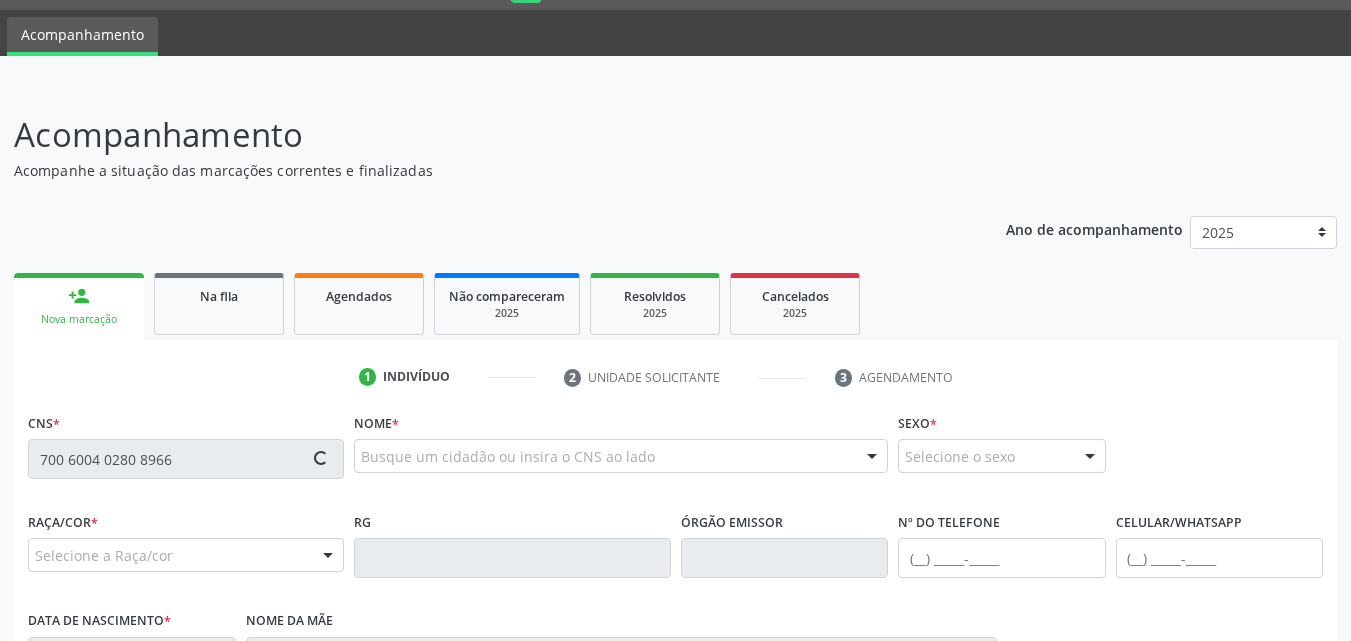 type on "700 6004 0280 8966" 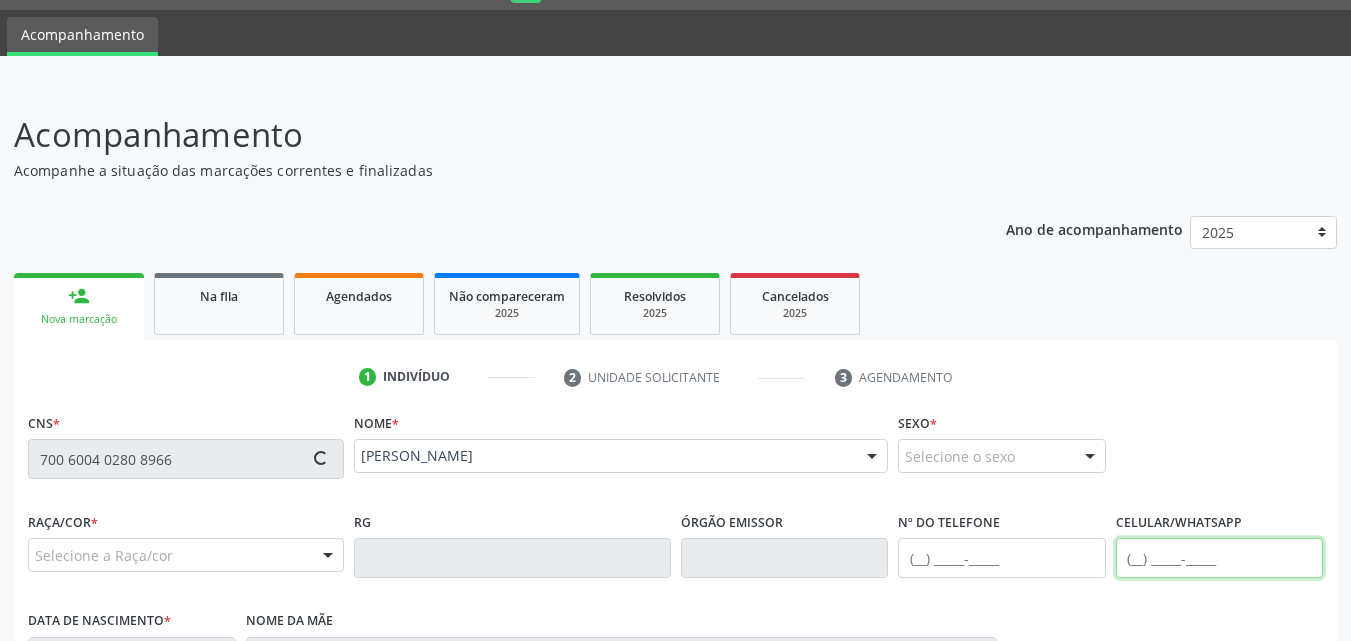 type on "(82) 99949-8321" 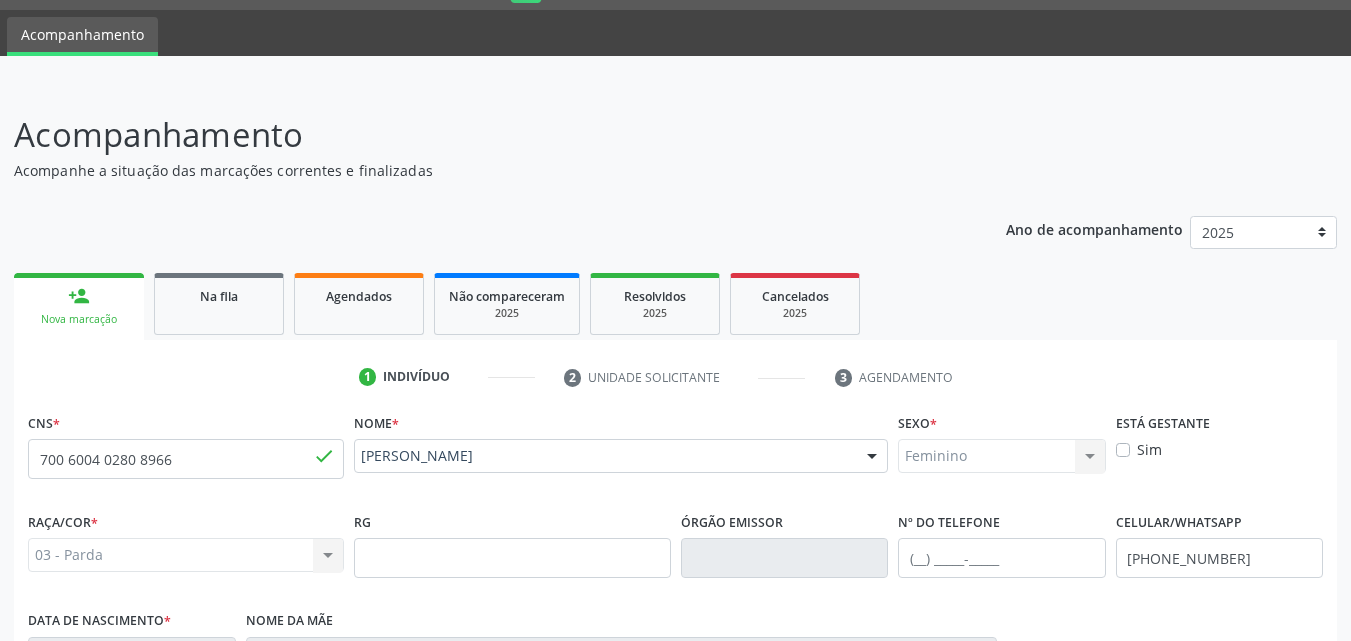 scroll, scrollTop: 471, scrollLeft: 0, axis: vertical 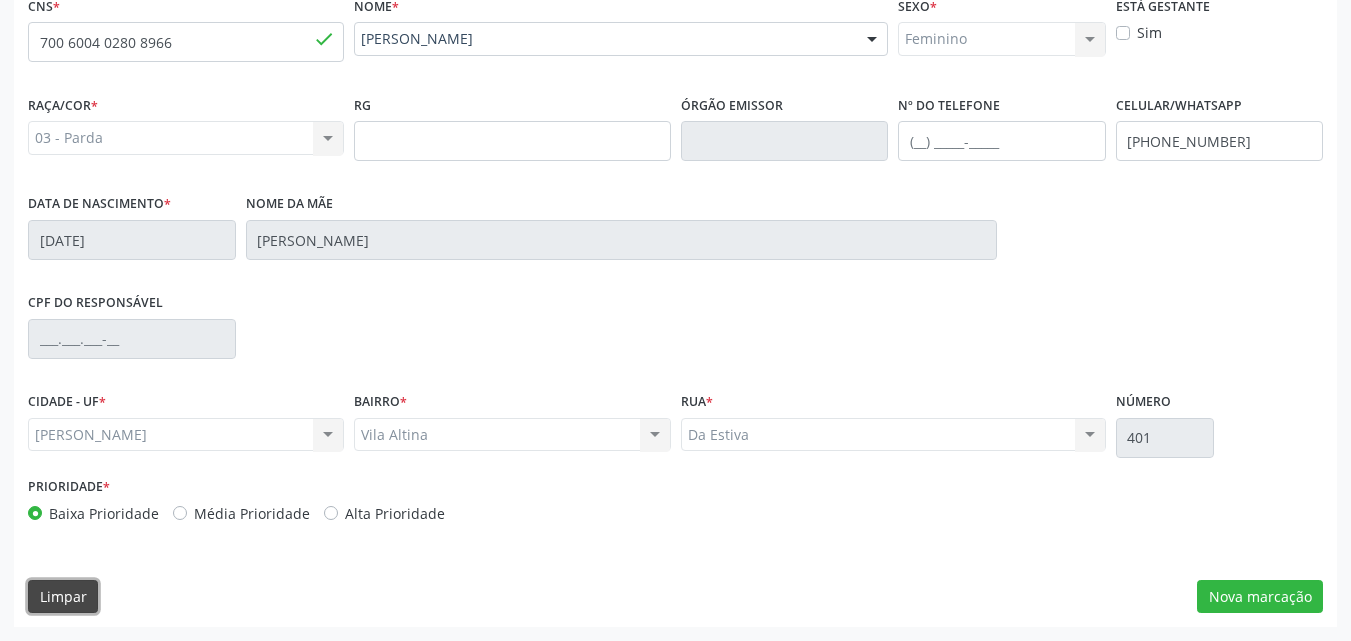 type 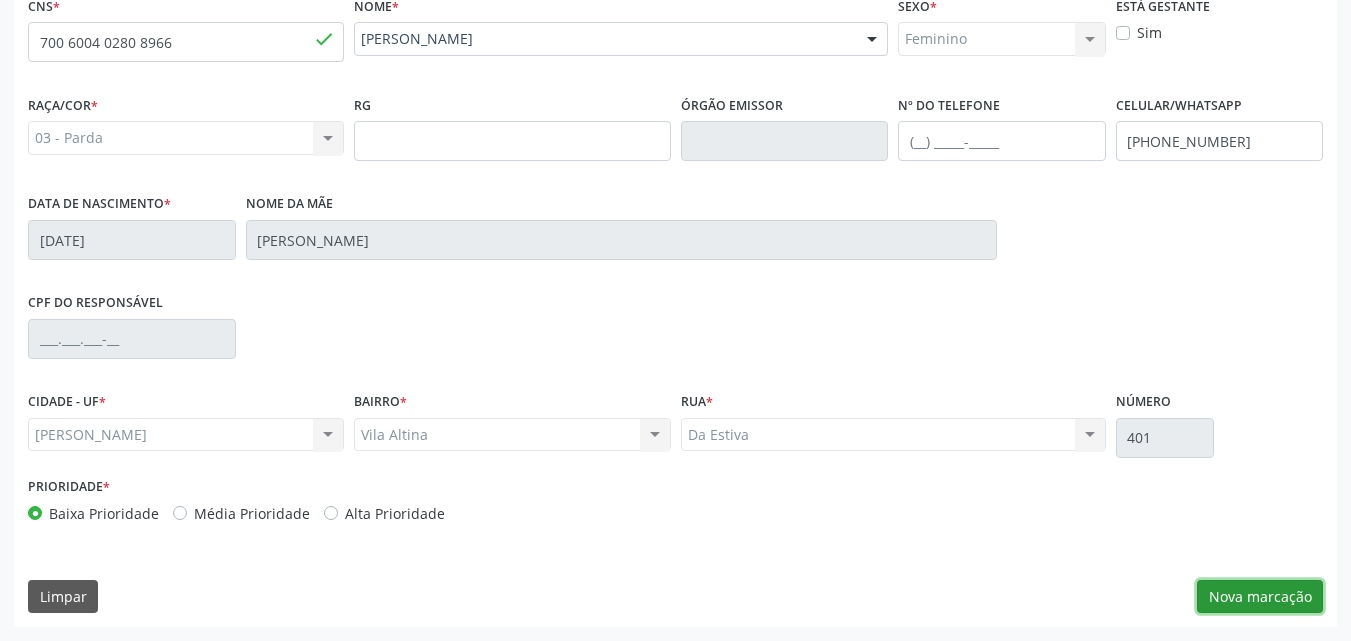 click on "Nova marcação" at bounding box center (1260, 597) 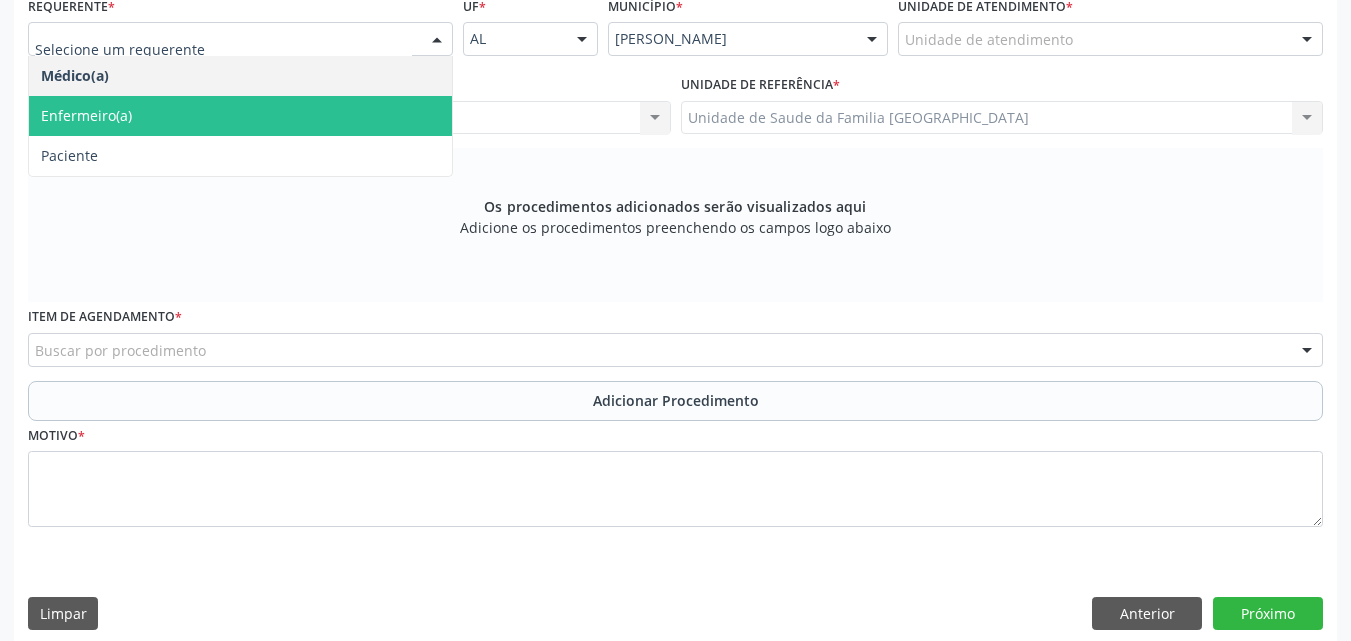 click on "Enfermeiro(a)" at bounding box center (240, 116) 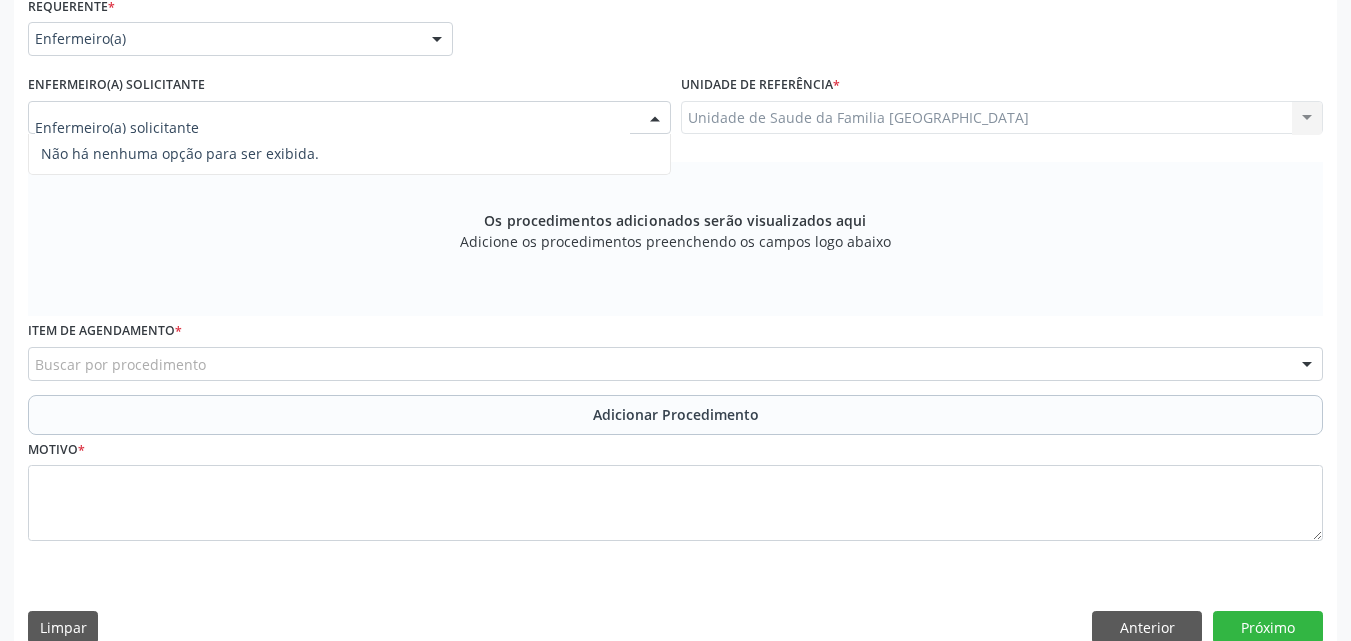 click at bounding box center (349, 118) 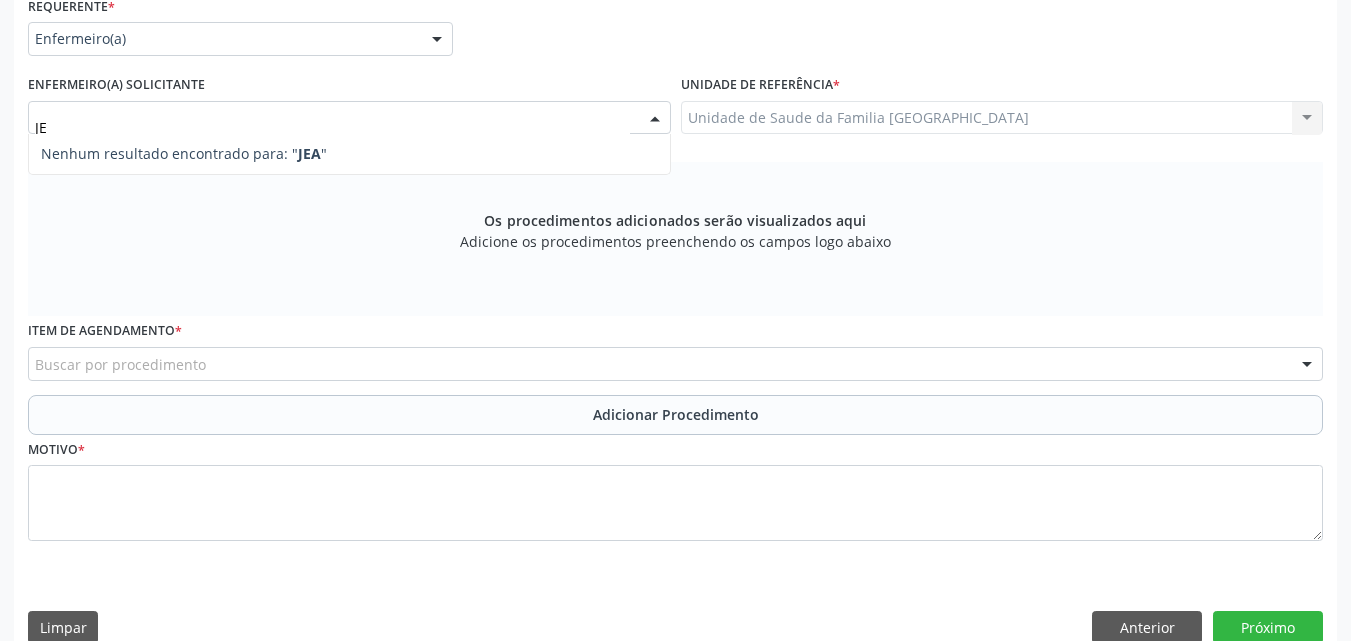 type on "J" 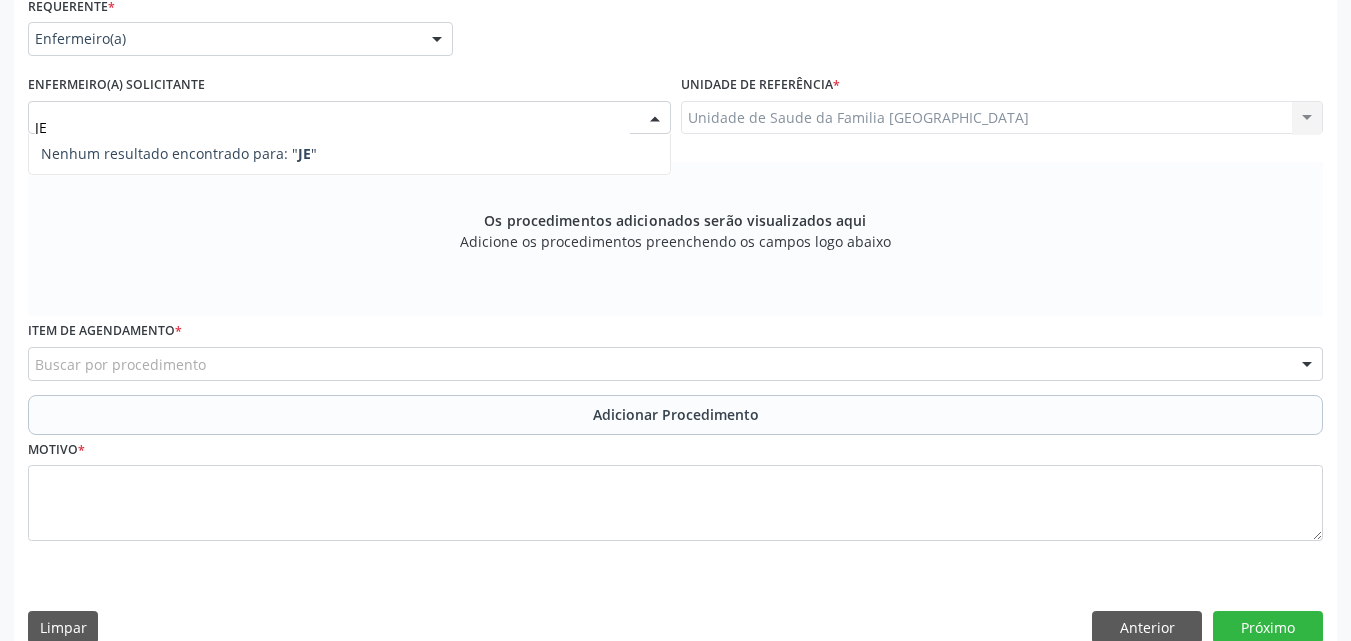 type on "J" 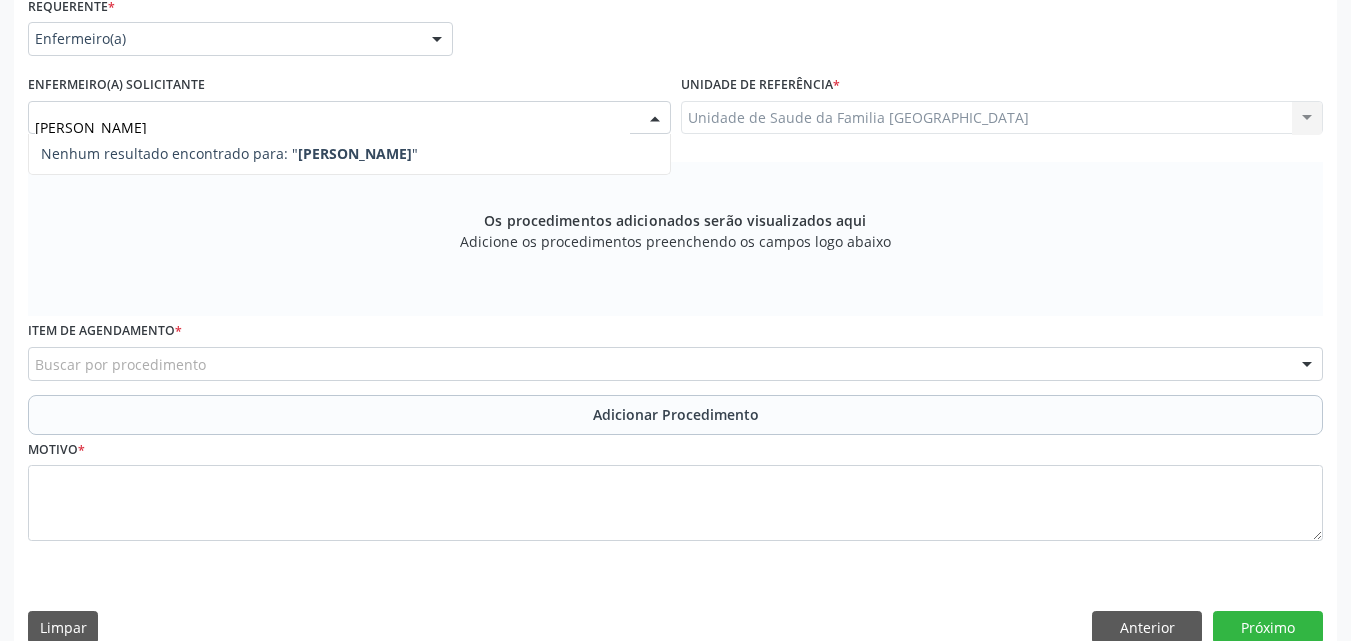 type on "JEANNE LOPES DE OLIVEIRA SANTOS" 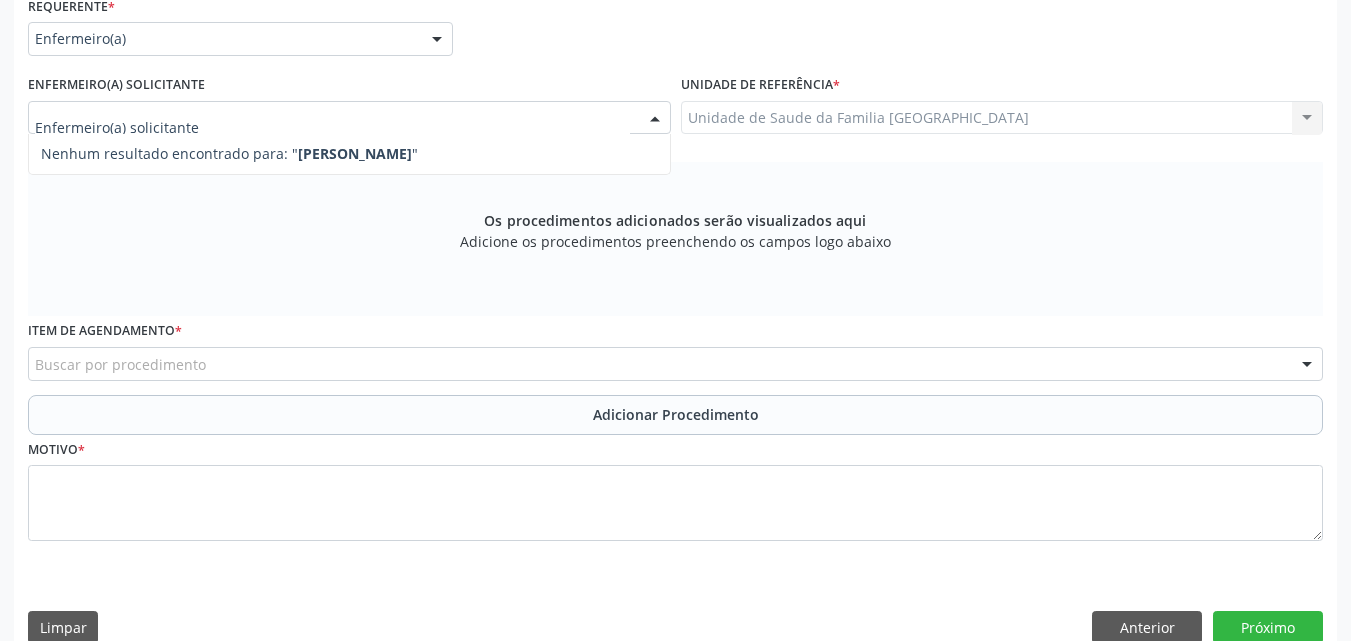 click at bounding box center (655, 119) 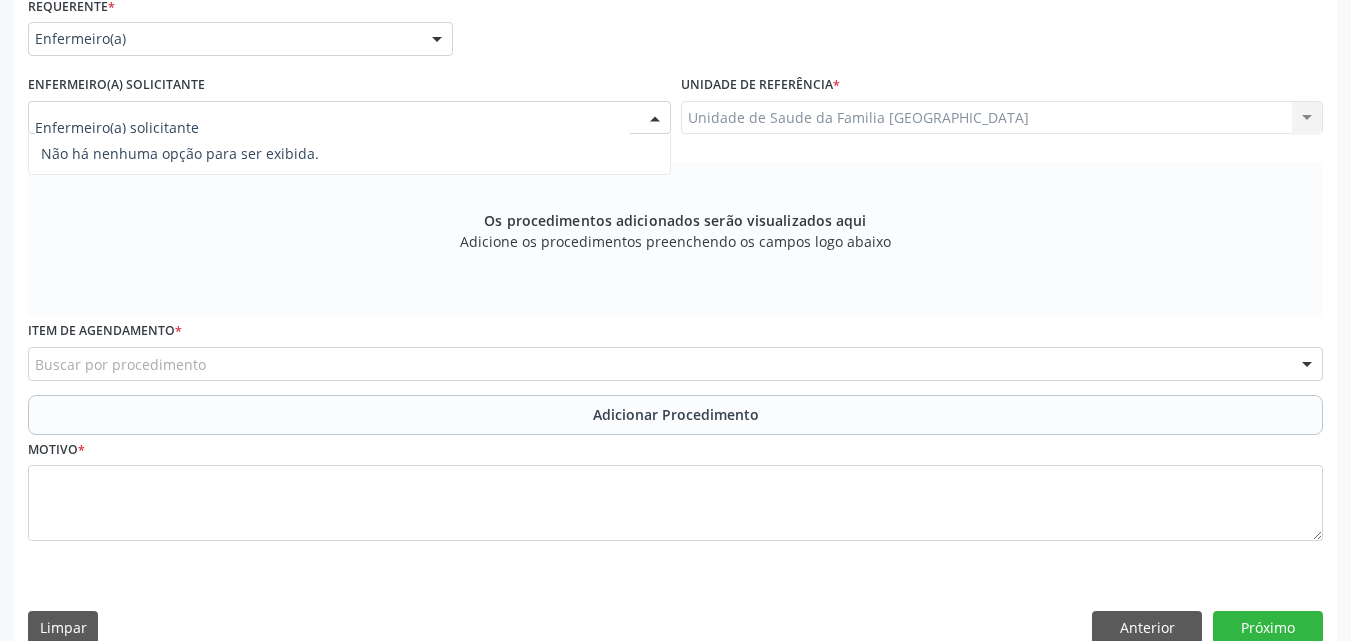 click at bounding box center [655, 119] 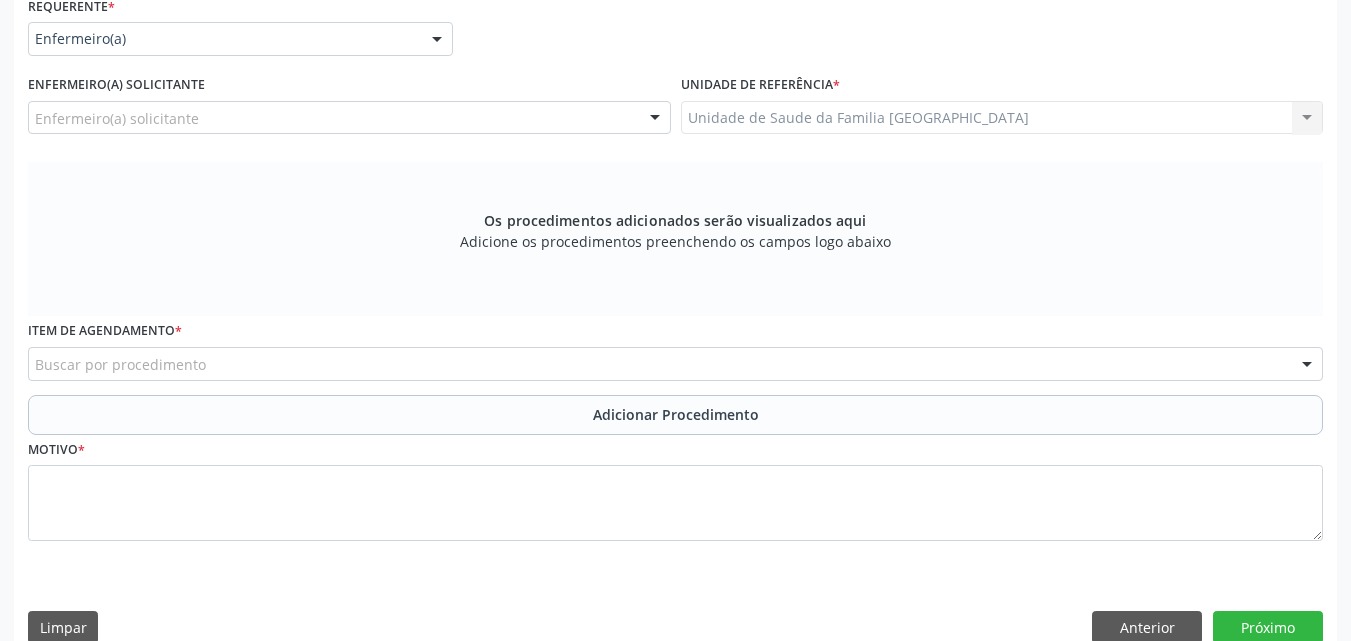 click on "Os procedimentos adicionados serão visualizados aqui
Adicione os procedimentos preenchendo os campos logo abaixo" at bounding box center [675, 239] 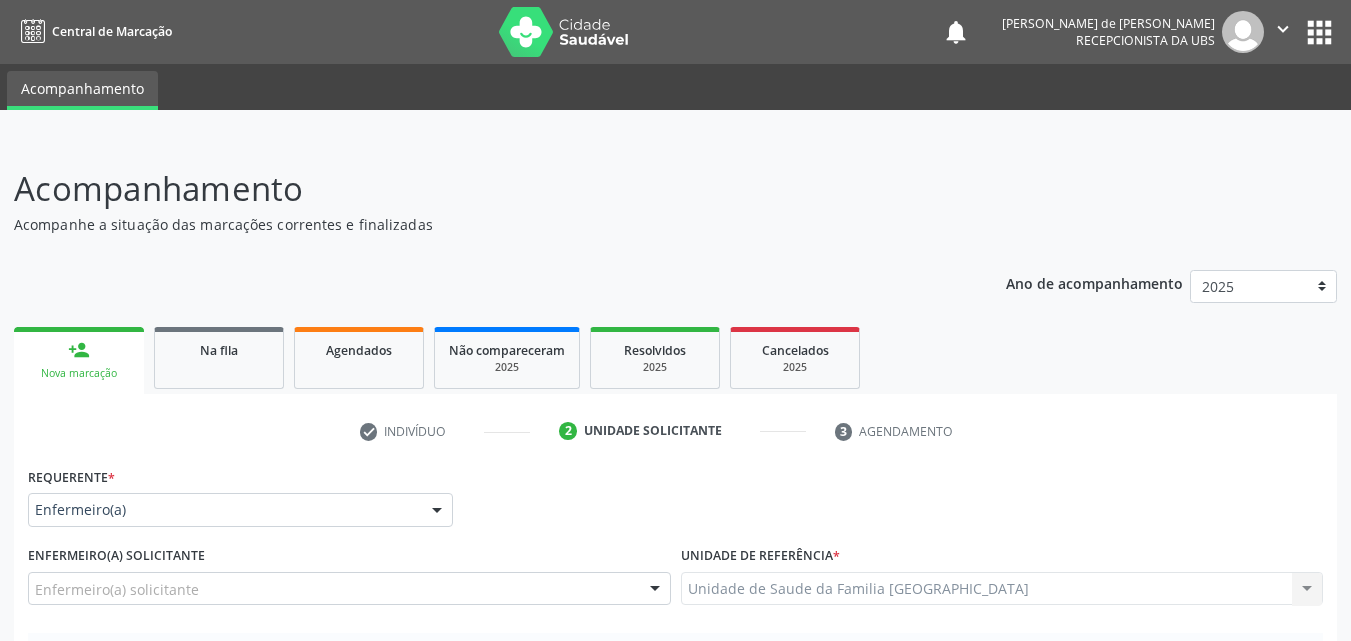scroll, scrollTop: 467, scrollLeft: 0, axis: vertical 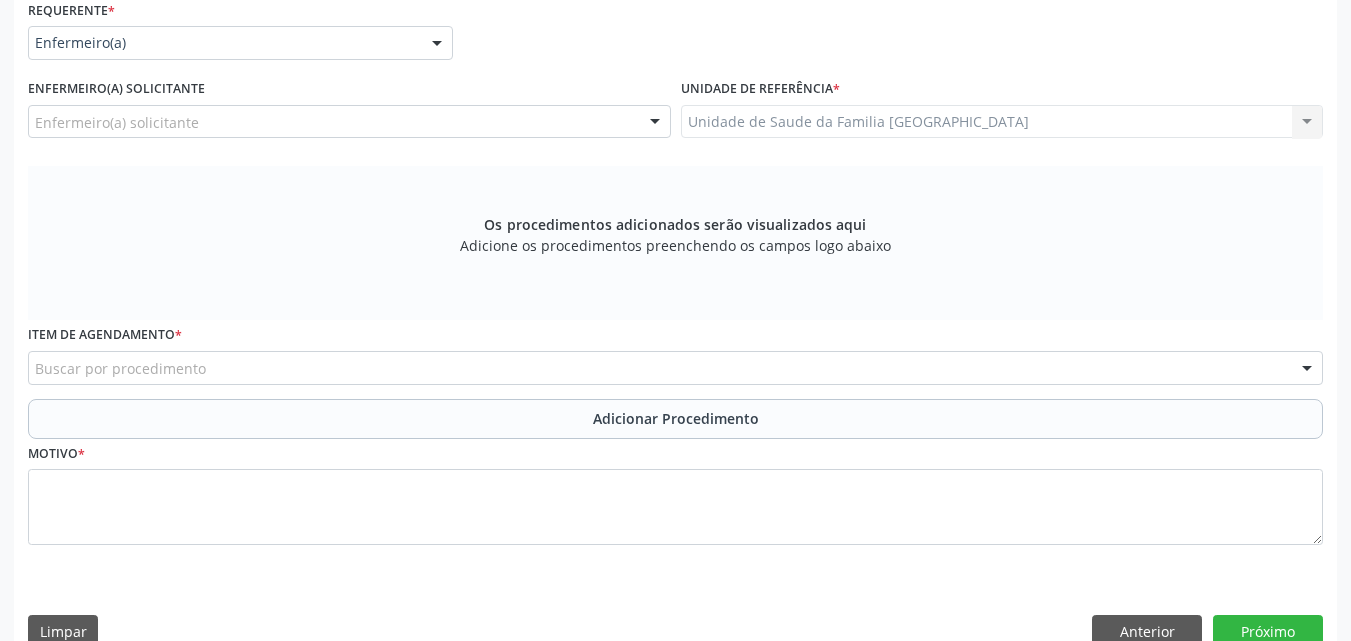 click on "Enfermeiro(a) solicitante" at bounding box center (349, 122) 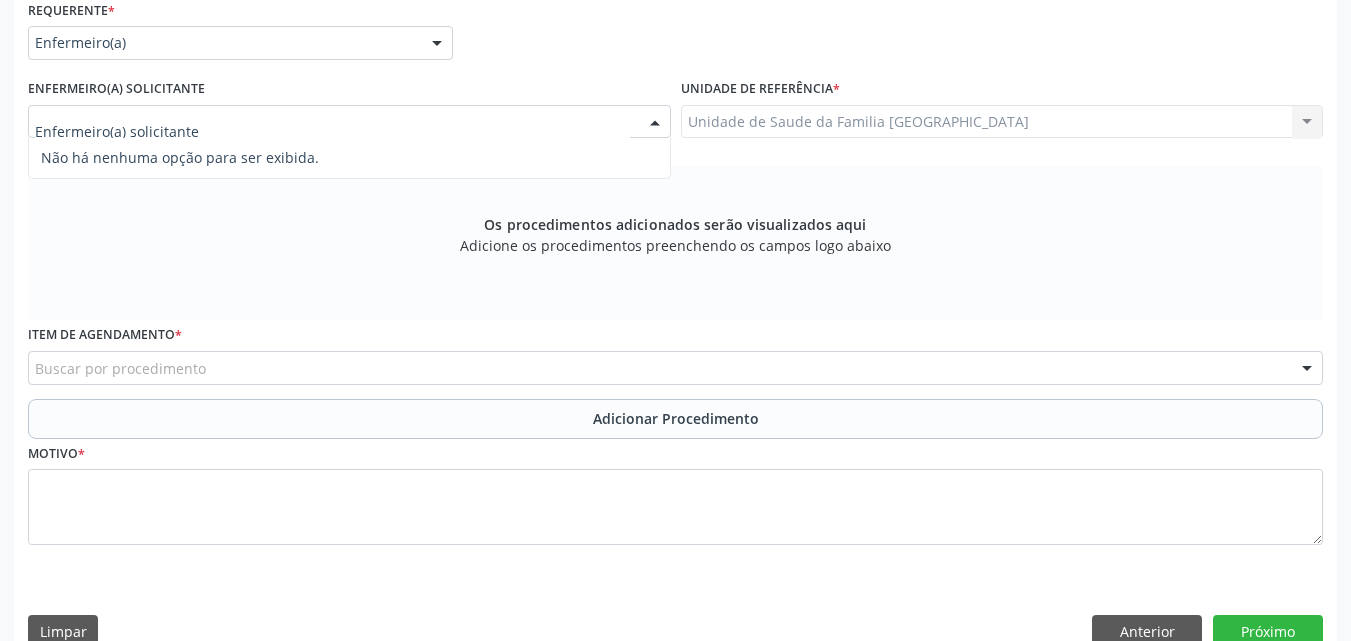 click on "Requerente
*
Enfermeiro(a)         Médico(a)   Enfermeiro(a)   Paciente
Nenhum resultado encontrado para: "   "
Não há nenhuma opção para ser exibida.
UF
AL         AL
Nenhum resultado encontrado para: "   "
Não há nenhuma opção para ser exibida.
Município
Marechal Deodoro         Marechal Deodoro
Nenhum resultado encontrado para: "   "
Não há nenhuma opção para ser exibida." at bounding box center (675, 34) 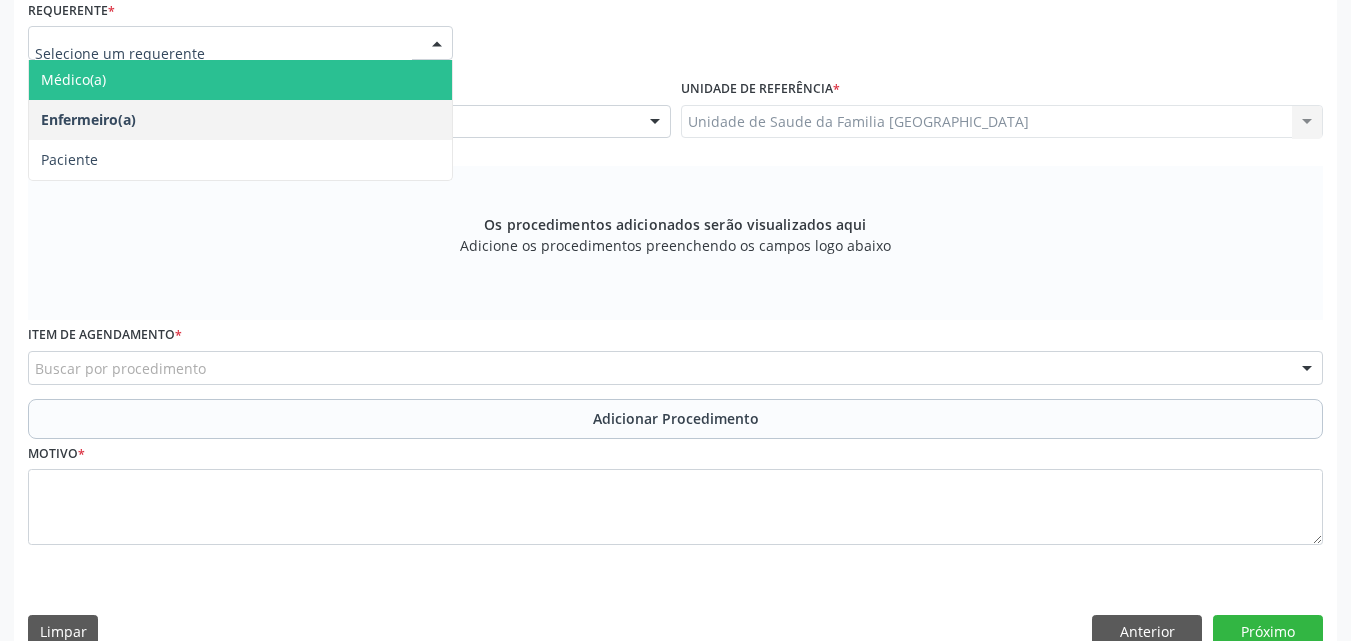 click on "Médico(a)" at bounding box center (73, 79) 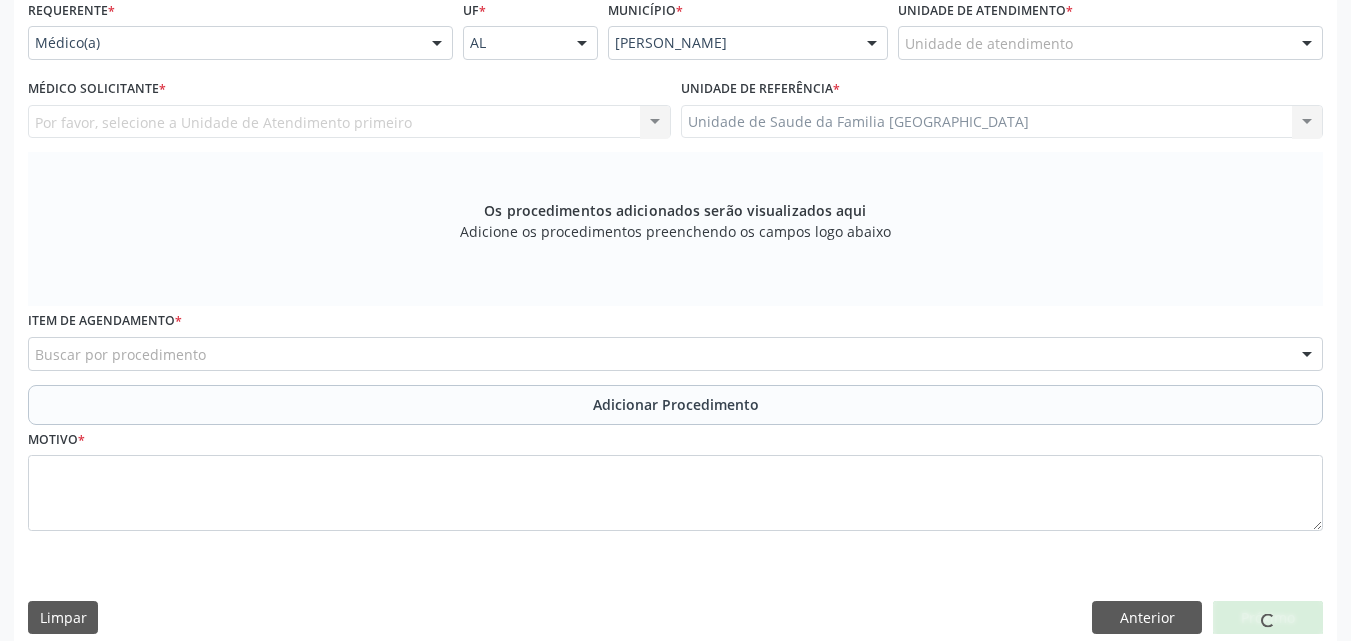 click on "Por favor, selecione a Unidade de Atendimento primeiro
Nenhum resultado encontrado para: "   "
Não há nenhuma opção para ser exibida." at bounding box center [349, 122] 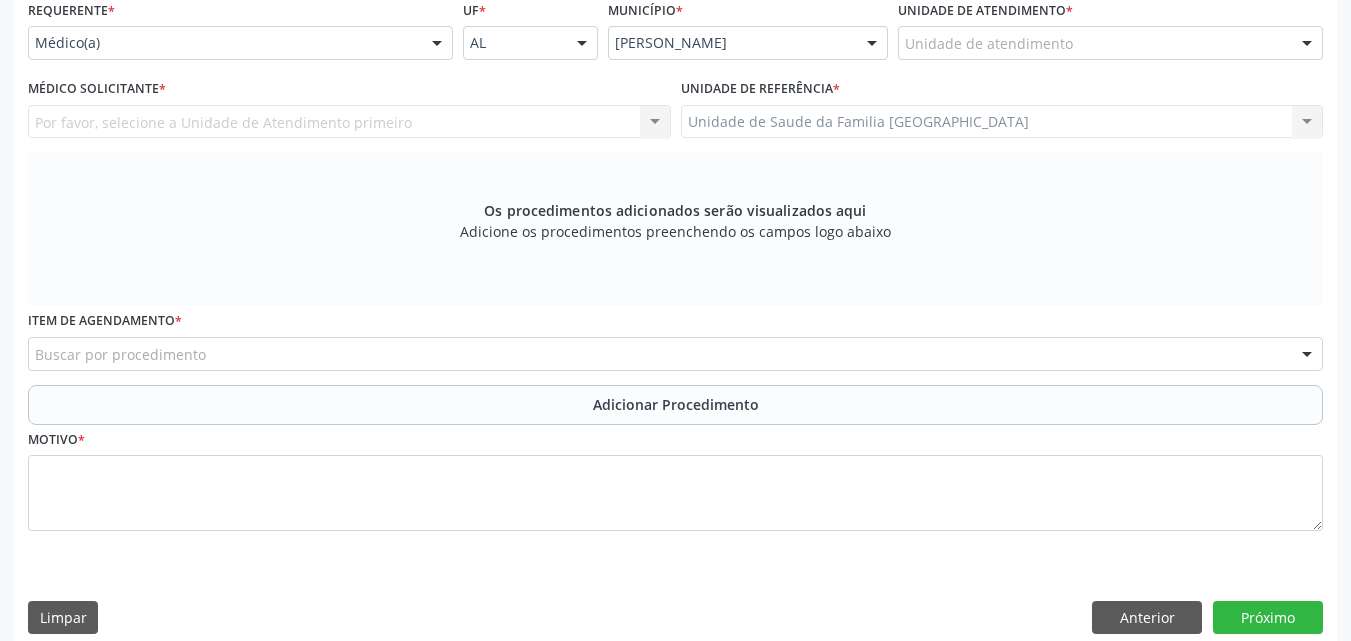 click on "Unidade de atendimento" at bounding box center [1110, 43] 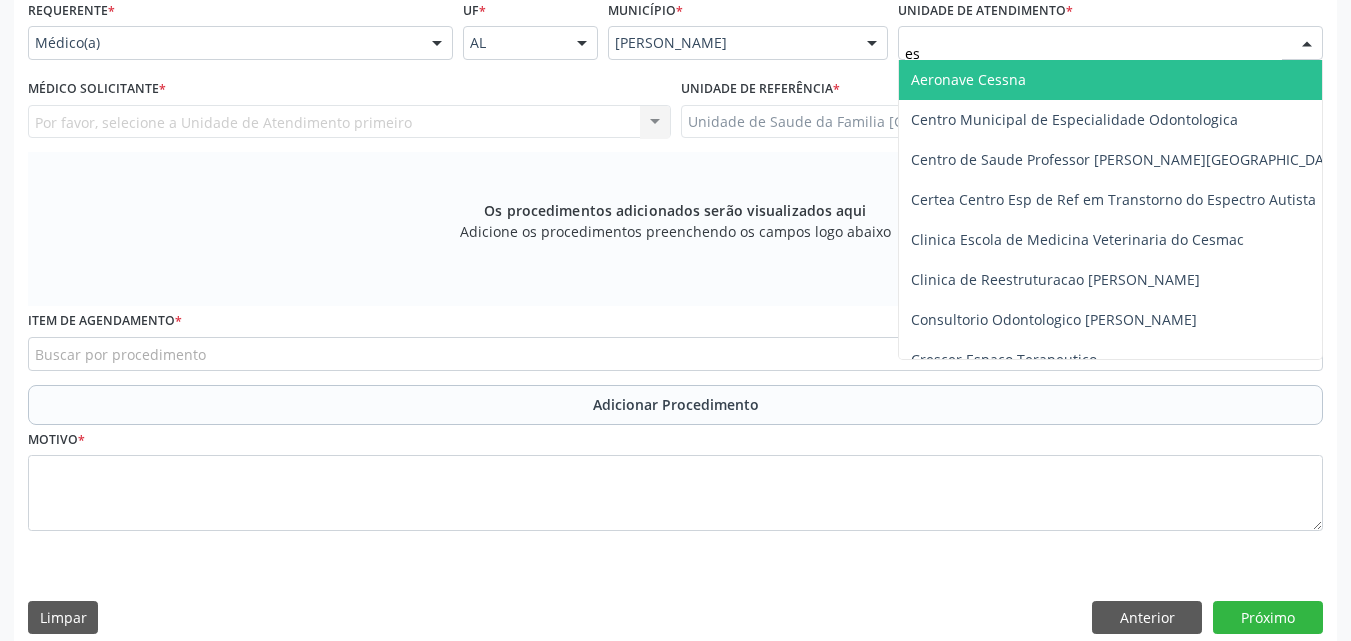 type on "est" 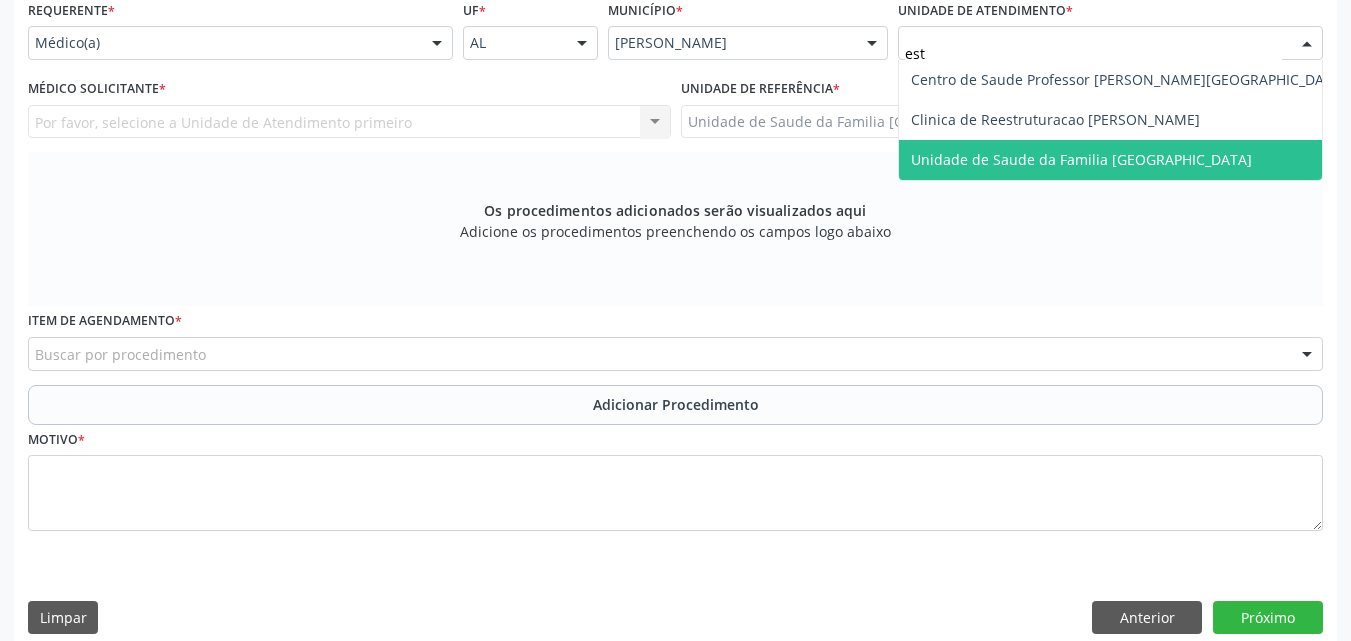 click on "Unidade de Saude da Familia [GEOGRAPHIC_DATA]" at bounding box center (1081, 159) 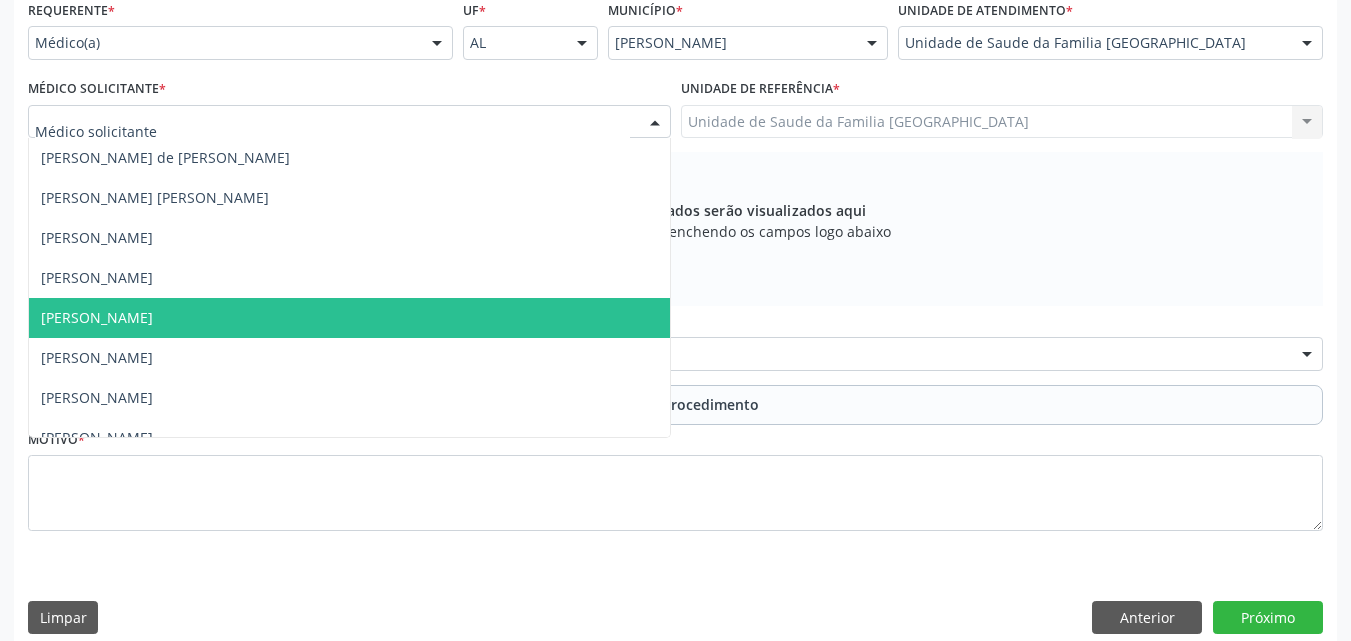 click on "[PERSON_NAME]" at bounding box center [97, 317] 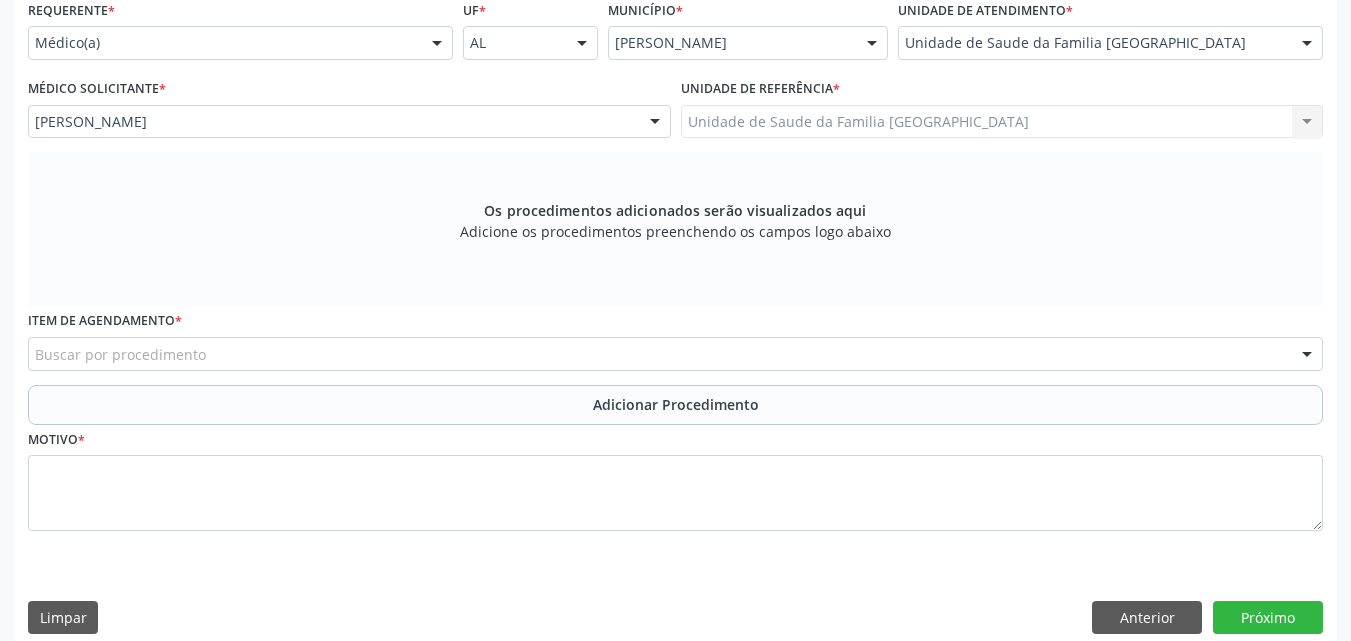 click on "Buscar por procedimento" at bounding box center [675, 354] 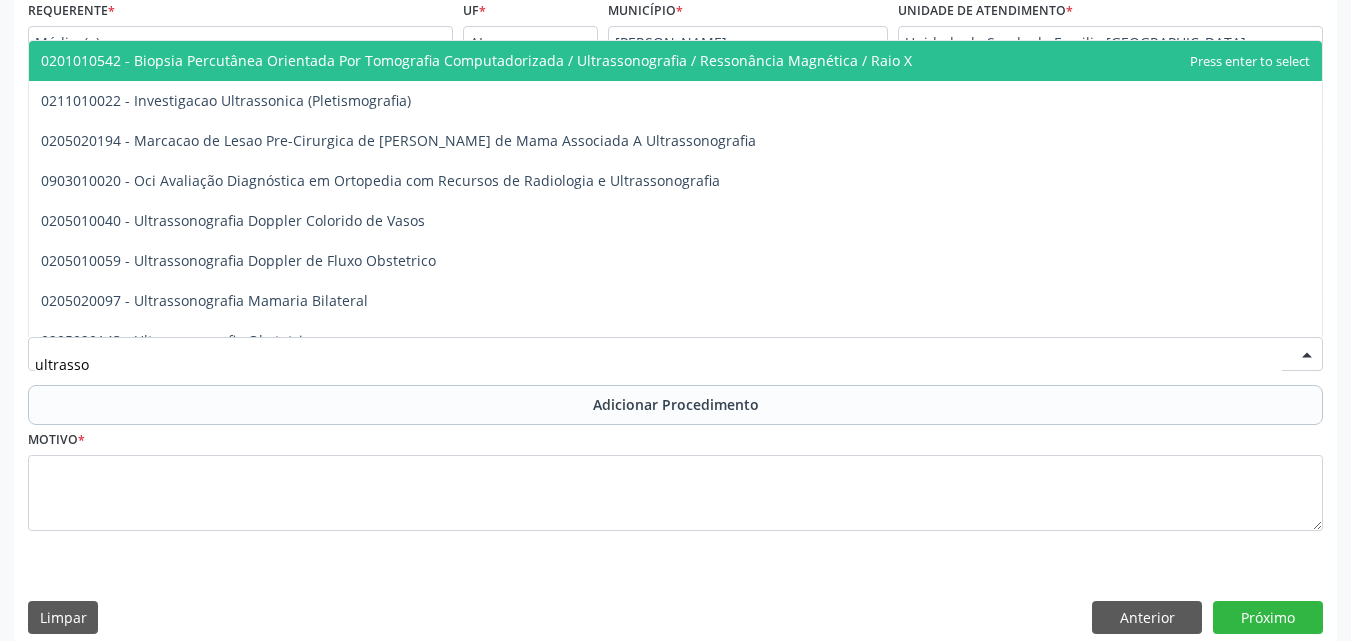 type on "ultrasson" 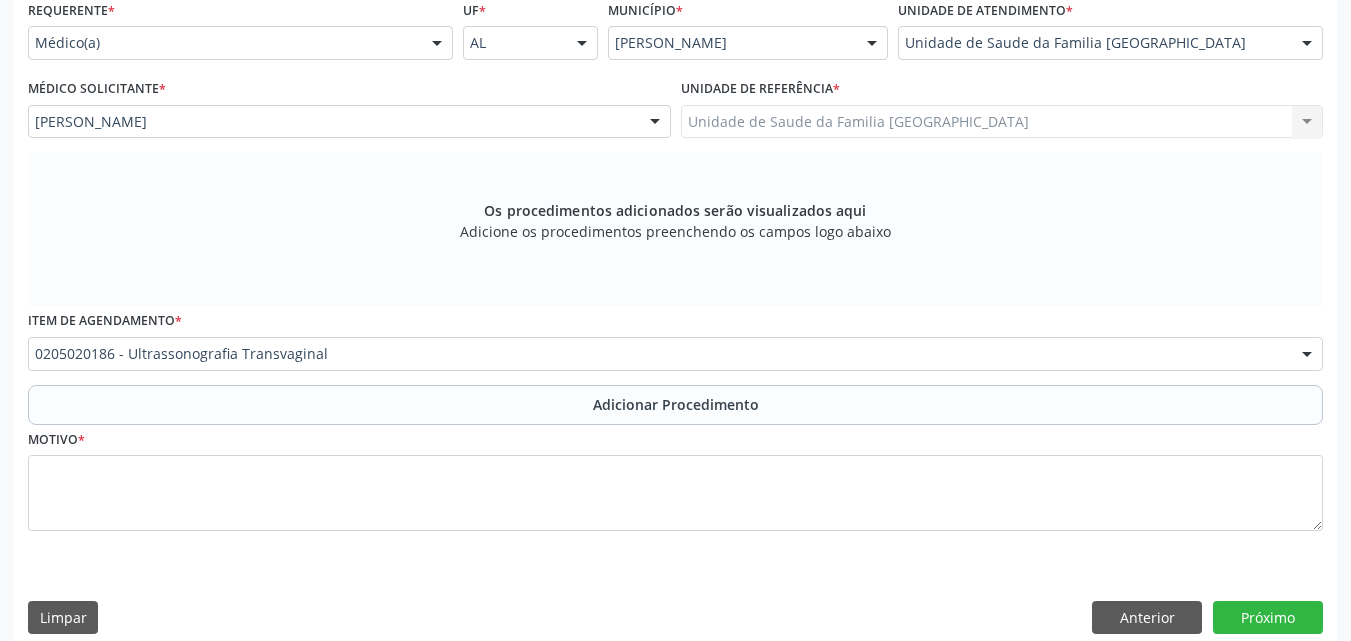 scroll, scrollTop: 0, scrollLeft: 0, axis: both 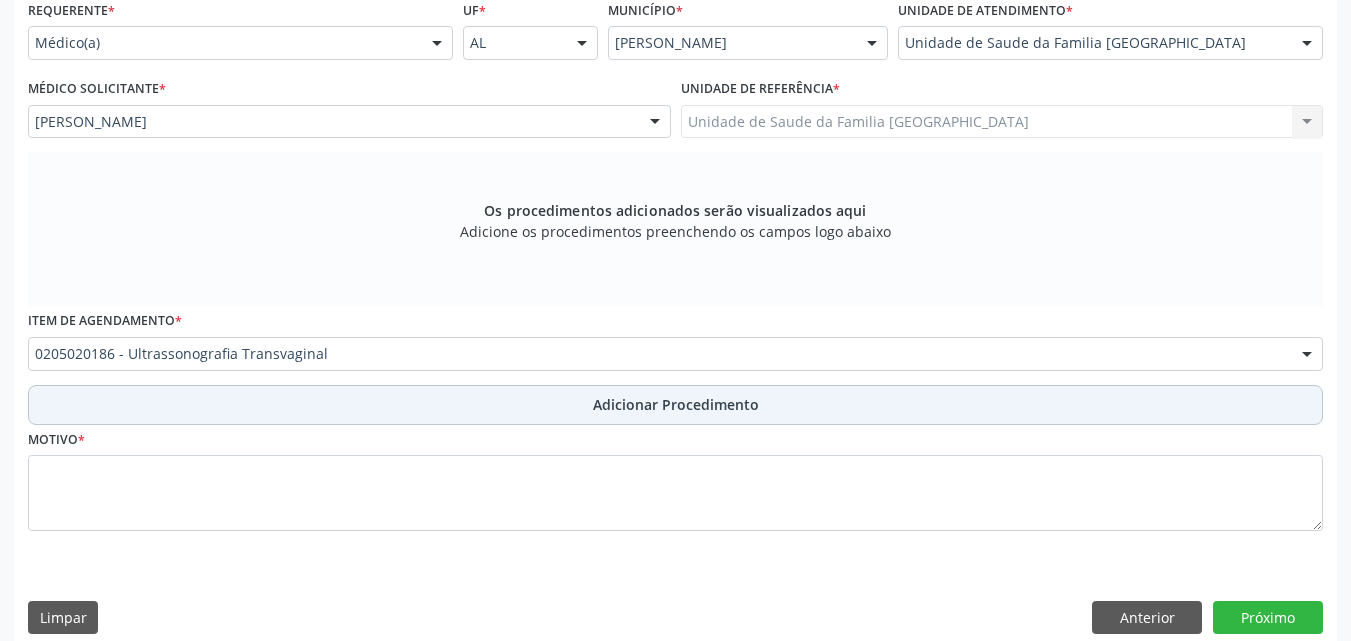 click on "Adicionar Procedimento" at bounding box center (675, 405) 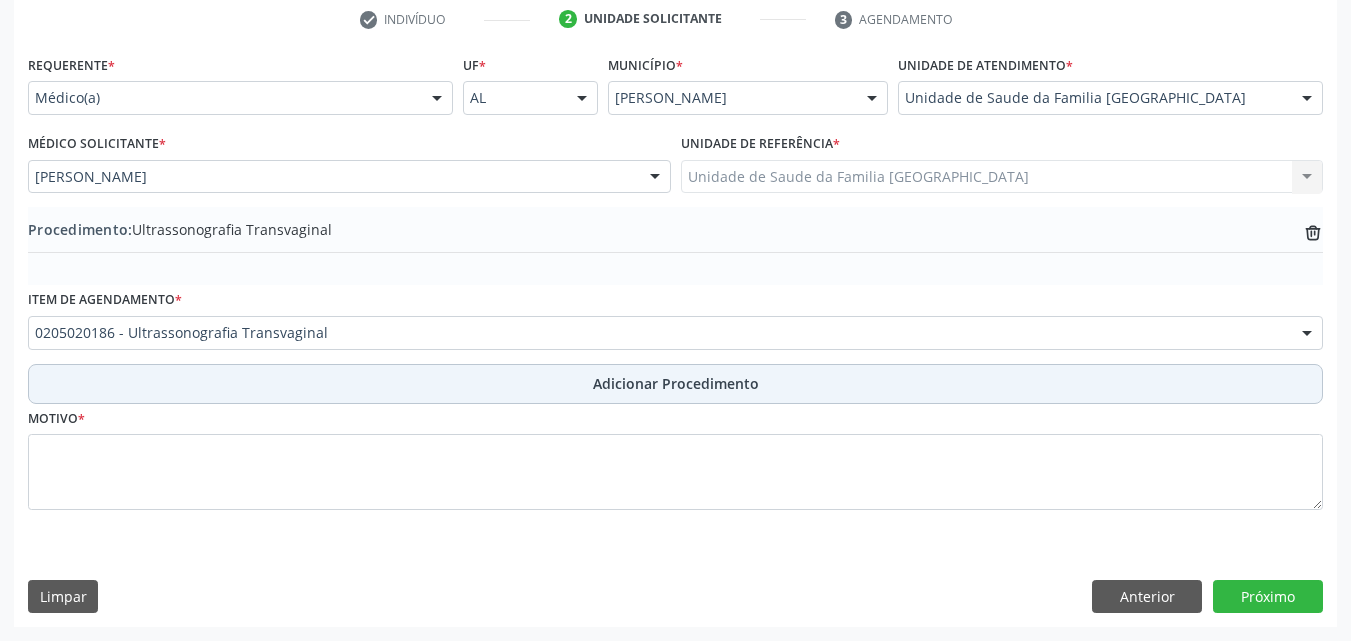 scroll, scrollTop: 412, scrollLeft: 0, axis: vertical 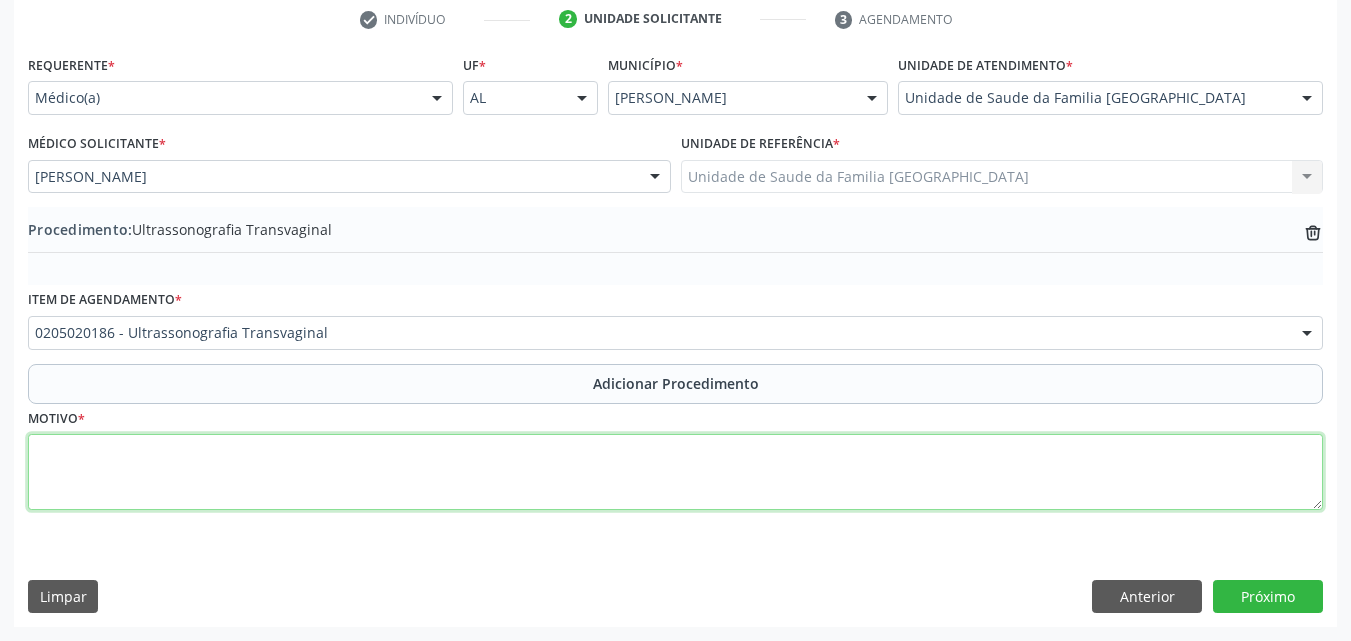 click at bounding box center [675, 472] 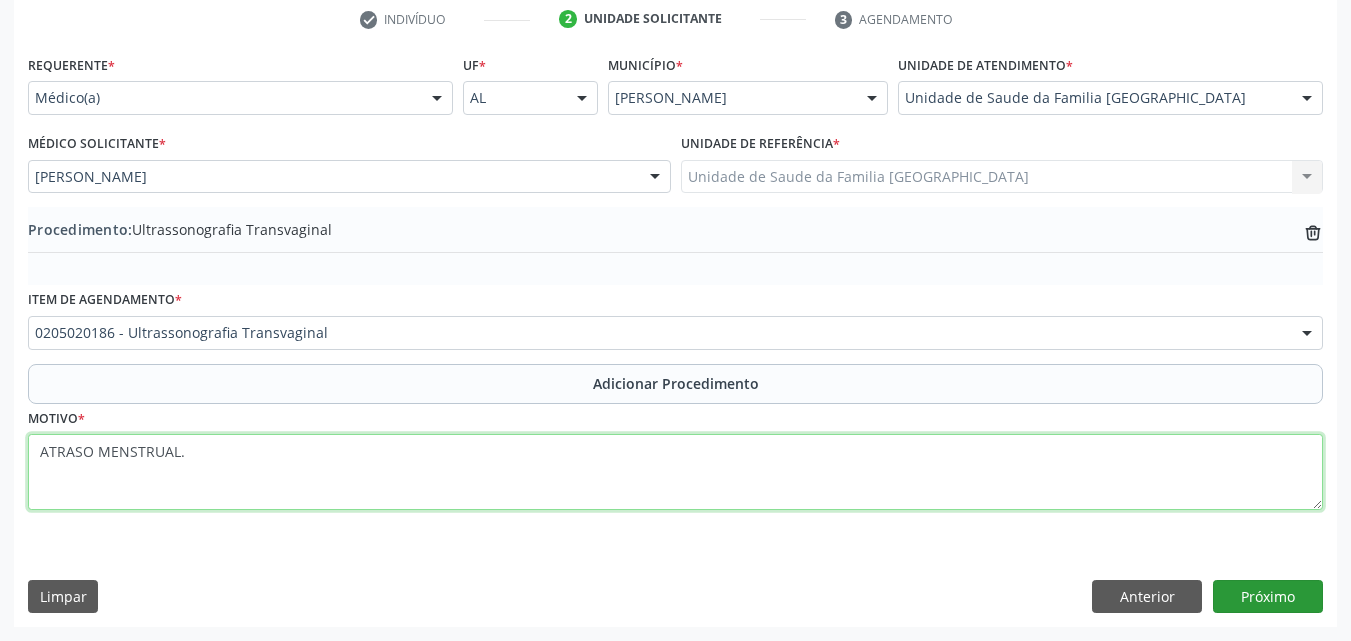 type on "ATRASO MENSTRUAL." 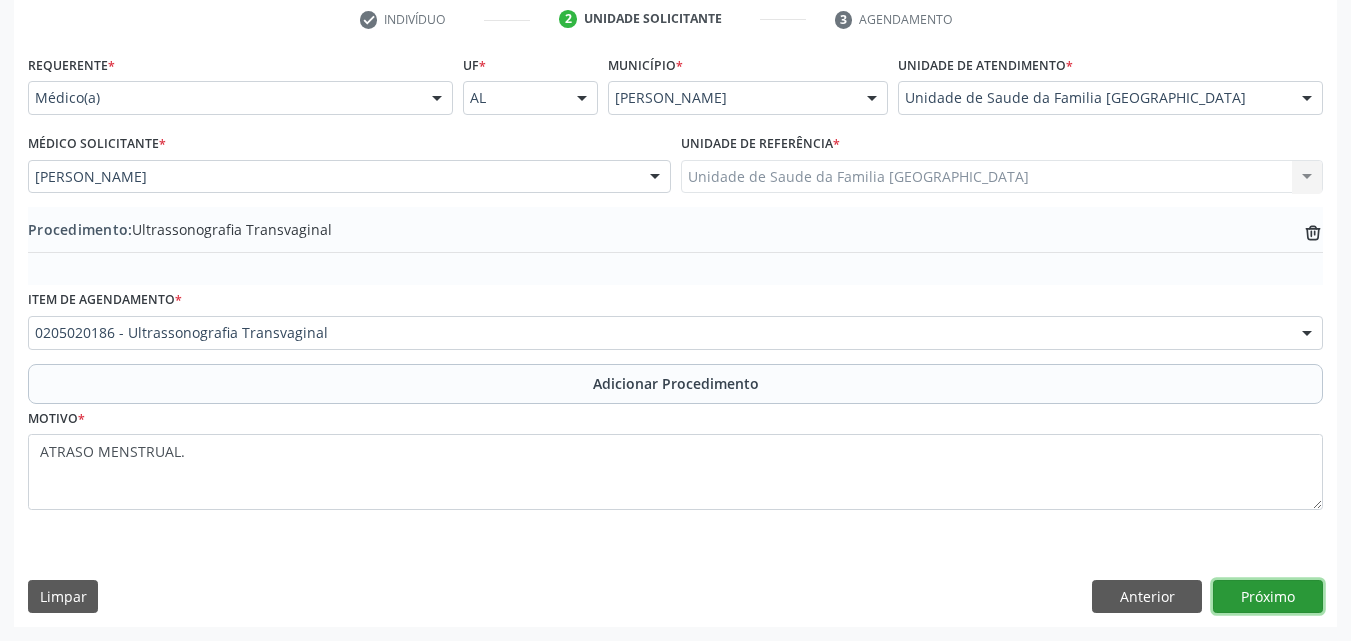 click on "Próximo" at bounding box center [1268, 597] 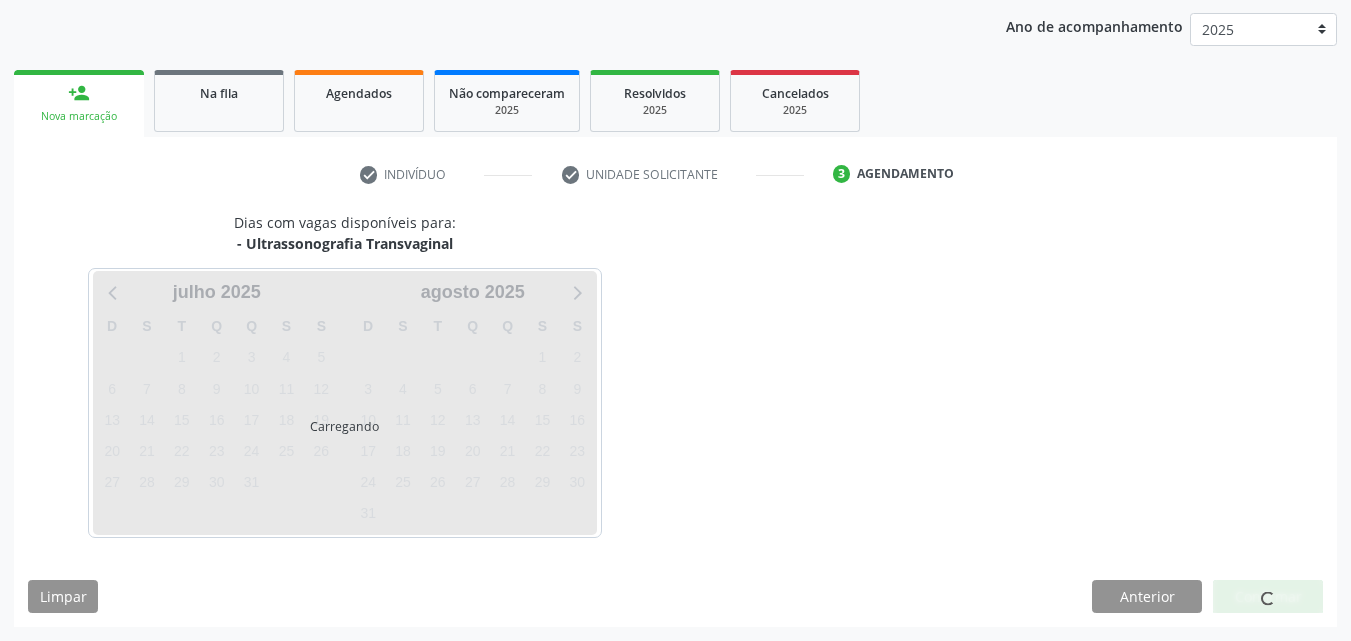 scroll, scrollTop: 316, scrollLeft: 0, axis: vertical 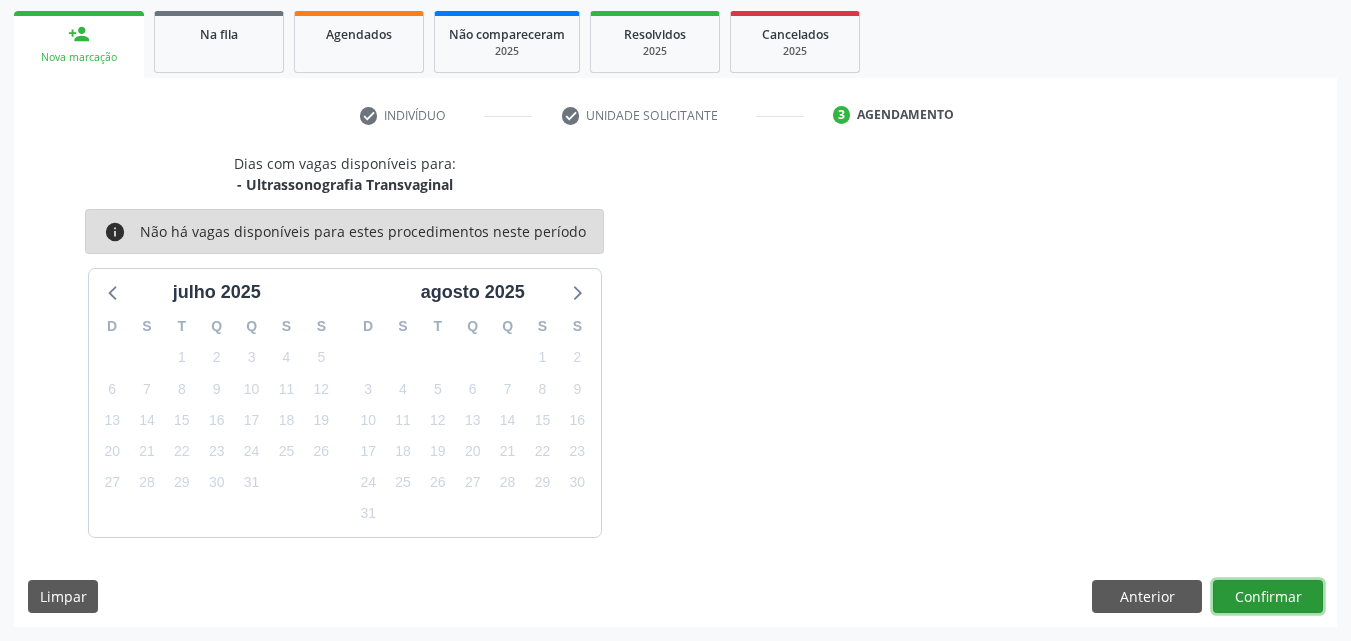 click on "Confirmar" at bounding box center (1268, 597) 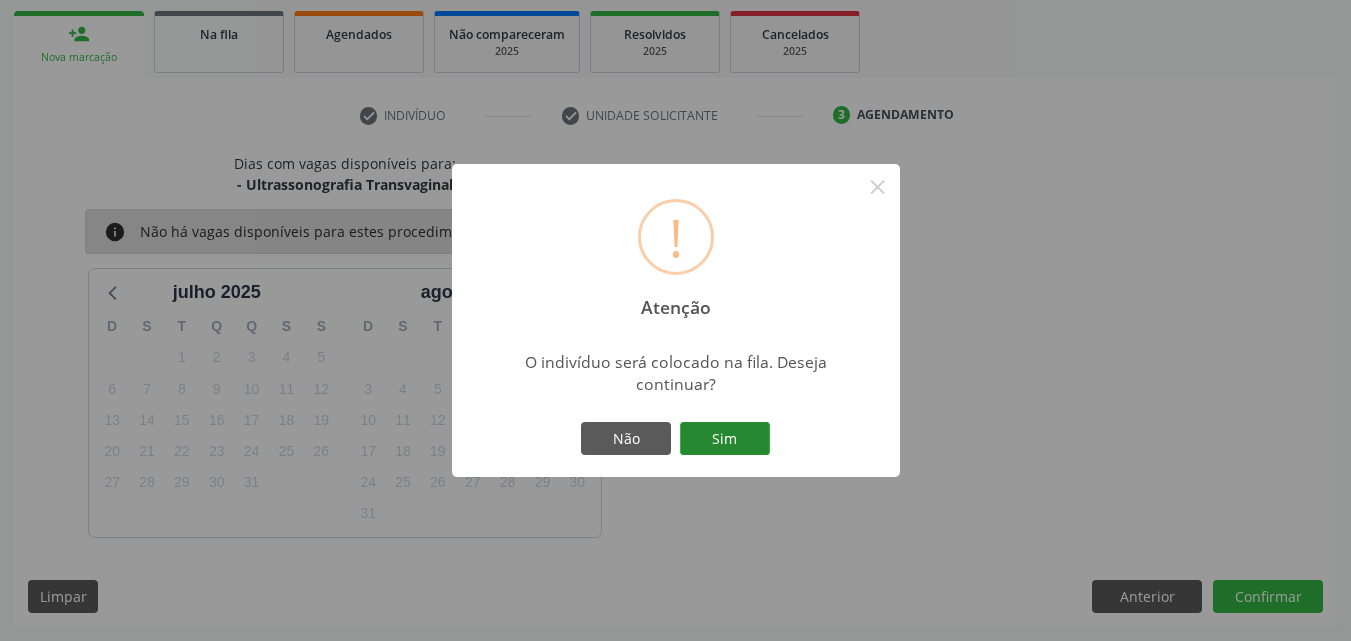 click on "Sim" at bounding box center (725, 439) 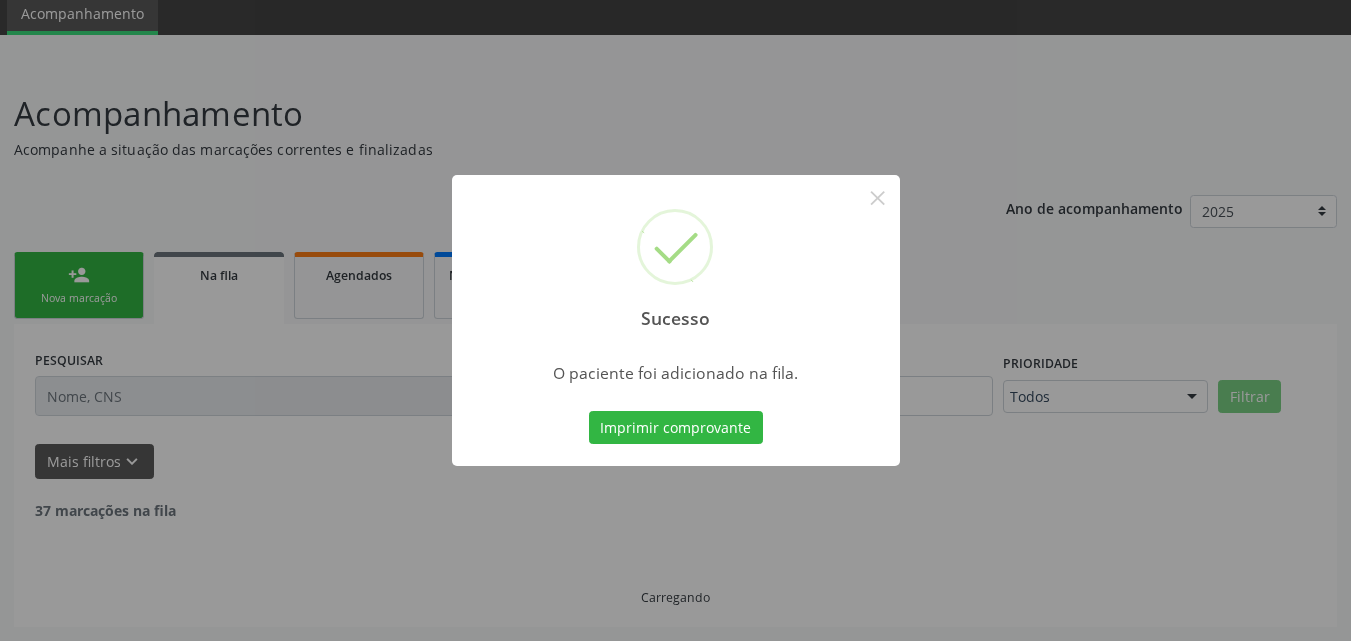 scroll, scrollTop: 54, scrollLeft: 0, axis: vertical 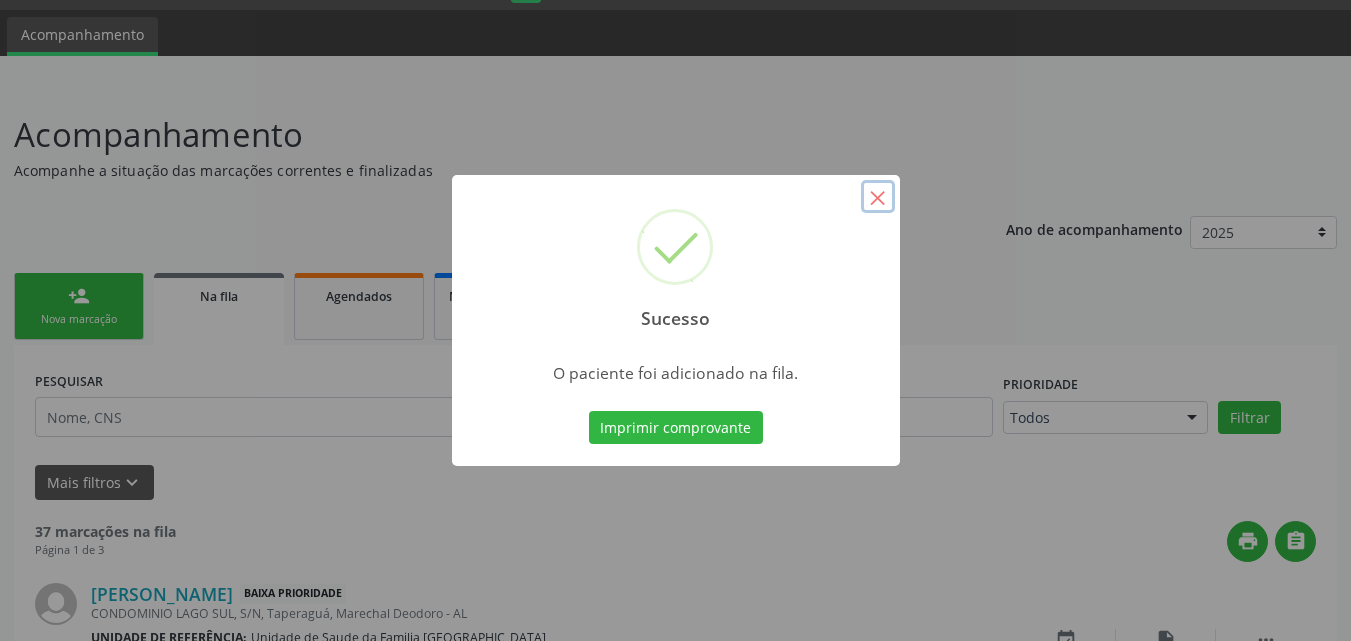 click on "×" at bounding box center (878, 197) 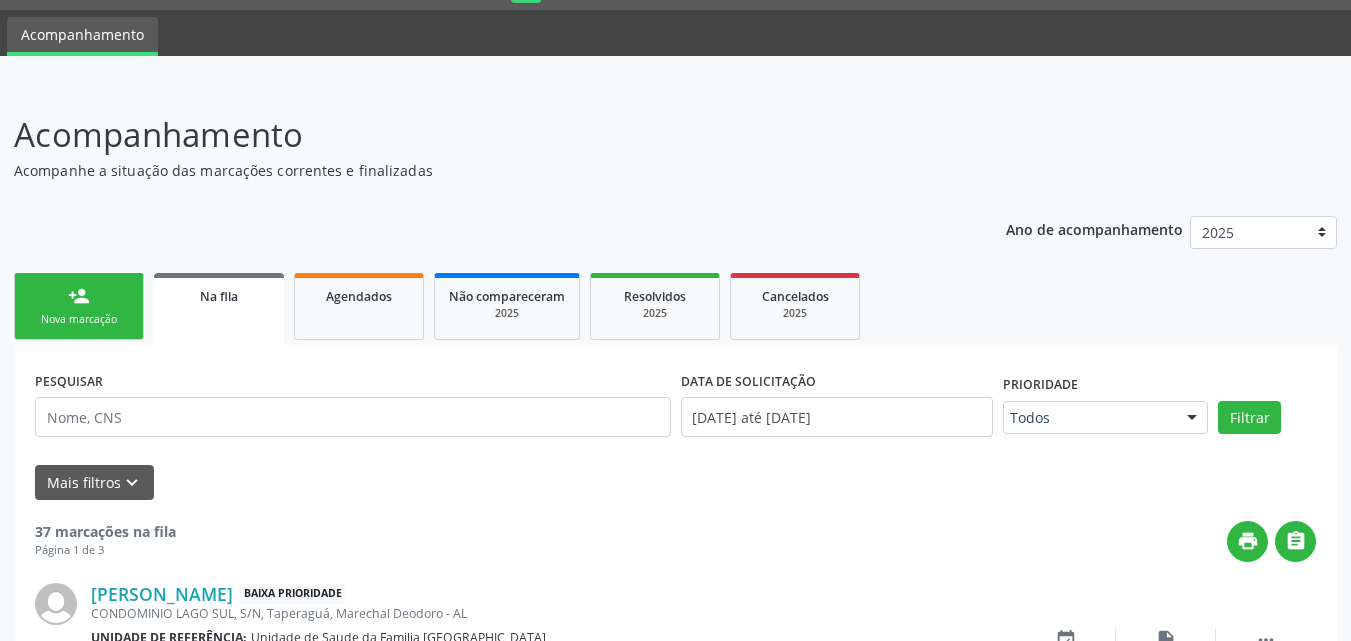 click on "person_add" at bounding box center [79, 296] 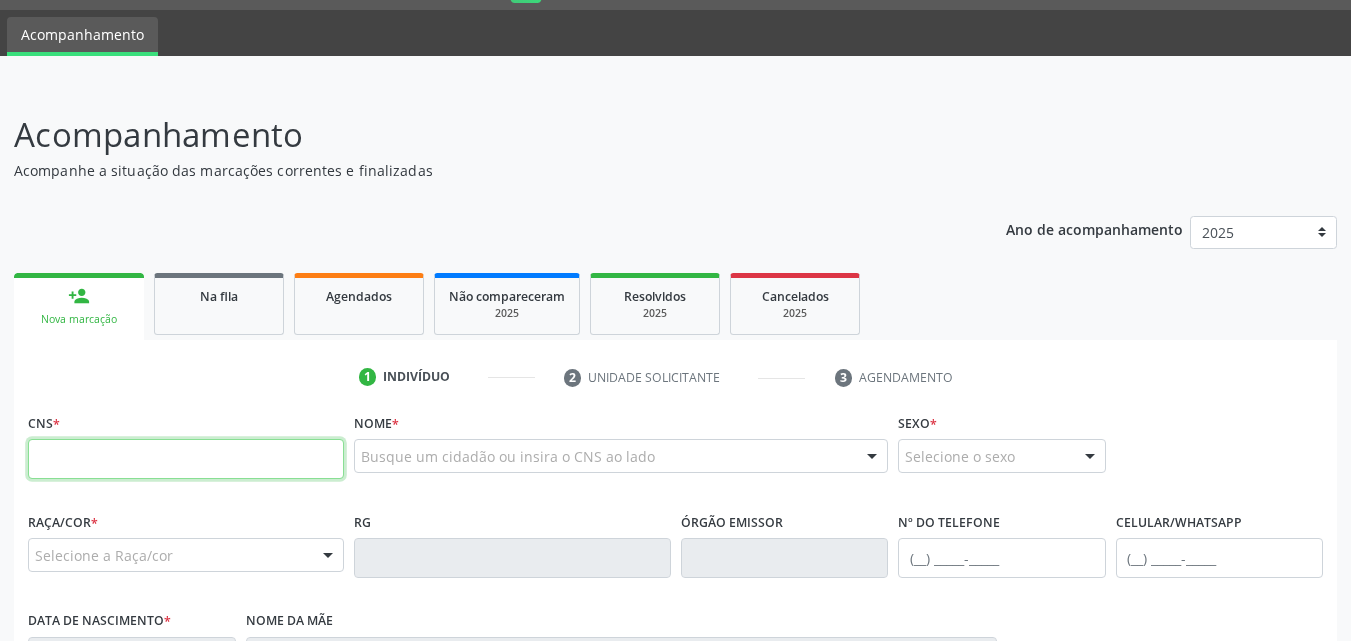 click at bounding box center (186, 459) 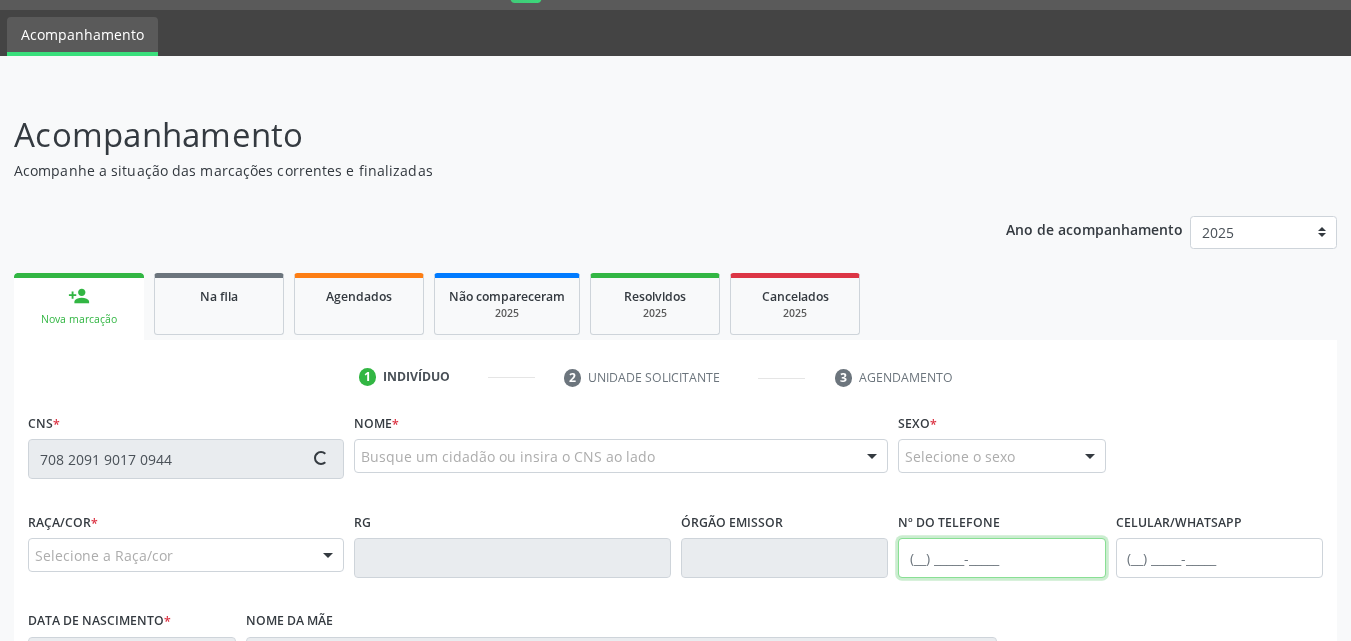 type on "708 2091 9017 0944" 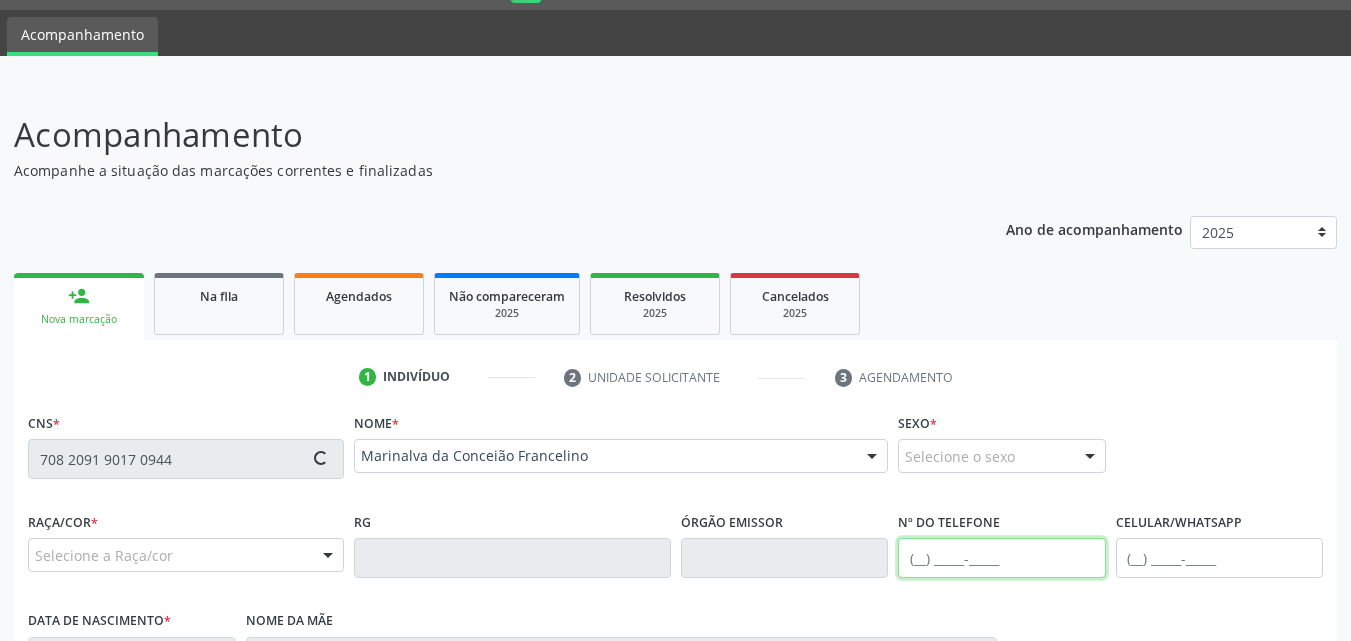 type on "[PHONE_NUMBER]" 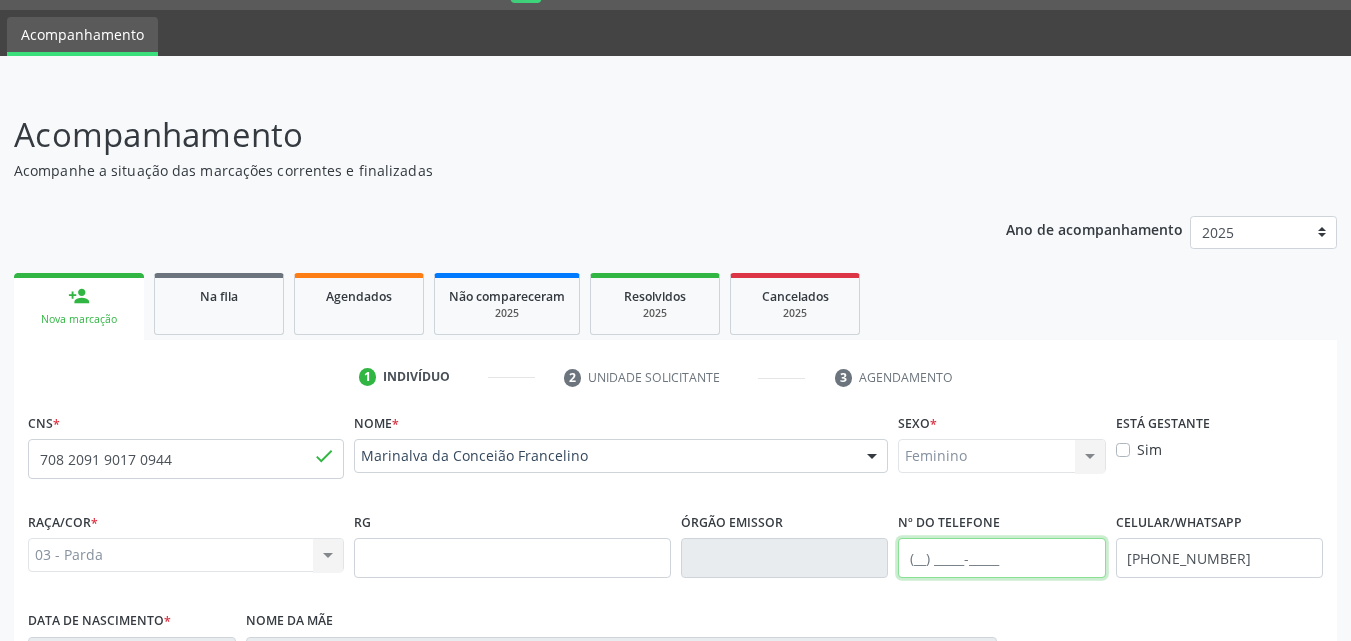 scroll, scrollTop: 471, scrollLeft: 0, axis: vertical 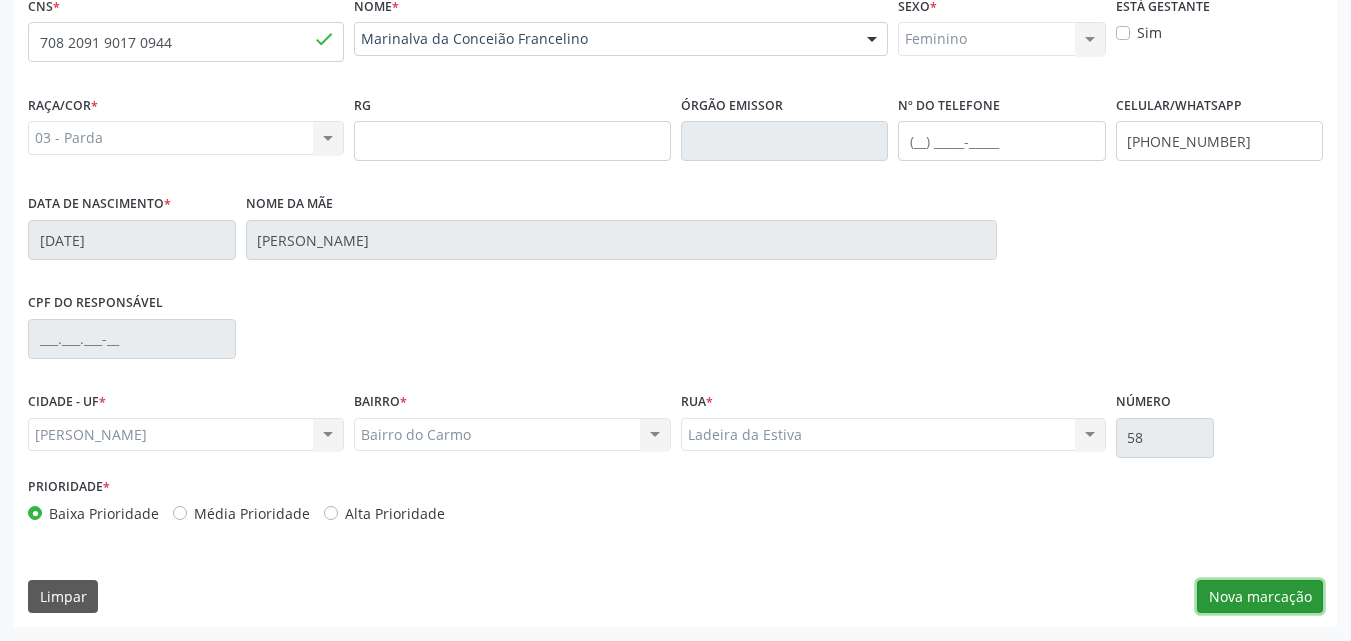 click on "Nova marcação" at bounding box center [1260, 597] 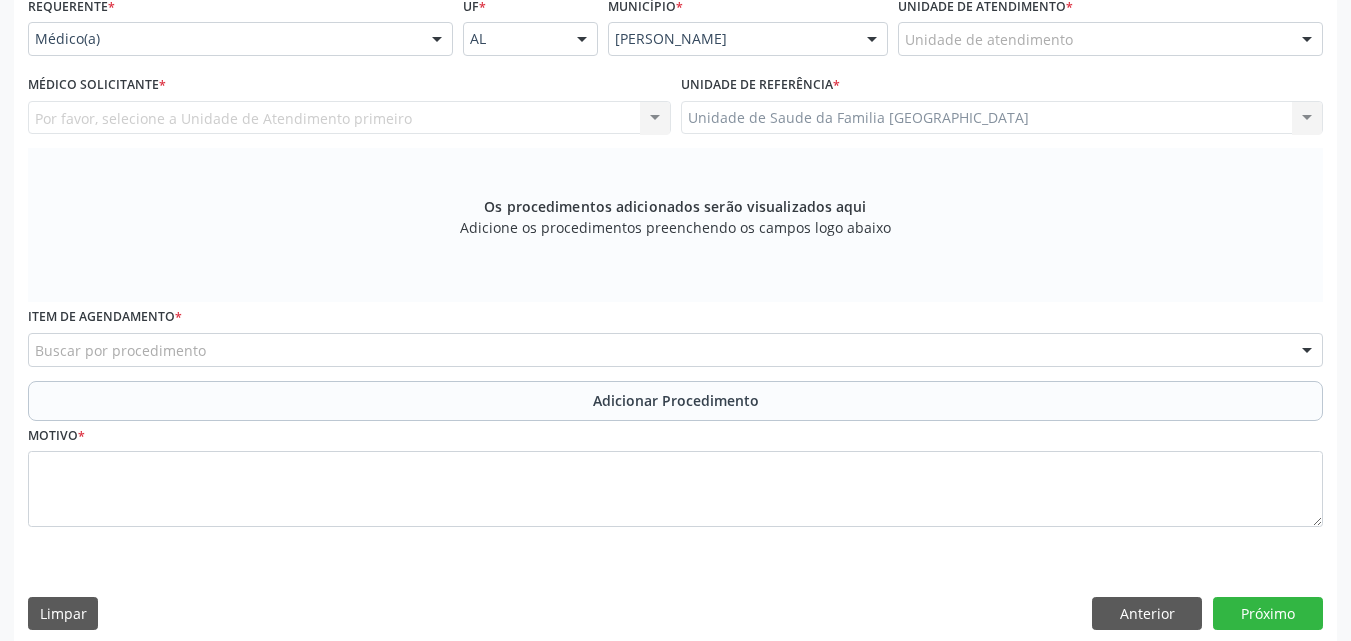 click on "Requerente
*
Médico(a)         Médico(a)   Enfermeiro(a)   Paciente
Nenhum resultado encontrado para: "   "
Não há nenhuma opção para ser exibida." at bounding box center (240, 23) 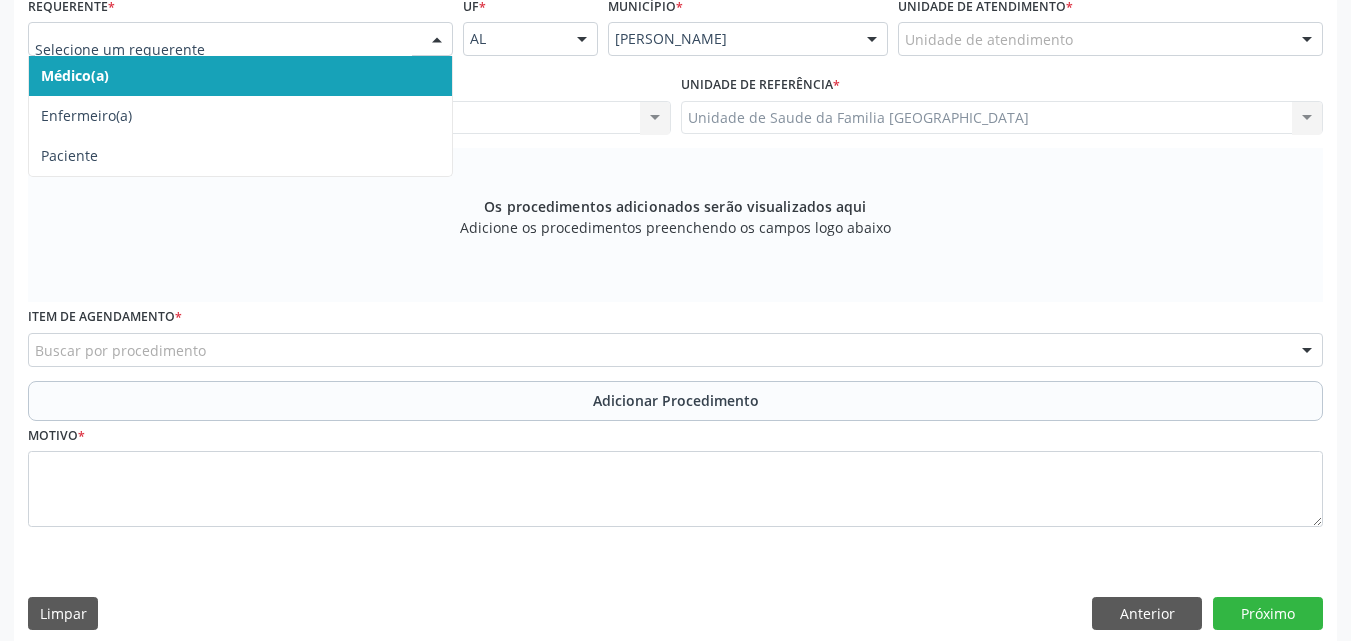 click on "Médico Solicitante
*
Por favor, selecione a Unidade de Atendimento primeiro
Nenhum resultado encontrado para: "   "
Não há nenhuma opção para ser exibida." at bounding box center (349, 102) 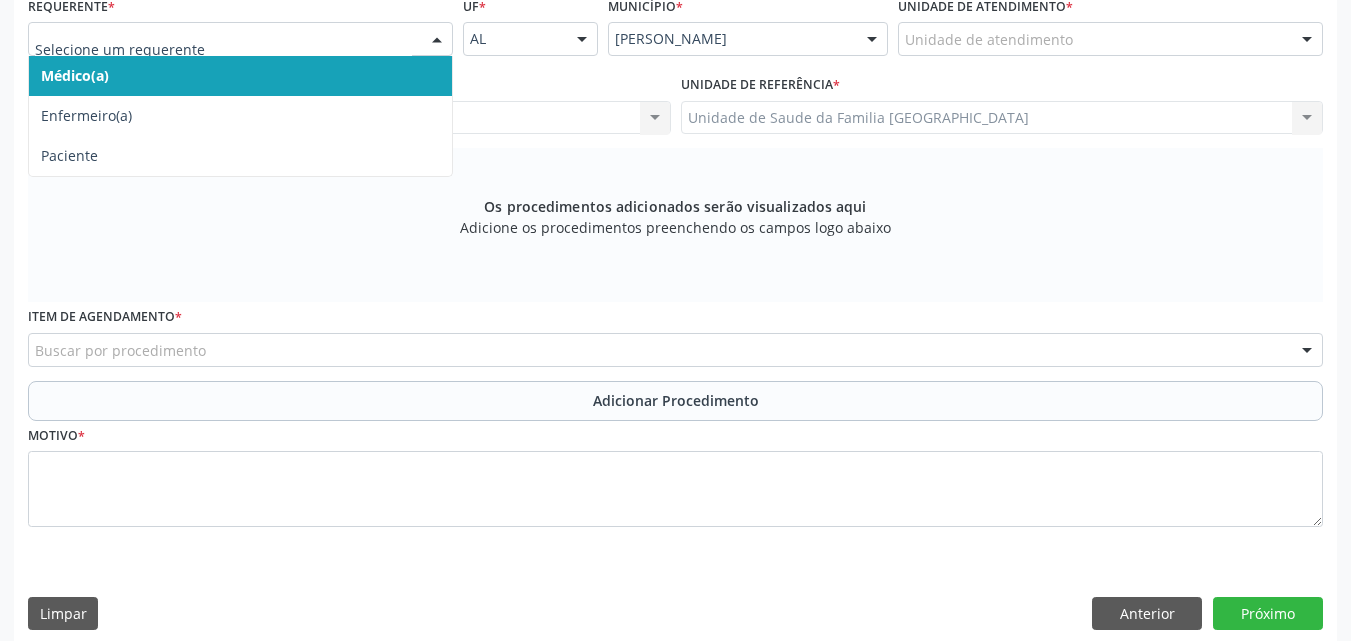 click at bounding box center [240, 39] 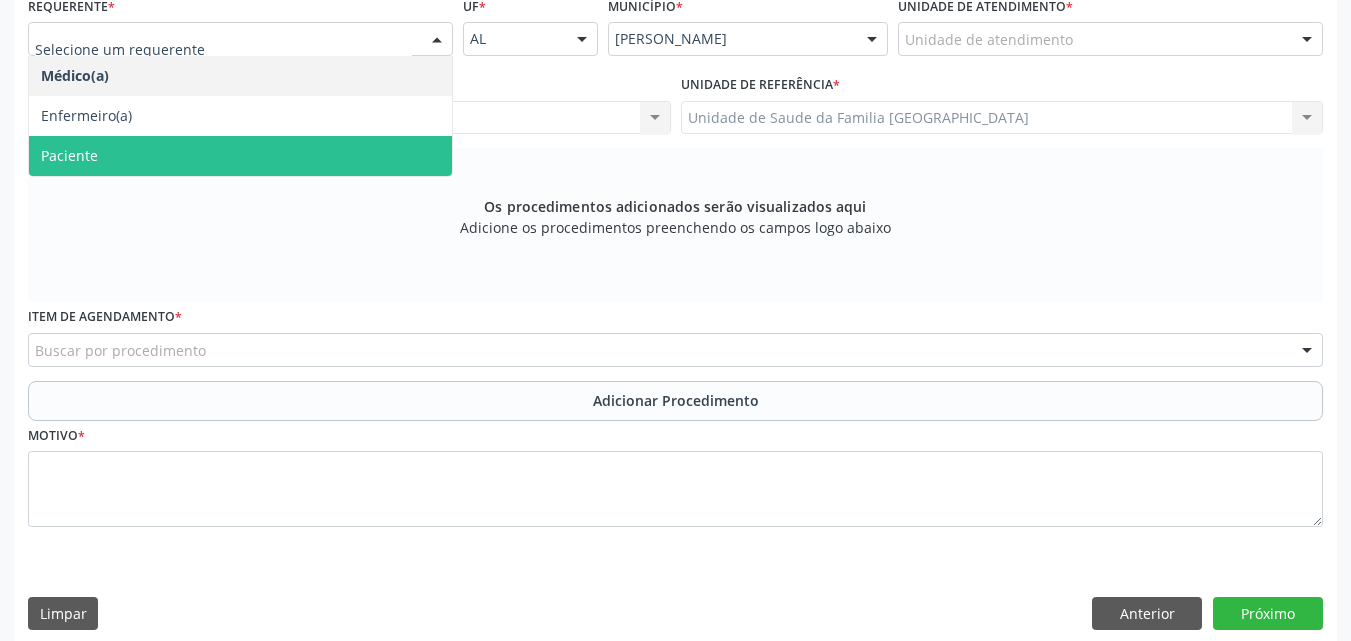 click on "Paciente" at bounding box center (240, 156) 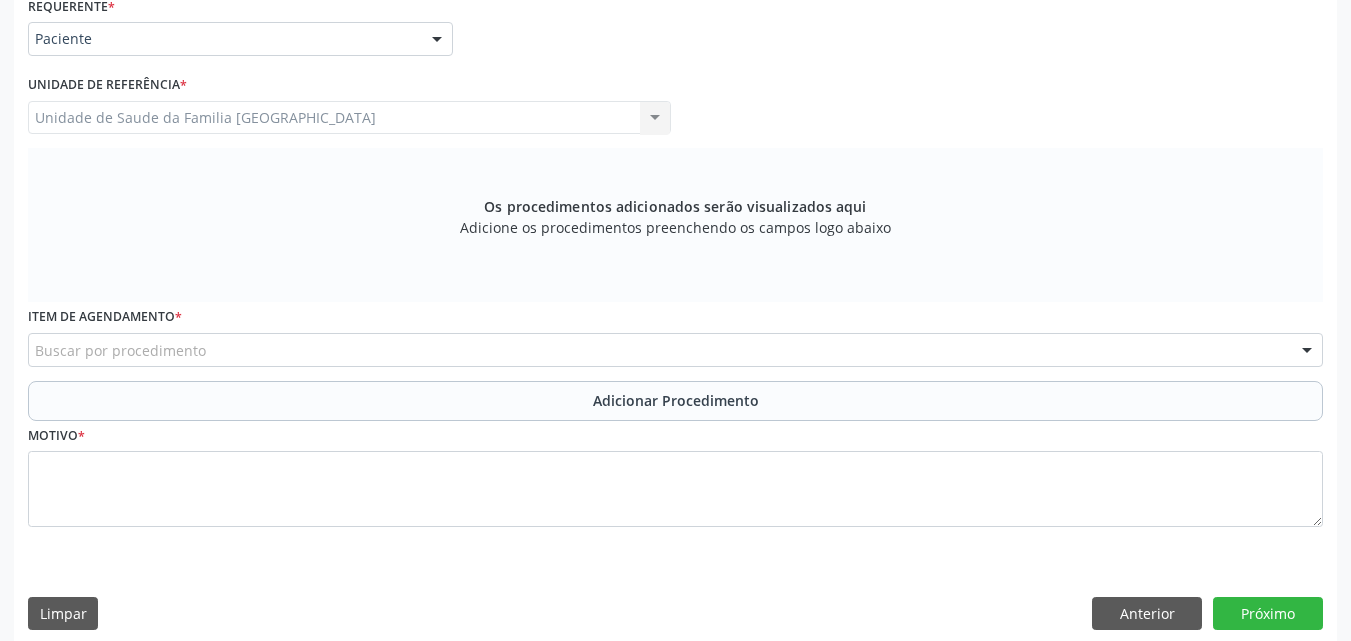 click on "Unidade de Saude da Familia [GEOGRAPHIC_DATA]         Unidade de Saude da Familia [GEOGRAPHIC_DATA] resultado encontrado para: "   "
Não há nenhuma opção para ser exibida." at bounding box center (349, 118) 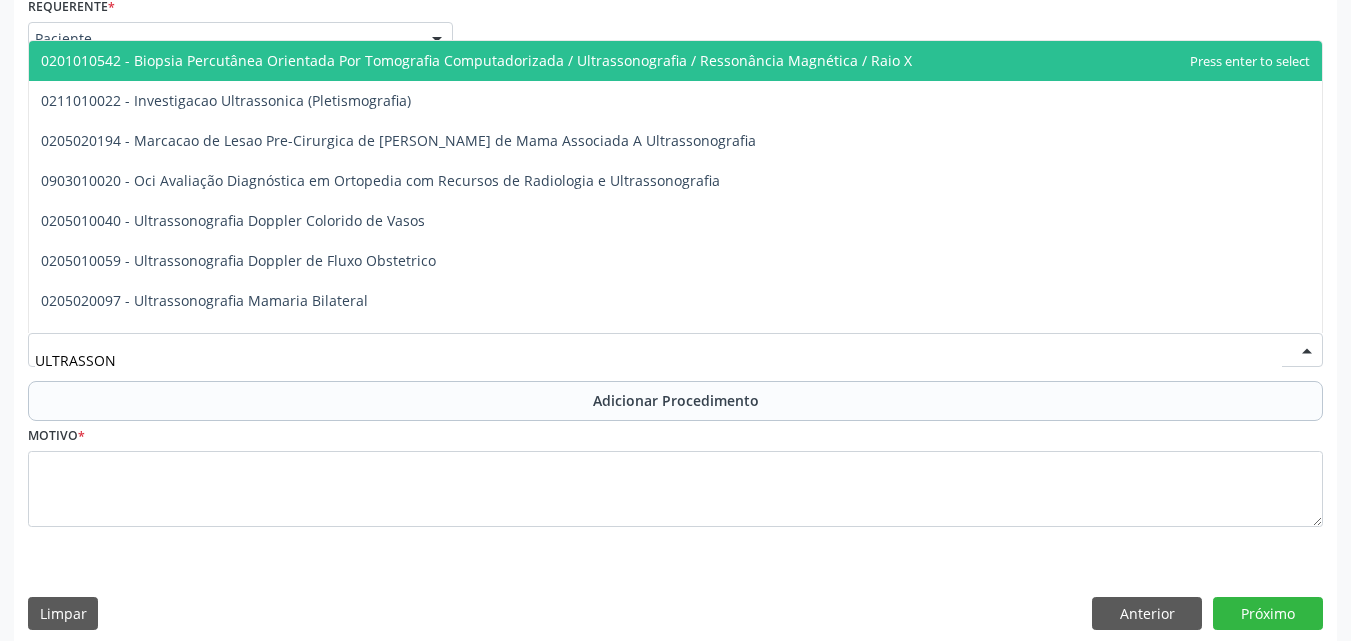 type on "ULTRASSONO" 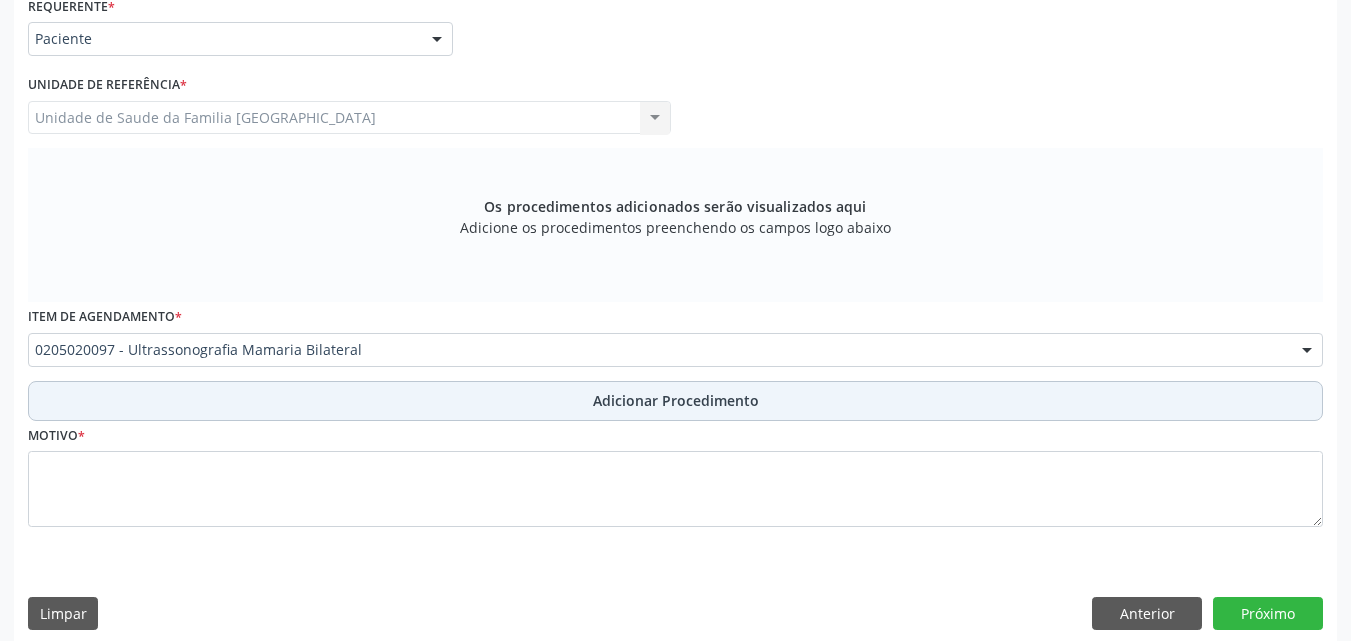 click on "Adicionar Procedimento" at bounding box center [676, 400] 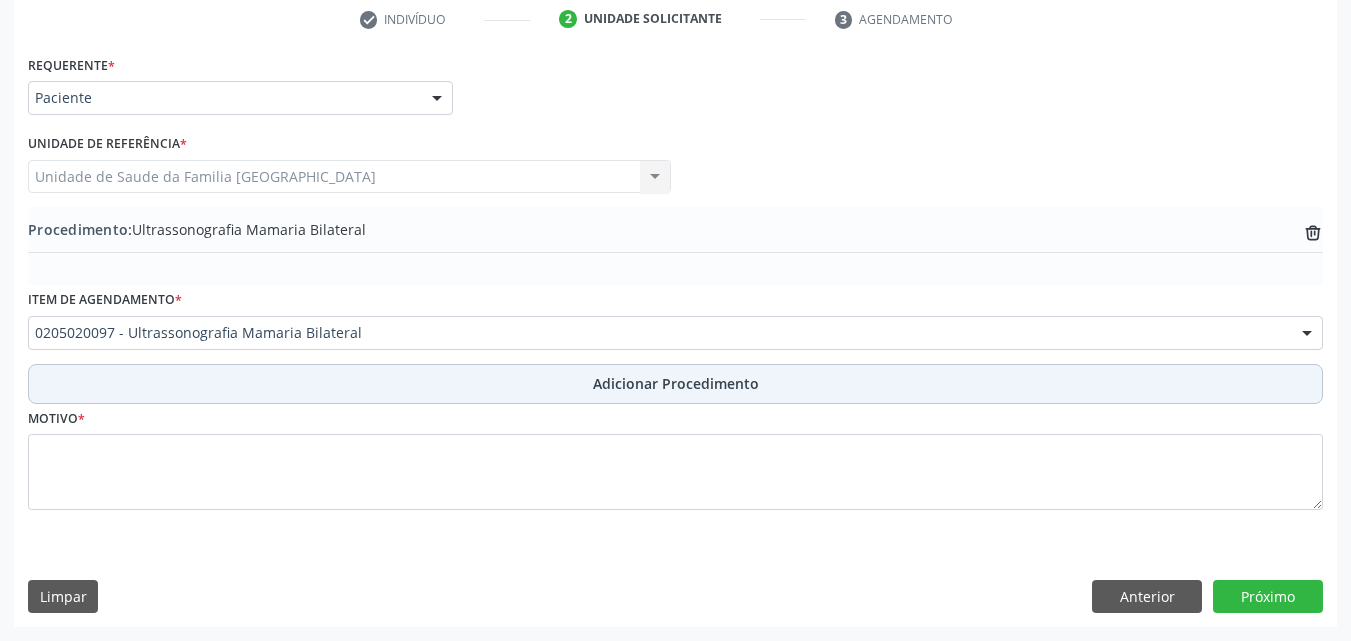 scroll, scrollTop: 412, scrollLeft: 0, axis: vertical 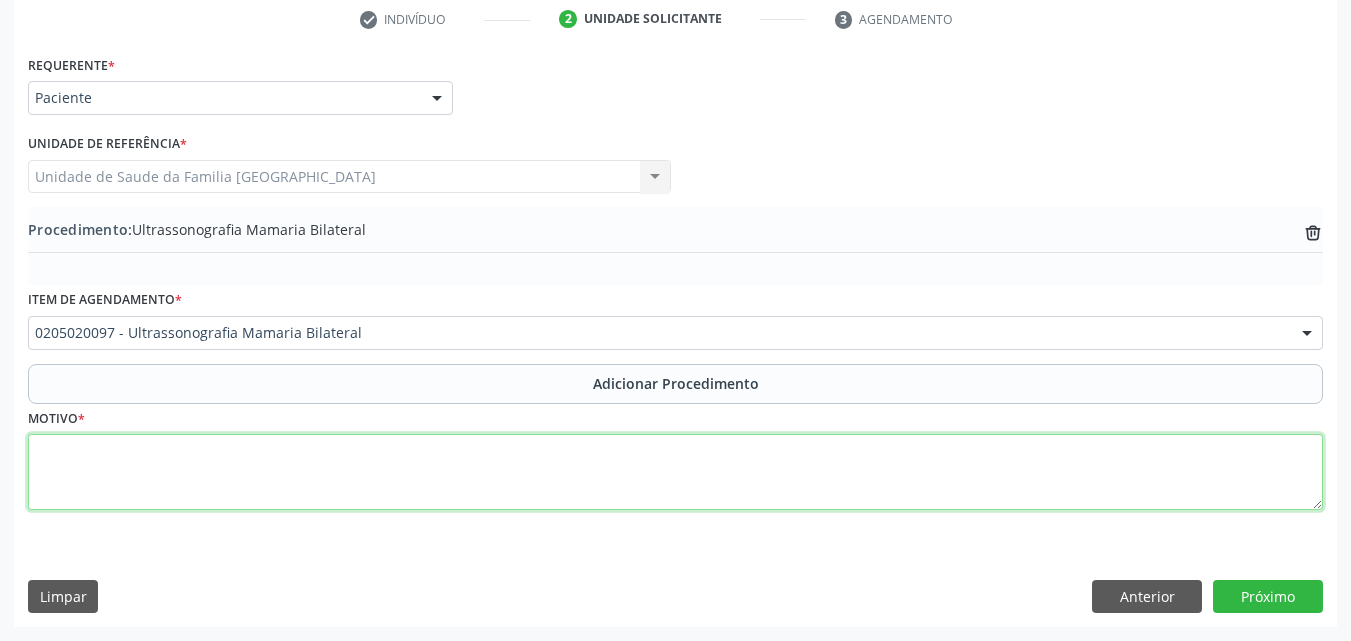 click at bounding box center (675, 472) 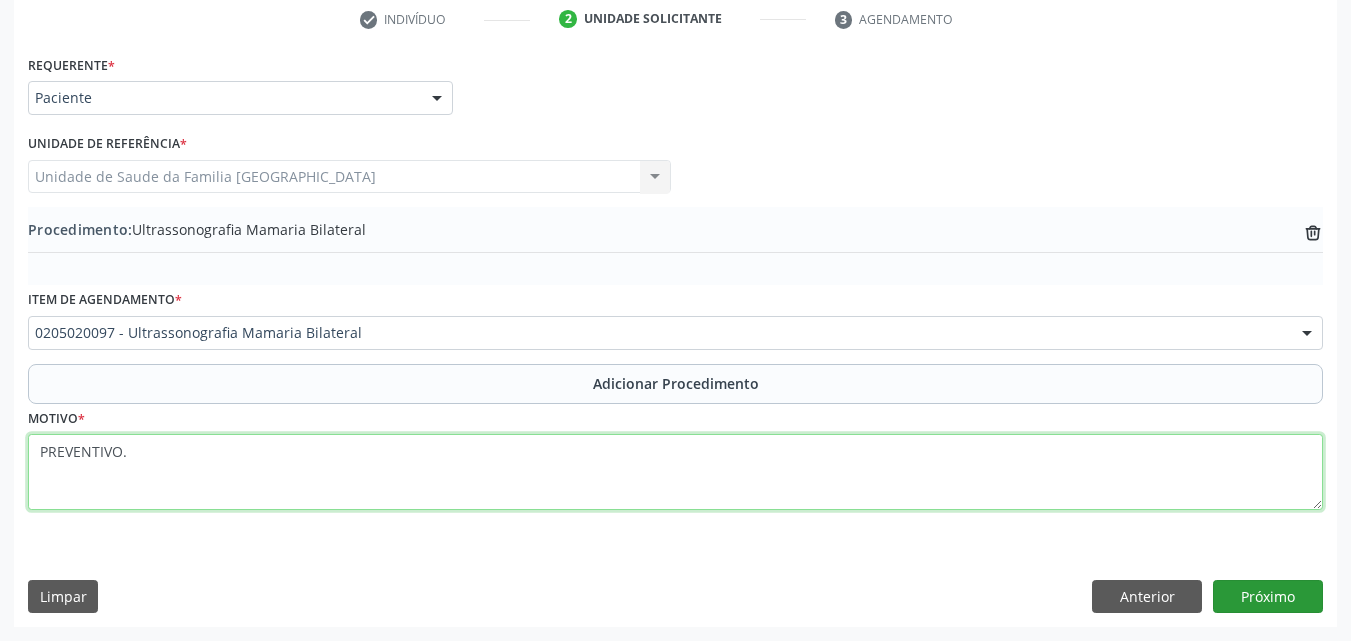 type on "PREVENTIVO." 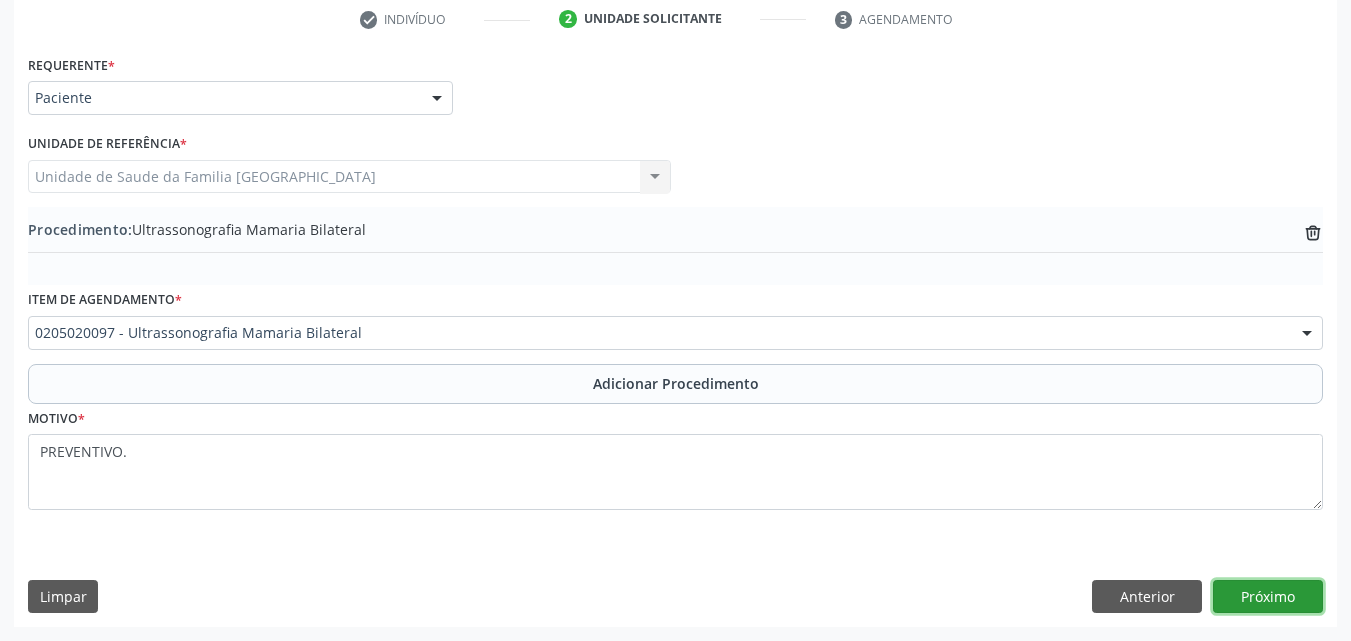 click on "Próximo" at bounding box center (1268, 597) 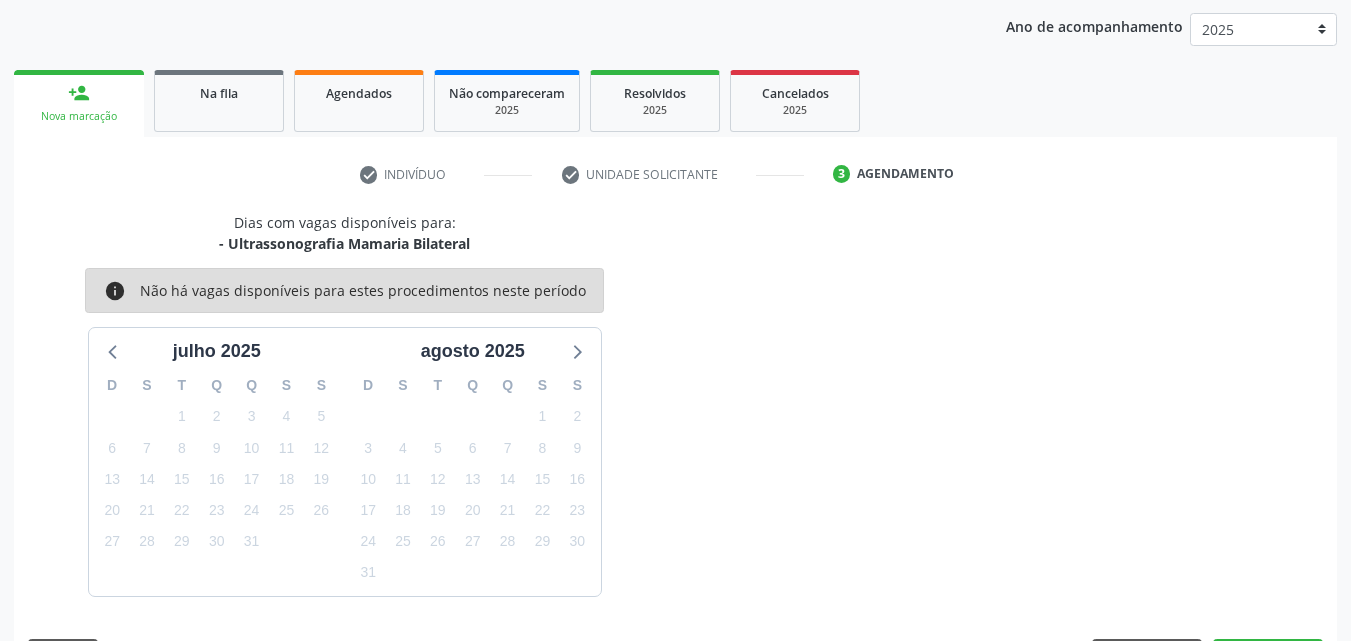scroll, scrollTop: 316, scrollLeft: 0, axis: vertical 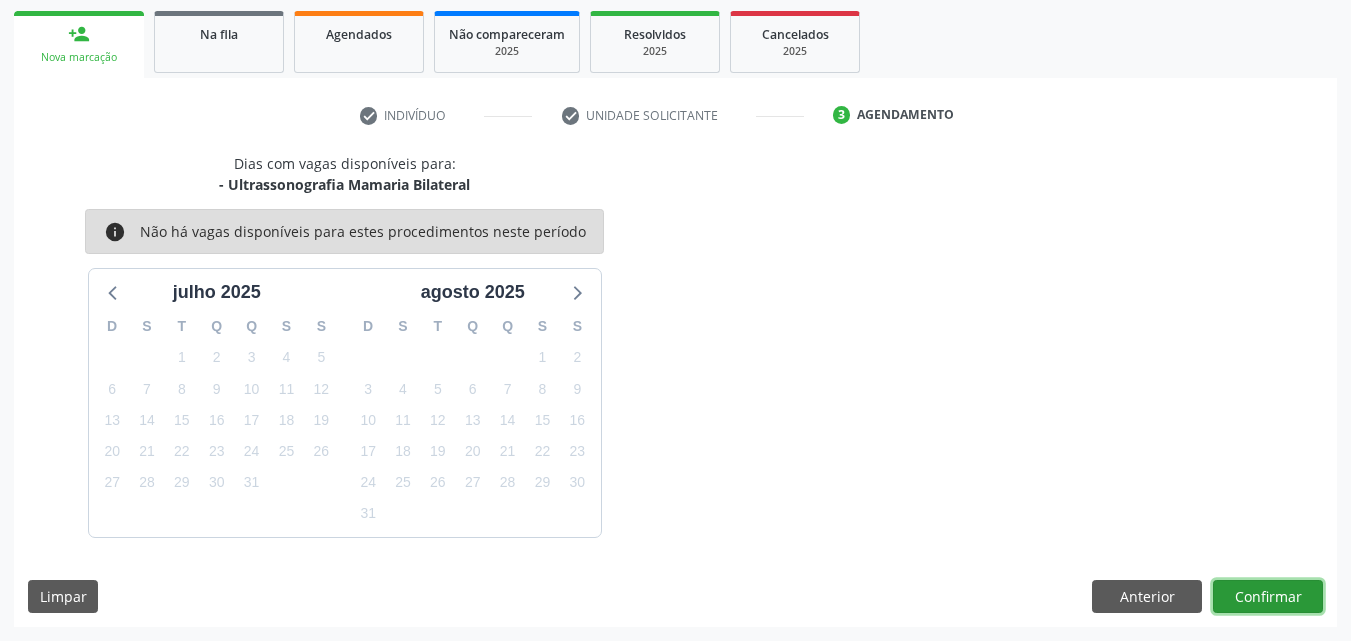 click on "Confirmar" at bounding box center (1268, 597) 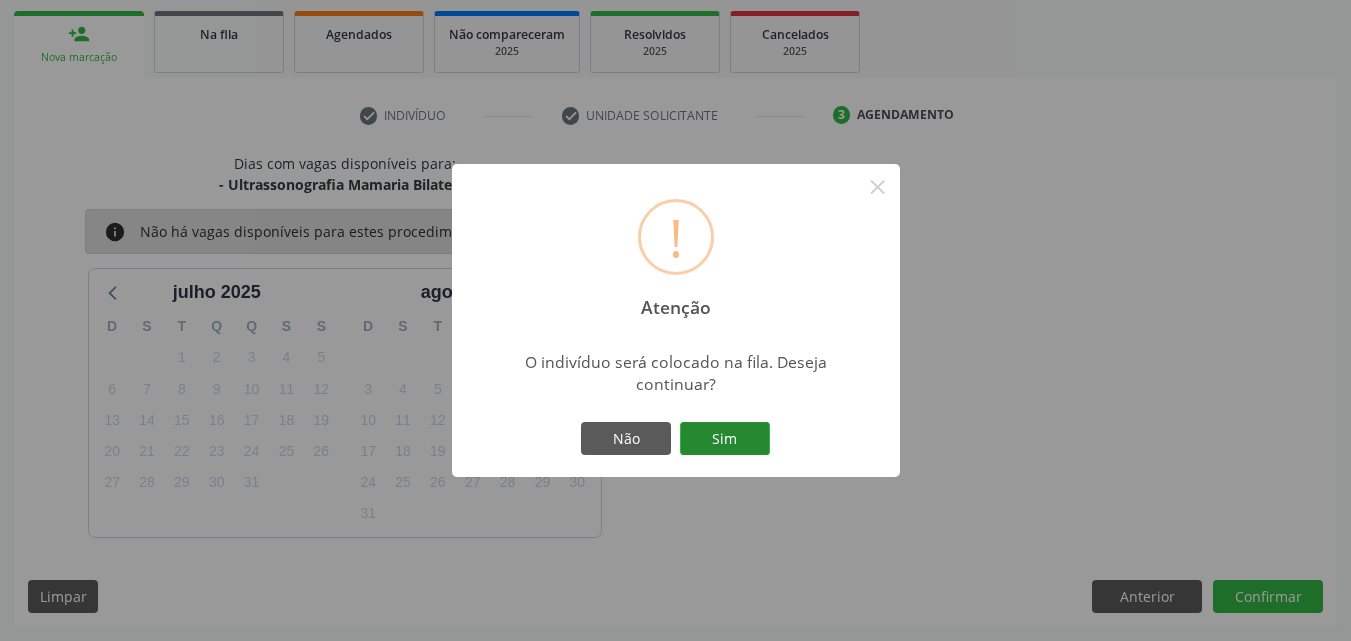 click on "Sim" at bounding box center [725, 439] 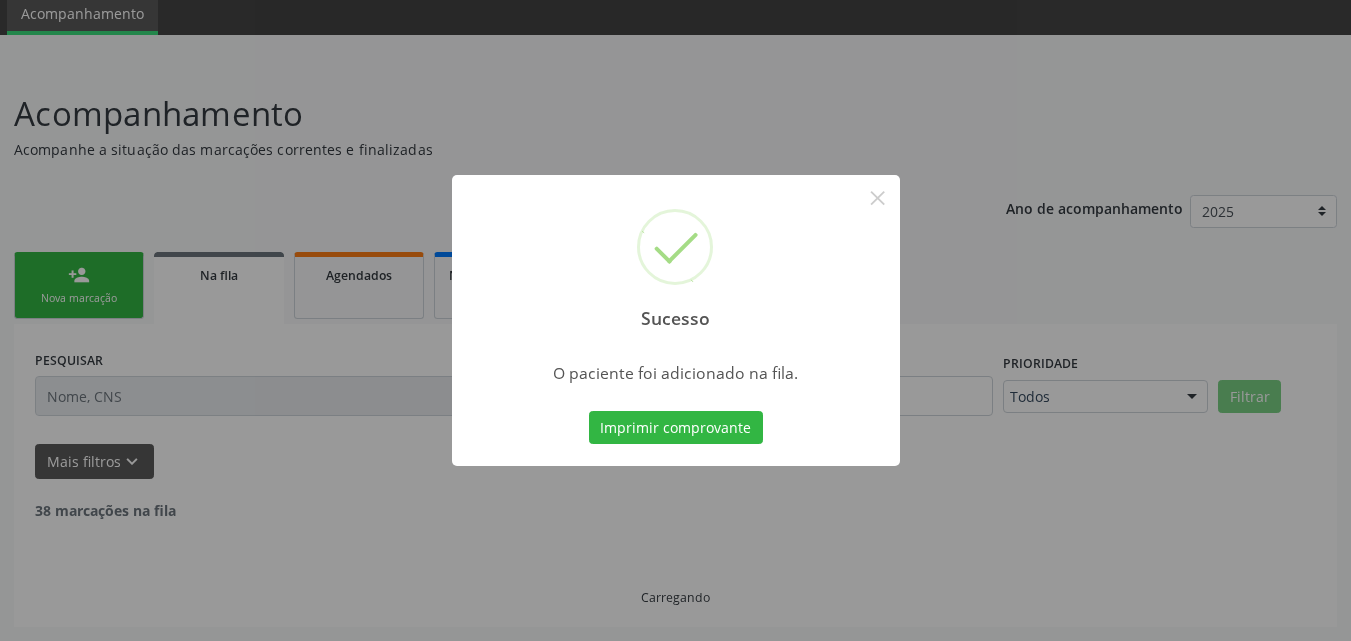 scroll, scrollTop: 54, scrollLeft: 0, axis: vertical 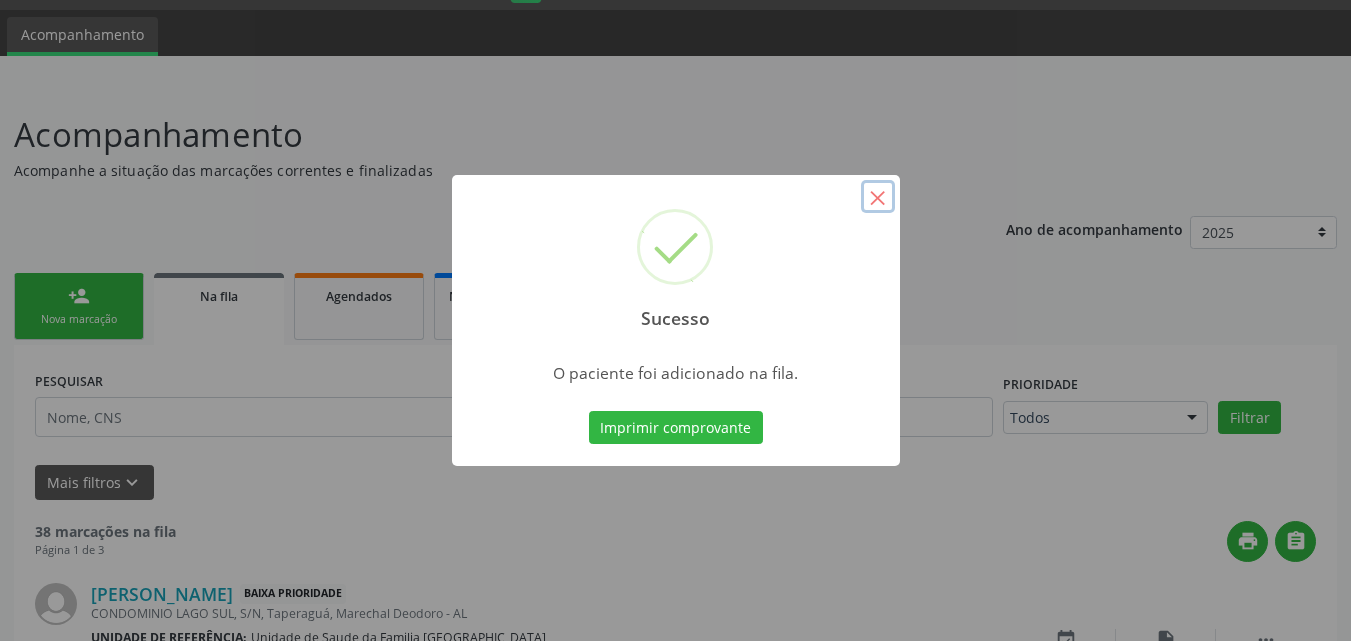 click on "×" at bounding box center (878, 197) 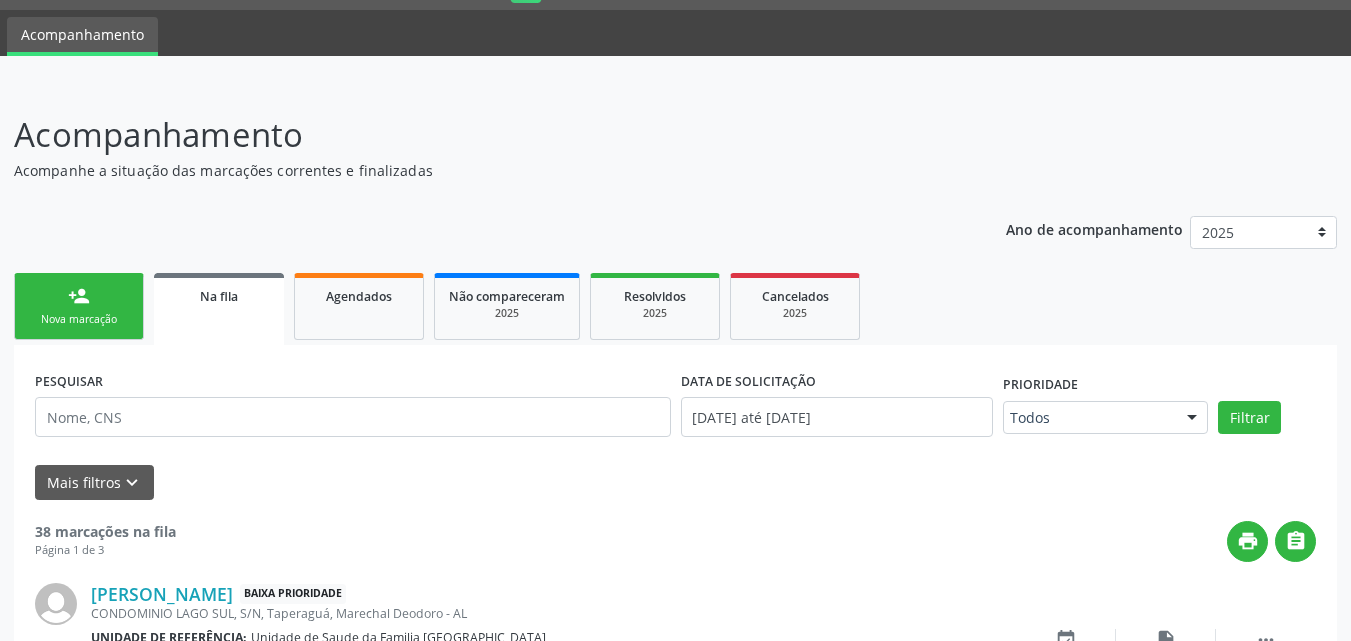 click on "Nova marcação" at bounding box center (79, 319) 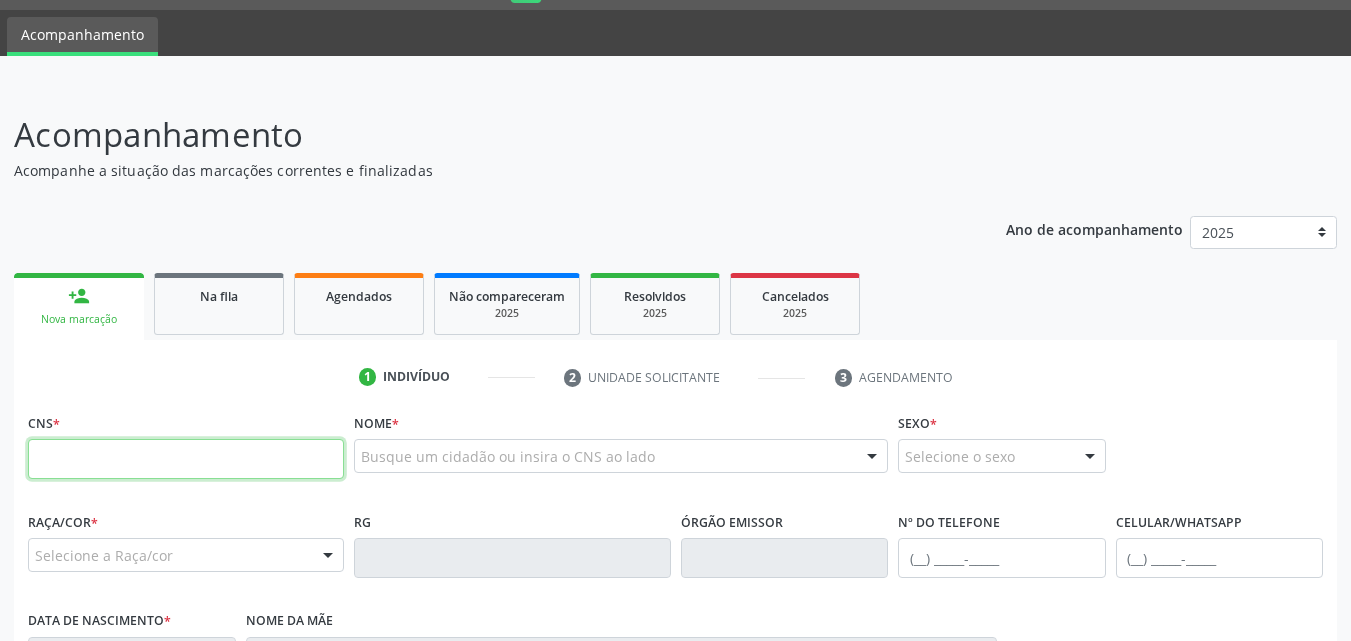 click at bounding box center (186, 459) 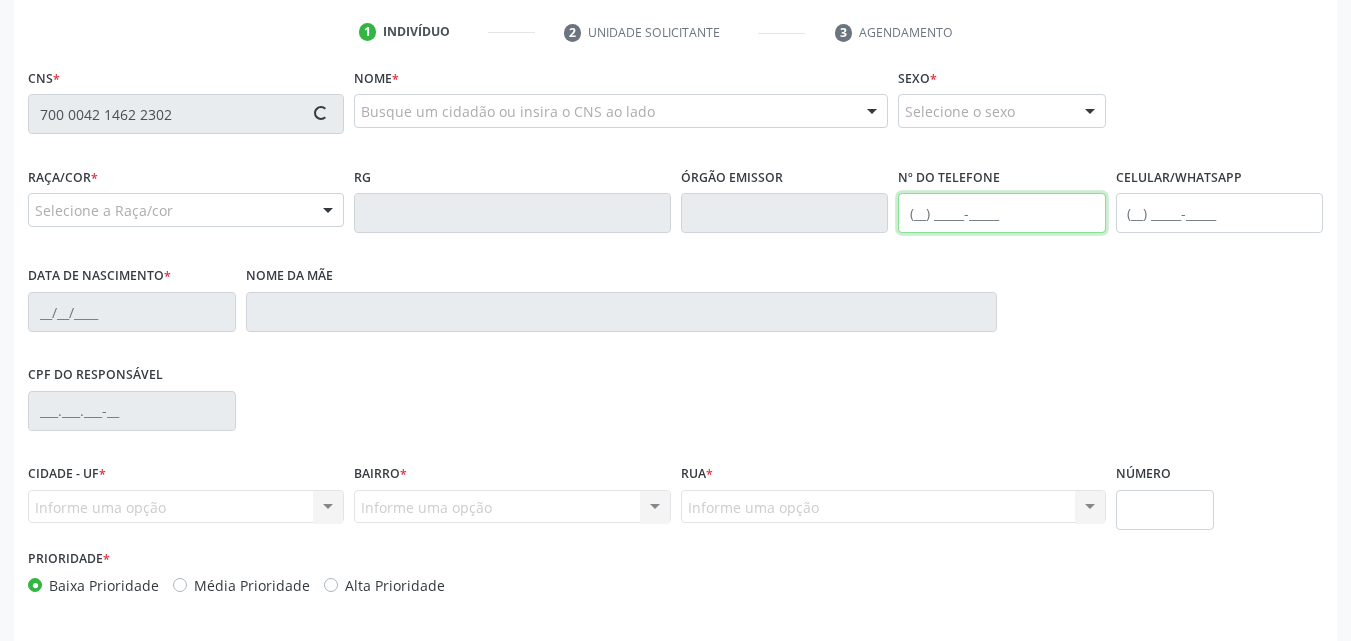 scroll, scrollTop: 471, scrollLeft: 0, axis: vertical 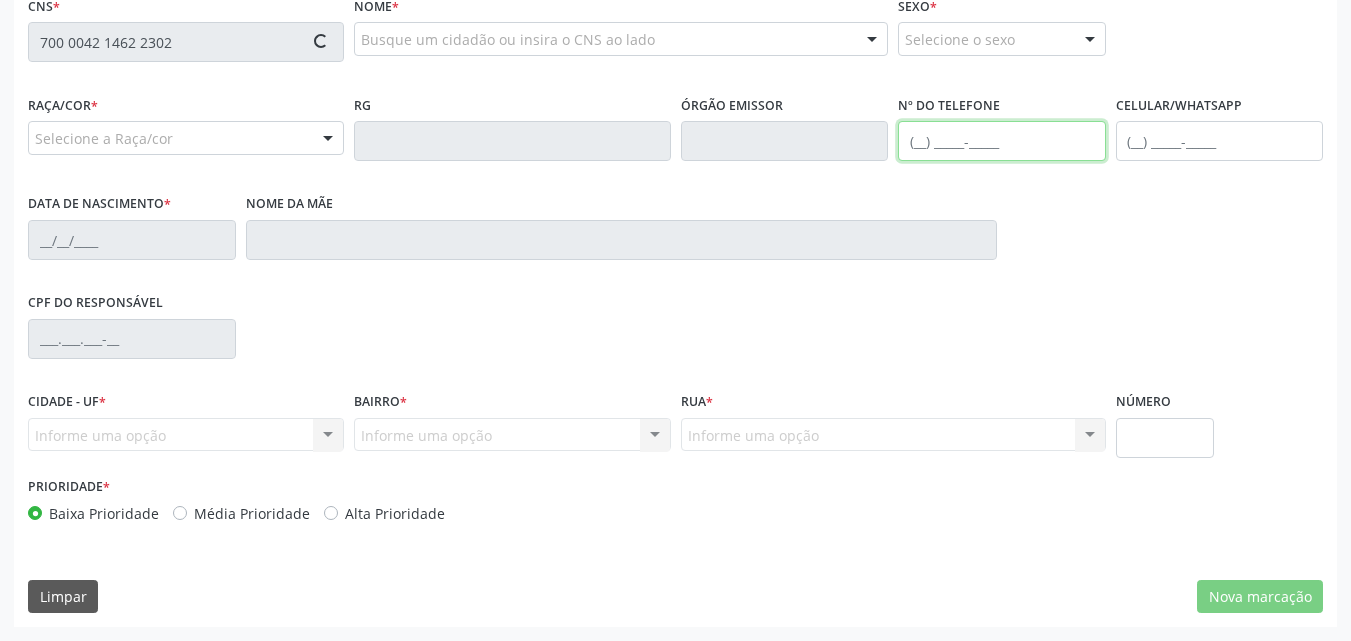 type on "700 0042 1462 2302" 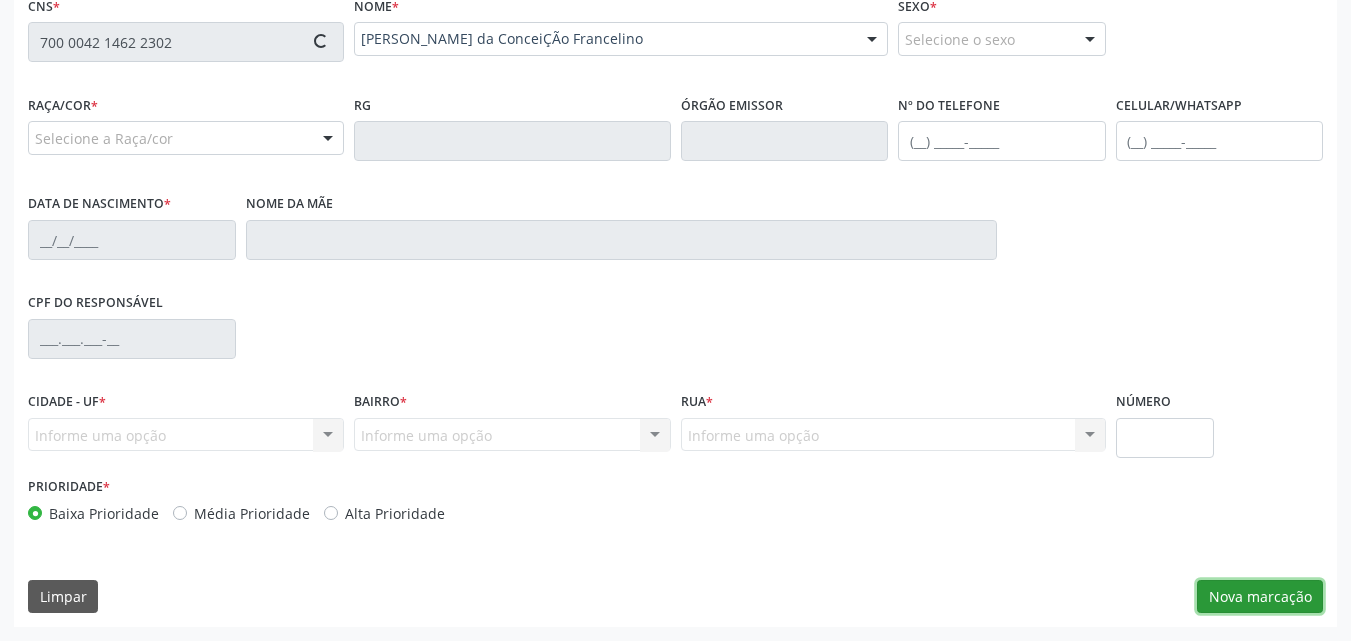 click on "Nova marcação" at bounding box center [1260, 597] 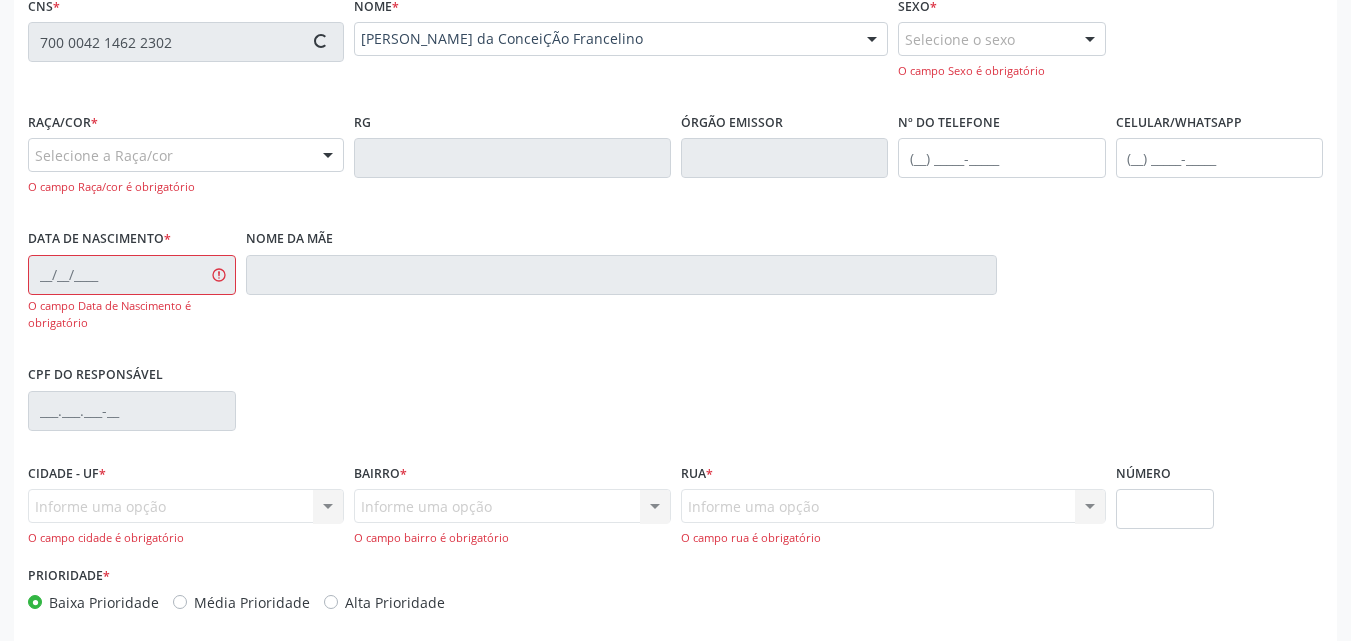 type on "(82) 99132-2946" 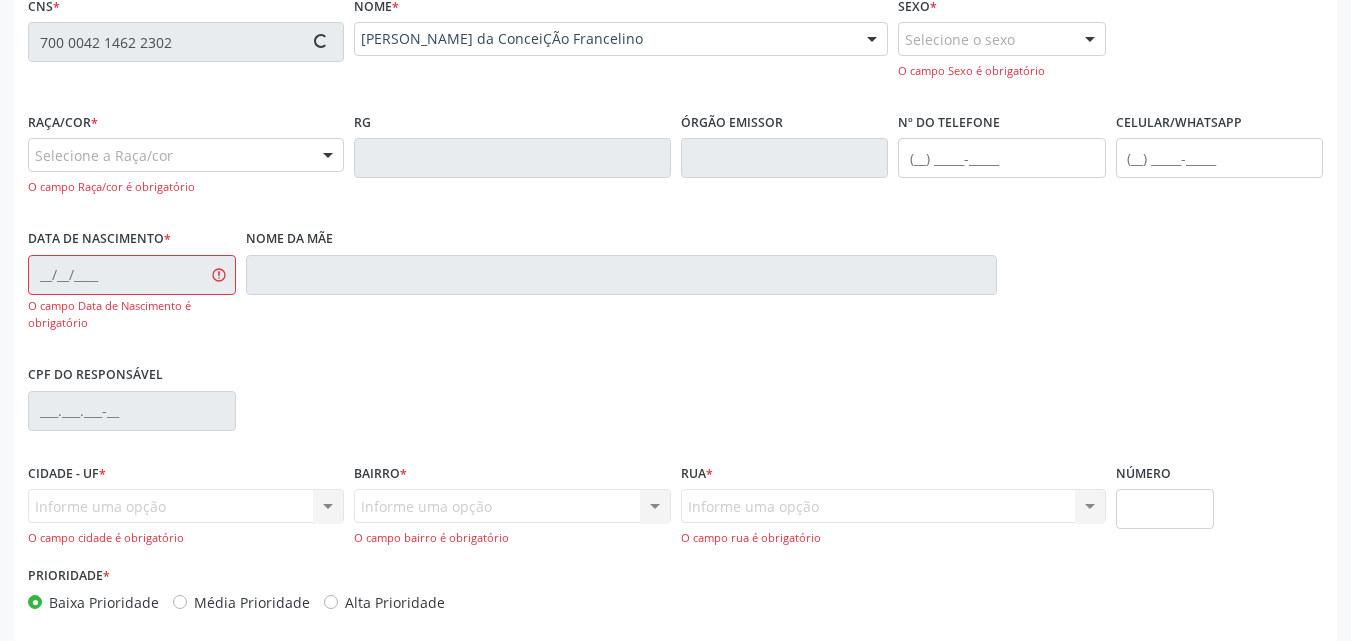 type on "30/05/1970" 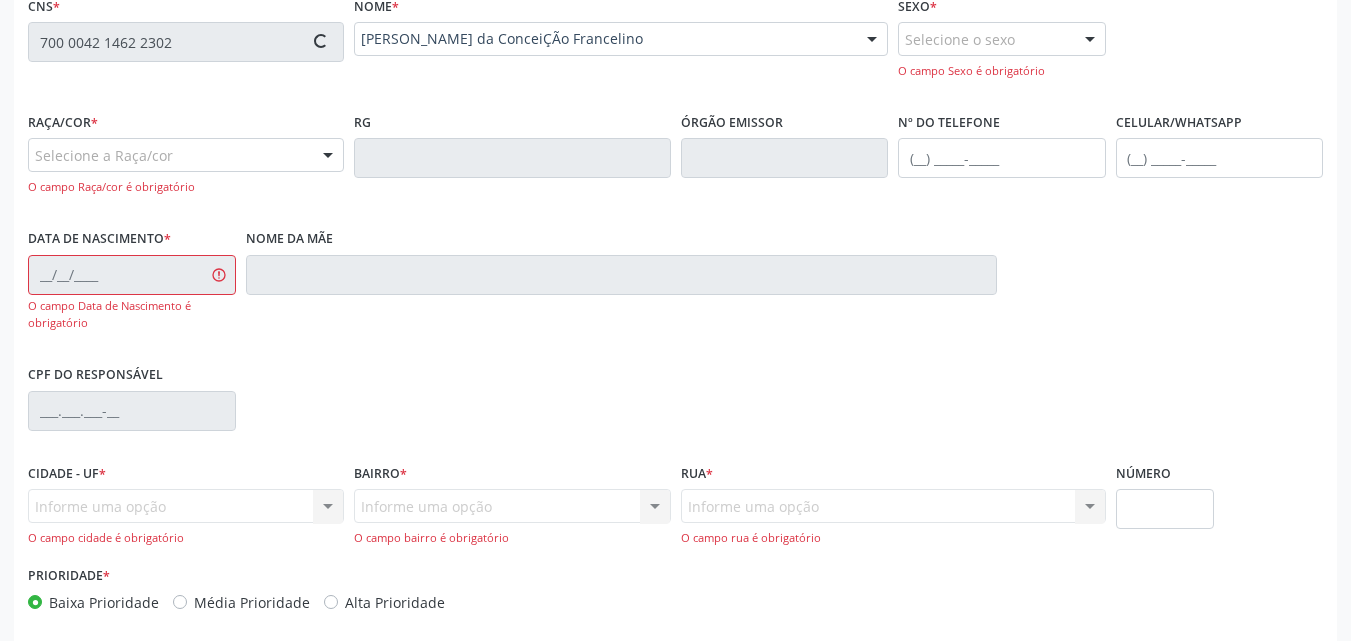 type on "Maria da ConceiÇÃo Francelino" 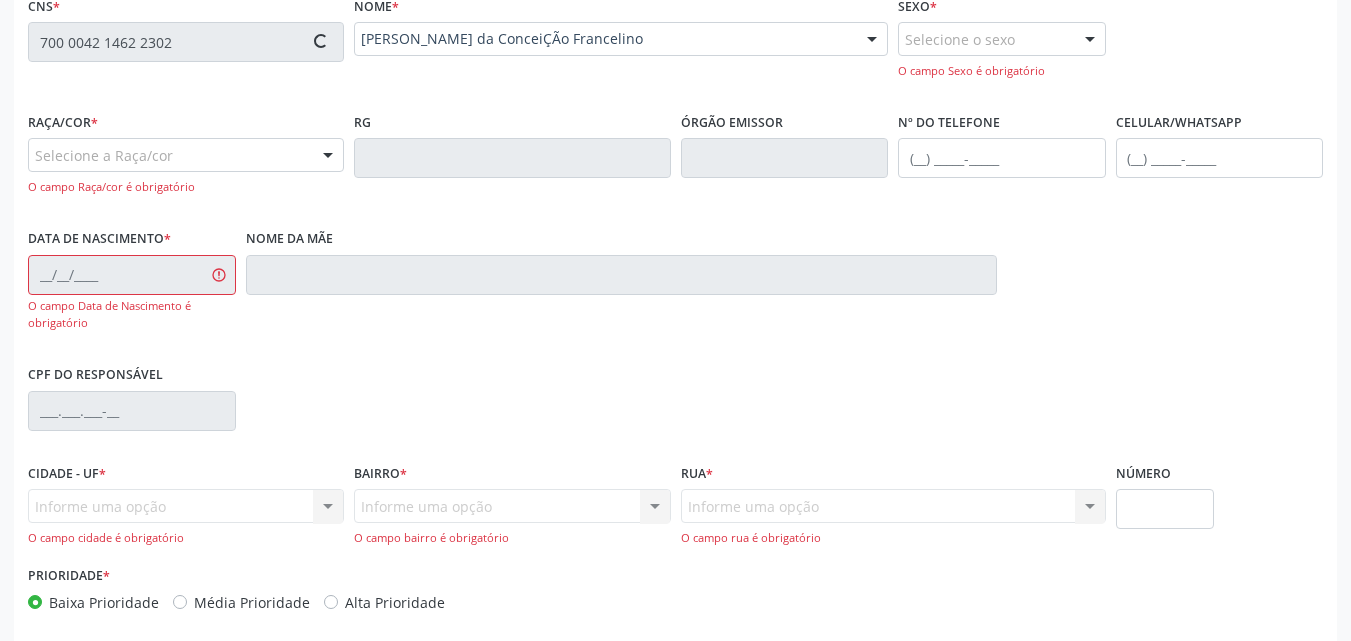 type on "S/N" 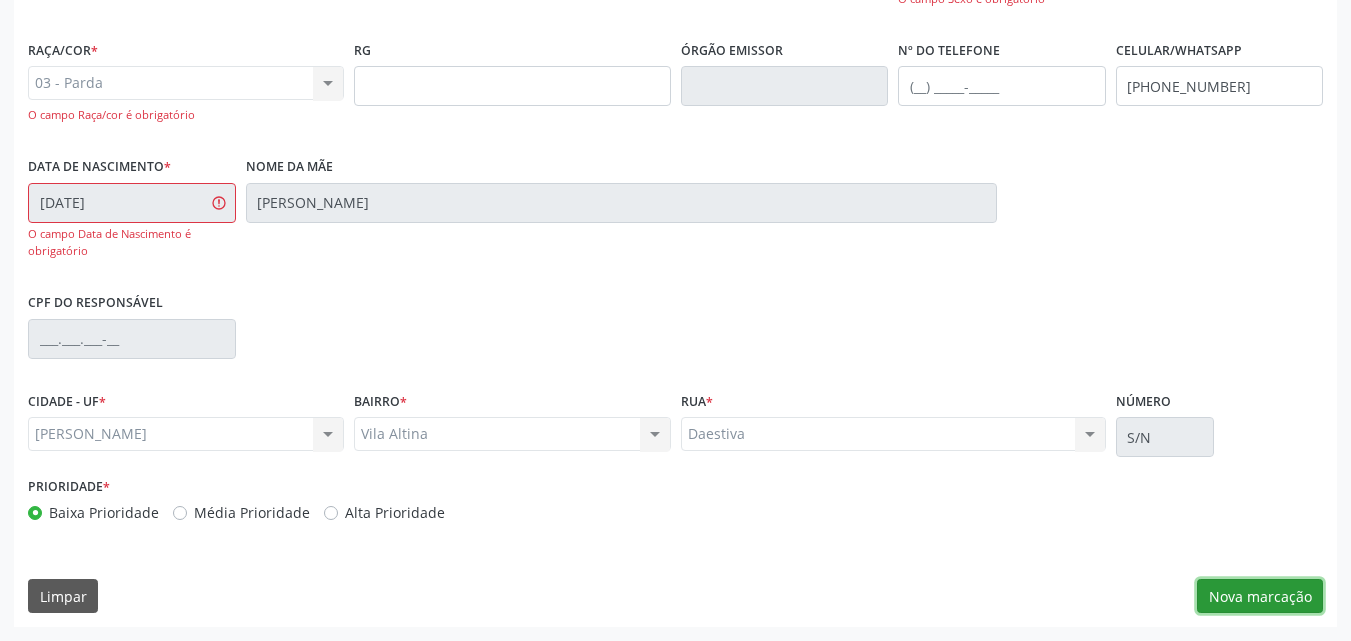 click on "Nova marcação" at bounding box center [1260, 596] 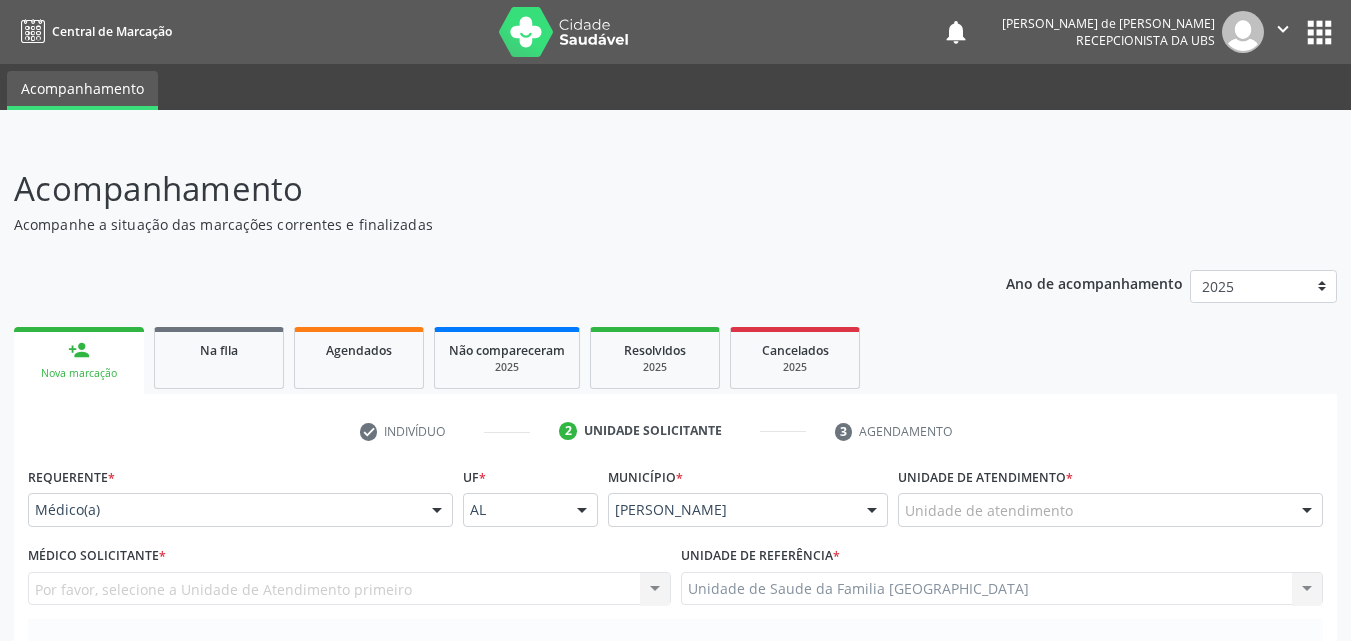 scroll, scrollTop: 467, scrollLeft: 0, axis: vertical 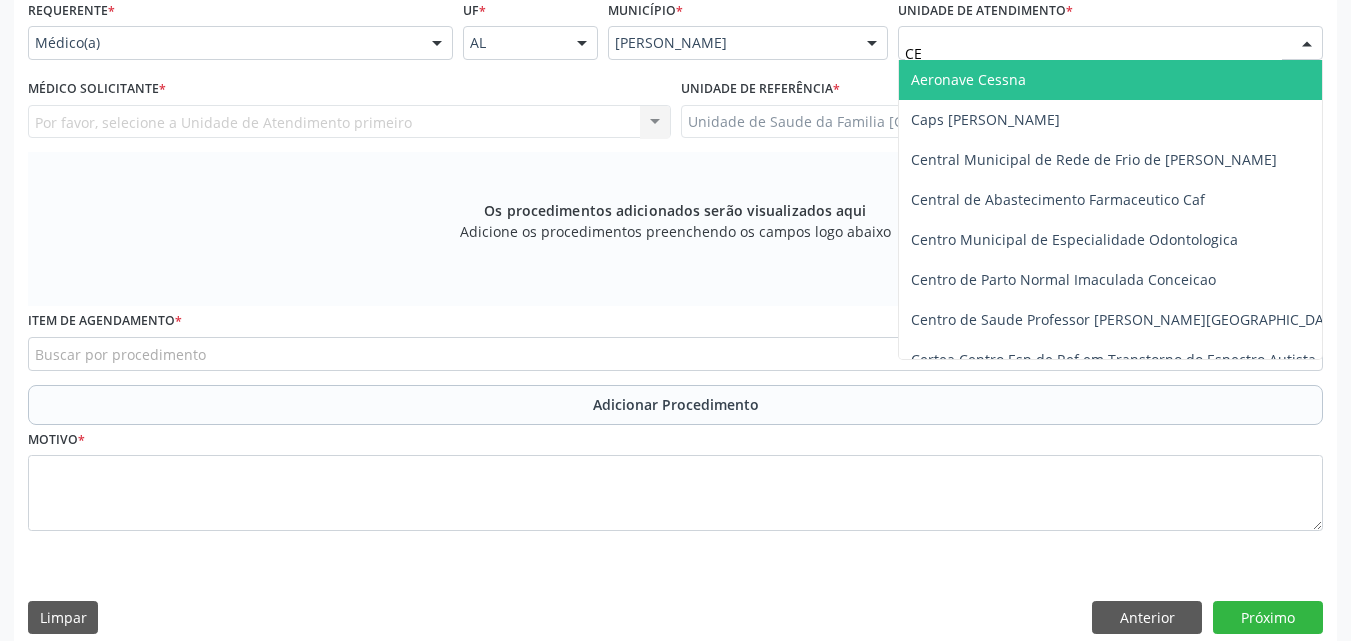 type on "C" 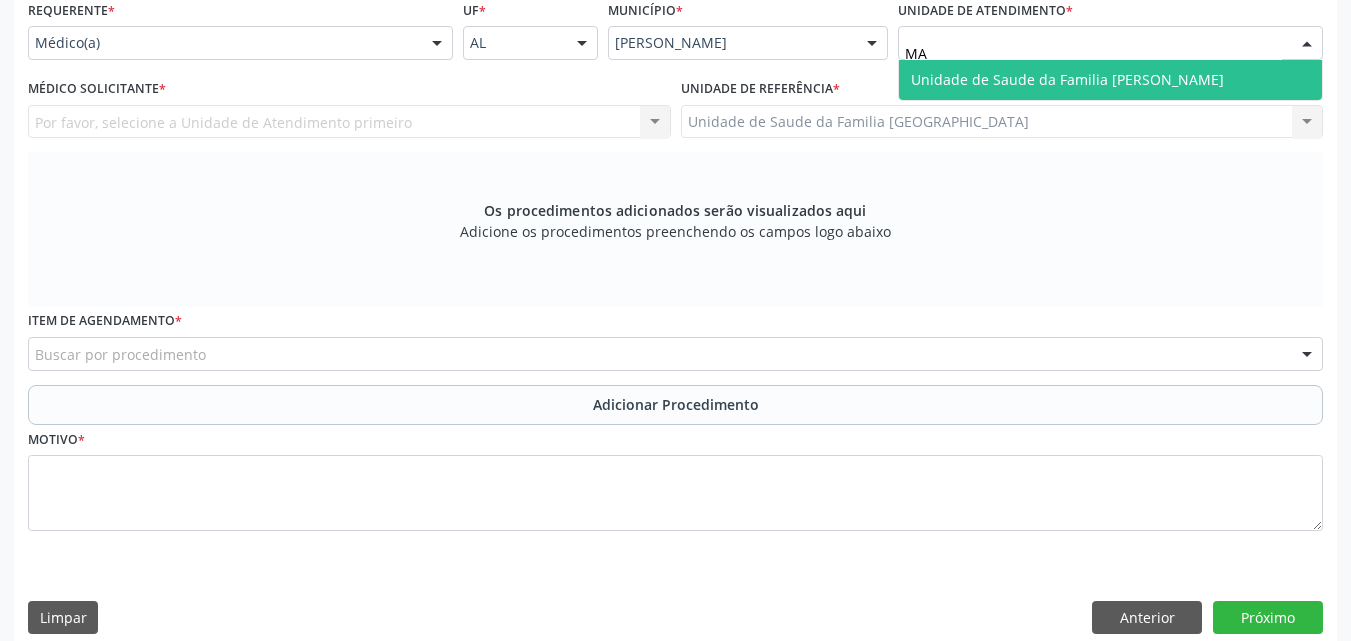 type on "M" 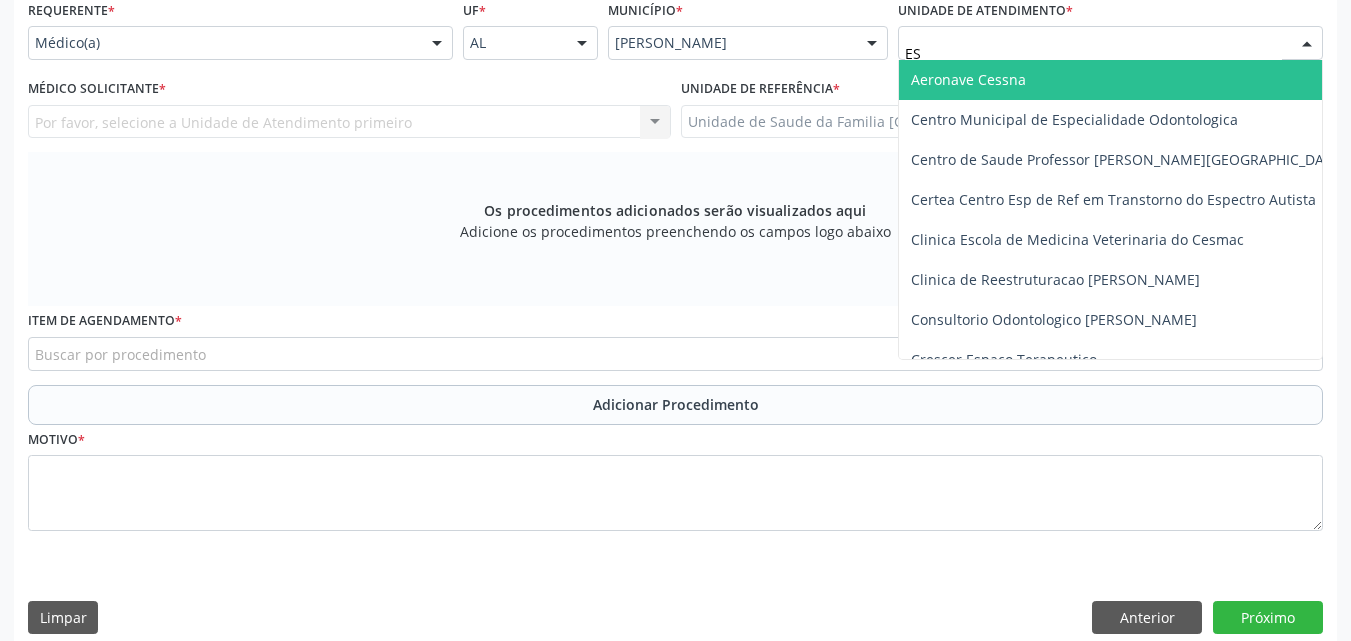 type on "EST" 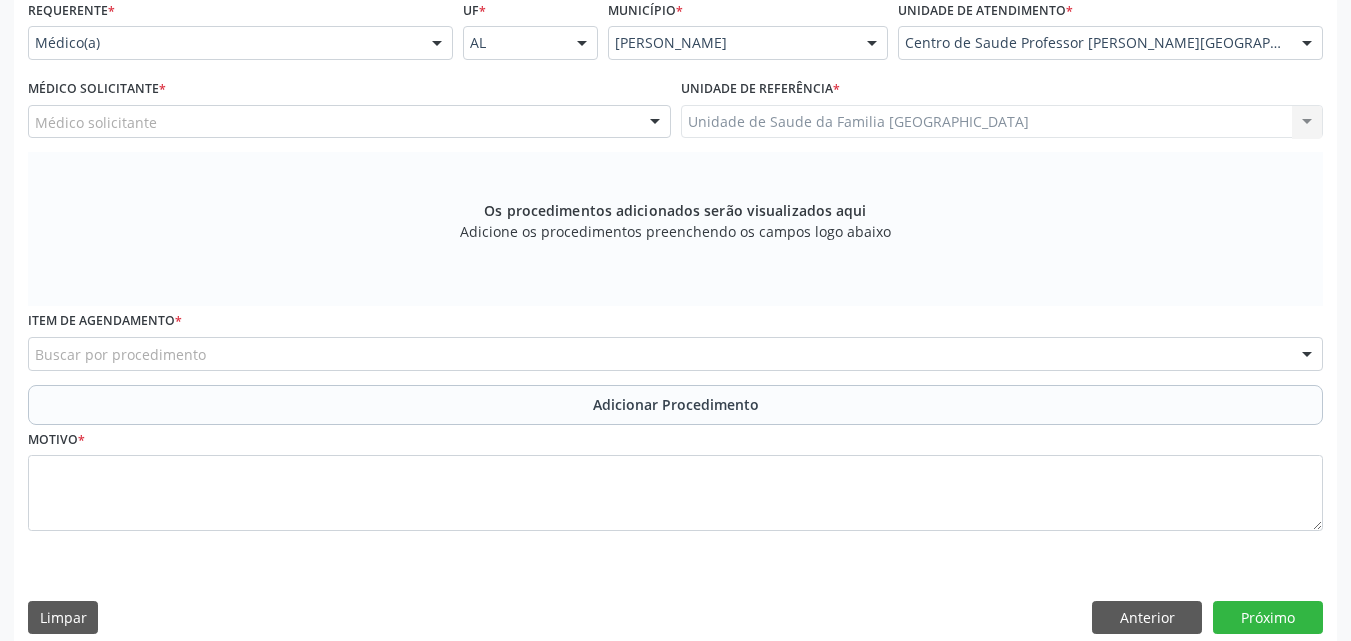click on "Médico solicitante" at bounding box center (349, 122) 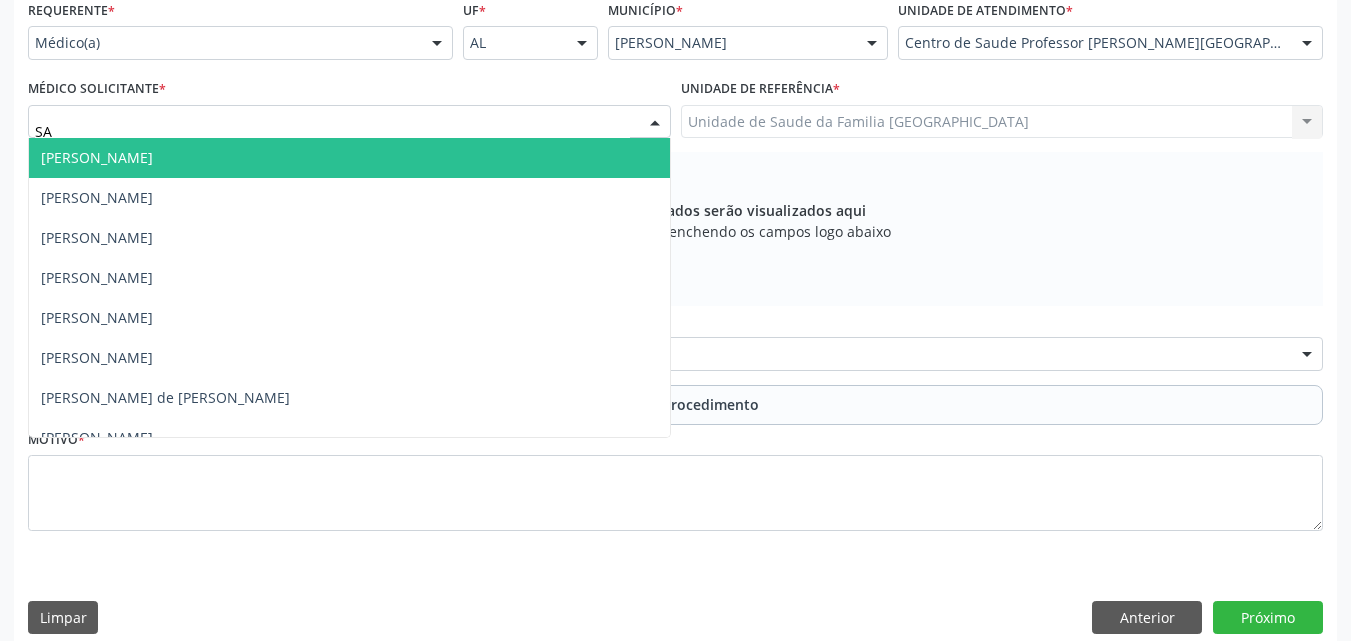 type on "SAN" 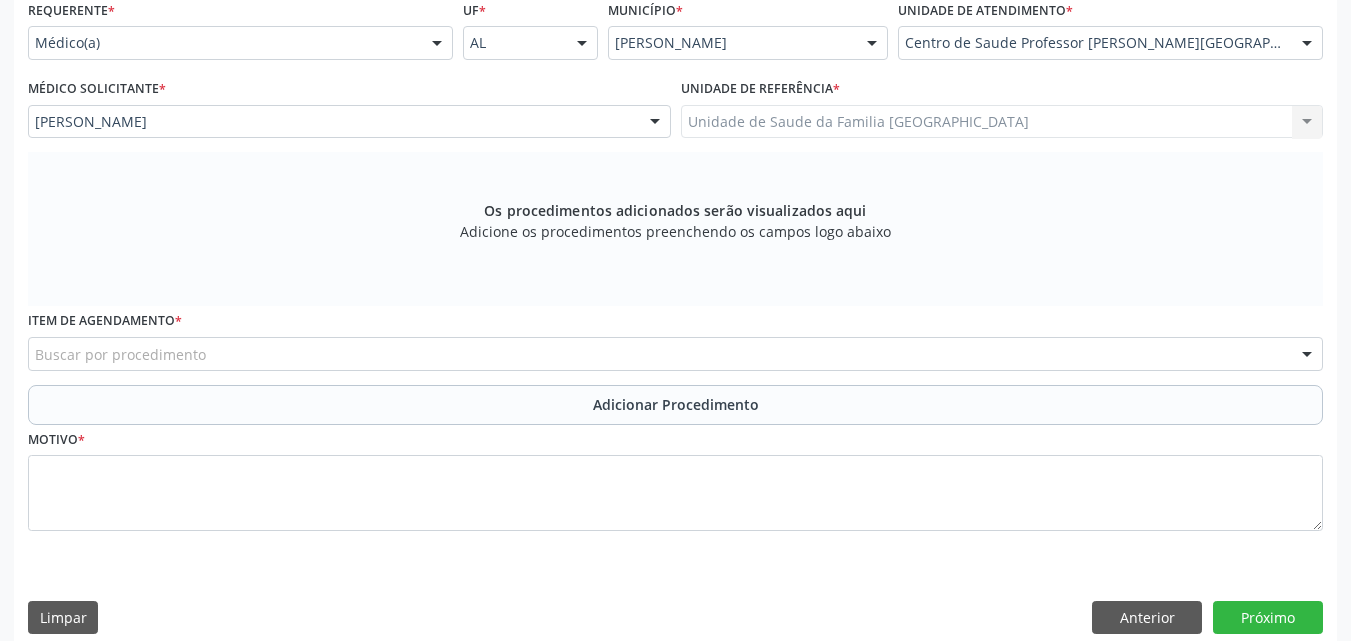 click on "Buscar por procedimento" at bounding box center (675, 354) 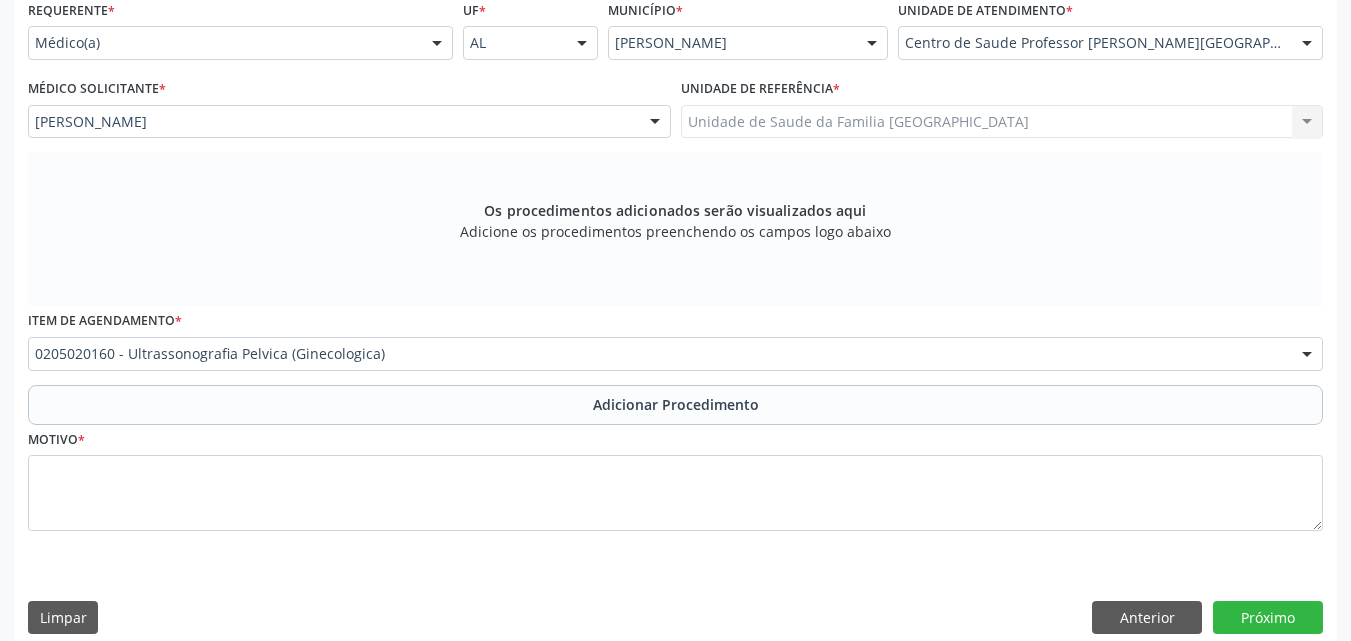 scroll, scrollTop: 0, scrollLeft: 0, axis: both 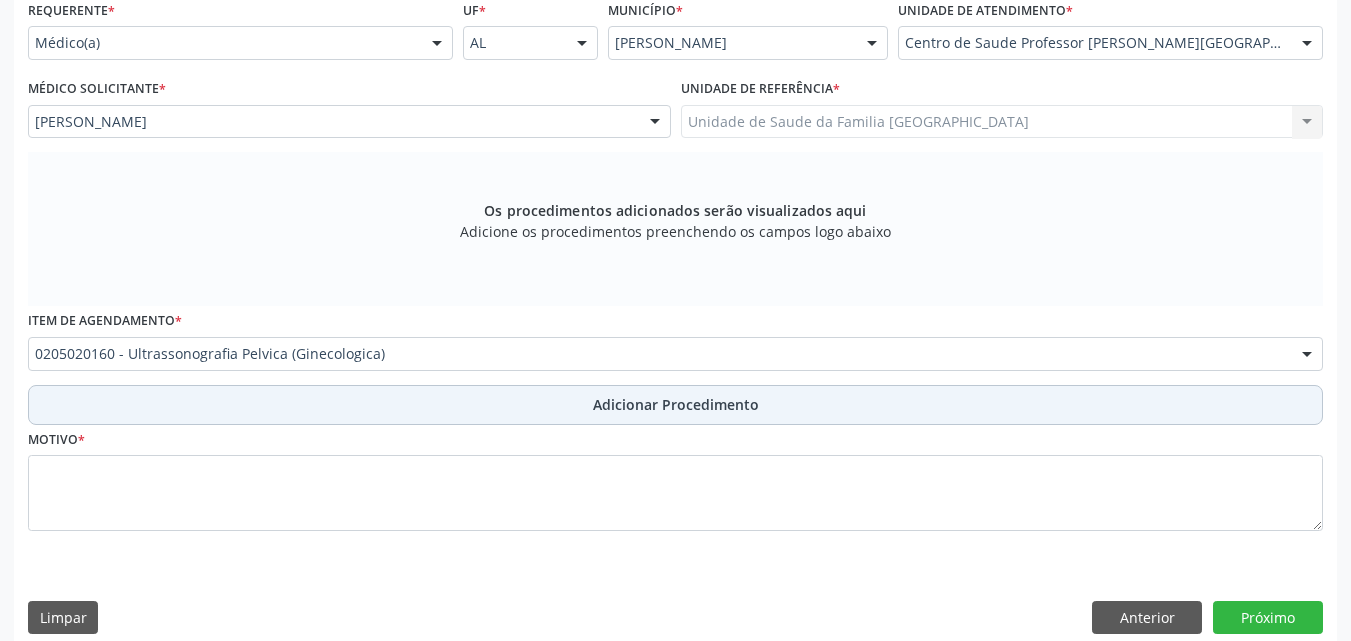 click on "Adicionar Procedimento" at bounding box center (675, 405) 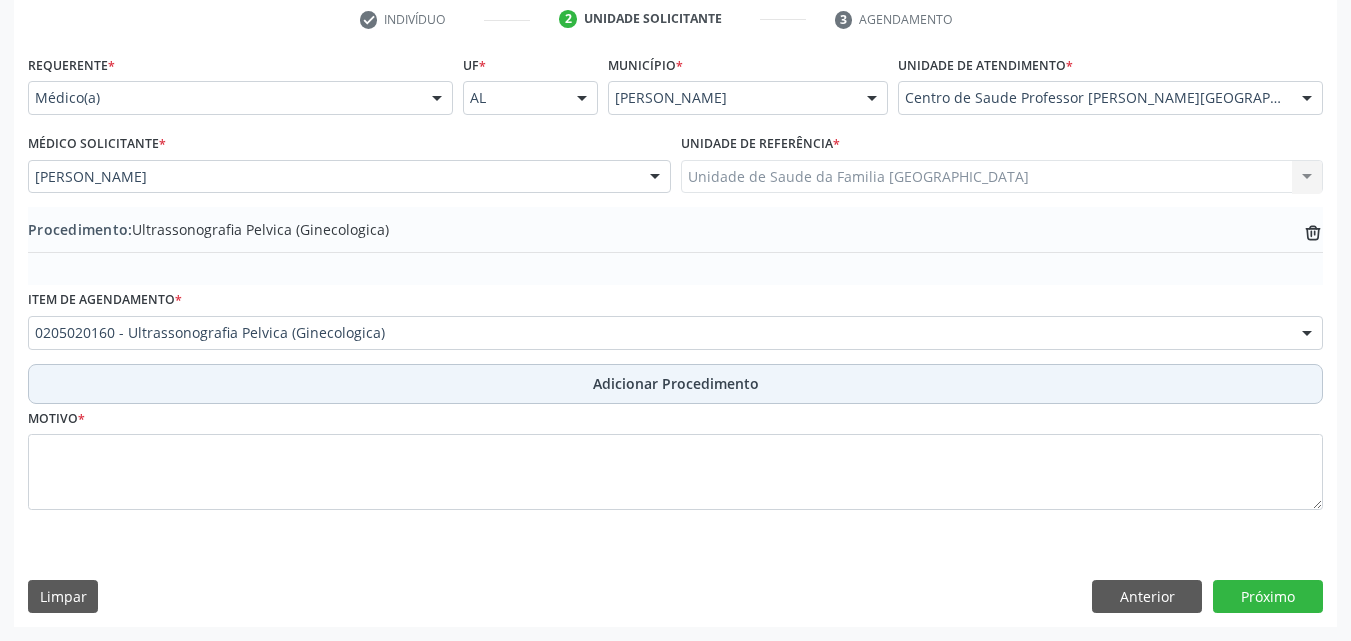 click on "Adicionar Procedimento" at bounding box center [675, 384] 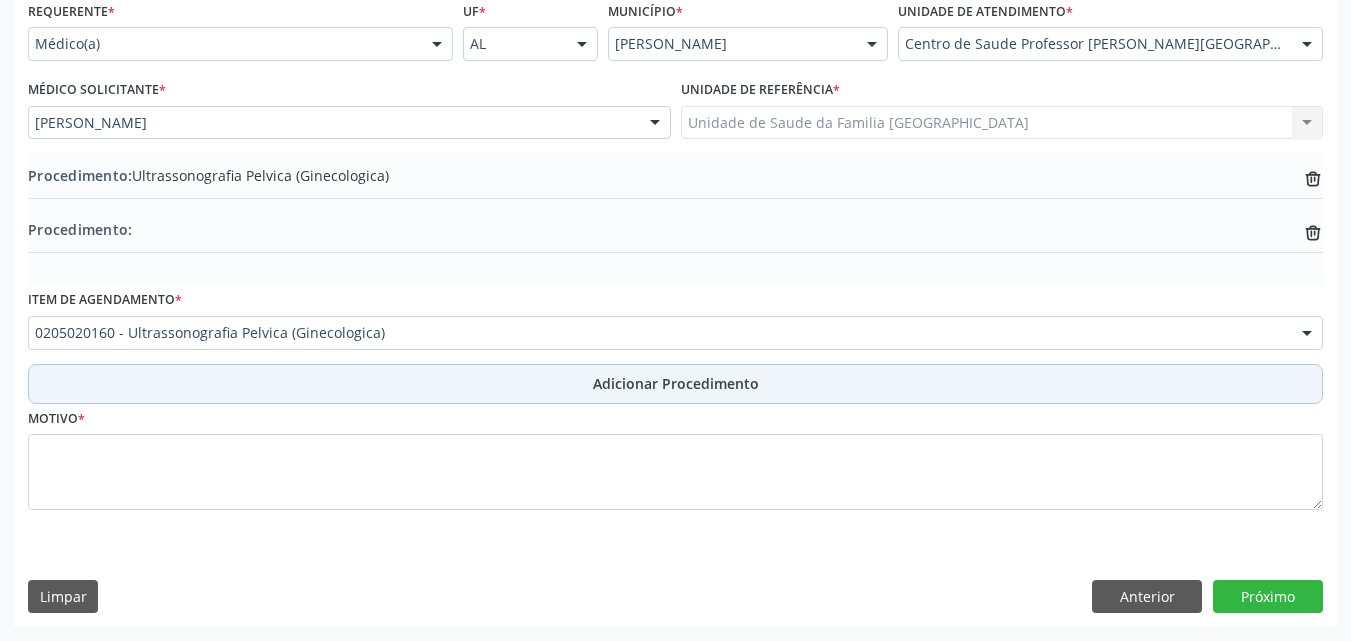 click on "Adicionar Procedimento" at bounding box center (676, 383) 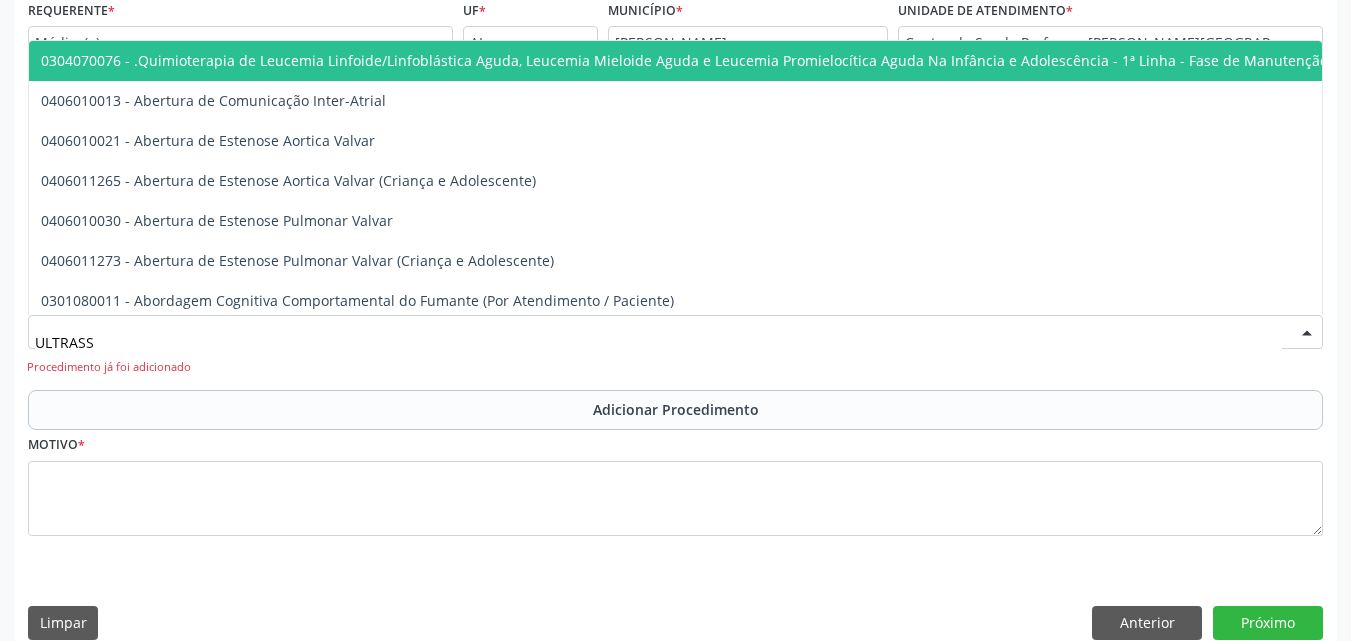 type on "ULTRASSO" 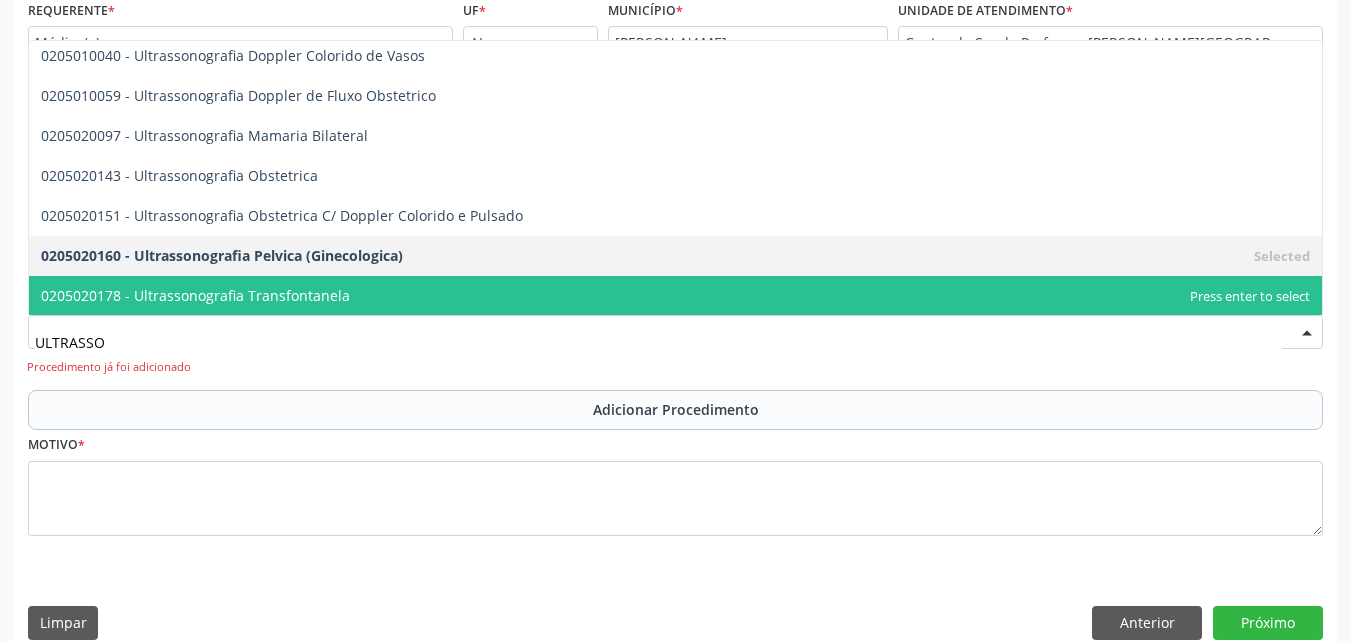scroll, scrollTop: 205, scrollLeft: 0, axis: vertical 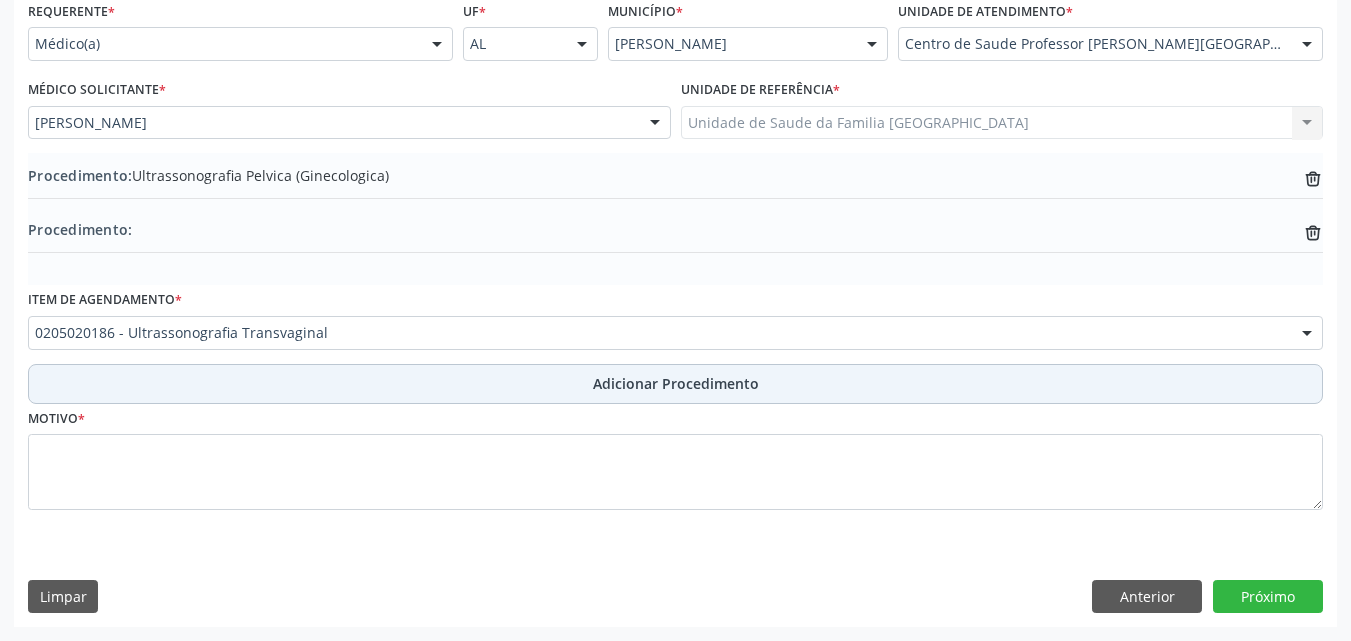 click on "Adicionar Procedimento" at bounding box center (675, 384) 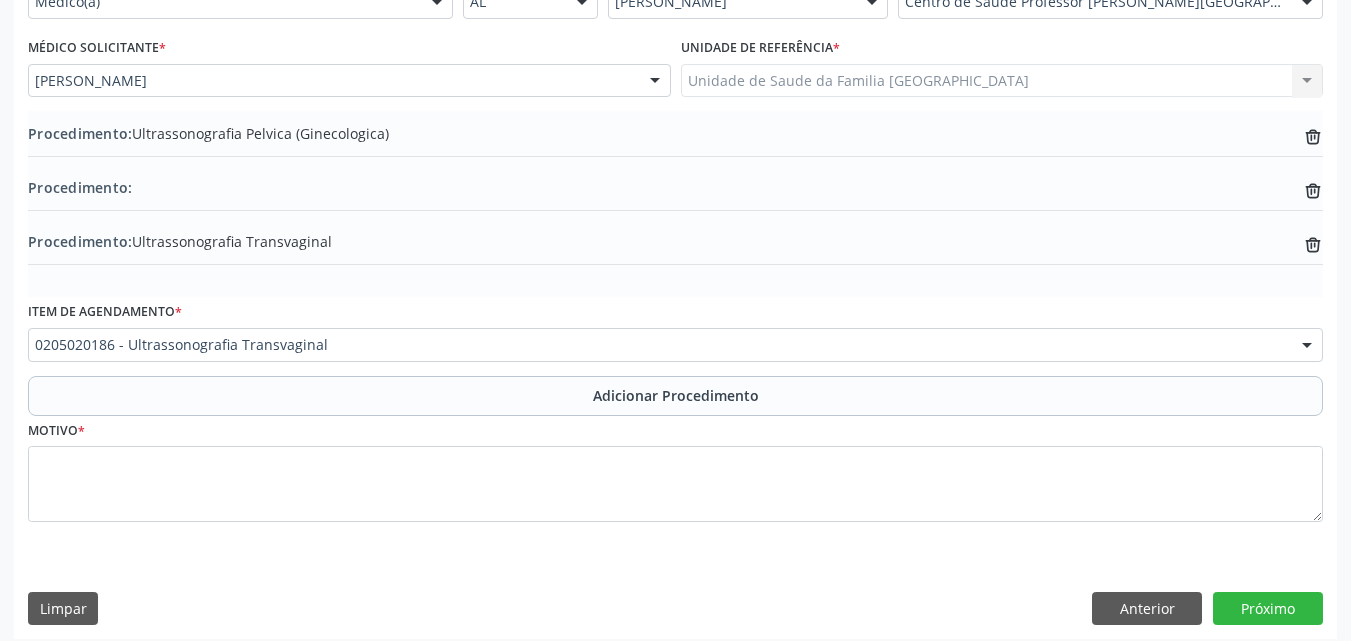 scroll, scrollTop: 520, scrollLeft: 0, axis: vertical 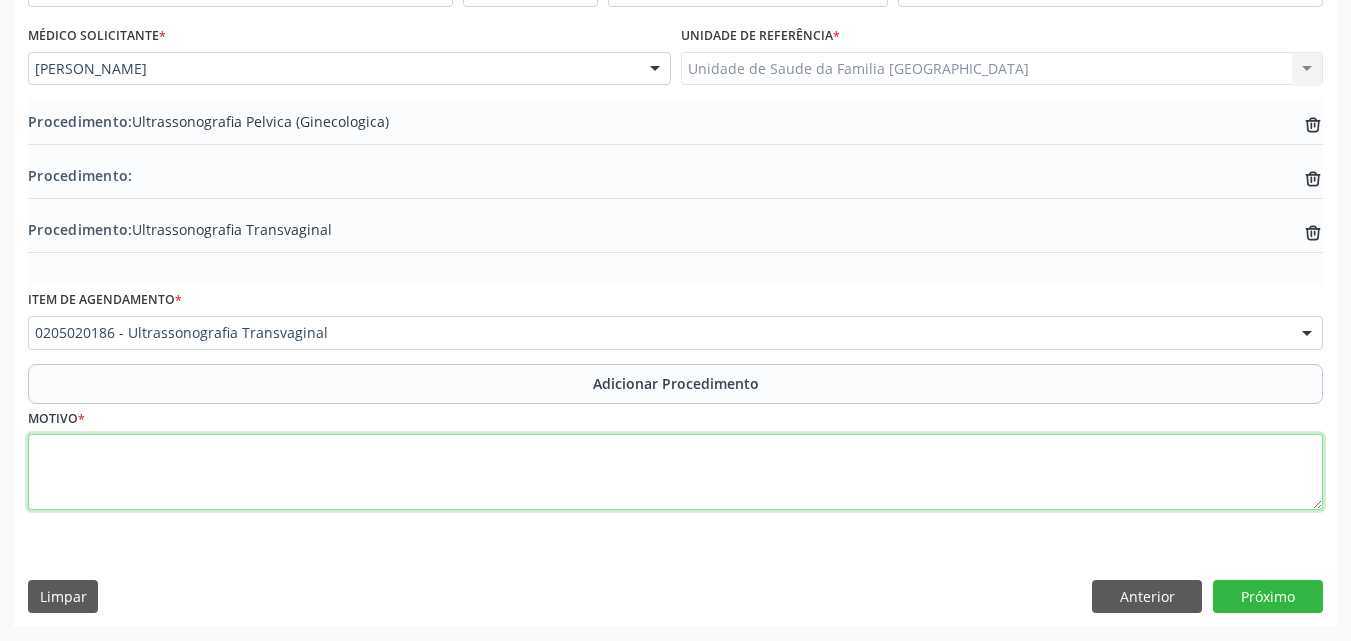 click at bounding box center (675, 472) 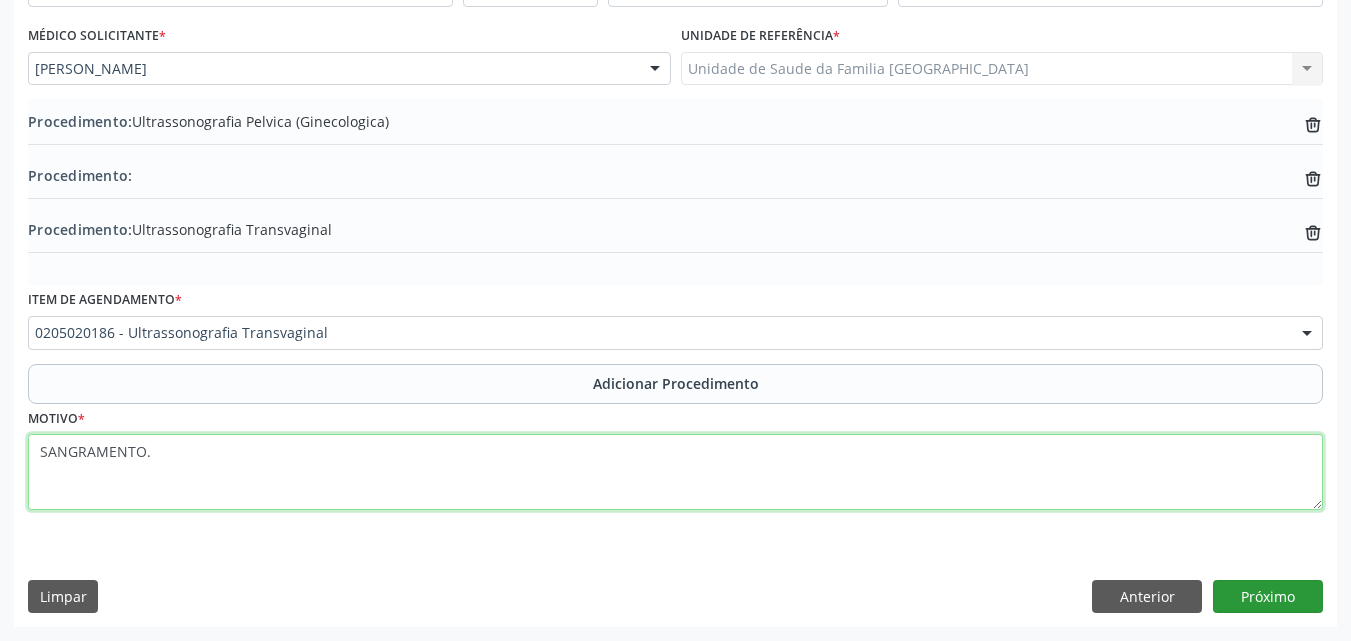 type on "SANGRAMENTO." 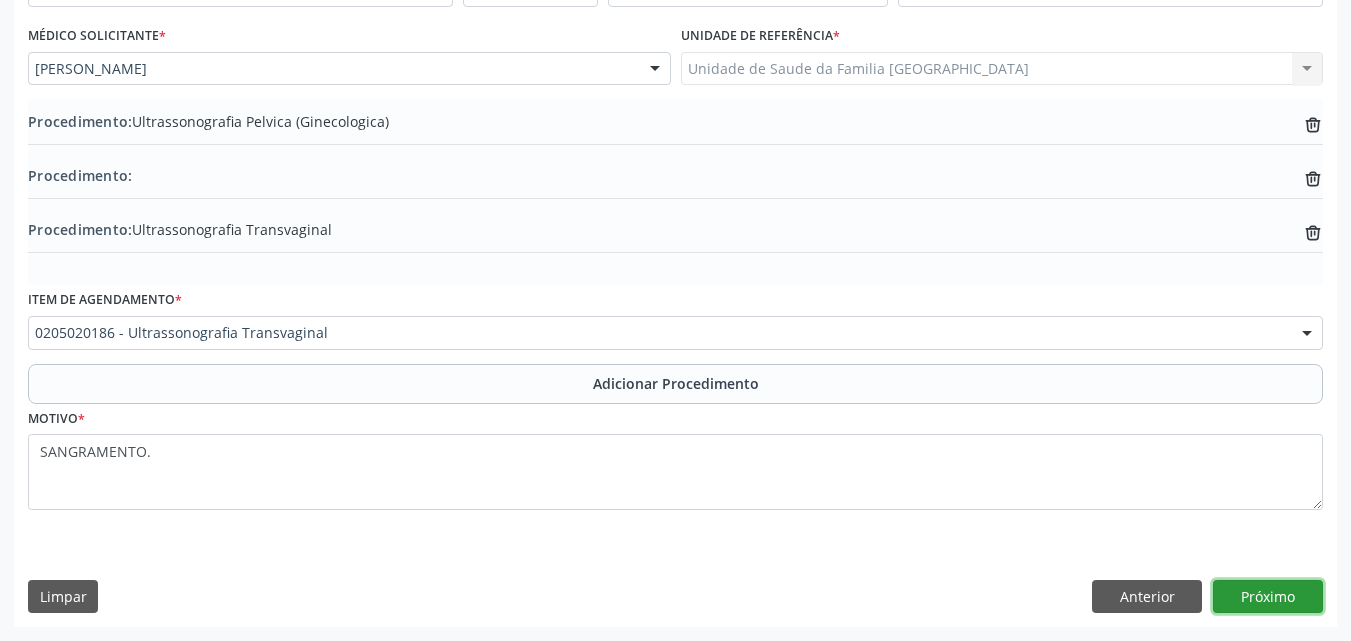 click on "Próximo" at bounding box center (1268, 597) 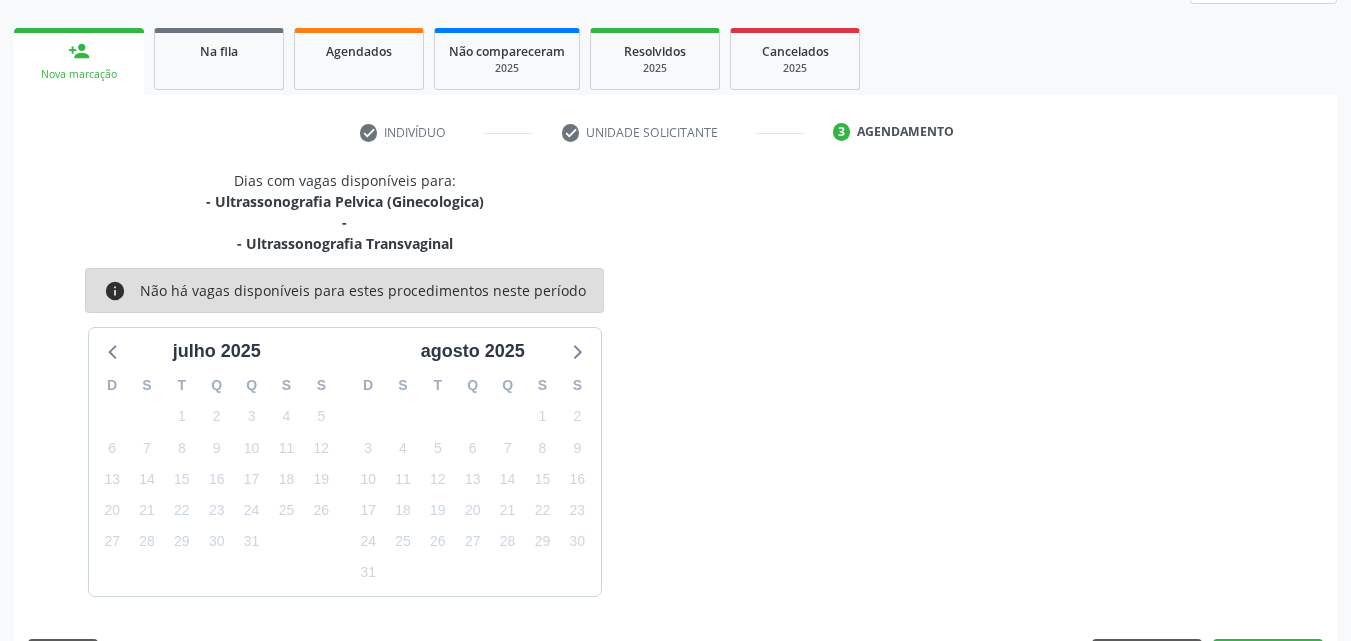 scroll, scrollTop: 358, scrollLeft: 0, axis: vertical 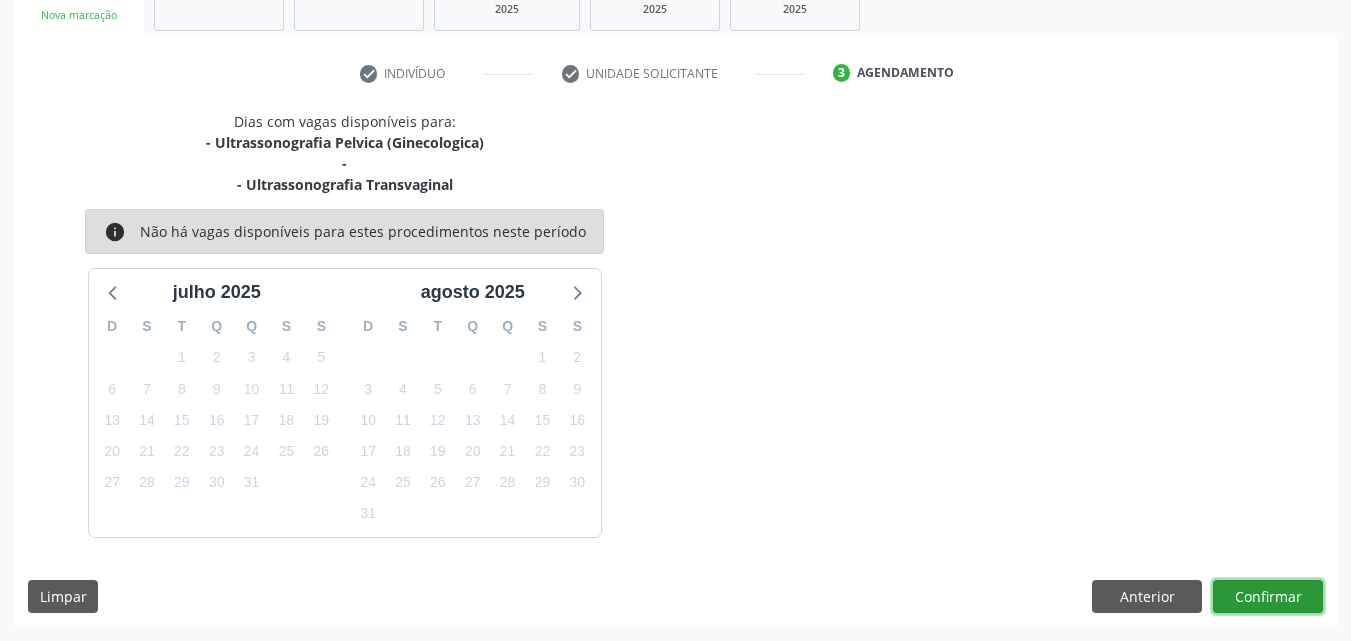 click on "Confirmar" at bounding box center (1268, 597) 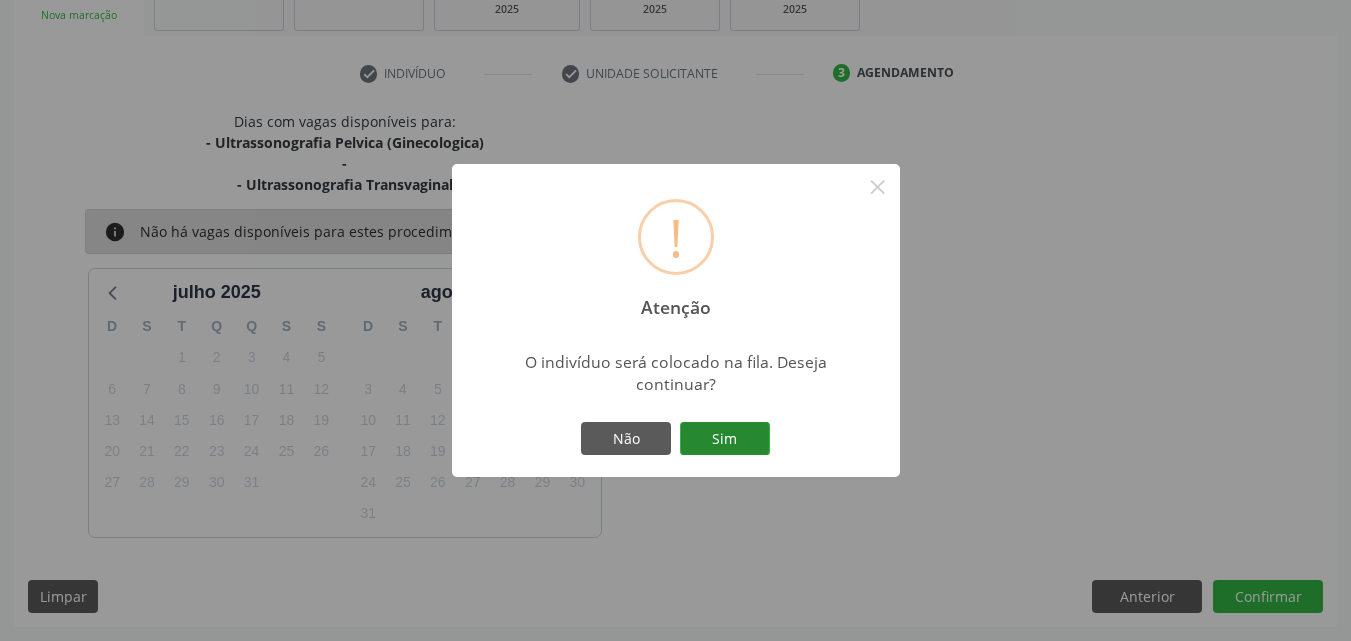 click on "Sim" at bounding box center (725, 439) 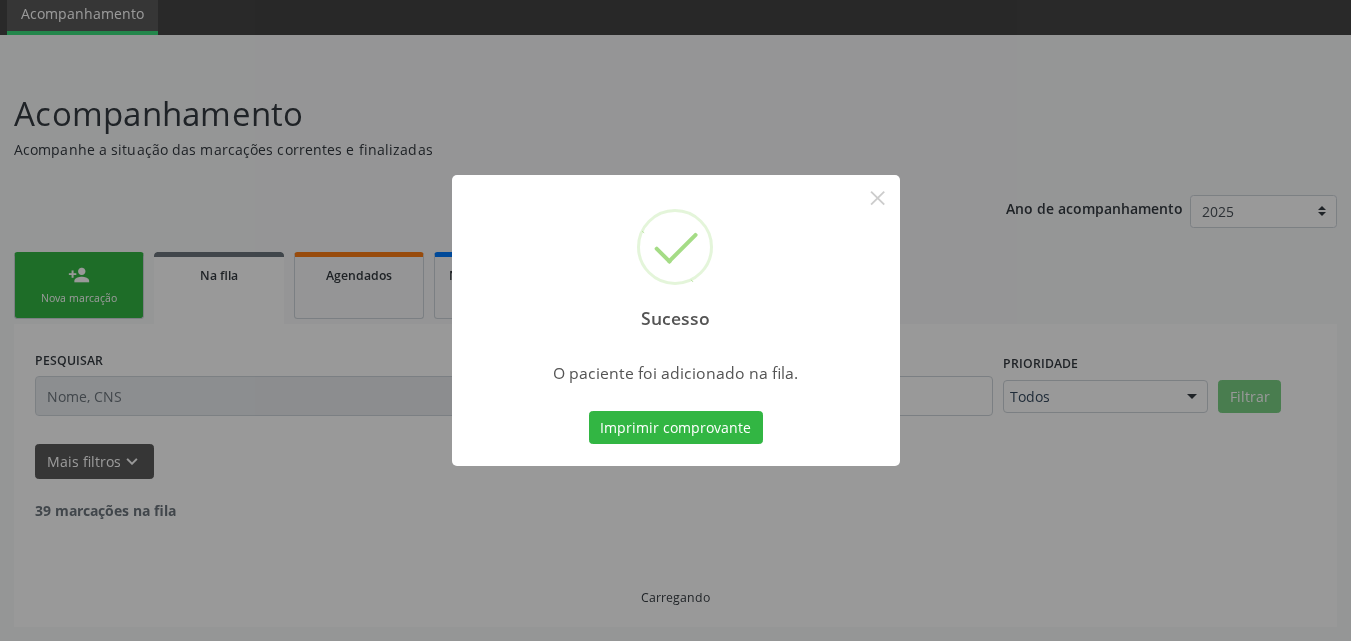 scroll, scrollTop: 54, scrollLeft: 0, axis: vertical 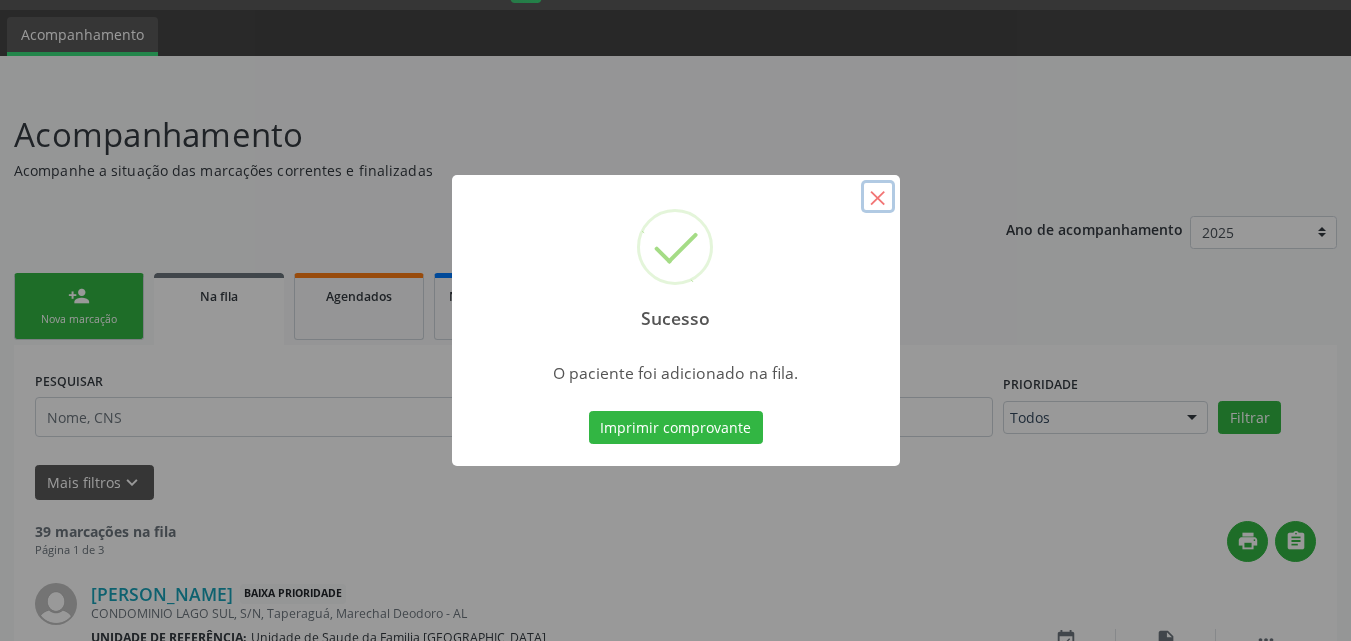 click on "×" at bounding box center [878, 197] 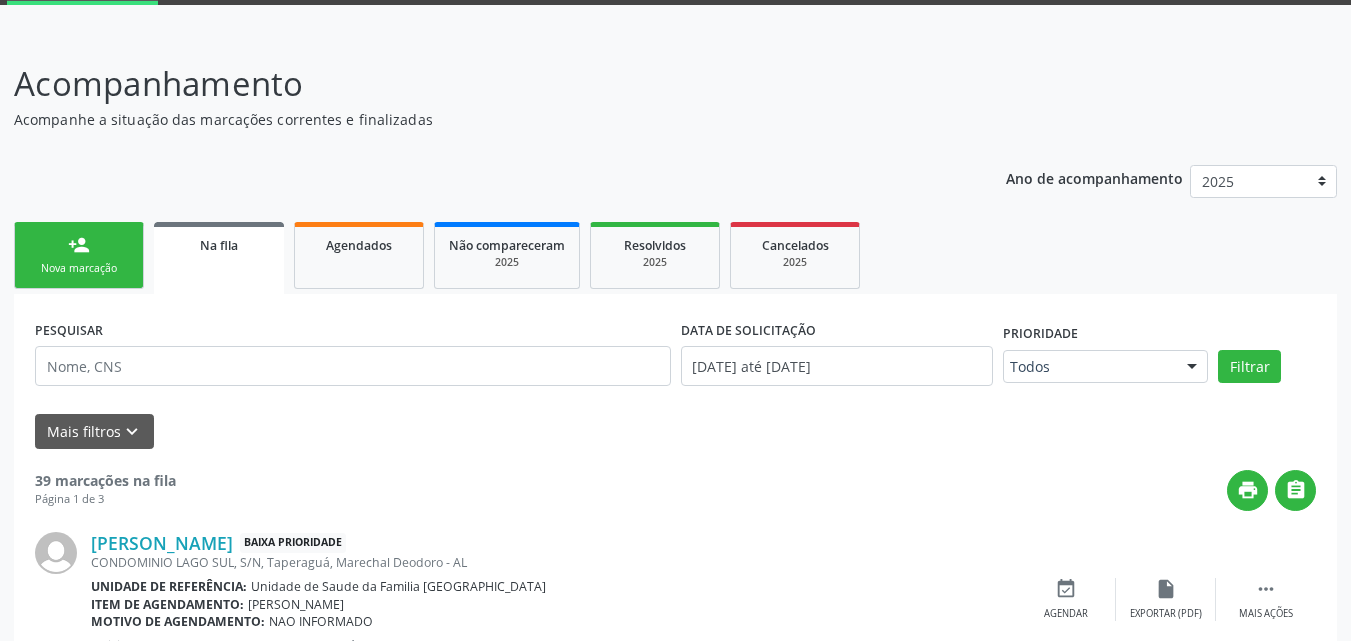 scroll, scrollTop: 54, scrollLeft: 0, axis: vertical 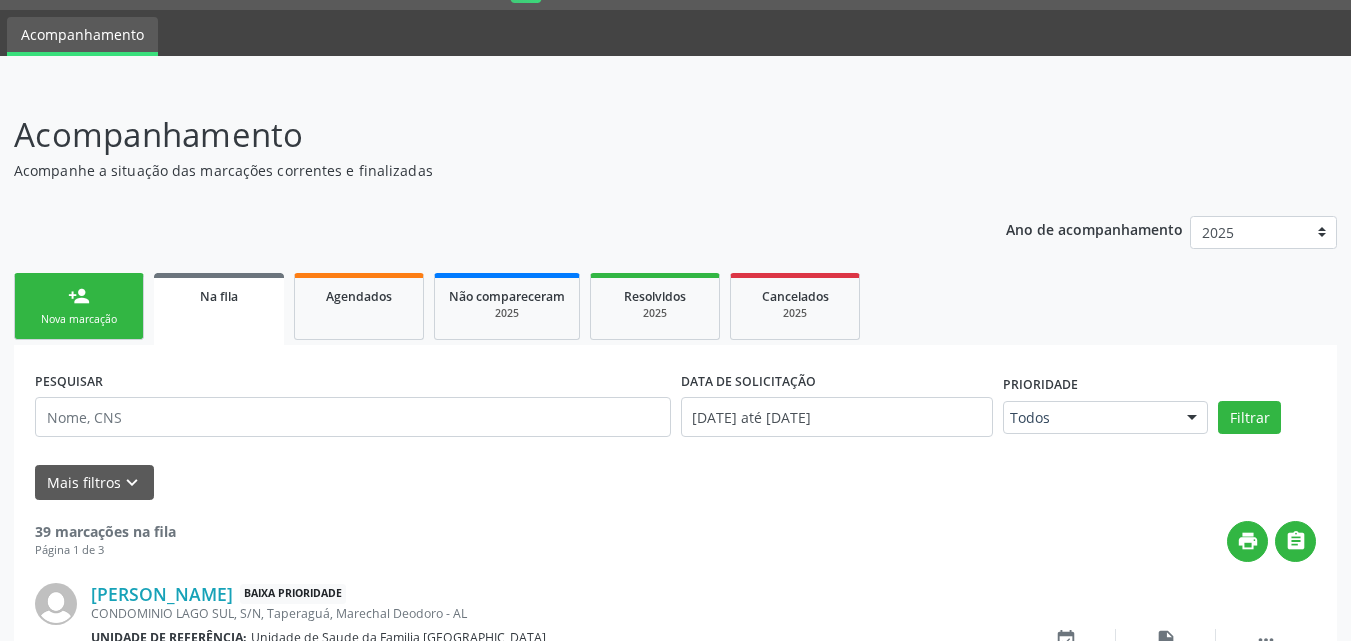 click on "person_add" at bounding box center [79, 296] 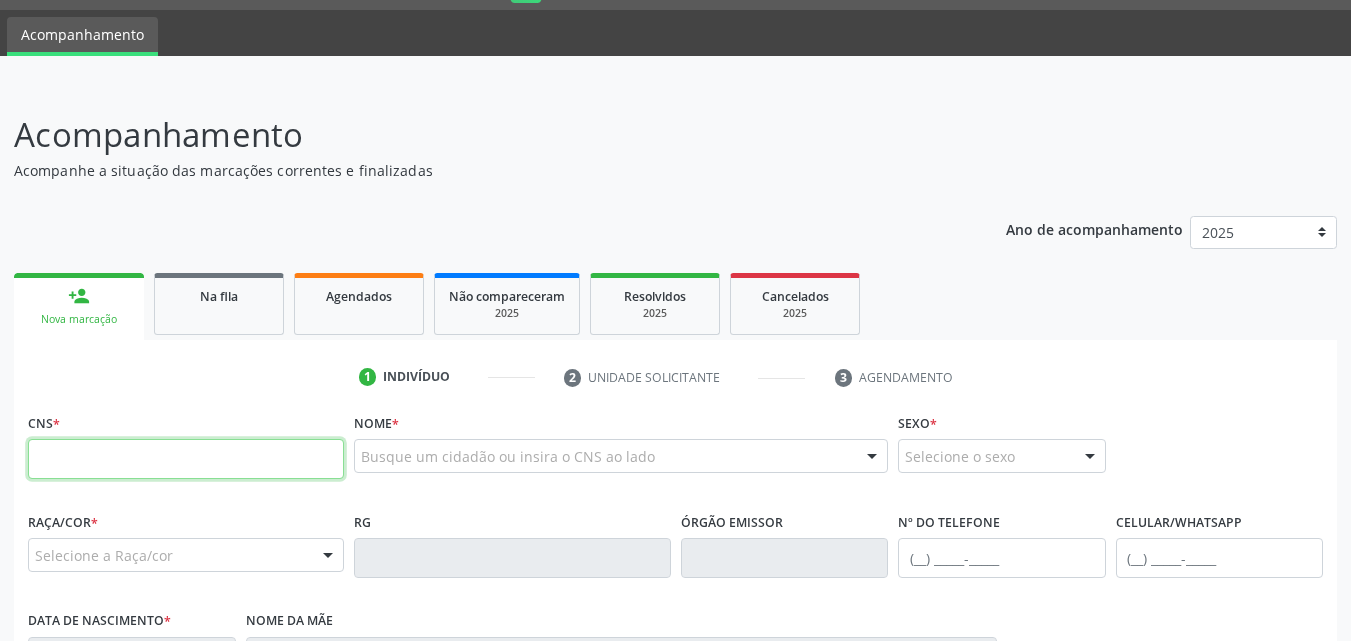 click at bounding box center [186, 459] 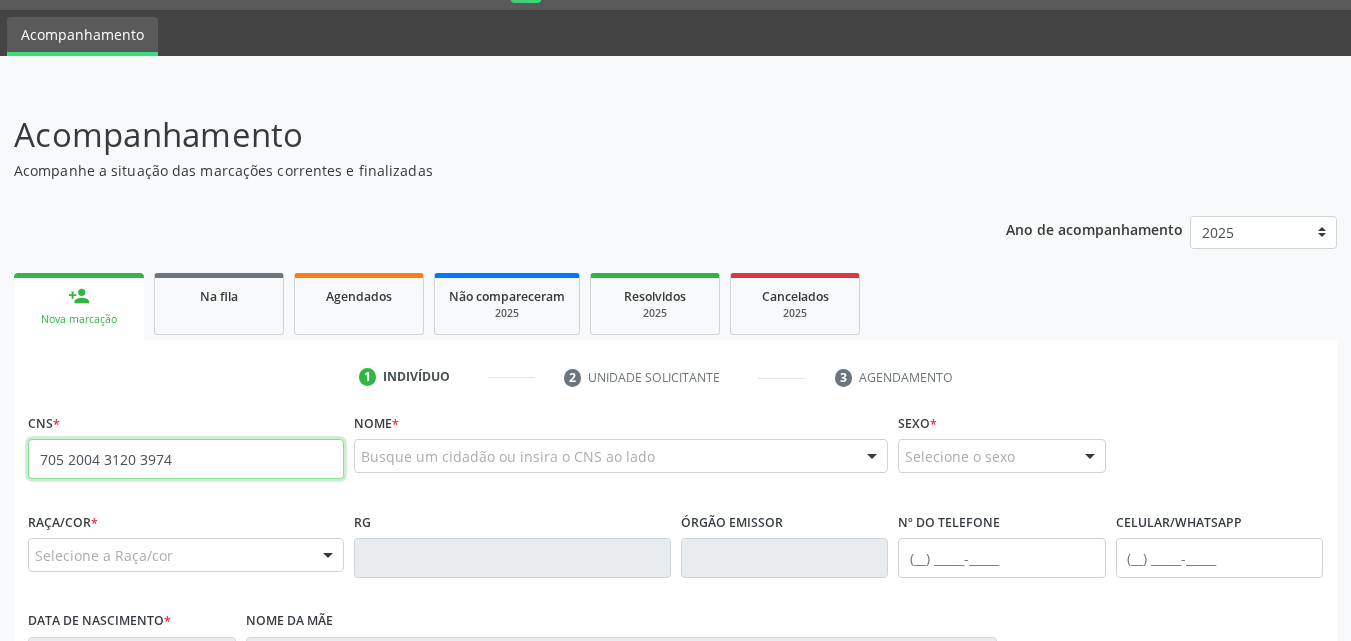 type on "705 2004 3120 3974" 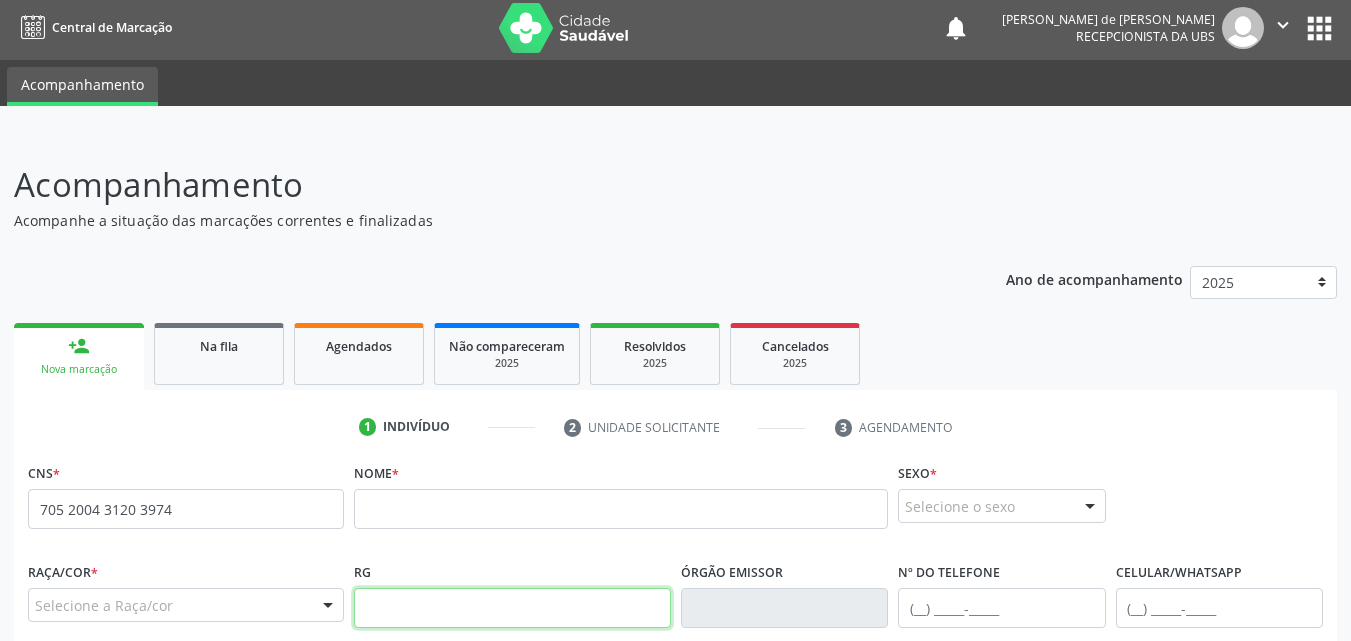 scroll, scrollTop: 471, scrollLeft: 0, axis: vertical 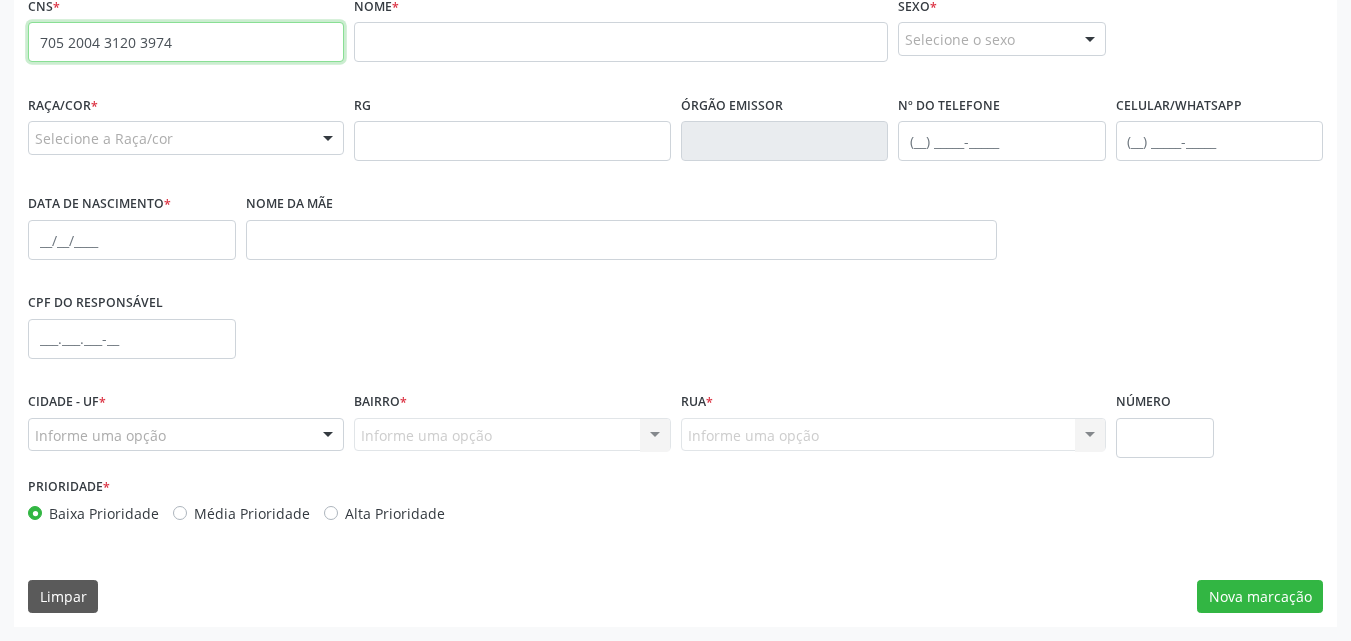 drag, startPoint x: 222, startPoint y: 49, endPoint x: 0, endPoint y: 39, distance: 222.22511 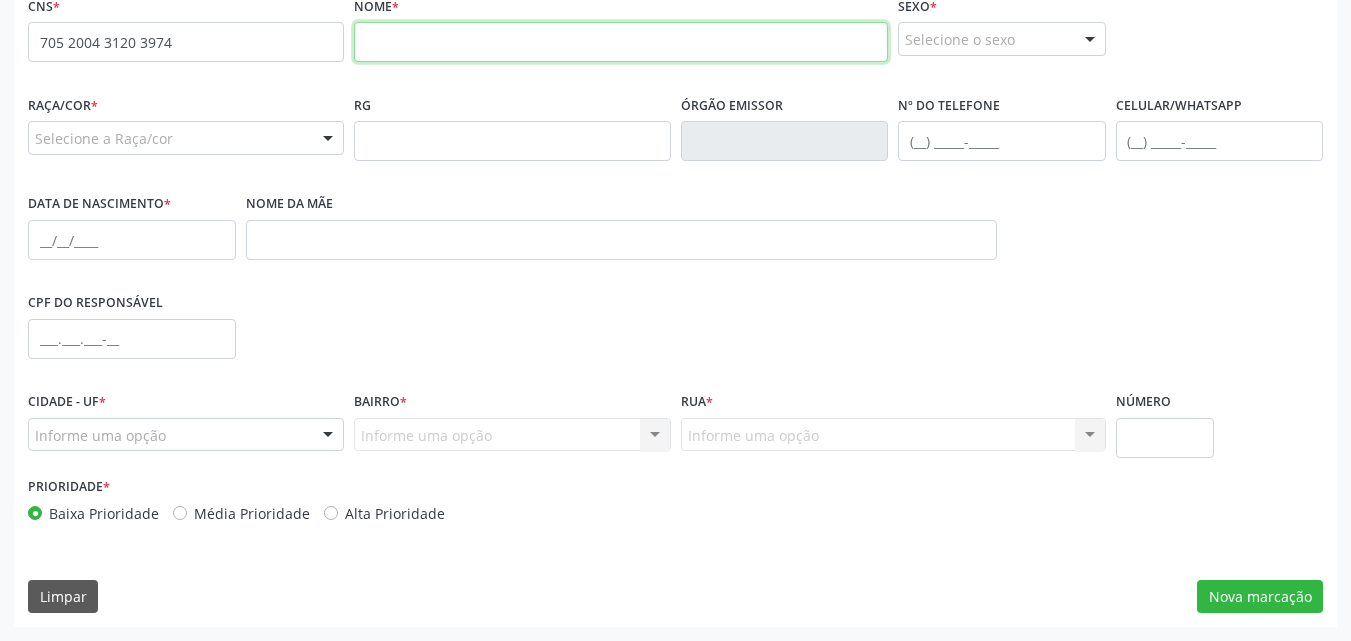 click at bounding box center [621, 42] 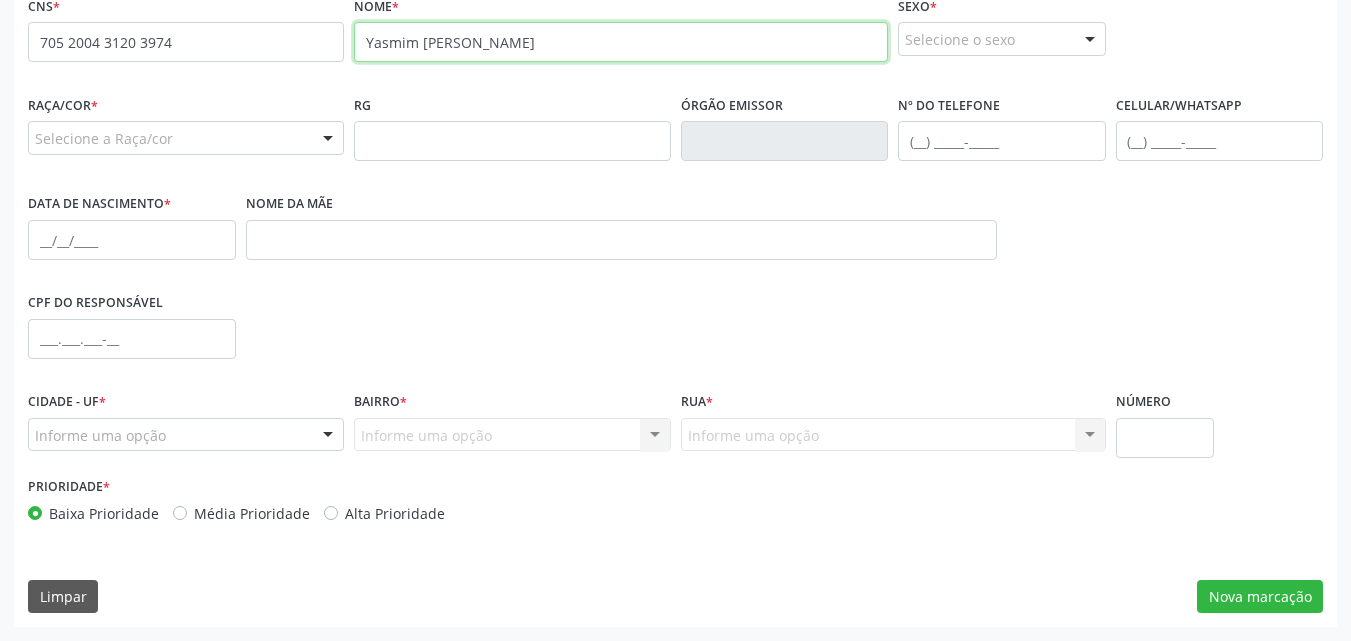 type on "Yasmim Vitoria Francelino da Silva" 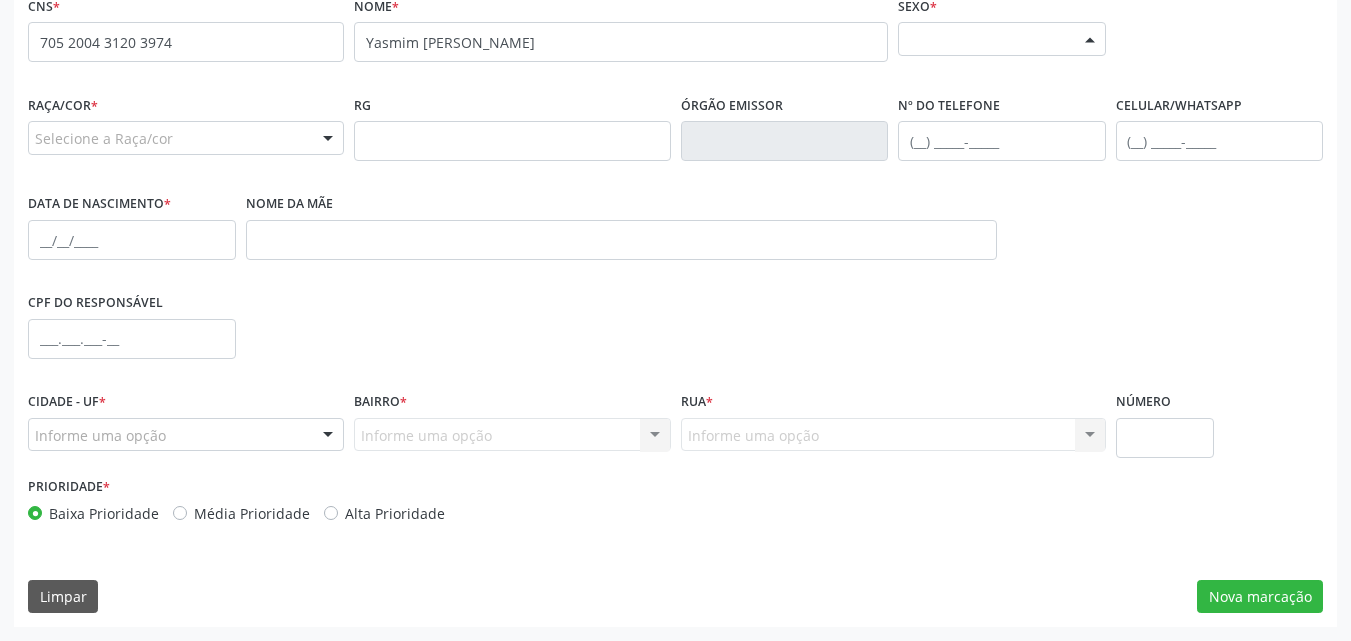 click on "Selecione o sexo" at bounding box center (1002, 39) 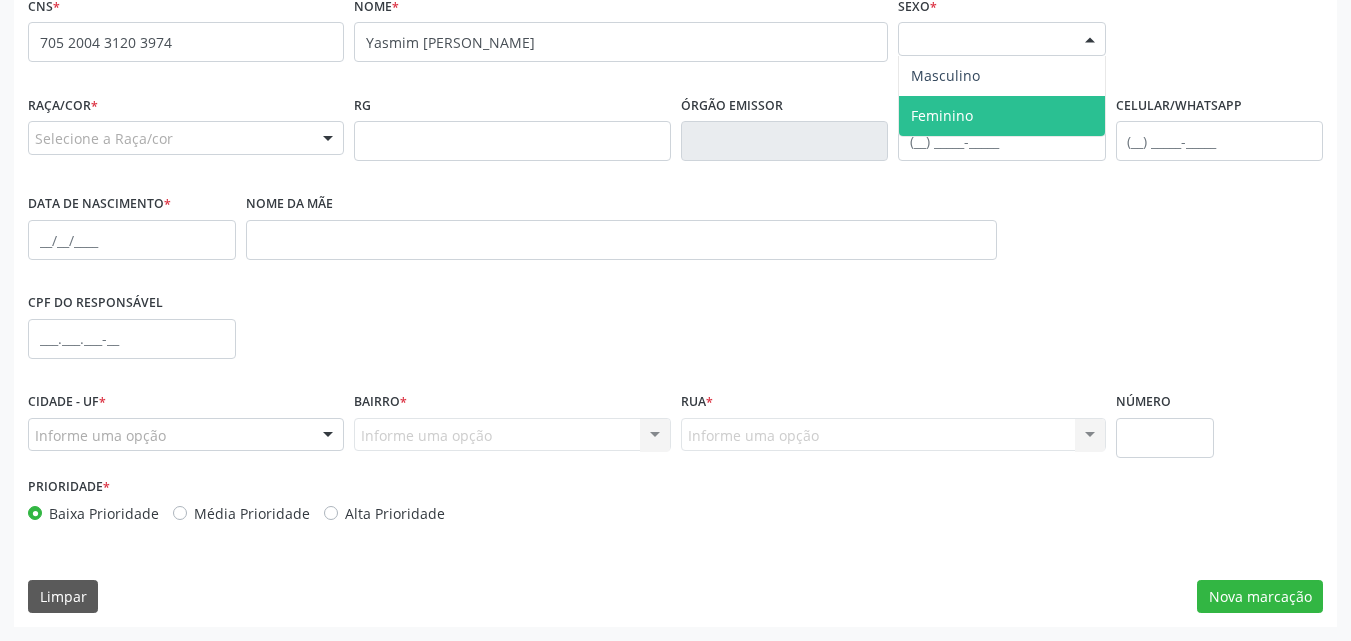 click on "Feminino" at bounding box center [1002, 116] 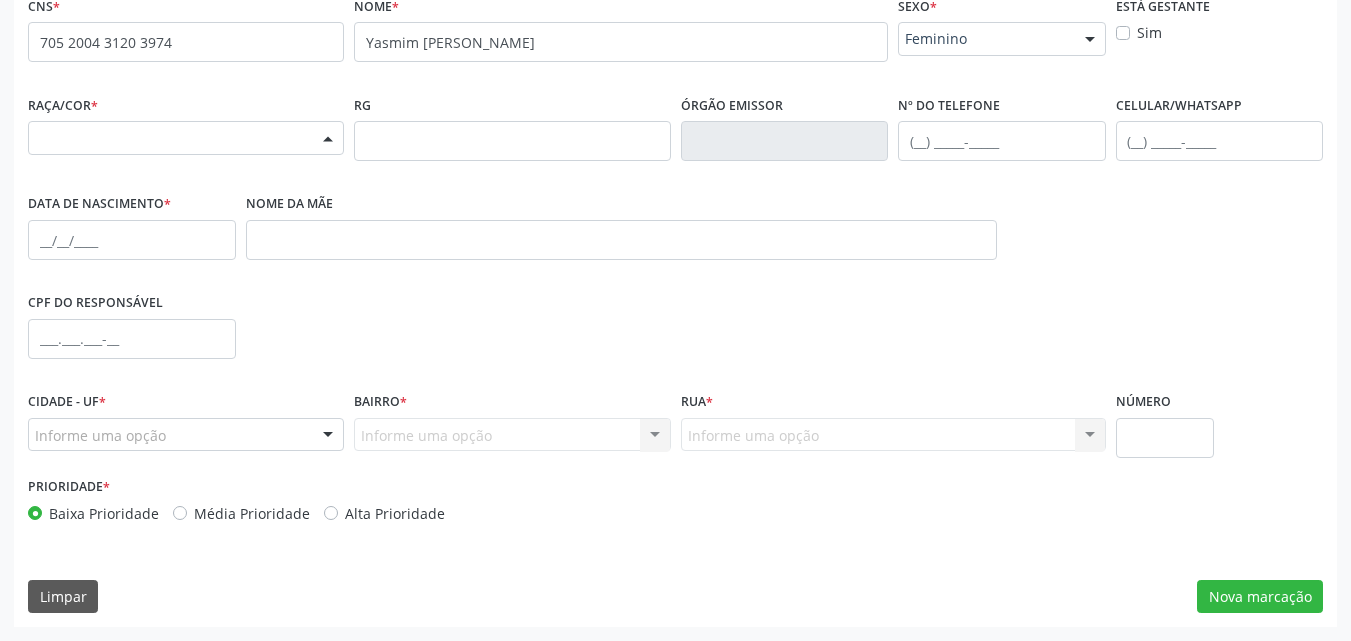 click on "Selecione a Raça/cor" at bounding box center (186, 138) 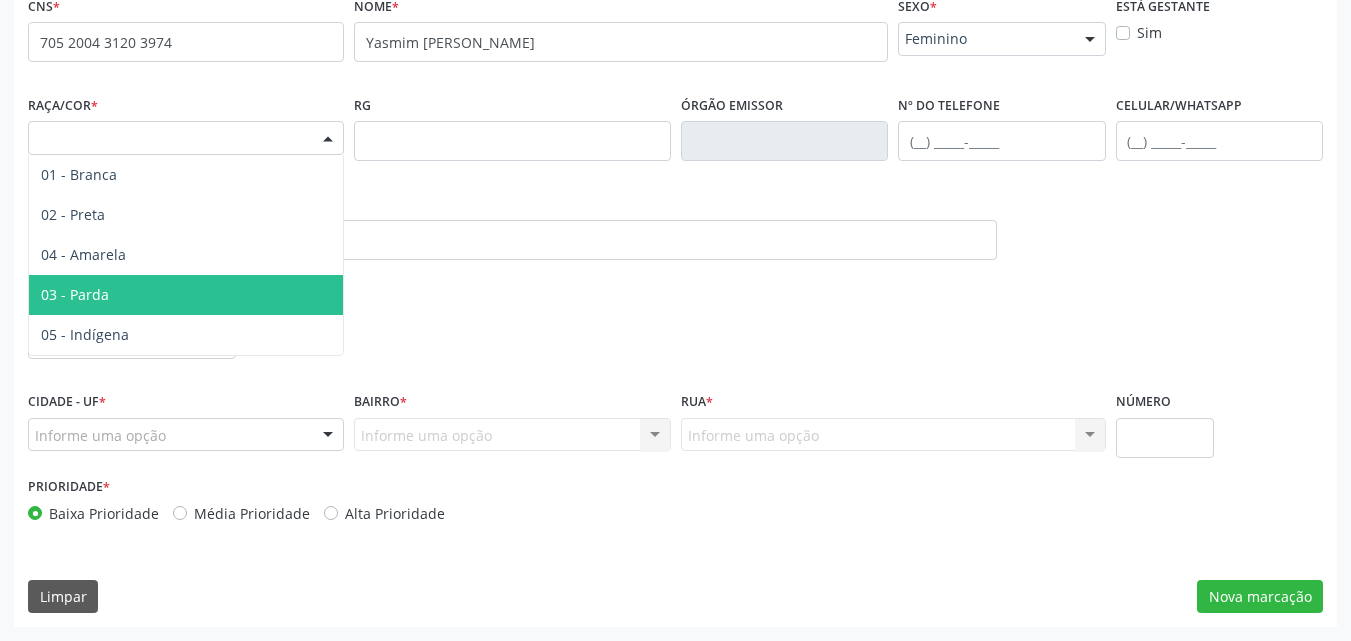 click on "03 - Parda" at bounding box center (75, 294) 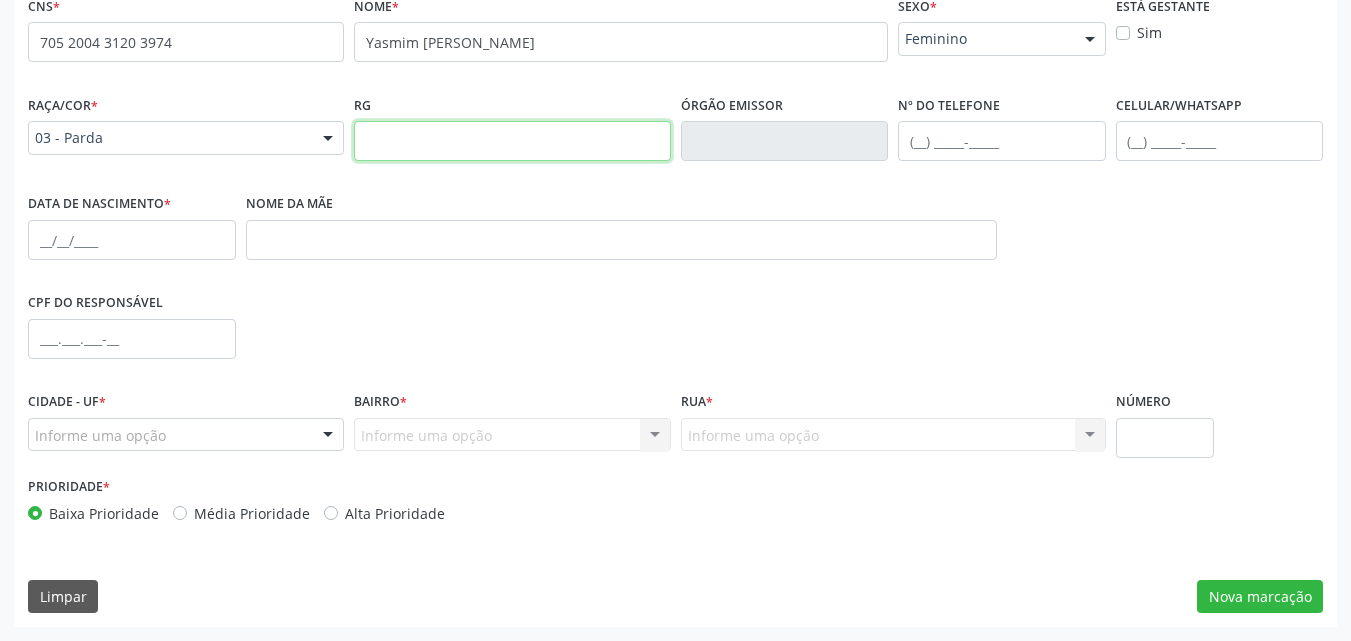 drag, startPoint x: 412, startPoint y: 141, endPoint x: 473, endPoint y: 151, distance: 61.81424 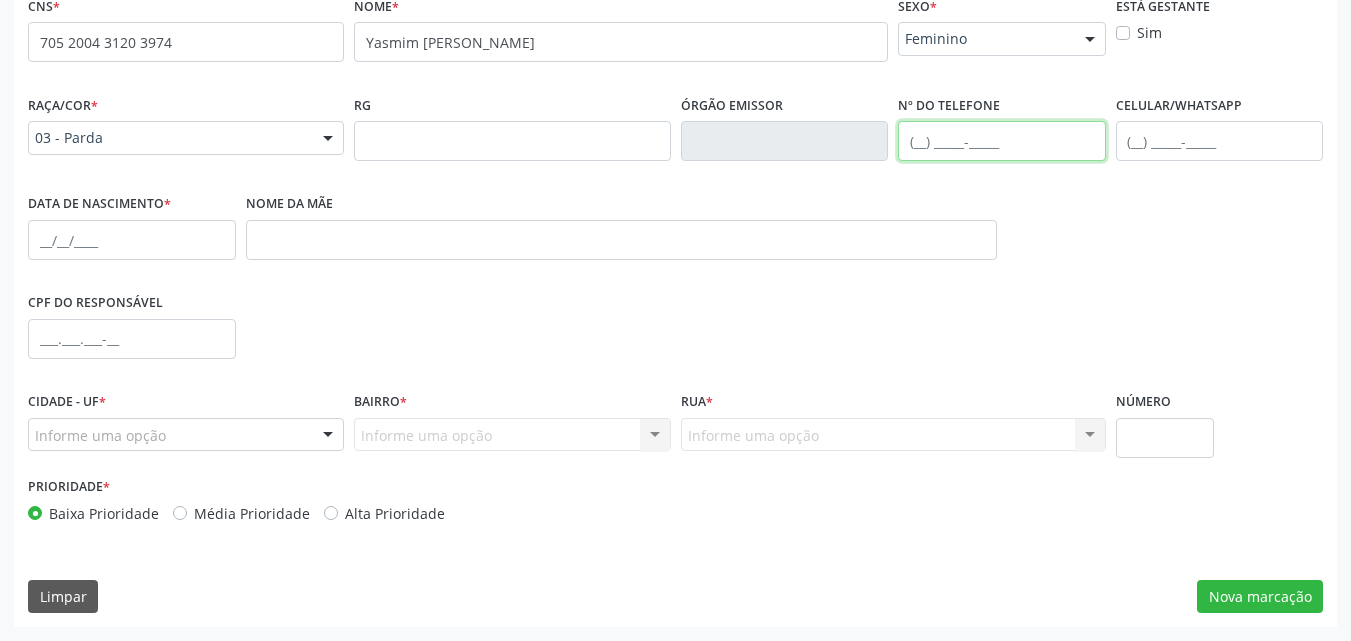 click at bounding box center [1002, 141] 